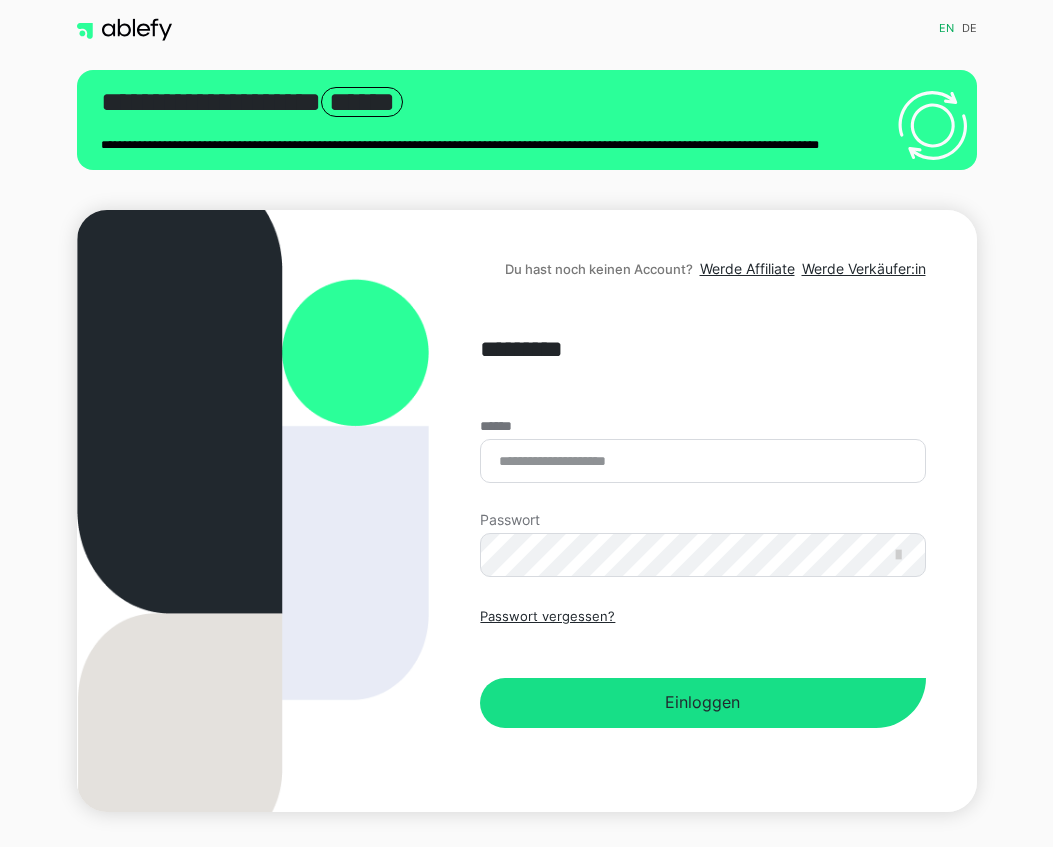 scroll, scrollTop: 0, scrollLeft: 0, axis: both 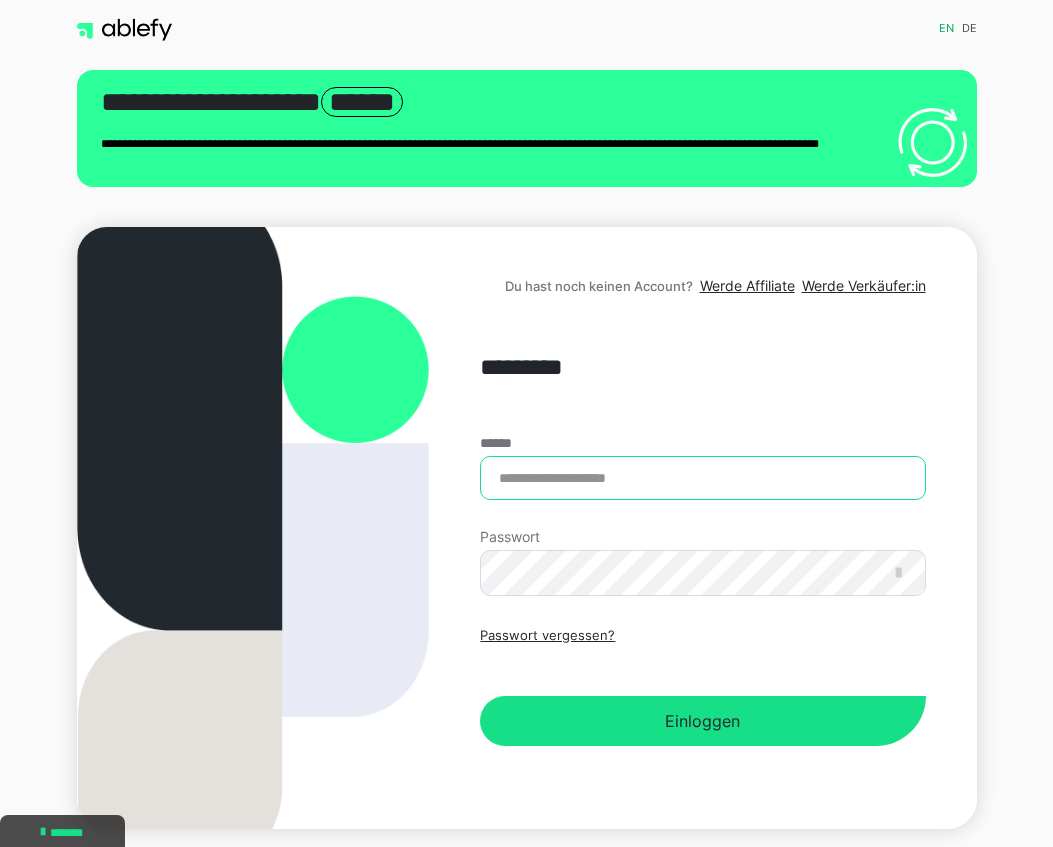 click on "******" at bounding box center (702, 478) 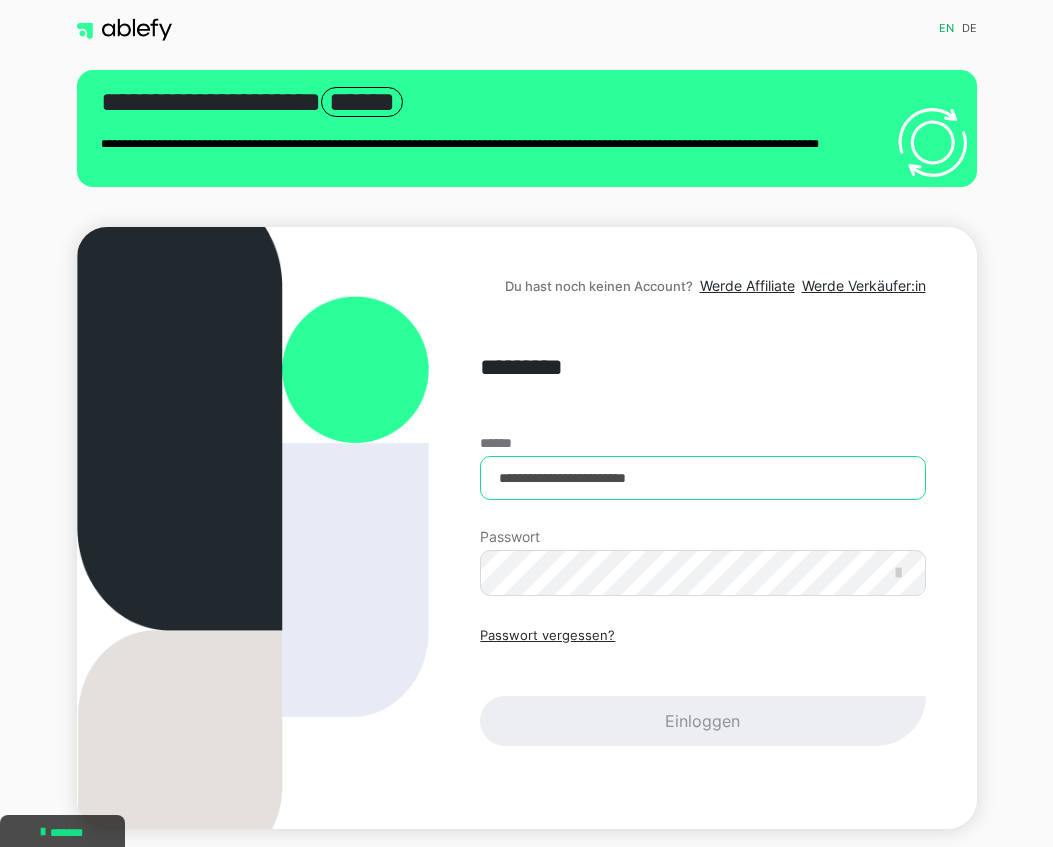 type on "**********" 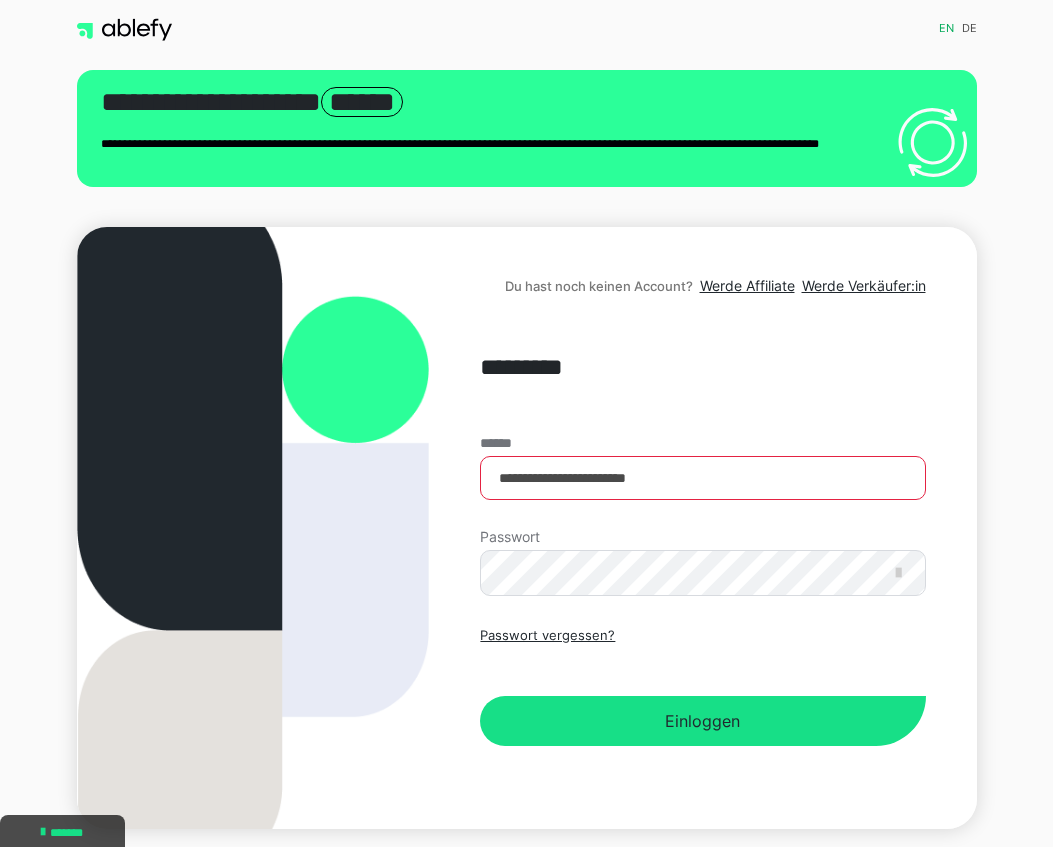 click on "Einloggen" at bounding box center (702, 721) 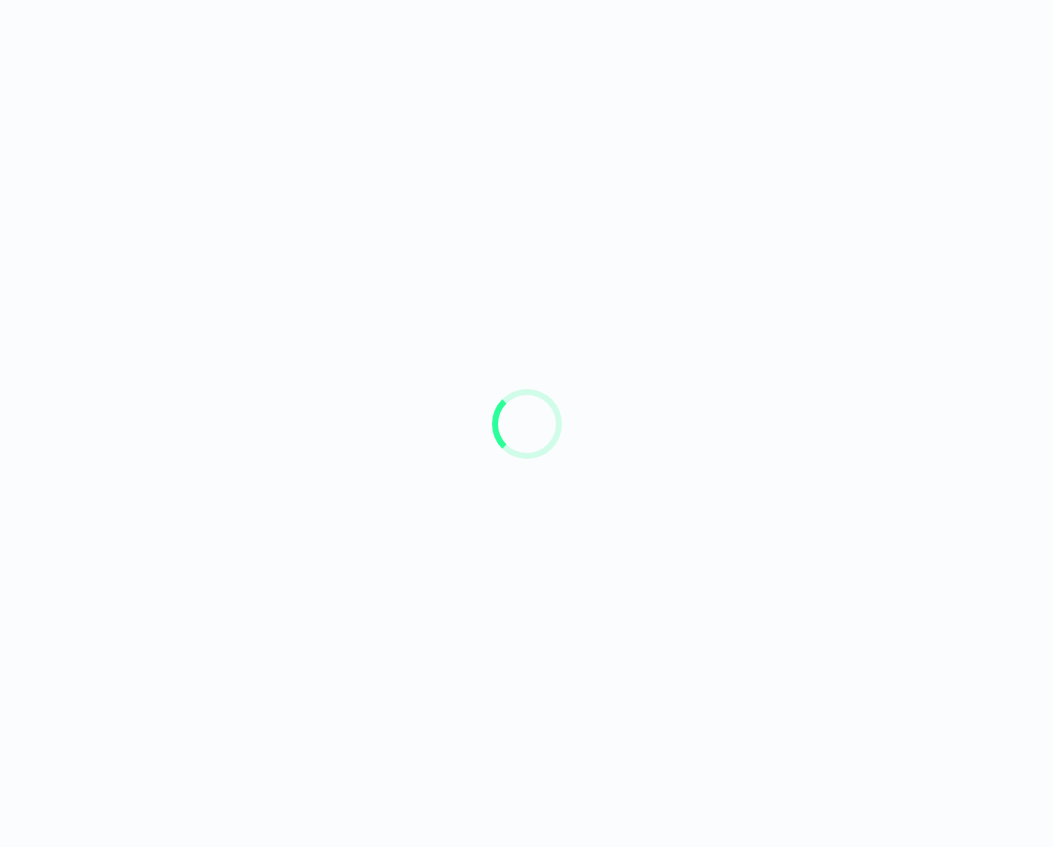 scroll, scrollTop: 0, scrollLeft: 0, axis: both 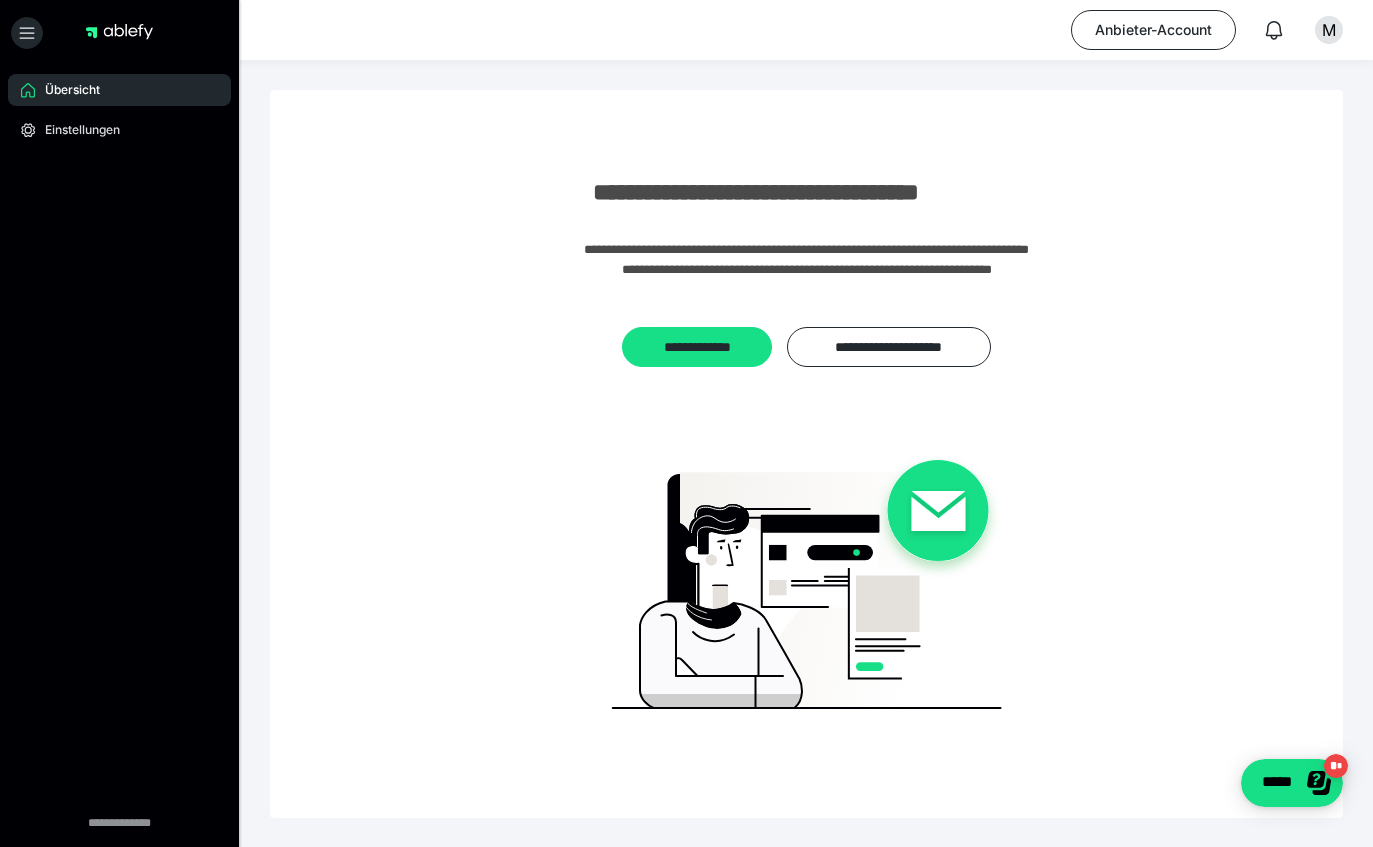 click at bounding box center [119, 37] 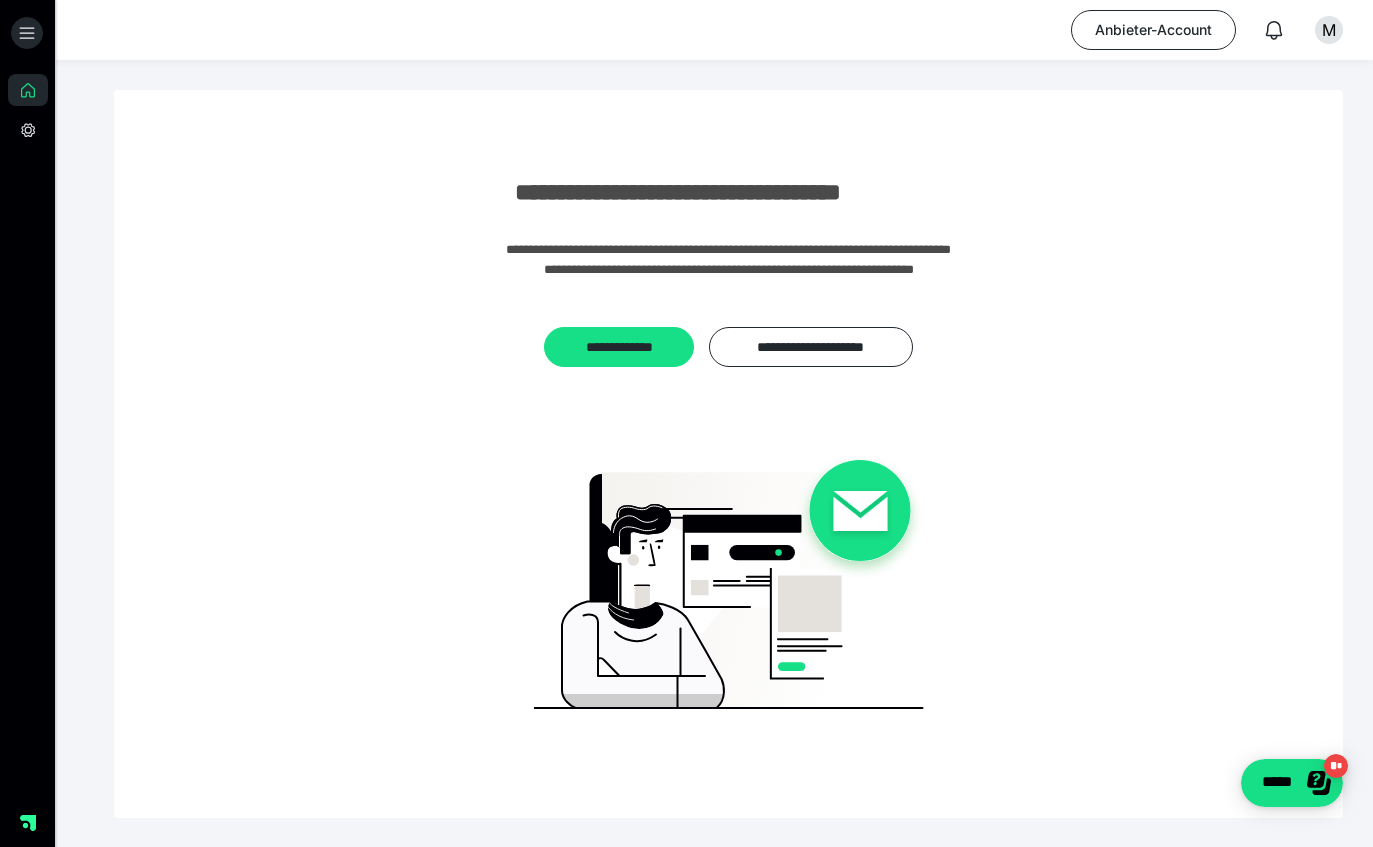 click on "**********" at bounding box center (619, 347) 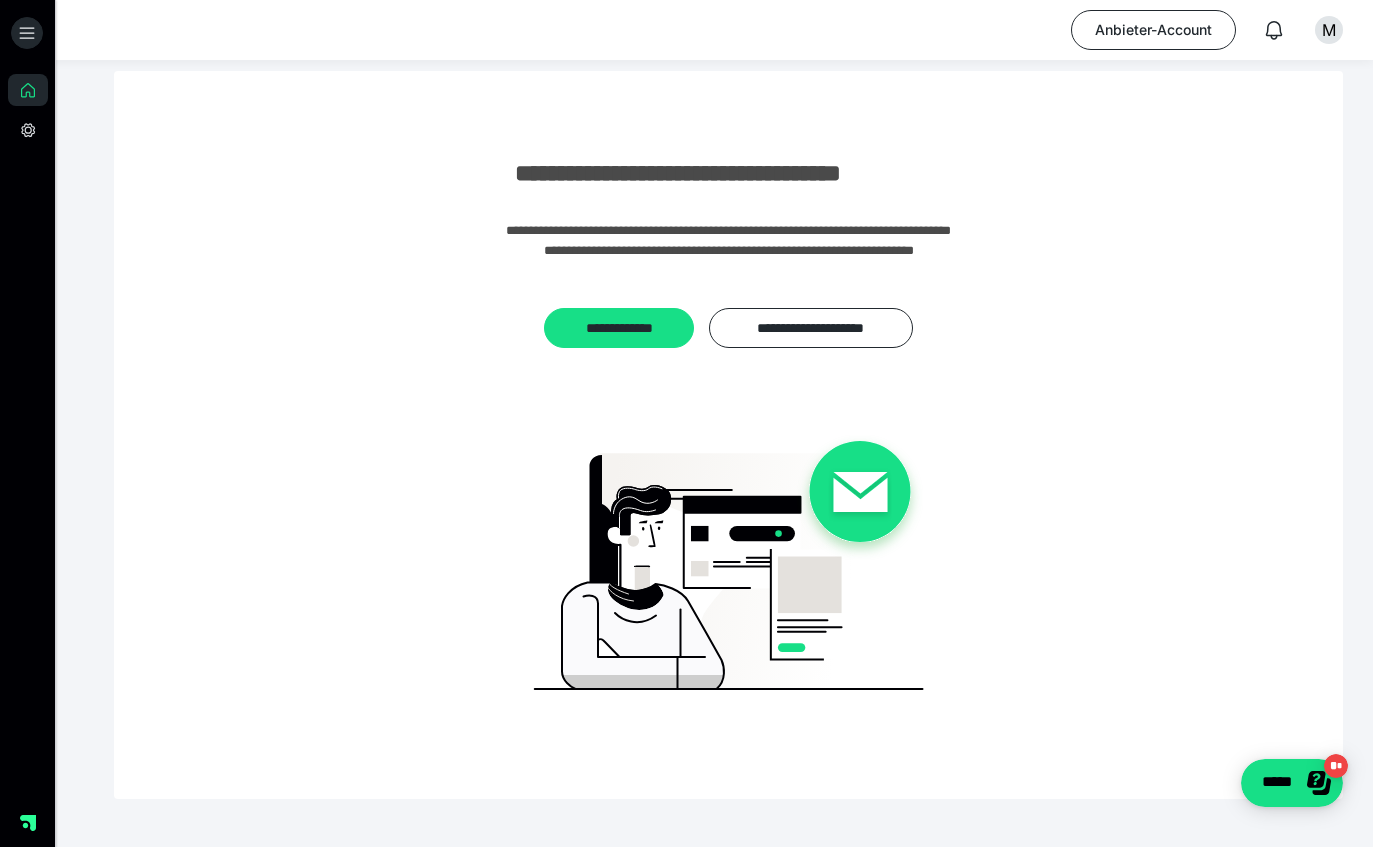 scroll, scrollTop: 36, scrollLeft: 0, axis: vertical 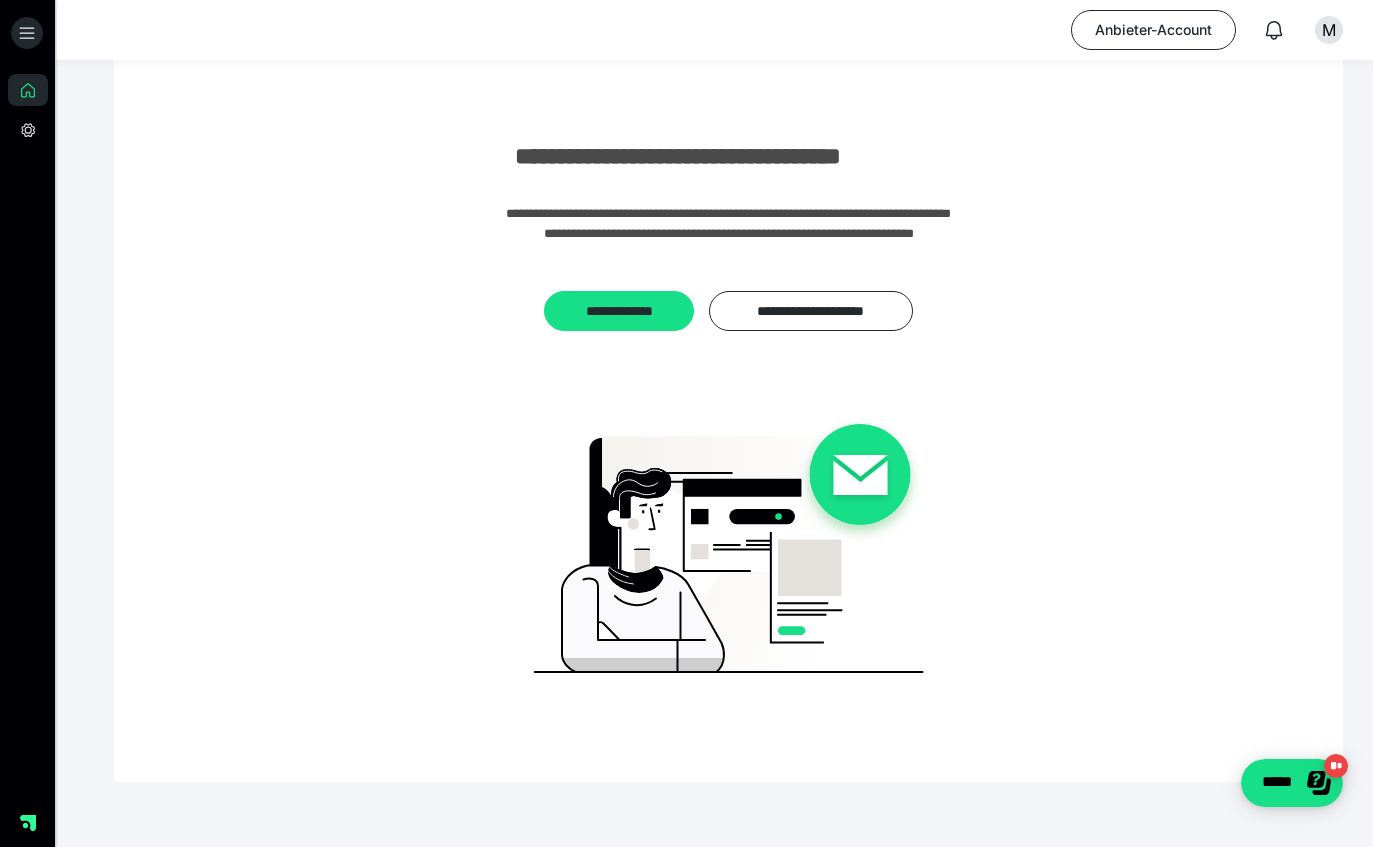 click on "Anbieter-Account" at bounding box center (1153, 30) 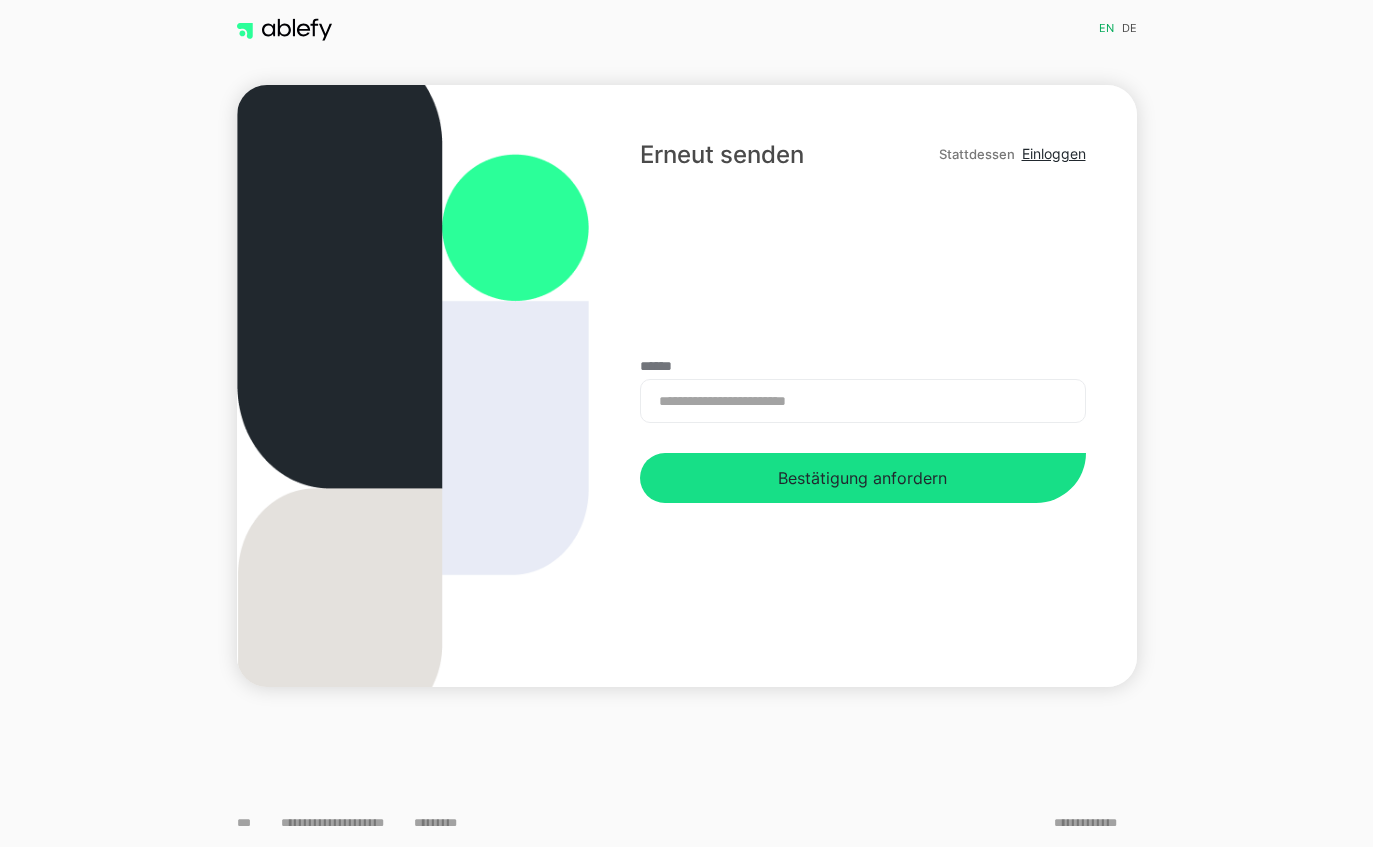 scroll, scrollTop: 0, scrollLeft: 0, axis: both 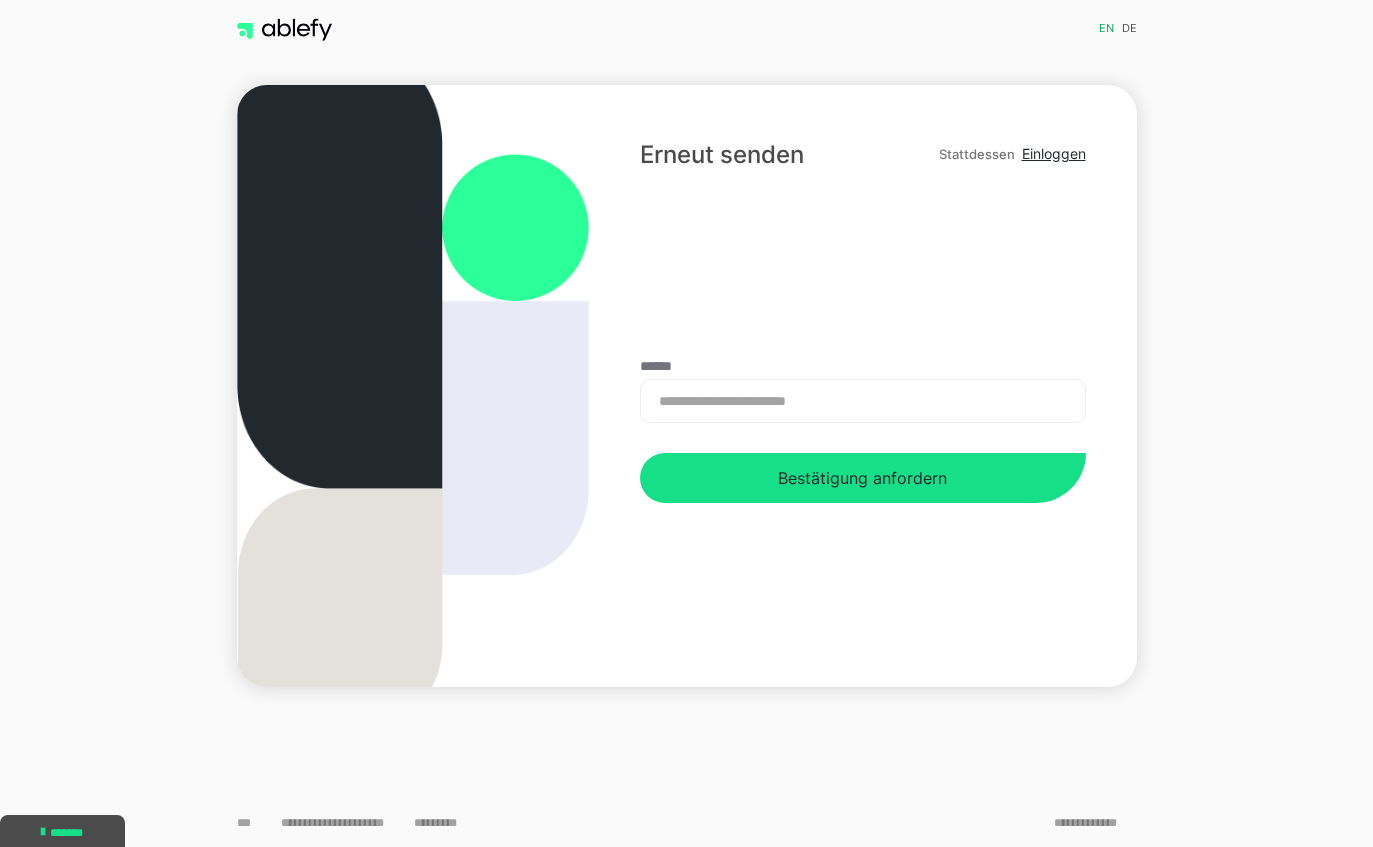 click on "Bestätigung anfordern" at bounding box center (862, 478) 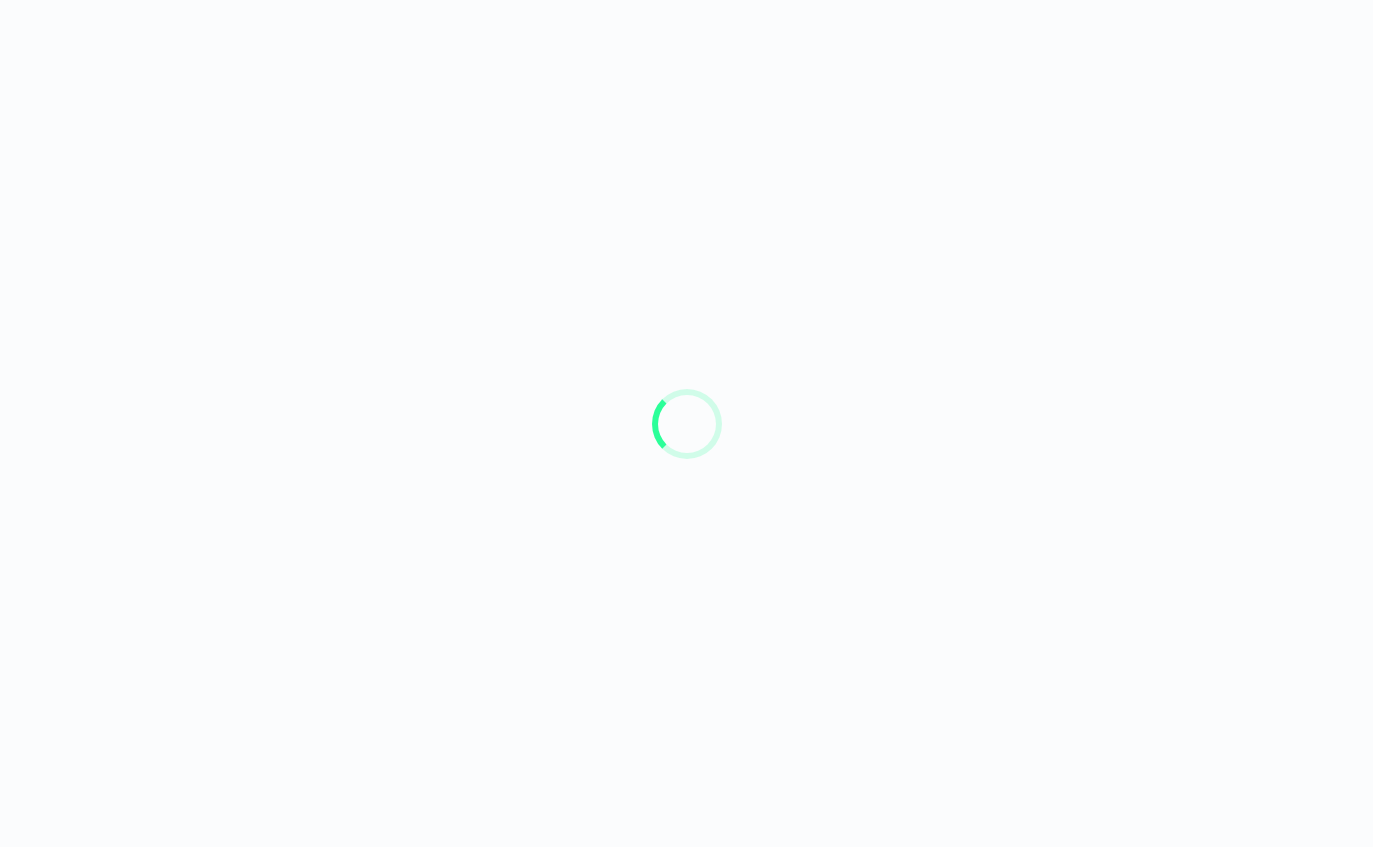 scroll, scrollTop: 0, scrollLeft: 0, axis: both 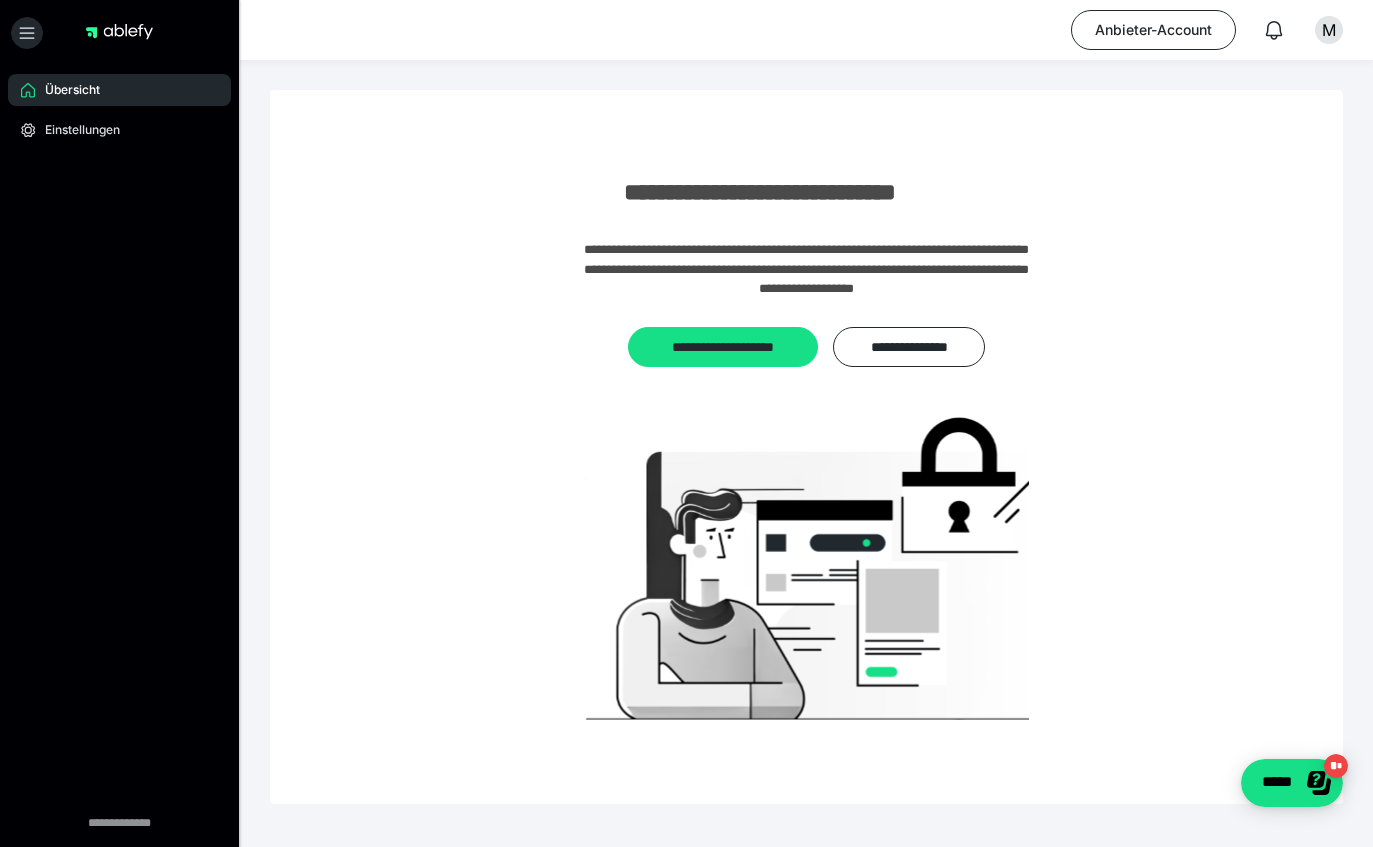 click on "Anbieter-Account" at bounding box center (1153, 30) 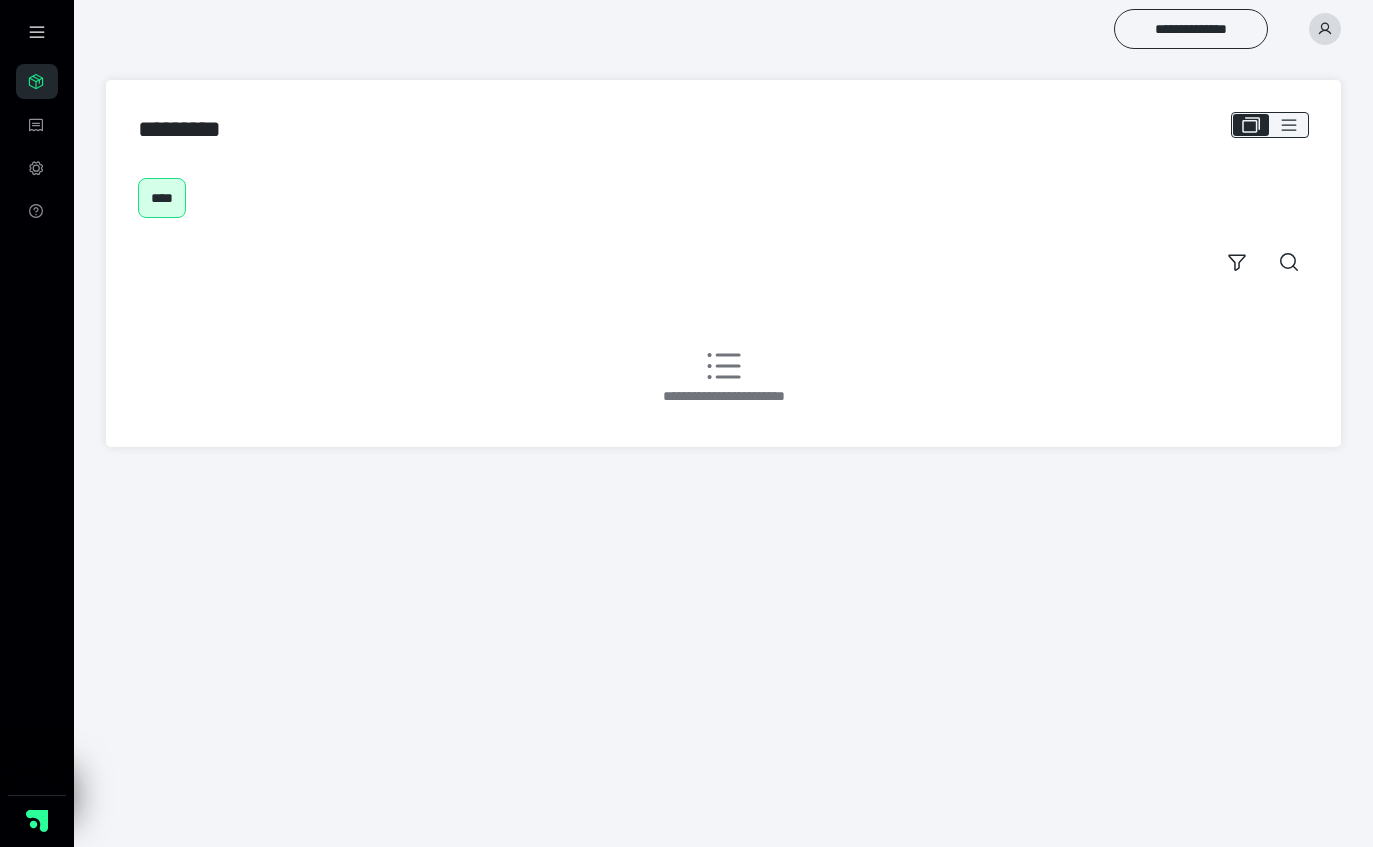 scroll, scrollTop: 0, scrollLeft: 0, axis: both 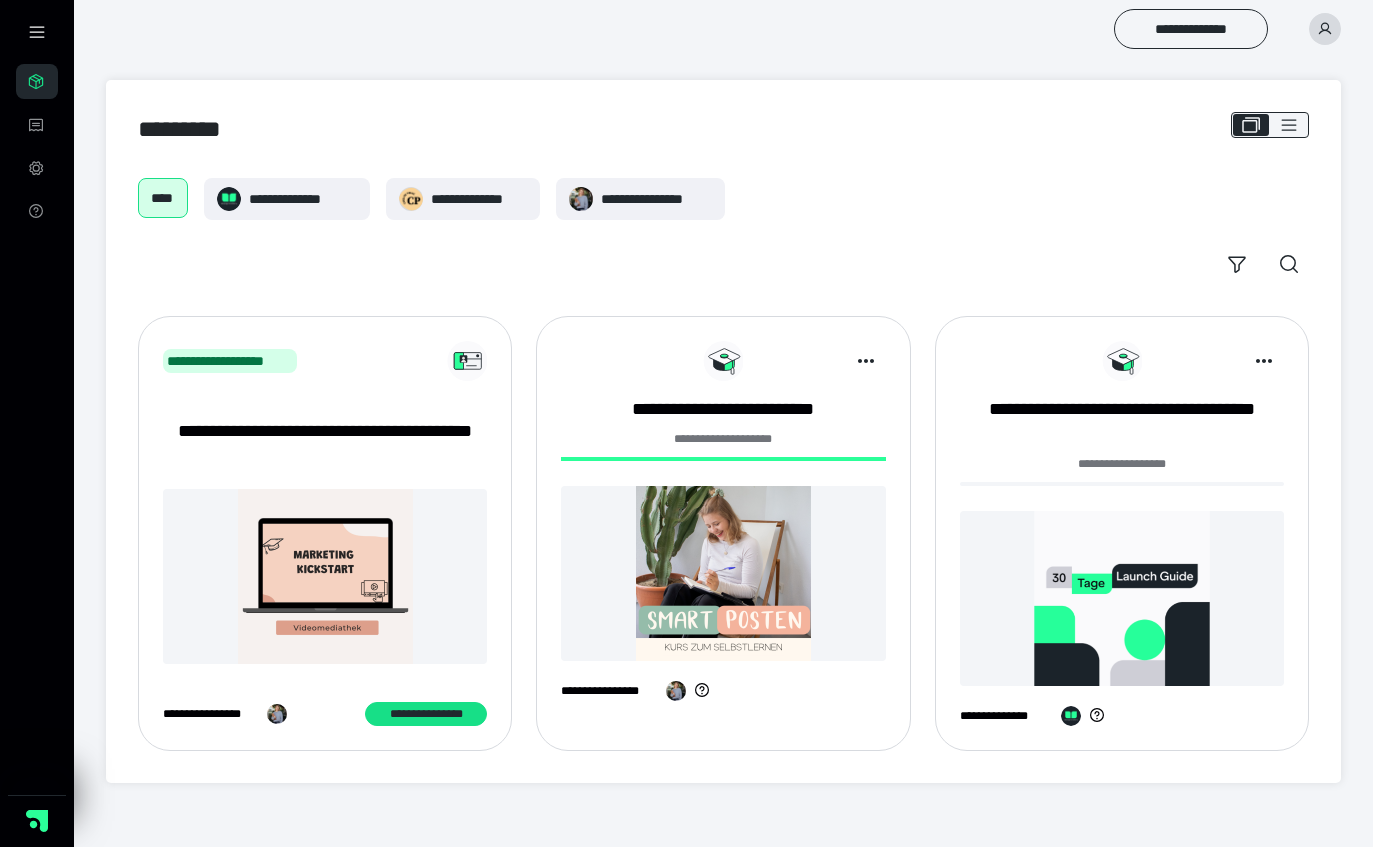 click at bounding box center [723, 573] 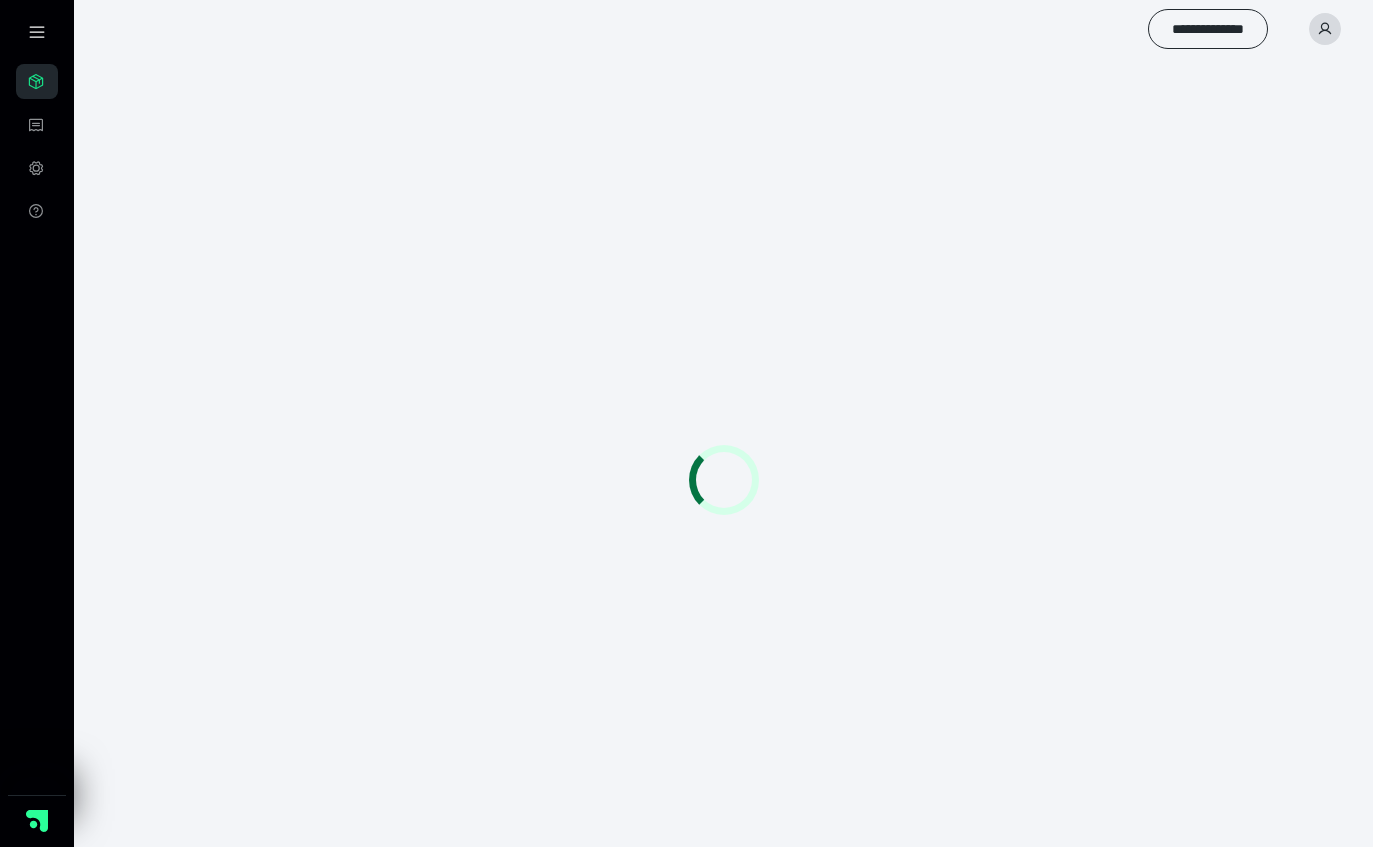 scroll, scrollTop: 0, scrollLeft: 0, axis: both 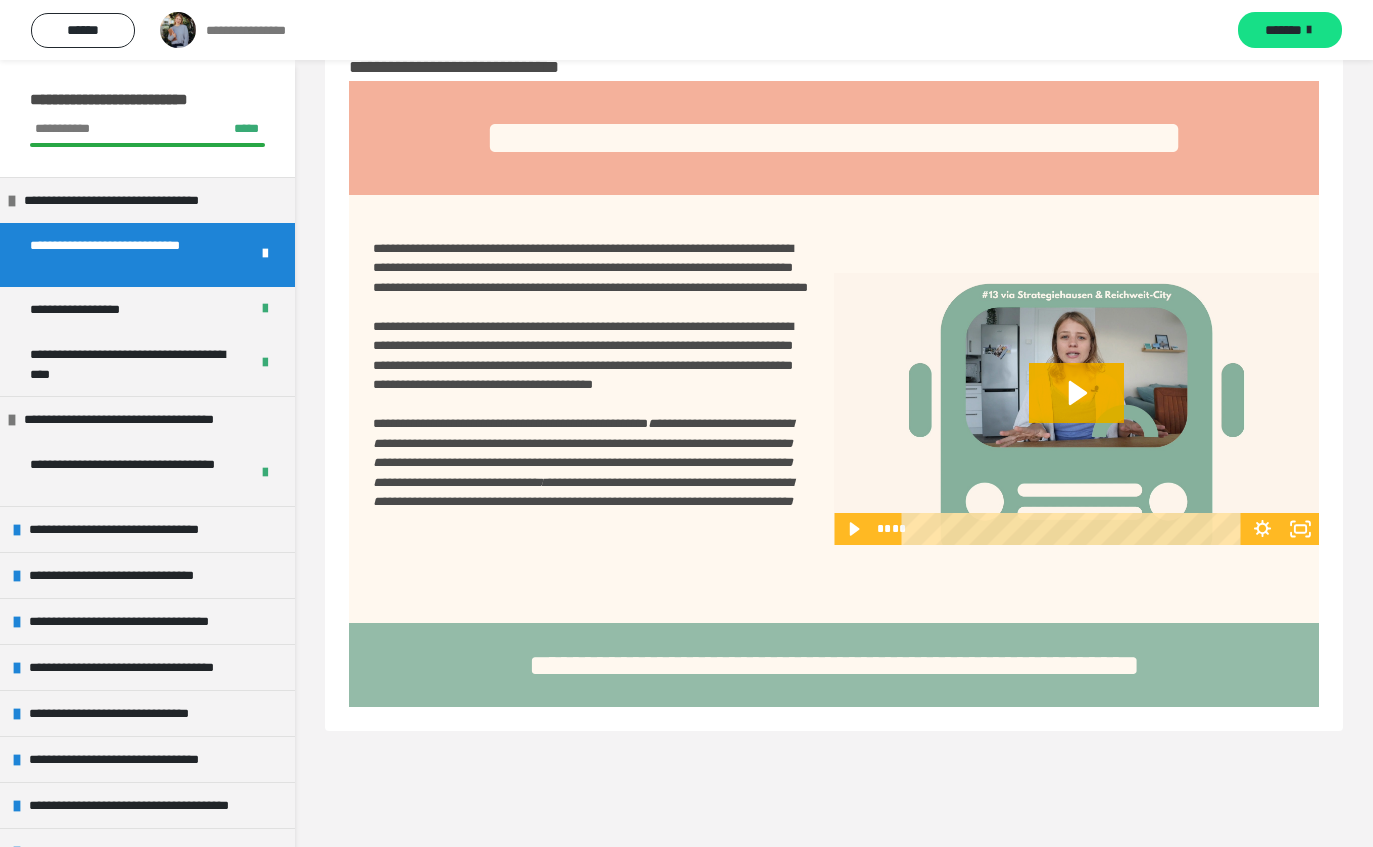 click on "**********" at bounding box center [147, 309] 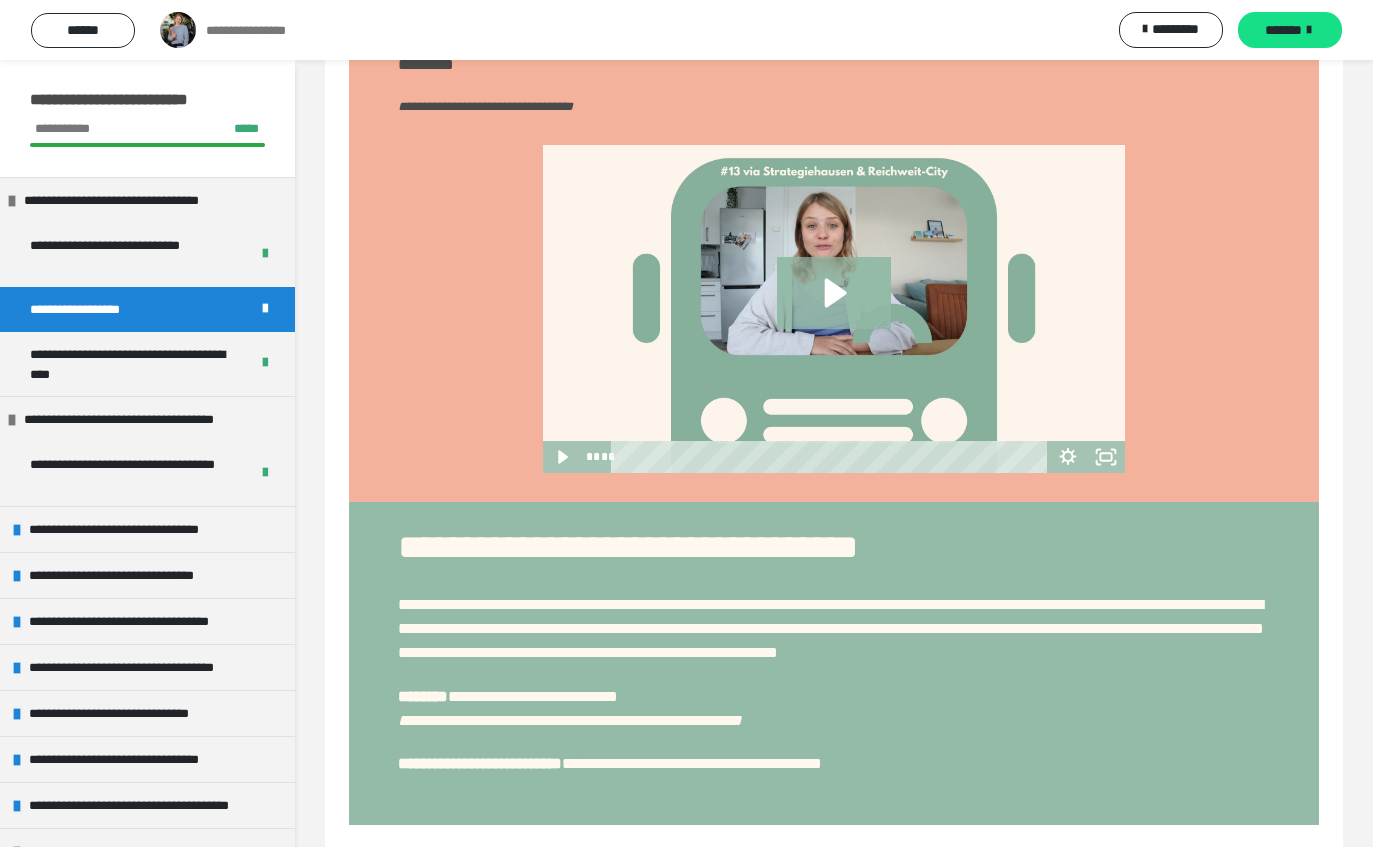 scroll, scrollTop: 590, scrollLeft: 0, axis: vertical 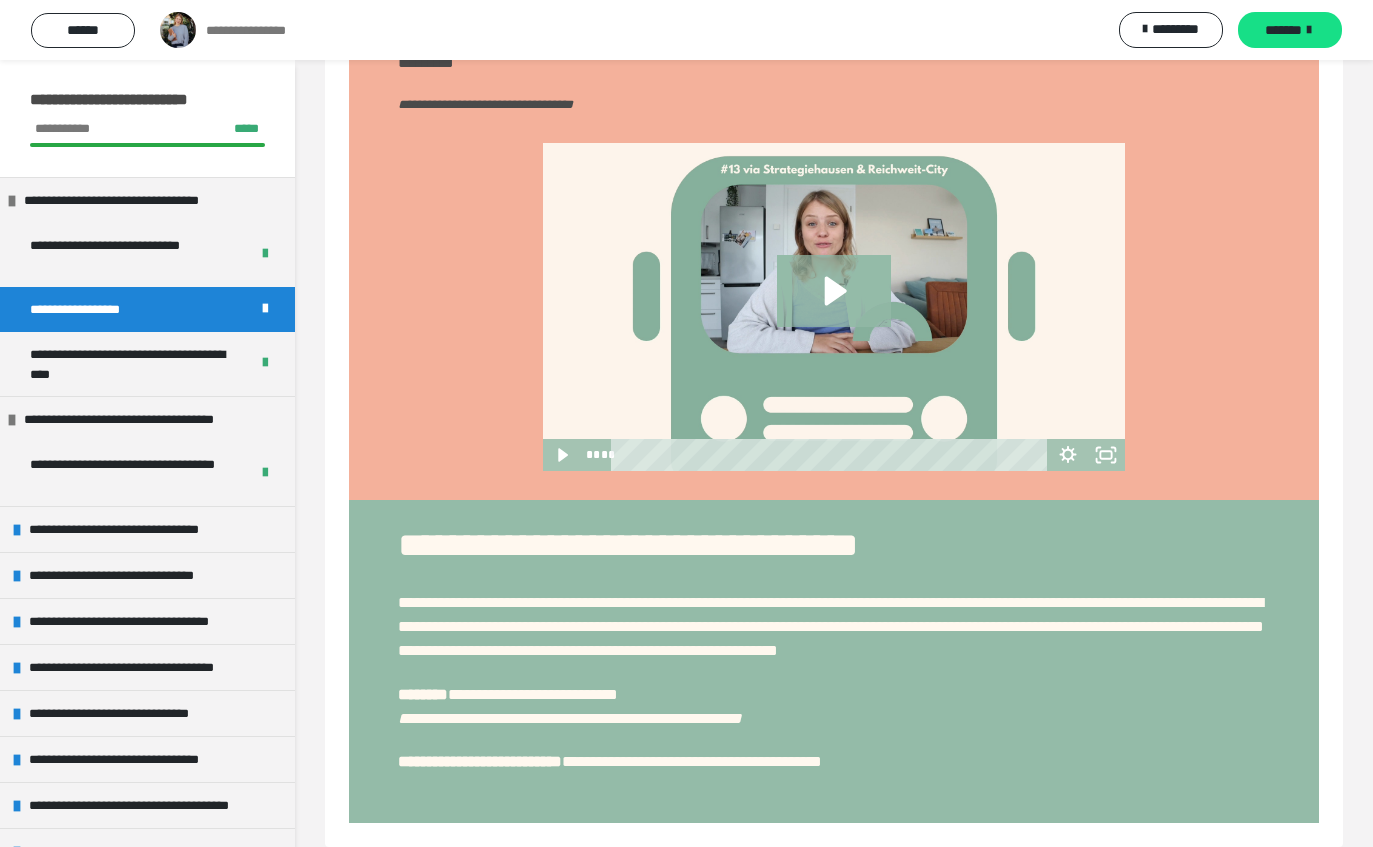 click on "**********" at bounding box center [131, 364] 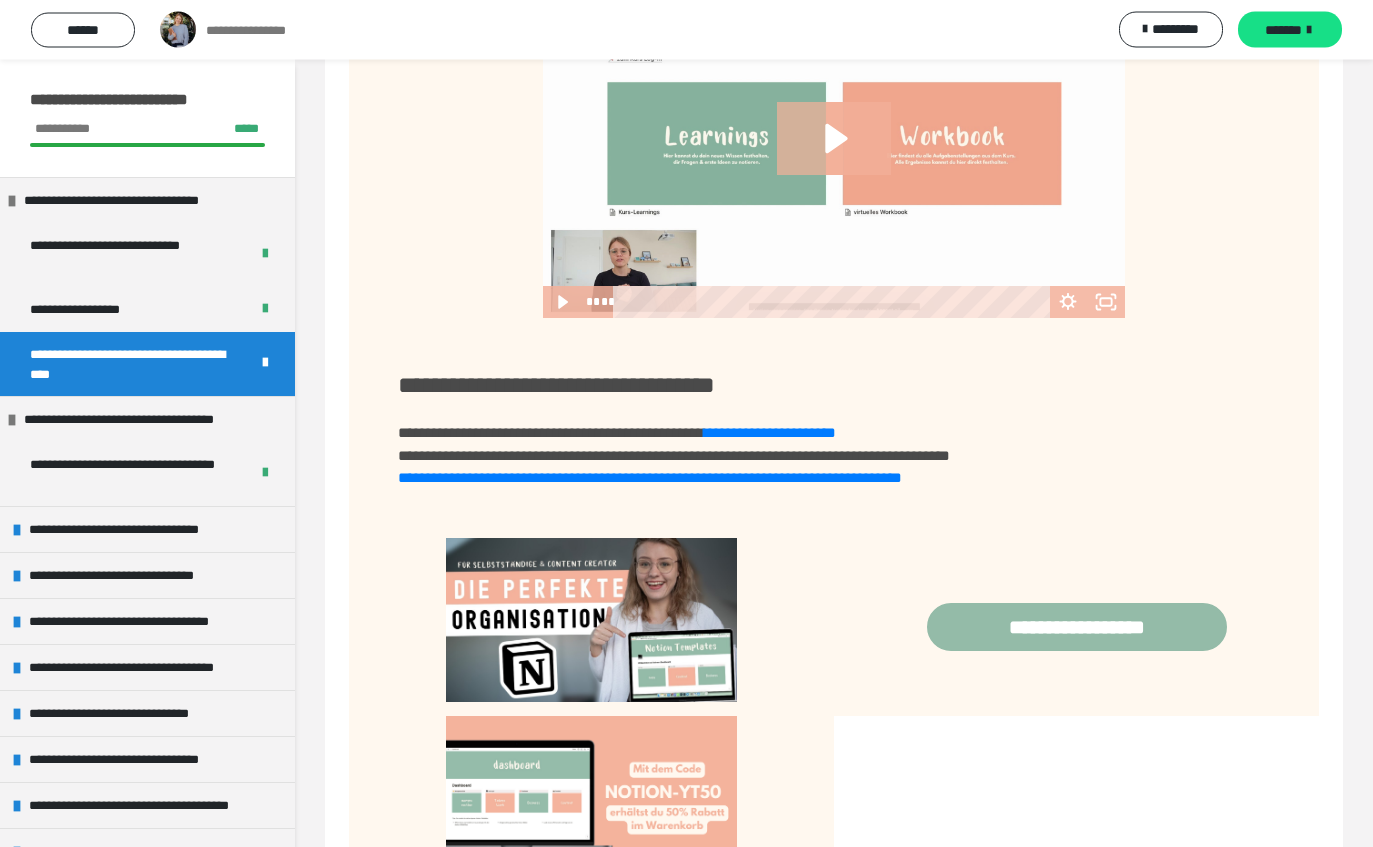 scroll, scrollTop: 1291, scrollLeft: 0, axis: vertical 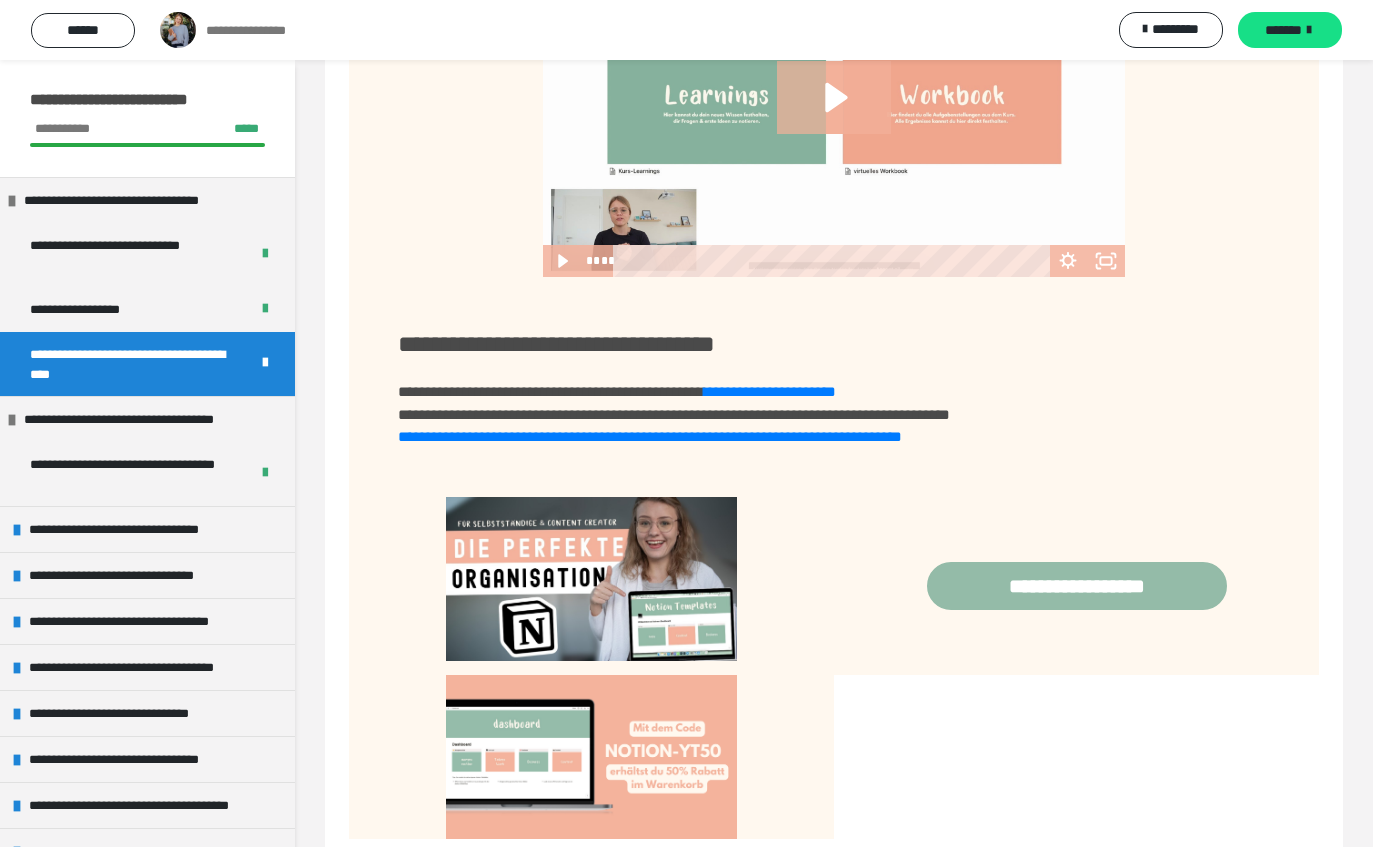 click on "**********" at bounding box center (150, 200) 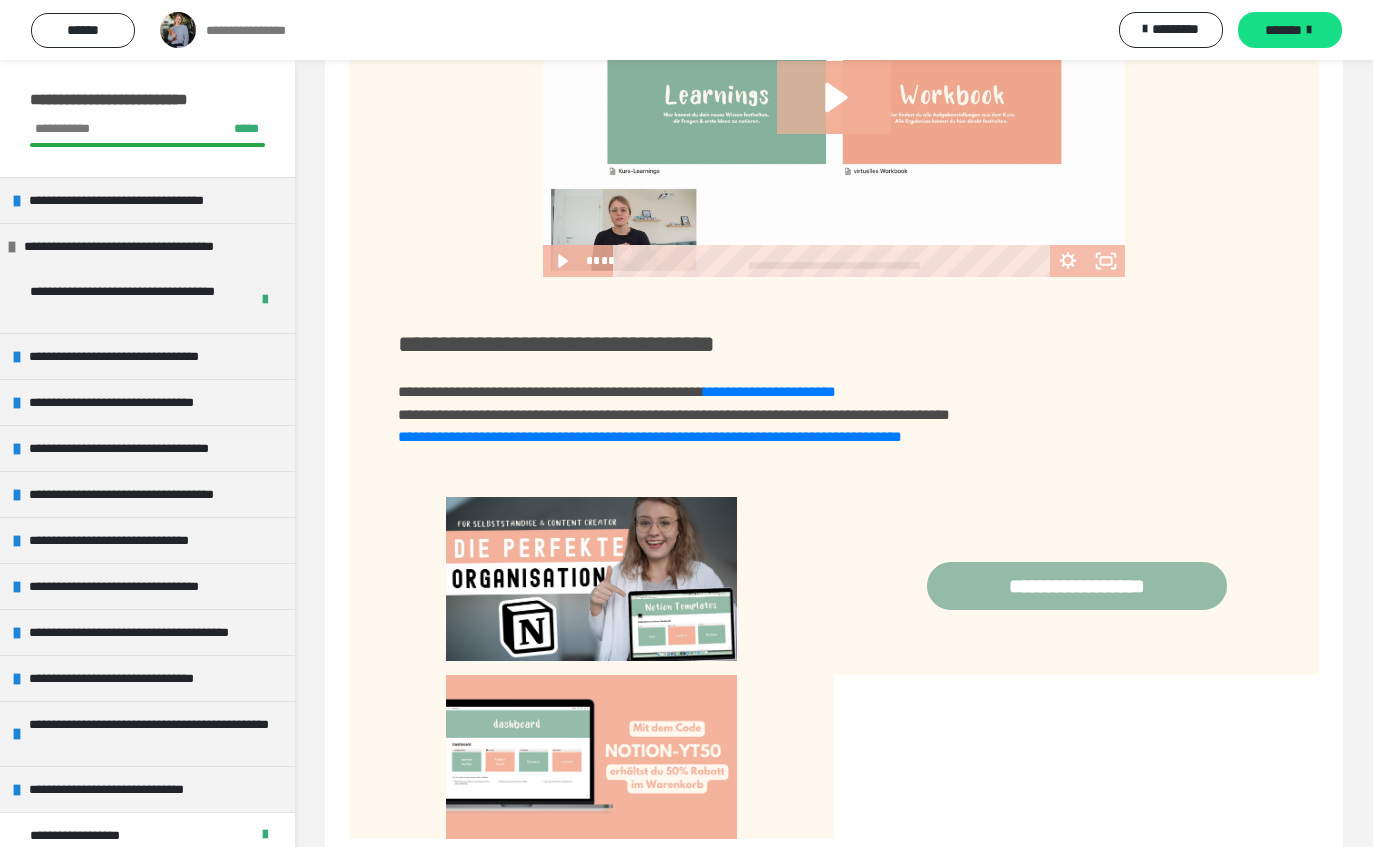click on "**********" at bounding box center (131, 301) 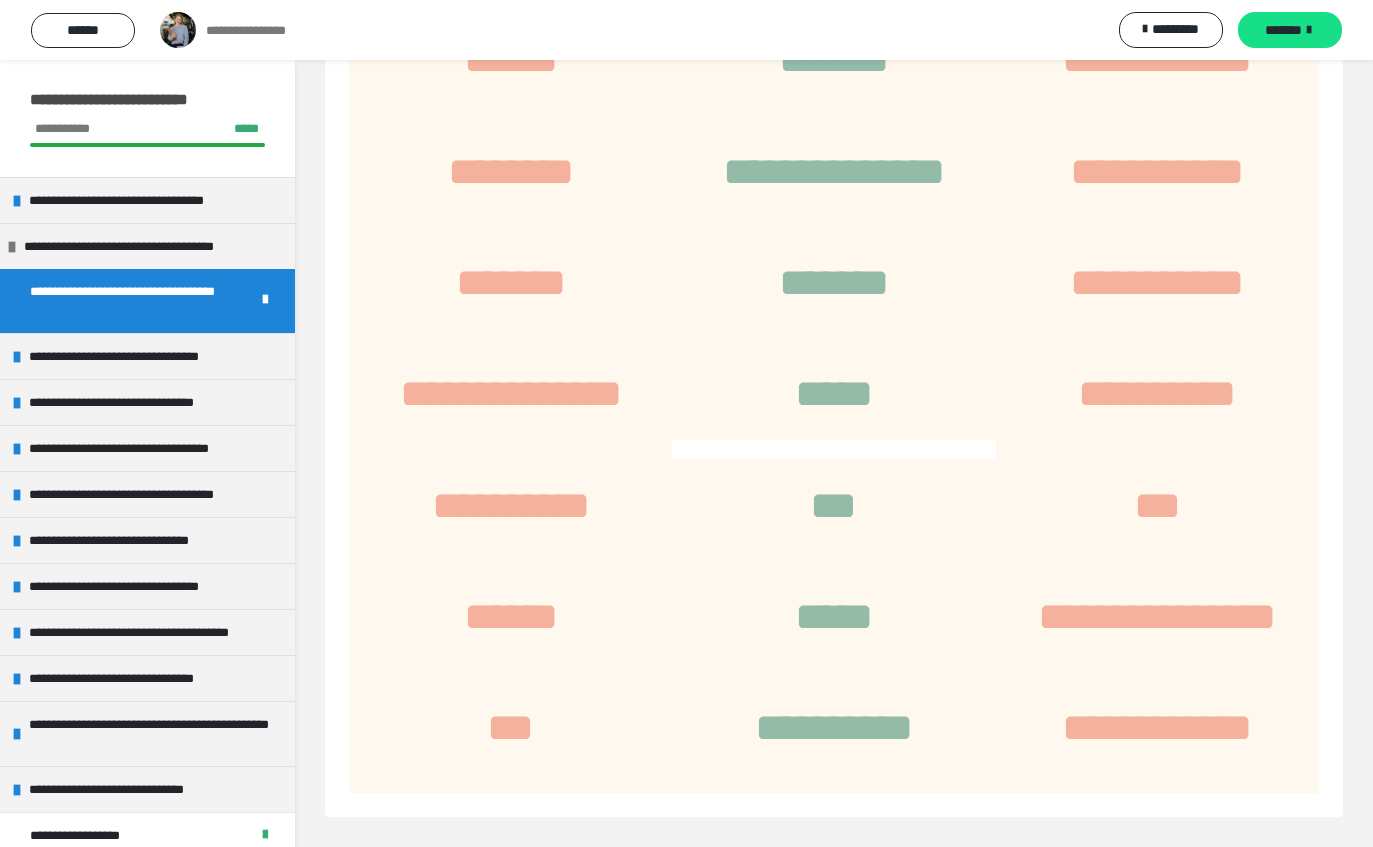scroll, scrollTop: 1273, scrollLeft: 0, axis: vertical 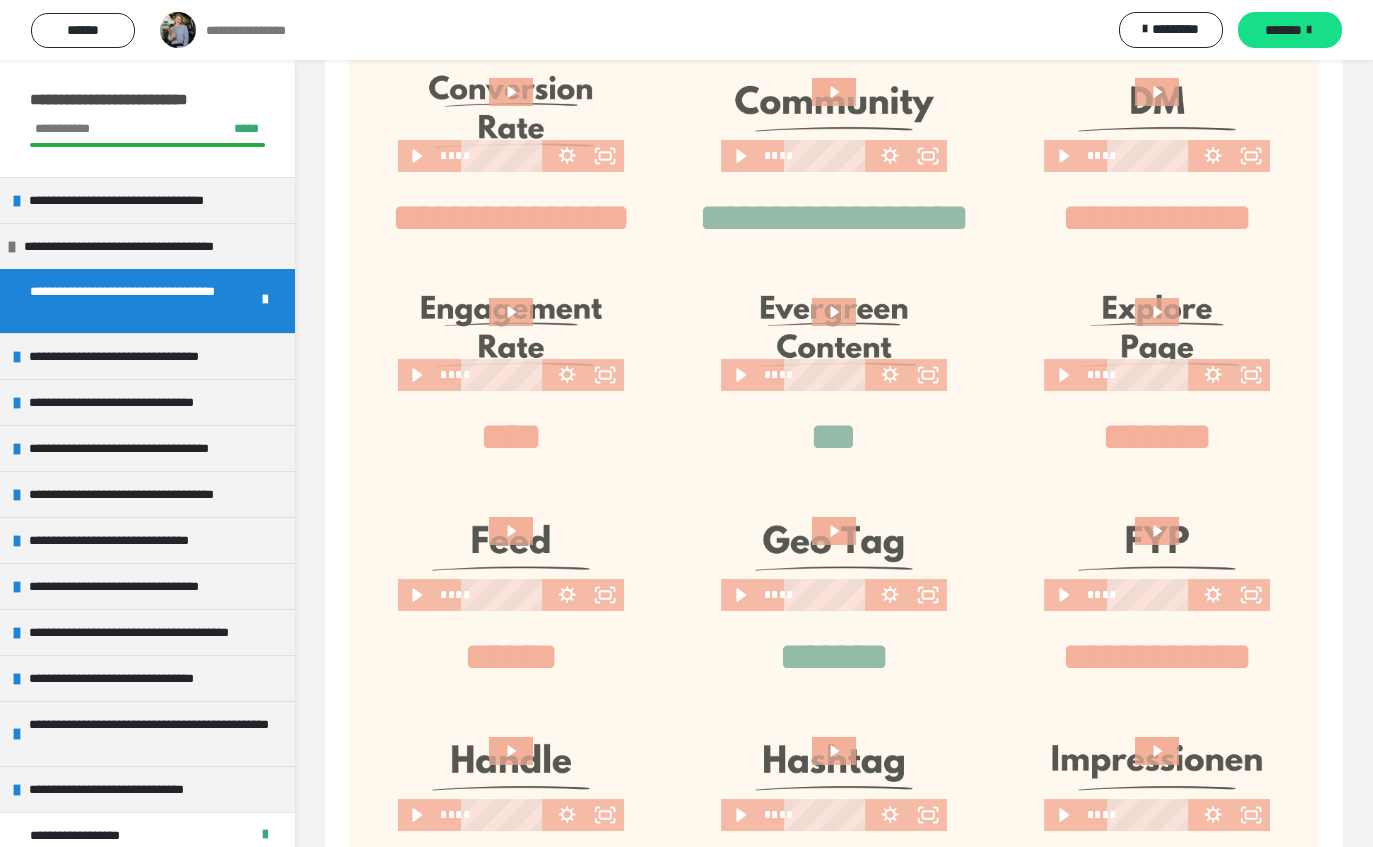 click on "**********" at bounding box center [145, 246] 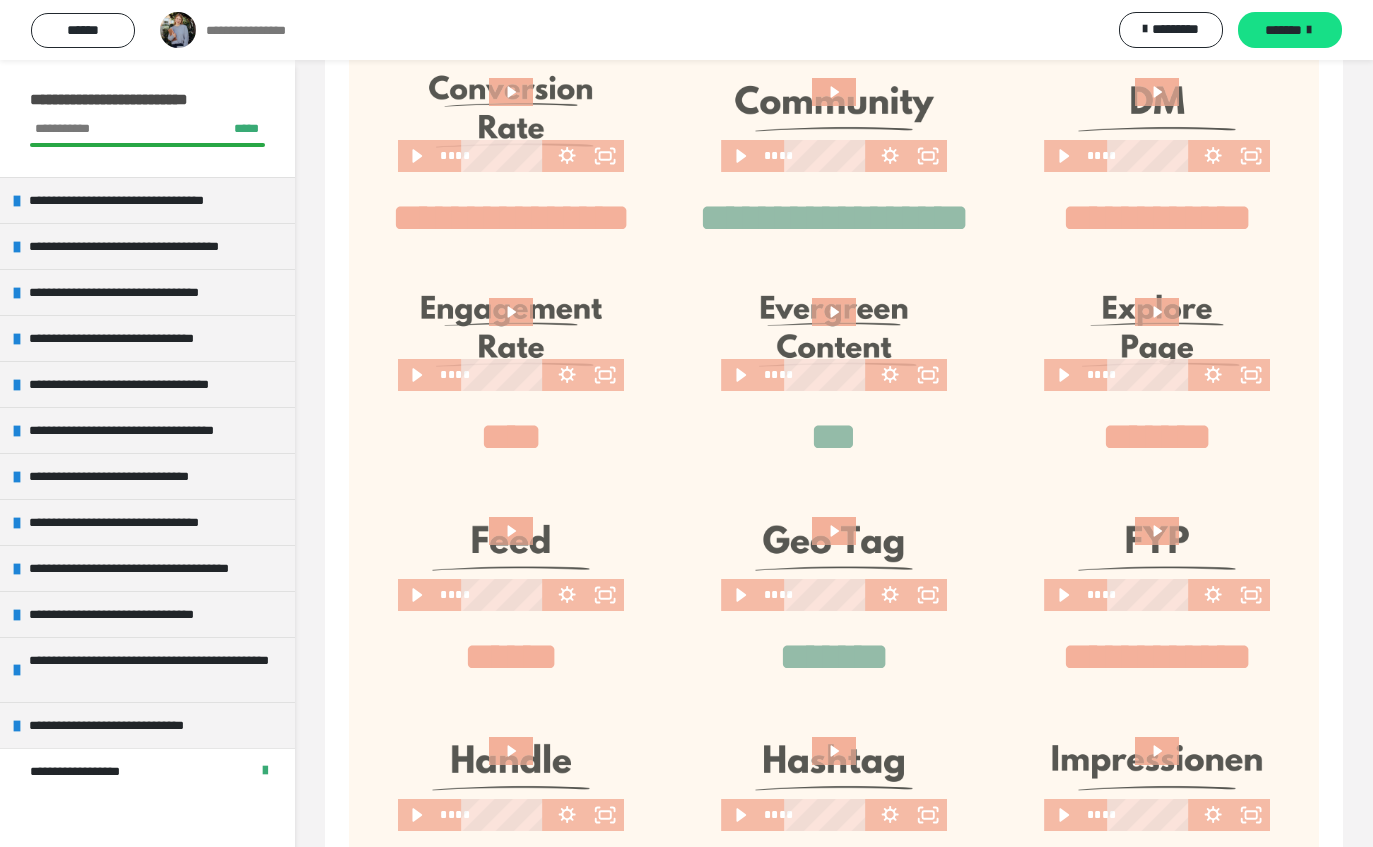 click on "**********" at bounding box center [137, 292] 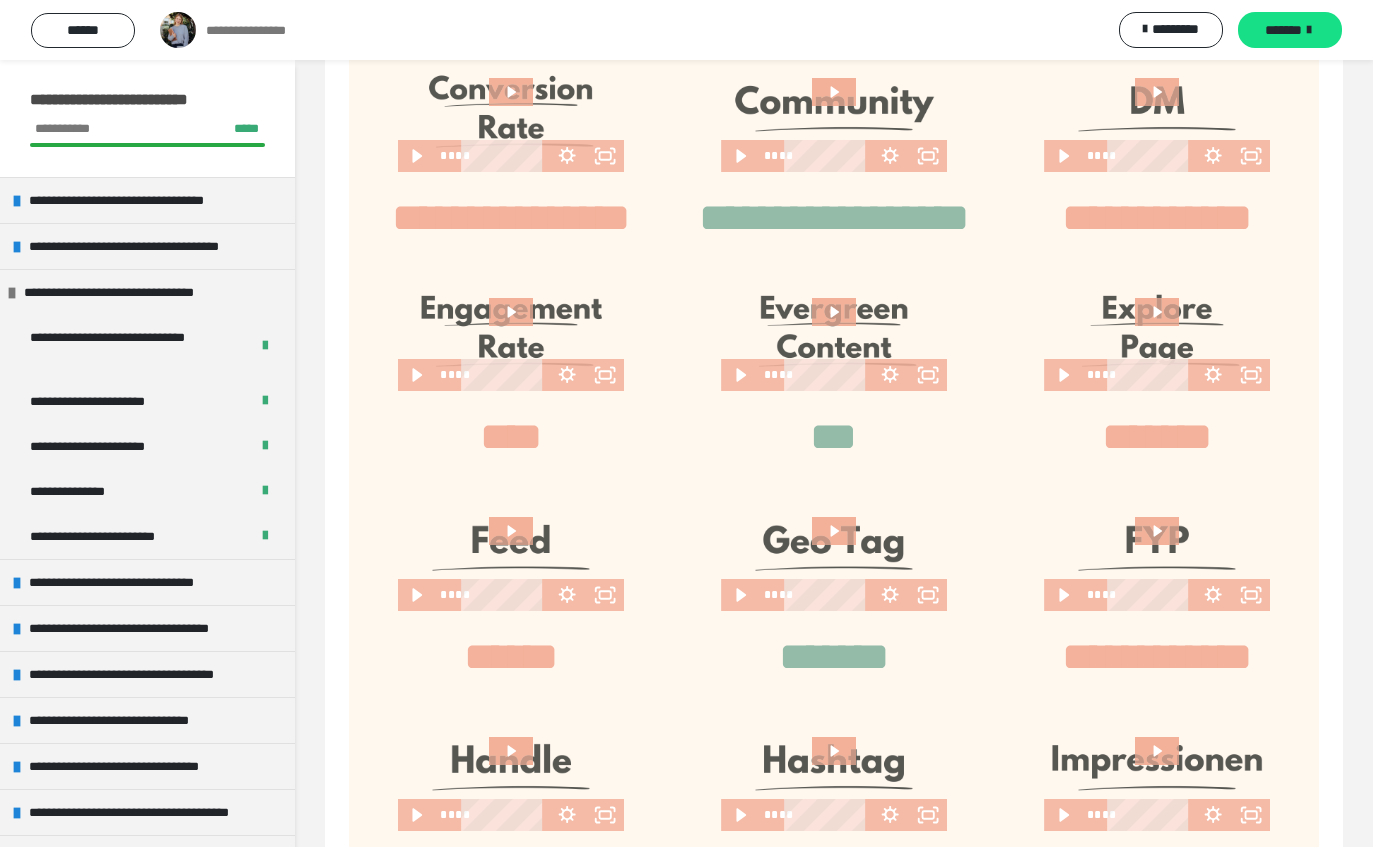 click on "**********" at bounding box center [132, 292] 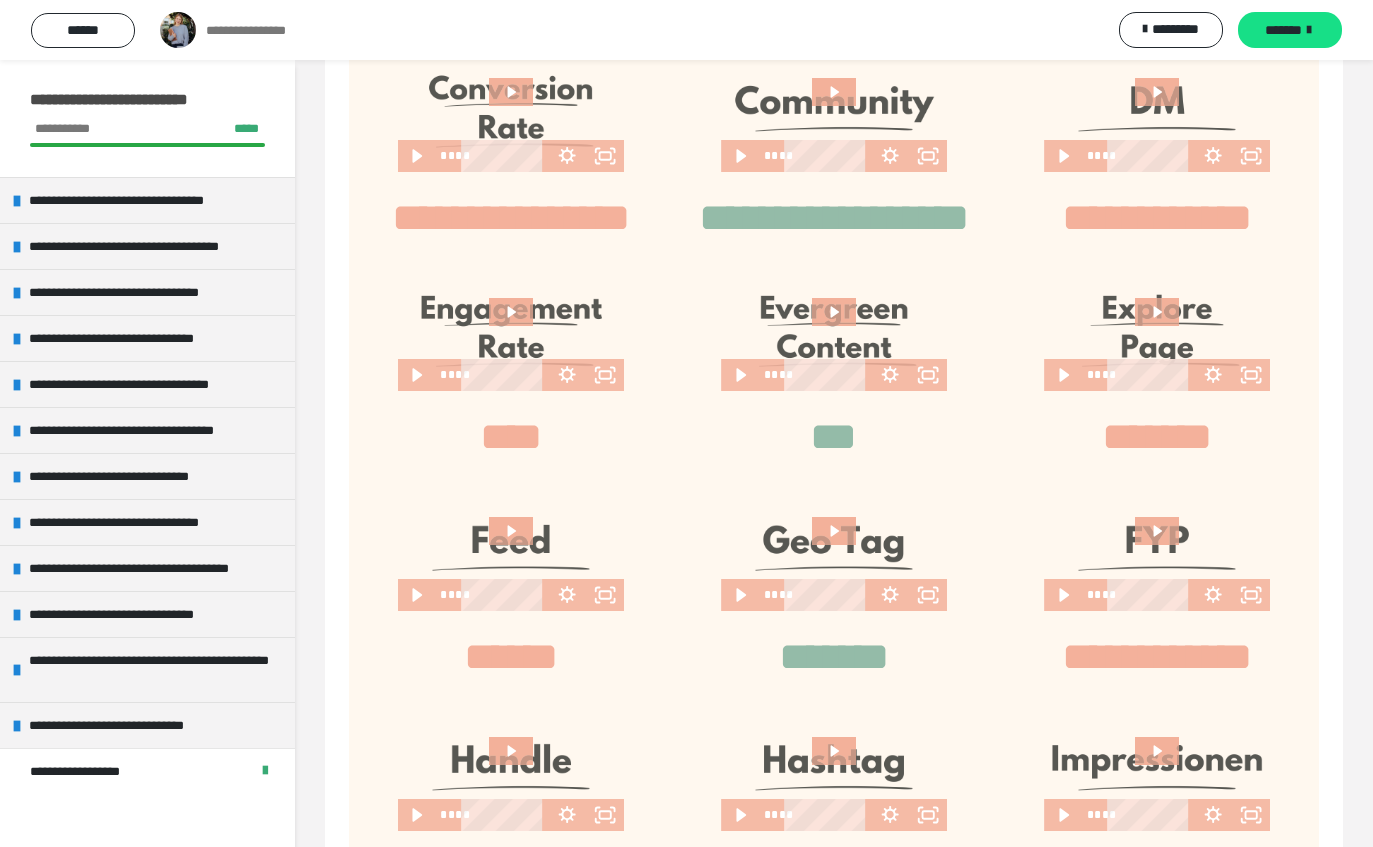 click on "**********" at bounding box center (137, 338) 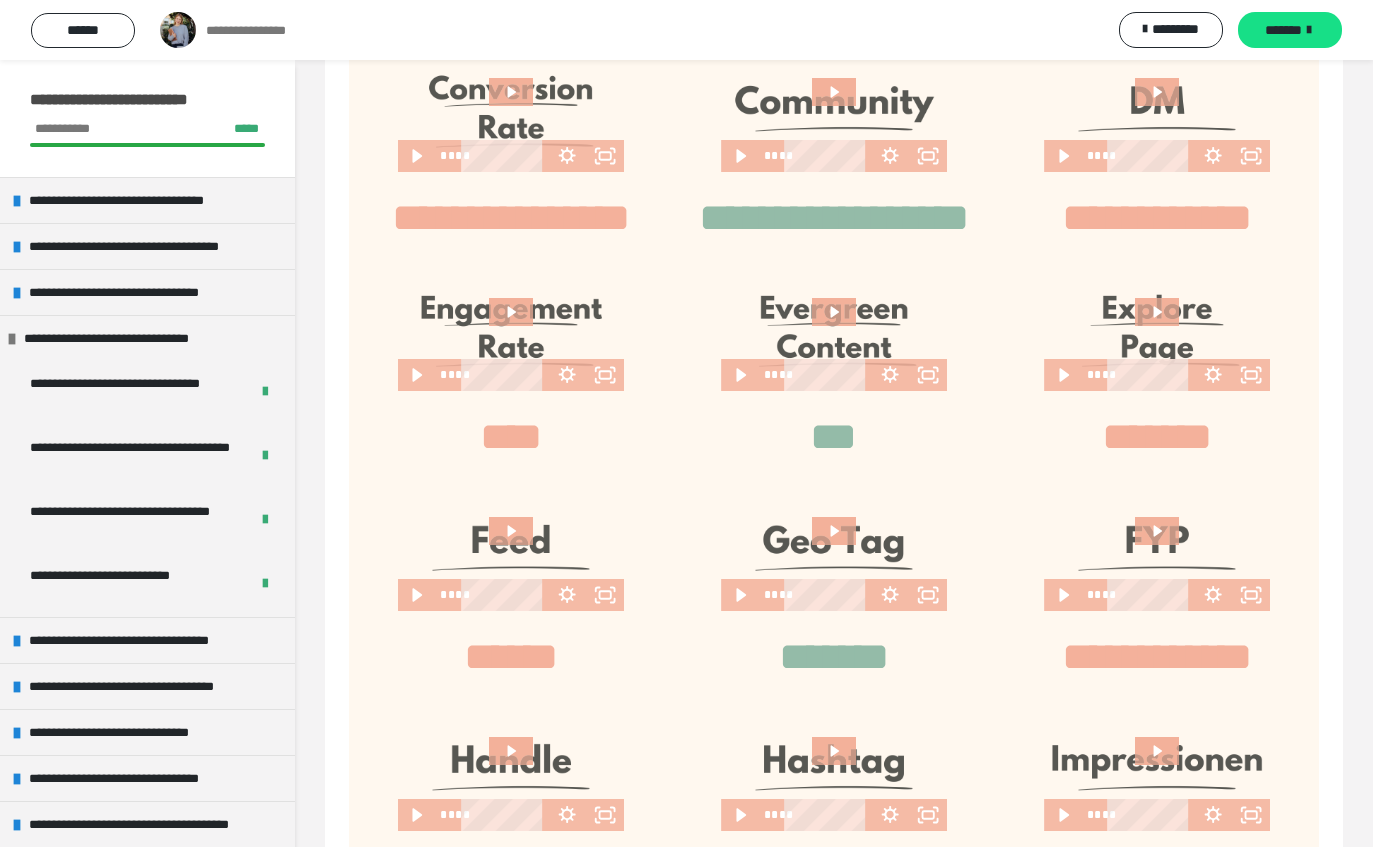 click on "**********" at bounding box center [131, 393] 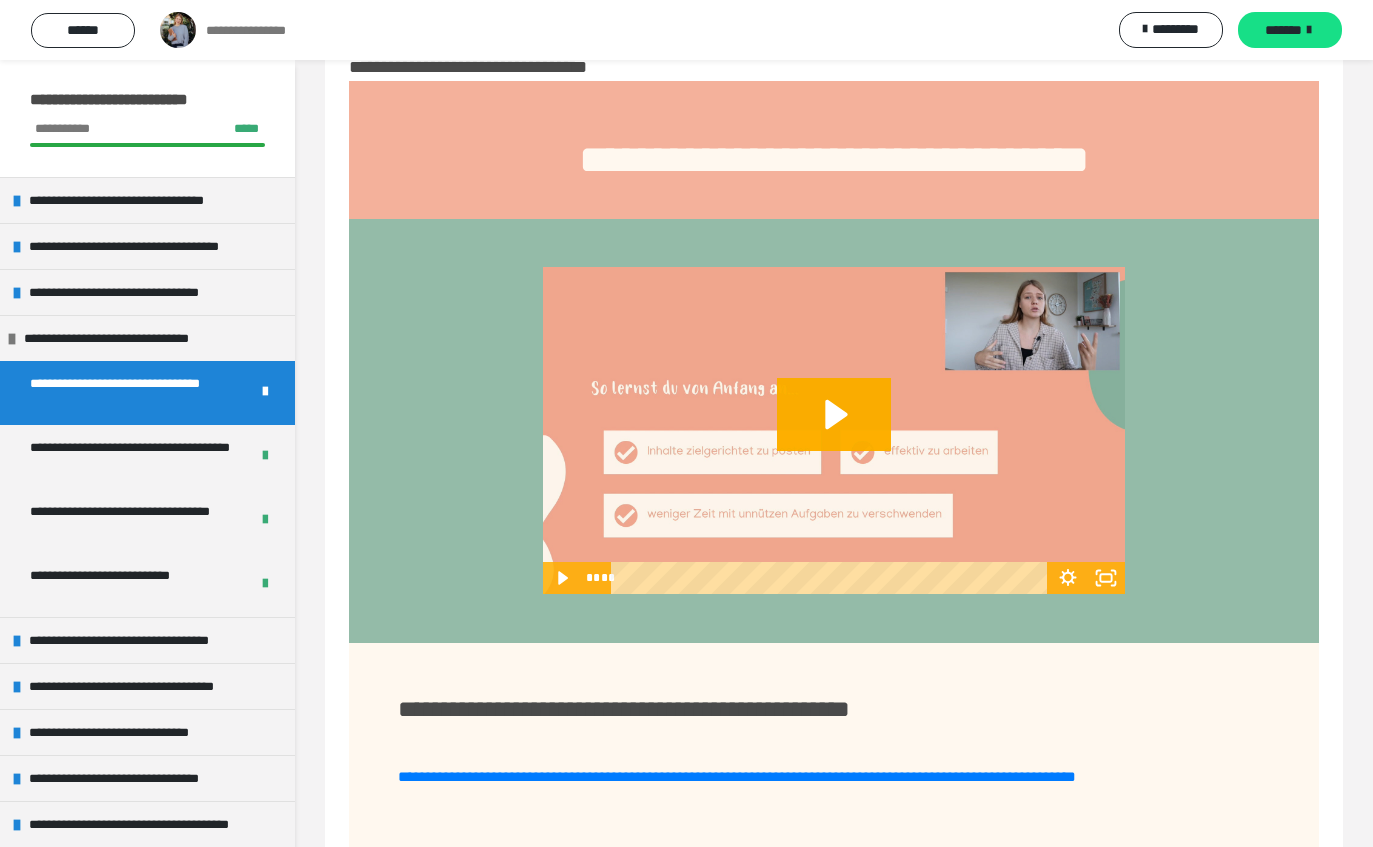 scroll, scrollTop: 80, scrollLeft: 0, axis: vertical 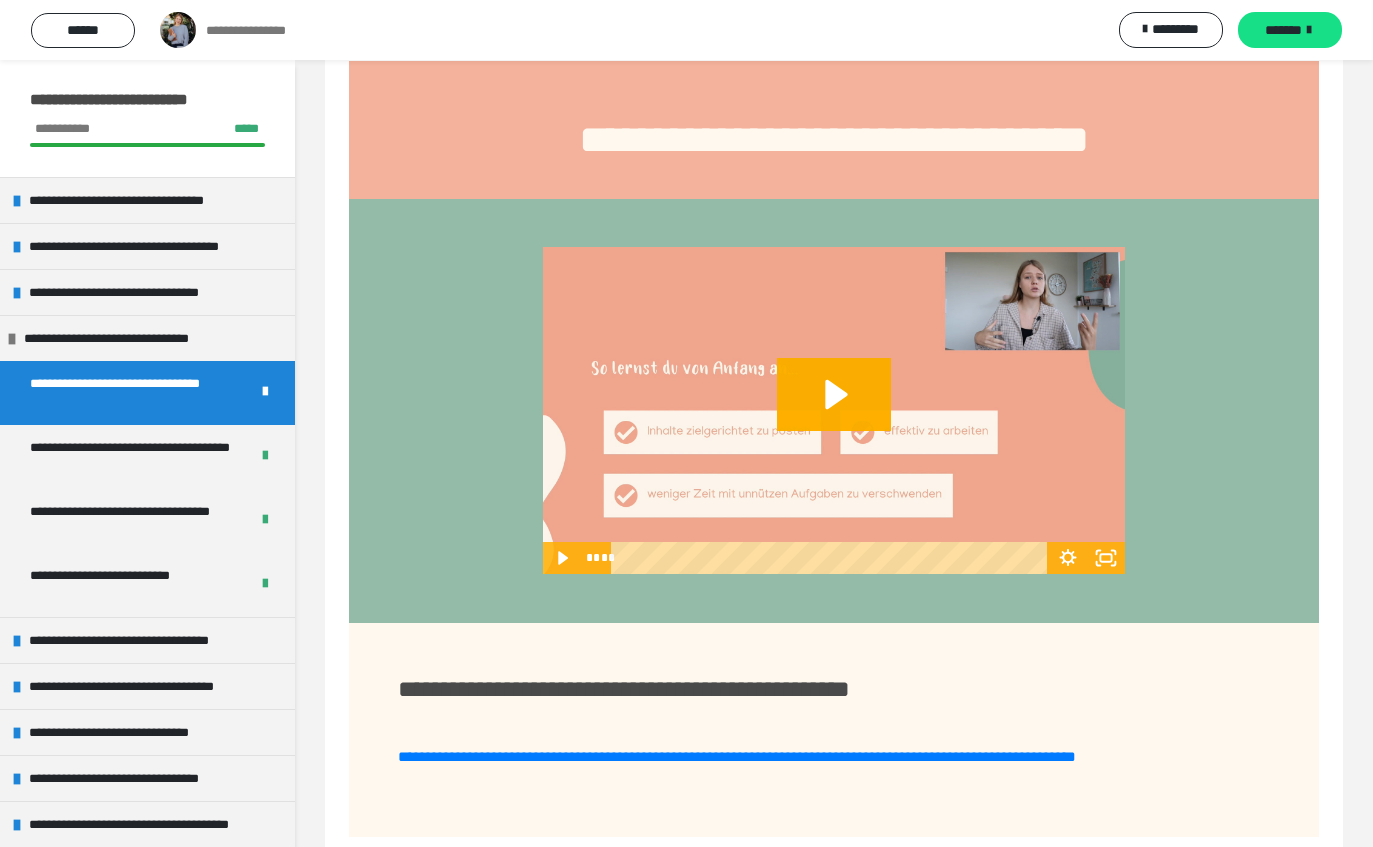 click on "**********" at bounding box center [131, 457] 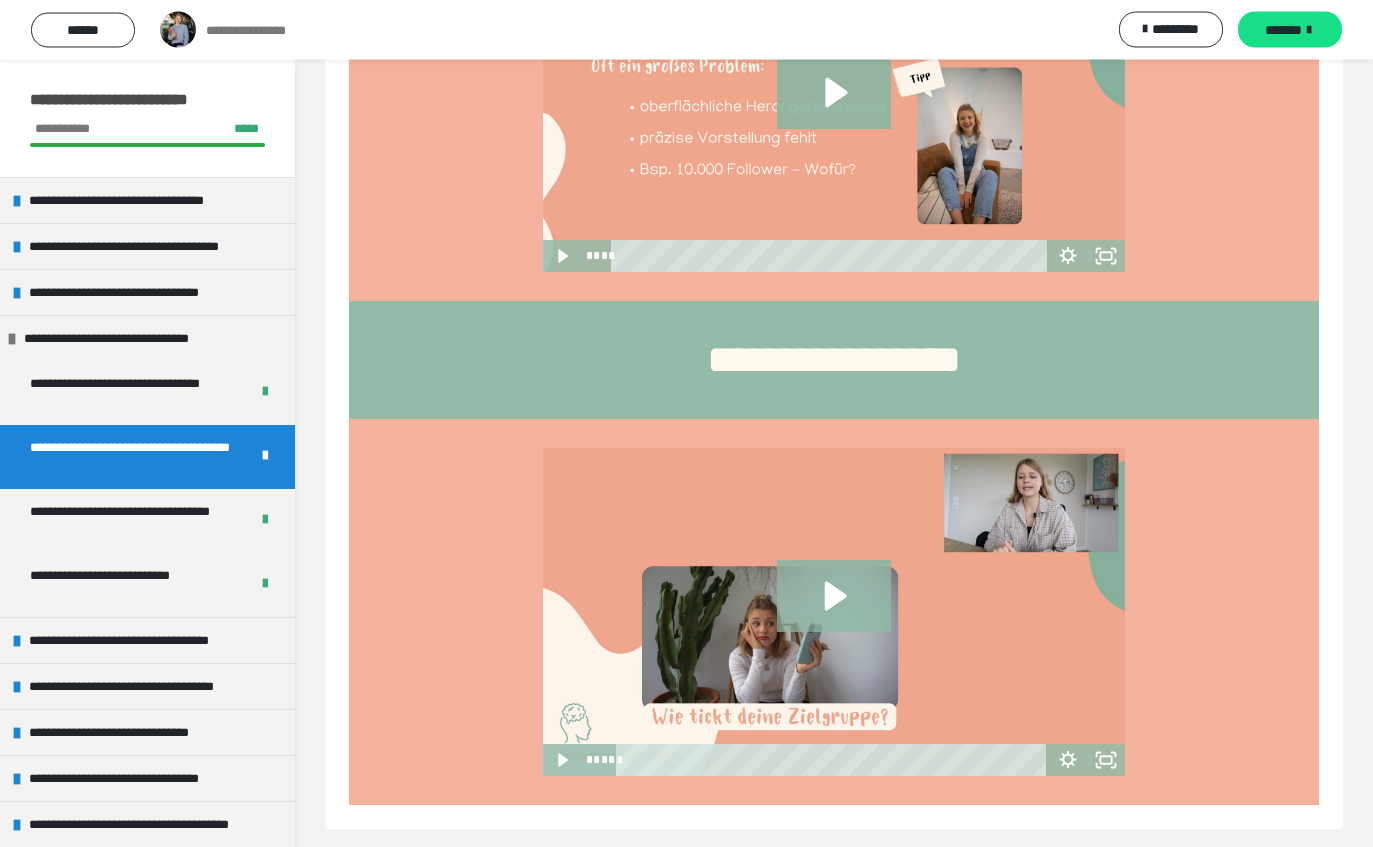 scroll, scrollTop: 1067, scrollLeft: 0, axis: vertical 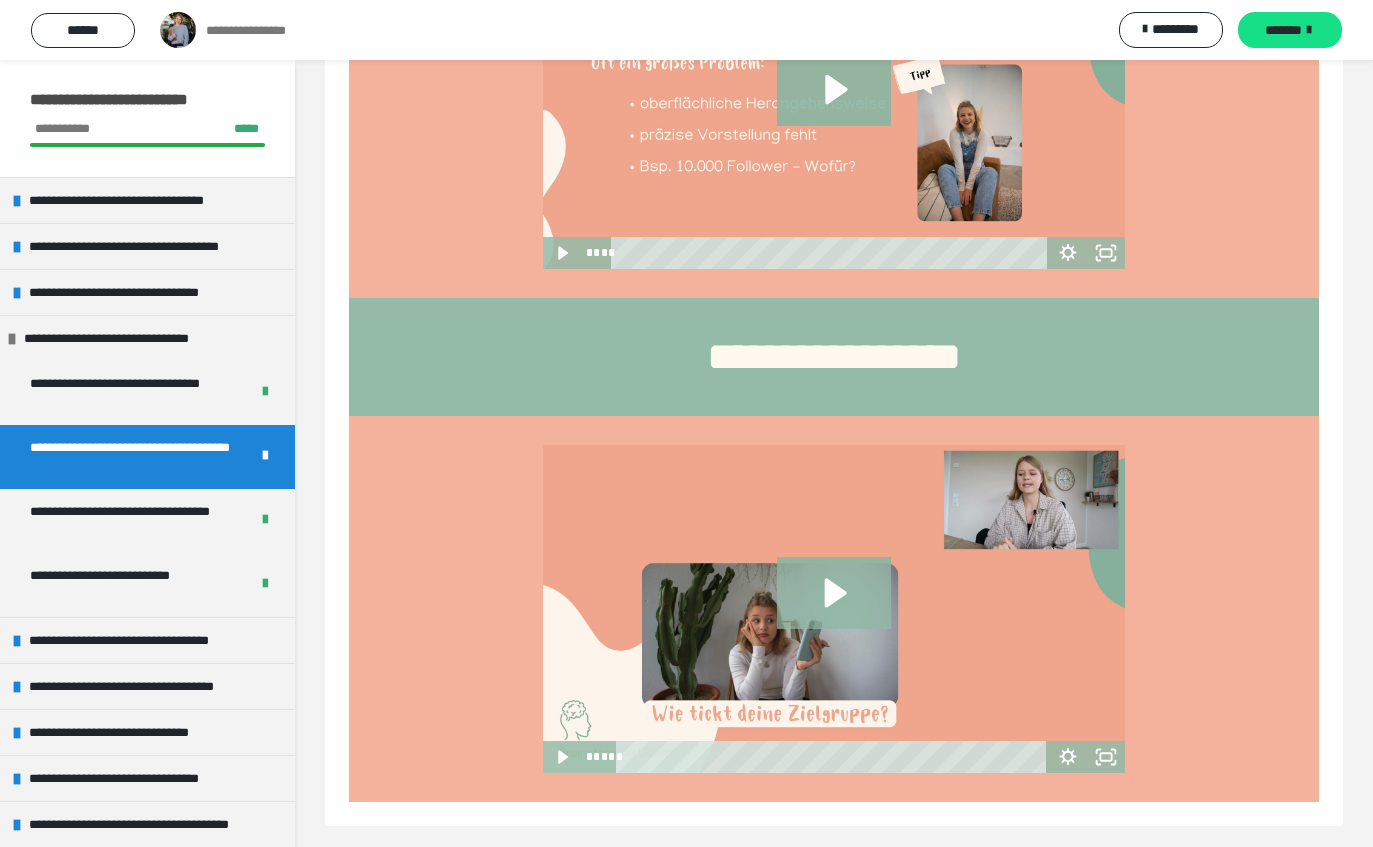 click on "**********" at bounding box center (131, 585) 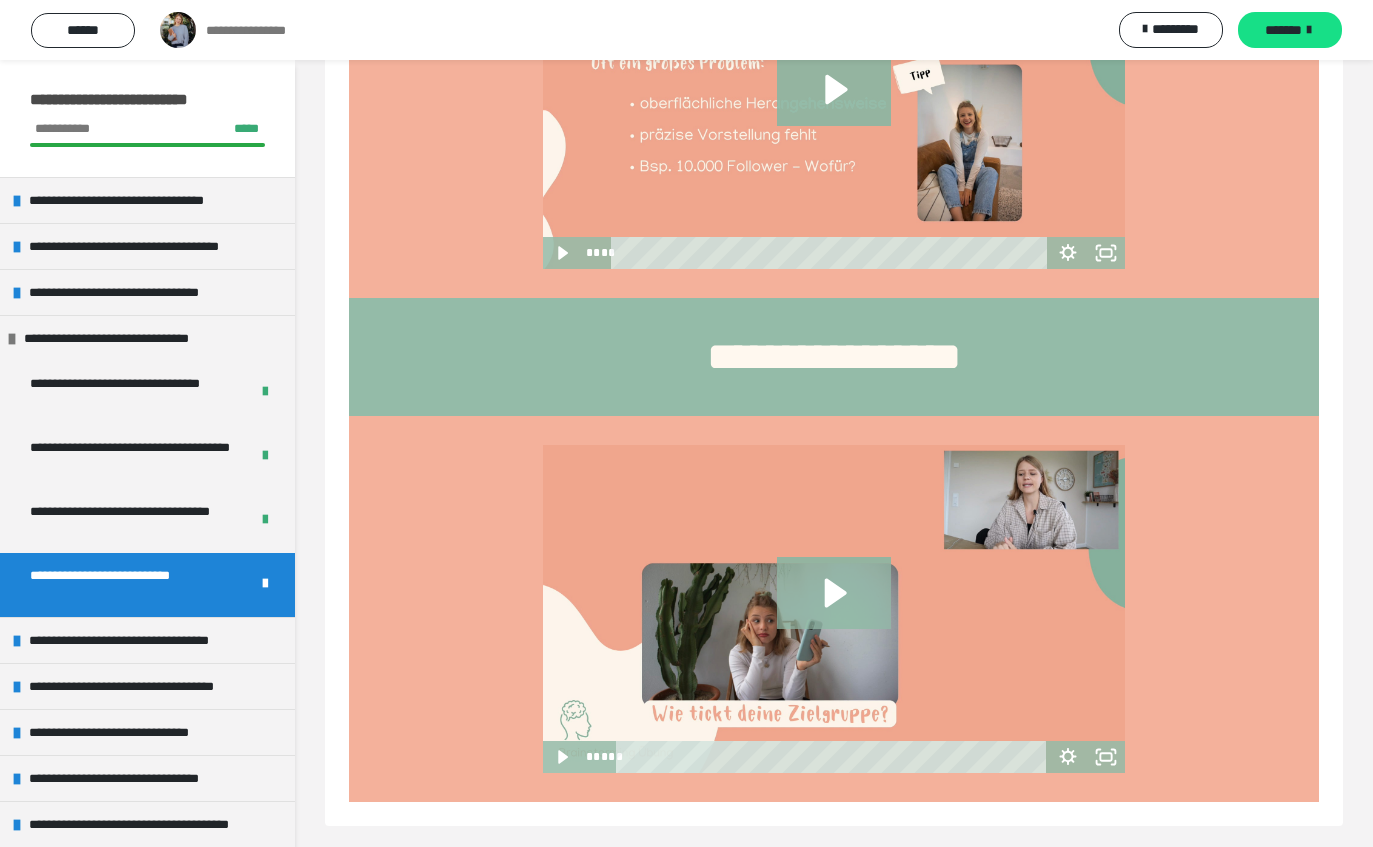 scroll, scrollTop: 60, scrollLeft: 0, axis: vertical 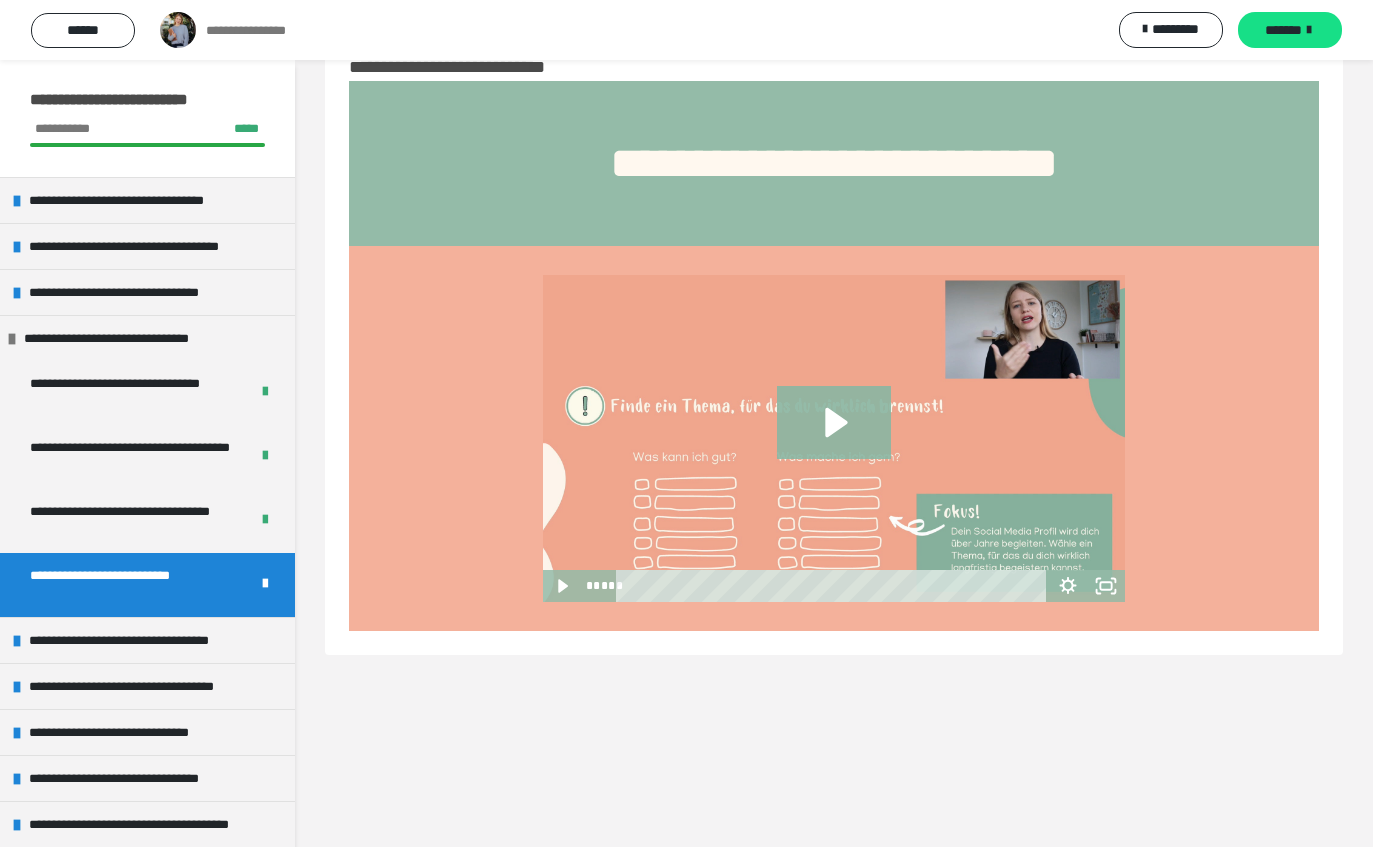 click on "**********" at bounding box center [132, 338] 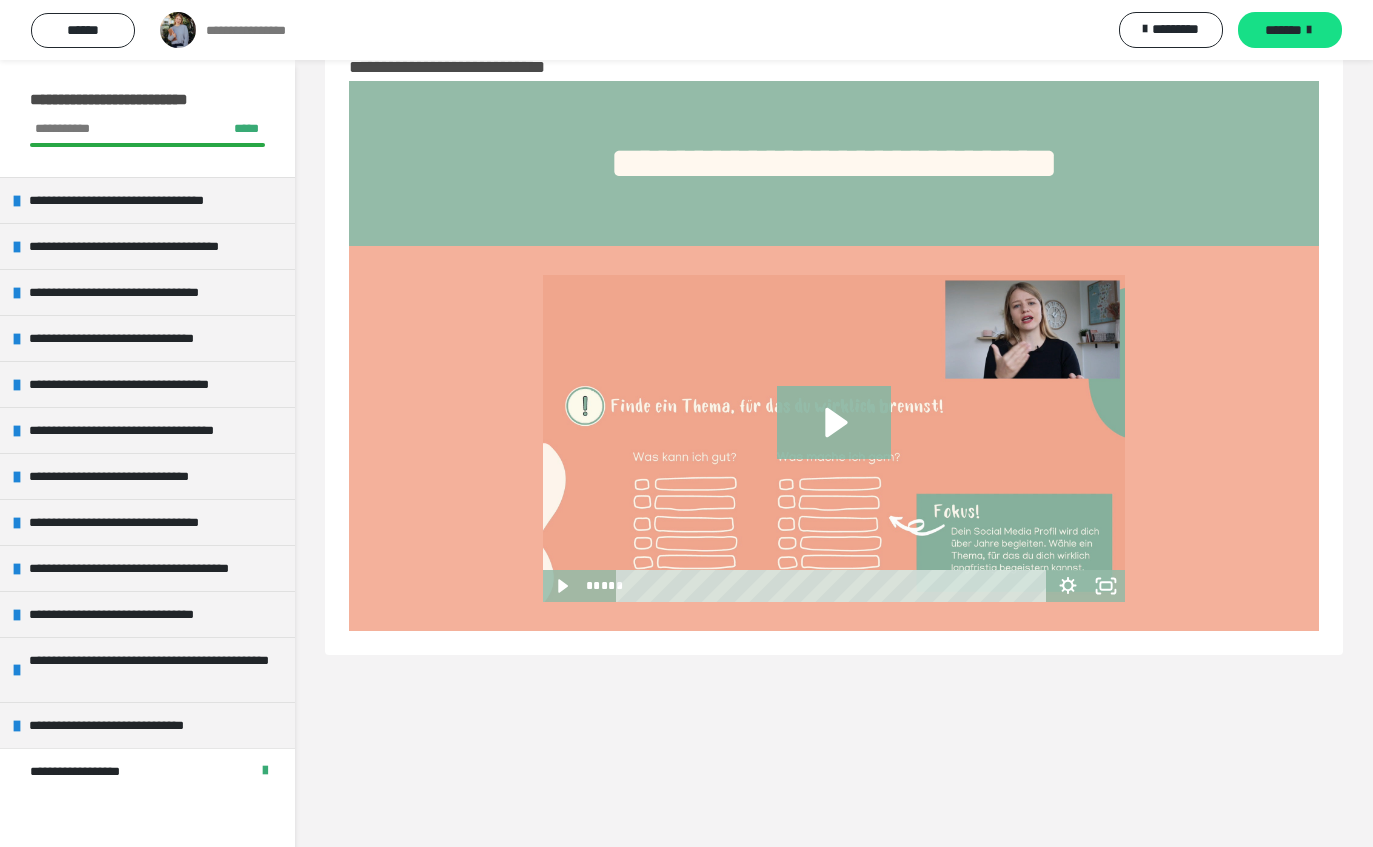 click on "**********" at bounding box center (145, 430) 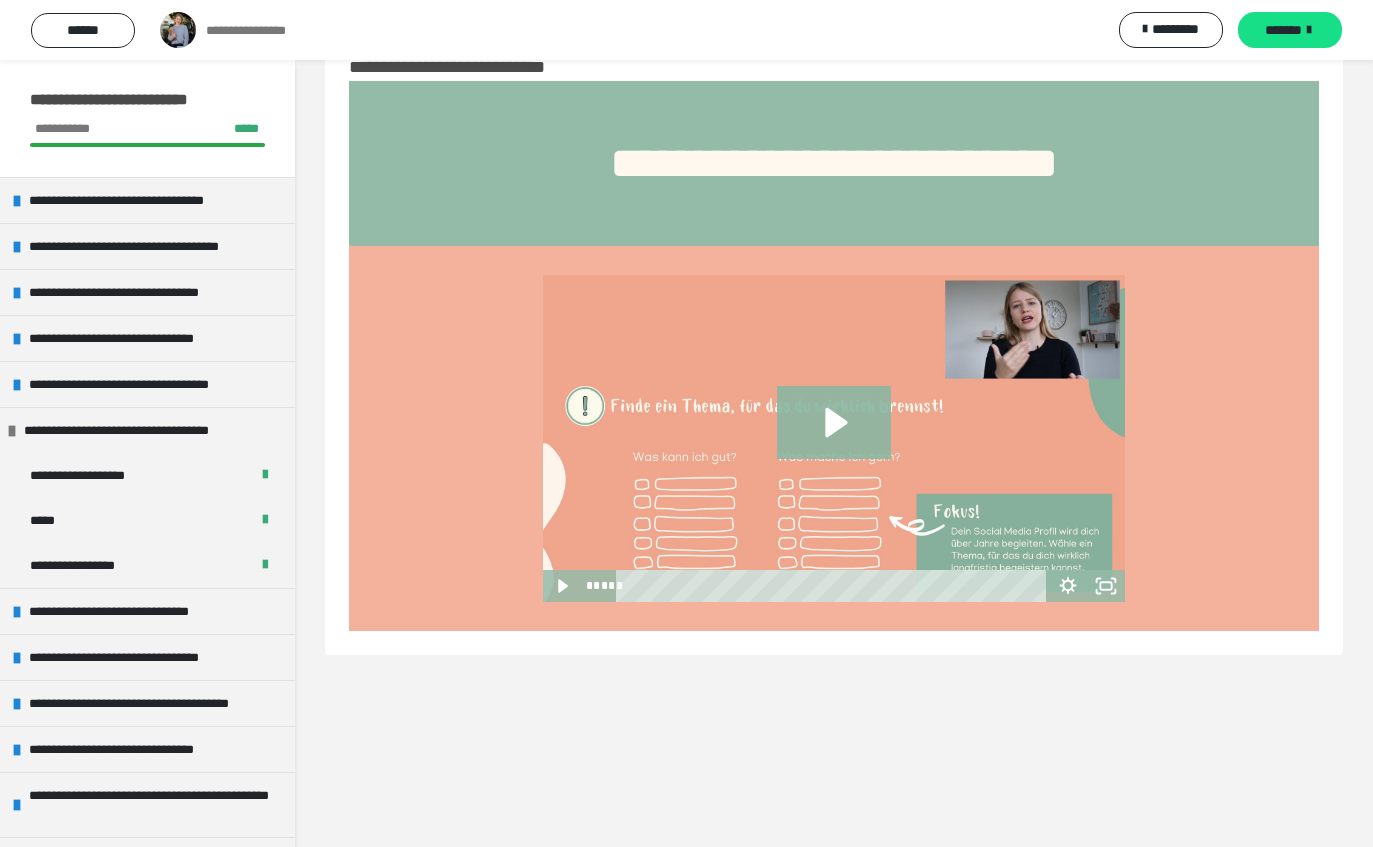 click on "**********" at bounding box center (100, 475) 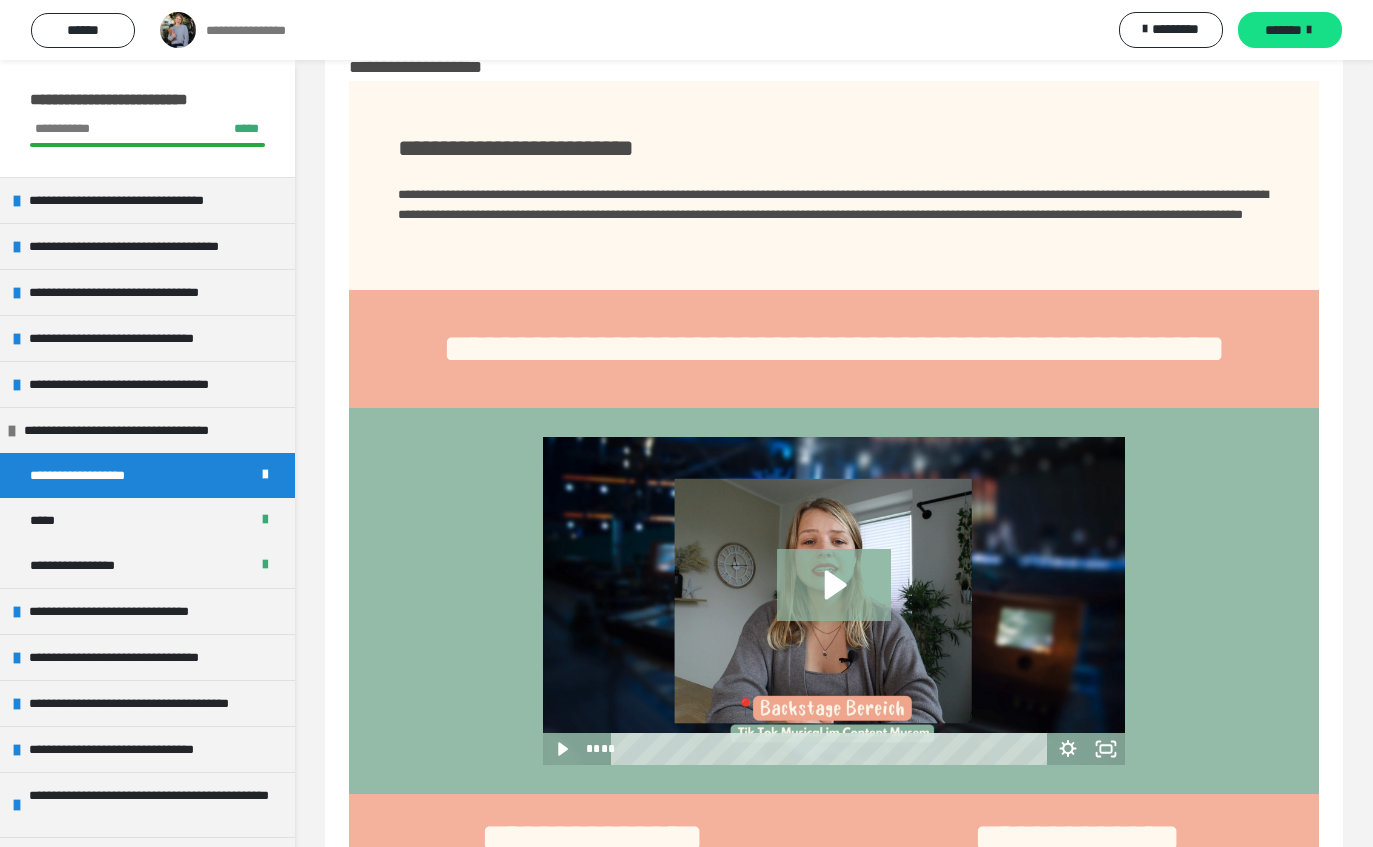click on "**********" at bounding box center (86, 565) 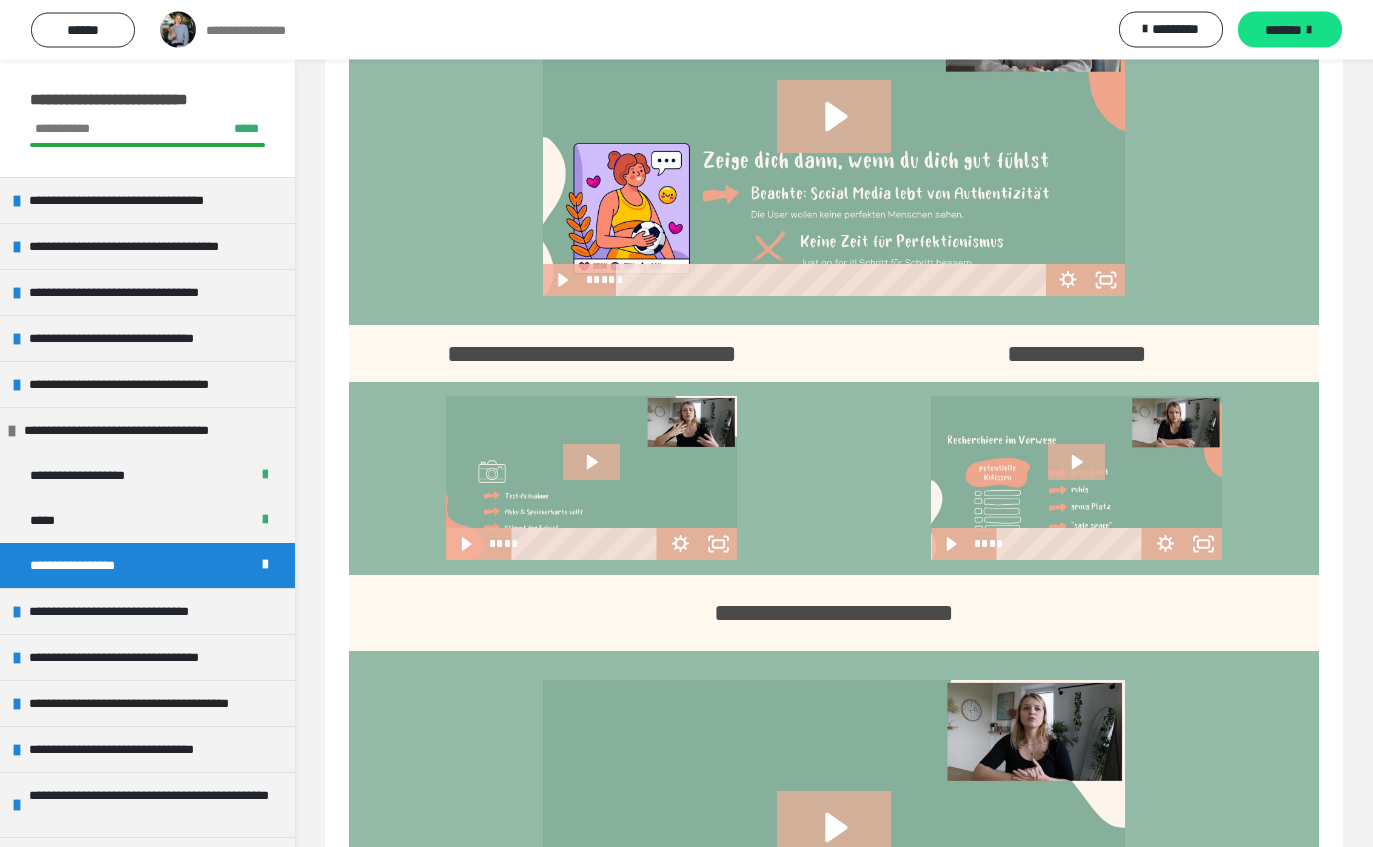 scroll, scrollTop: 823, scrollLeft: 0, axis: vertical 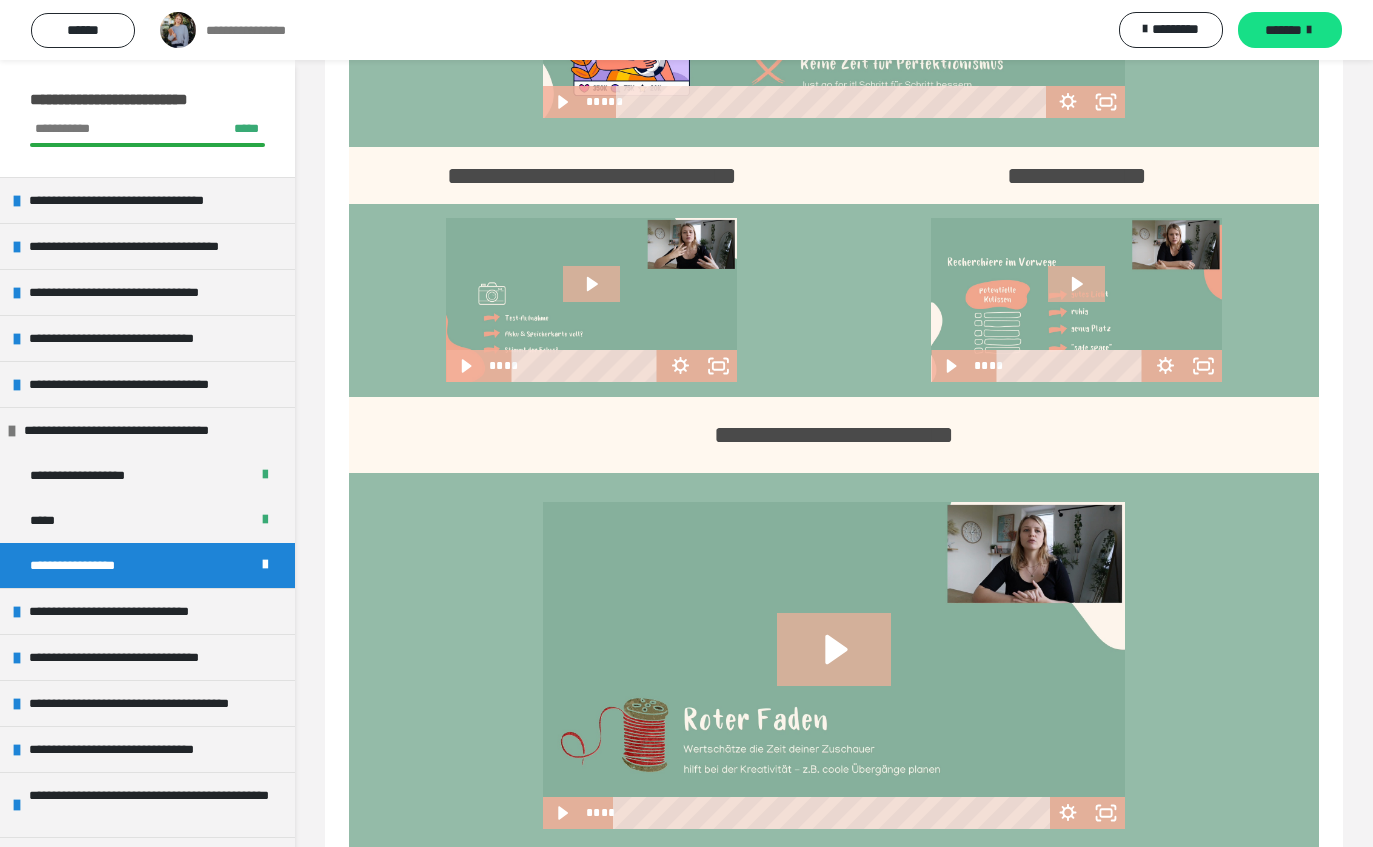click on "**********" at bounding box center (140, 430) 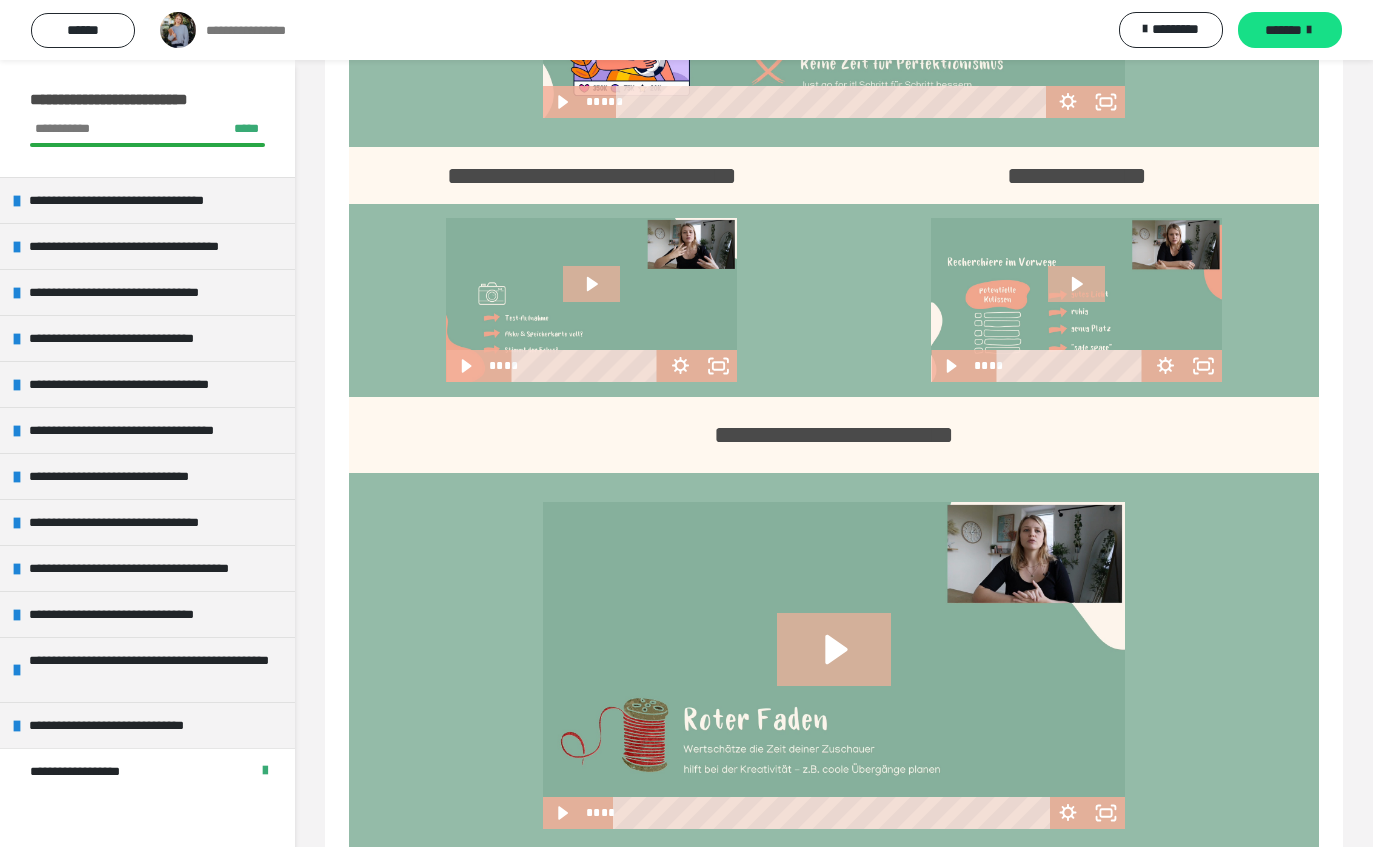 click on "**********" at bounding box center [157, 670] 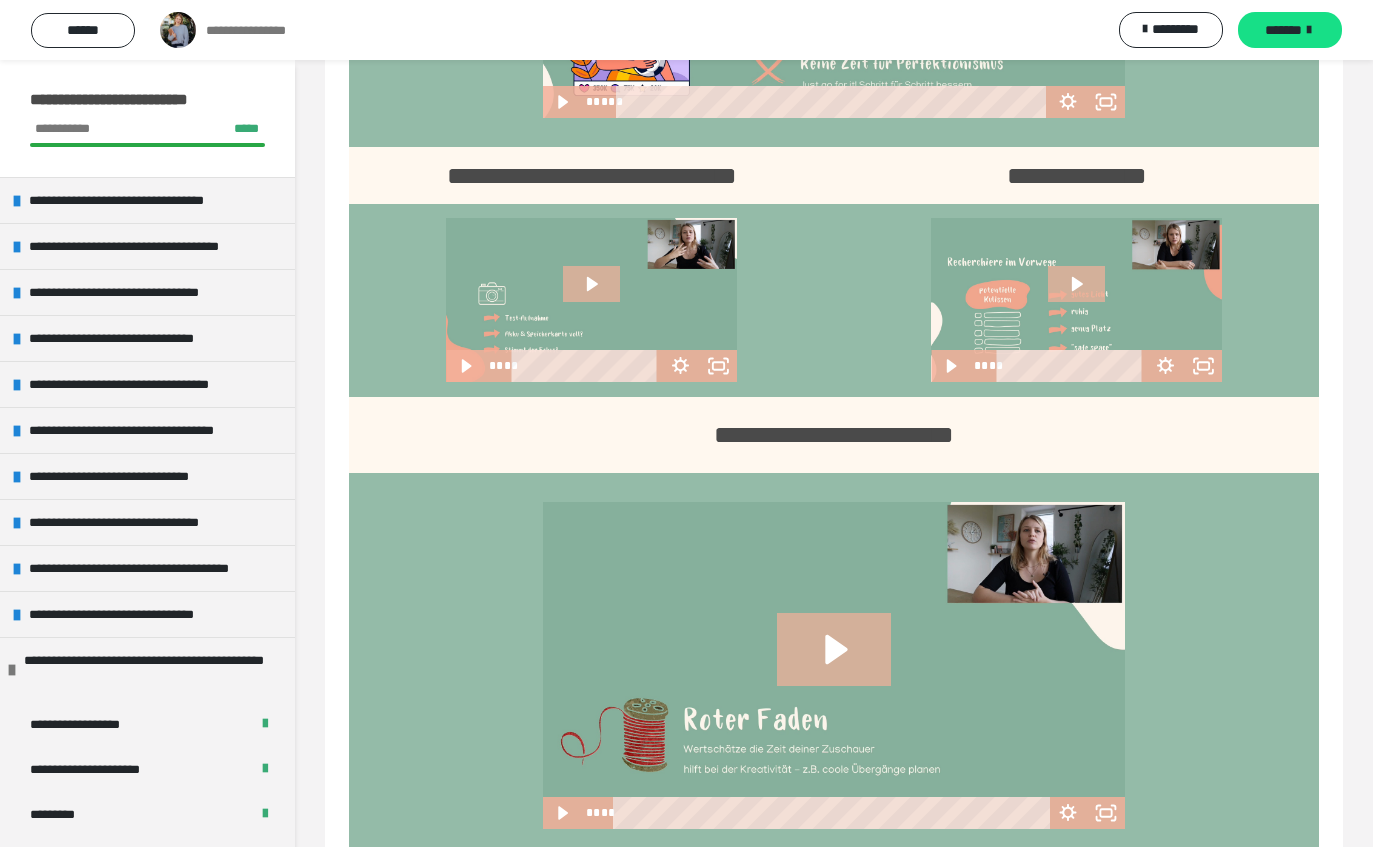 click on "**********" at bounding box center [86, 724] 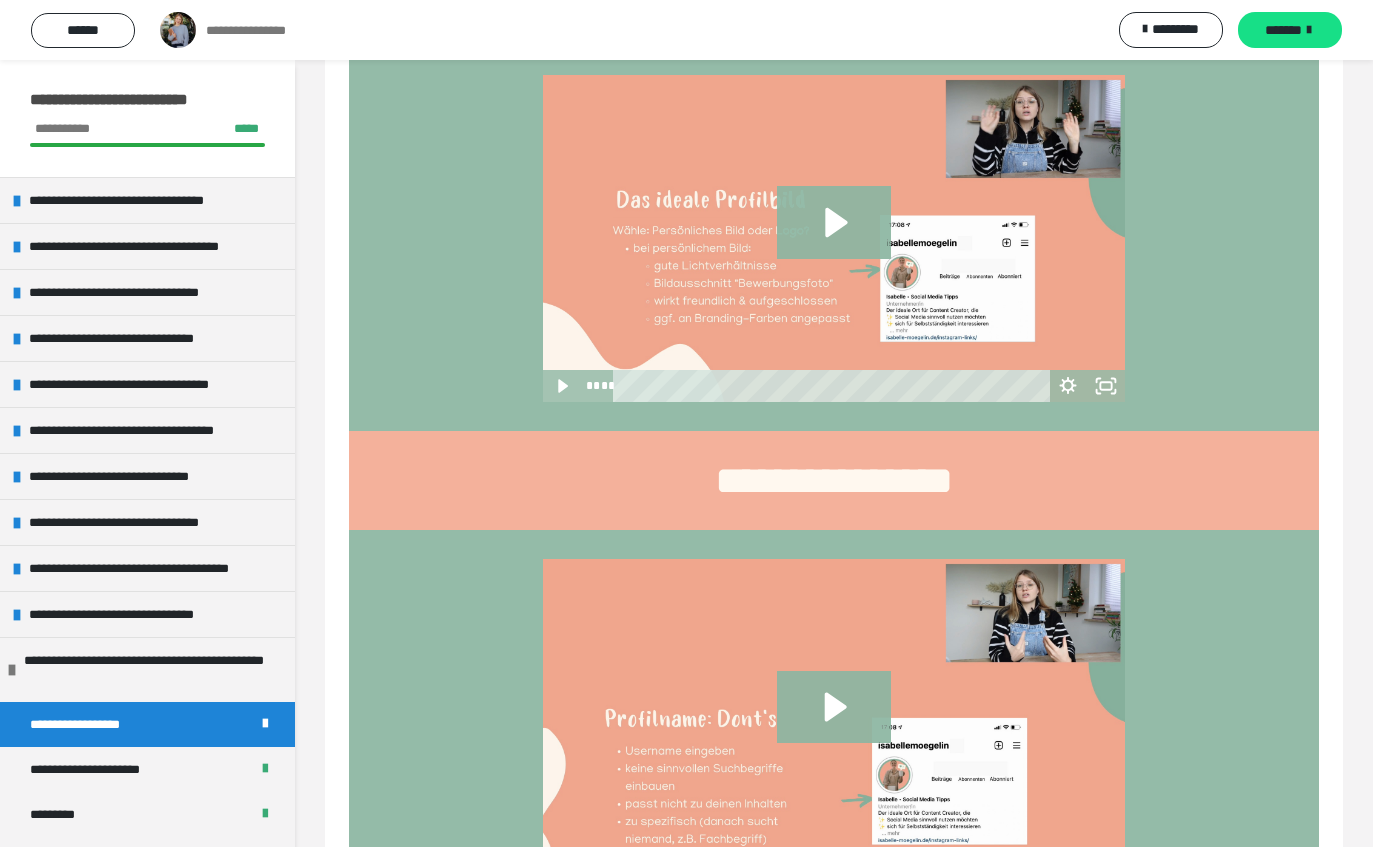 scroll, scrollTop: 966, scrollLeft: 0, axis: vertical 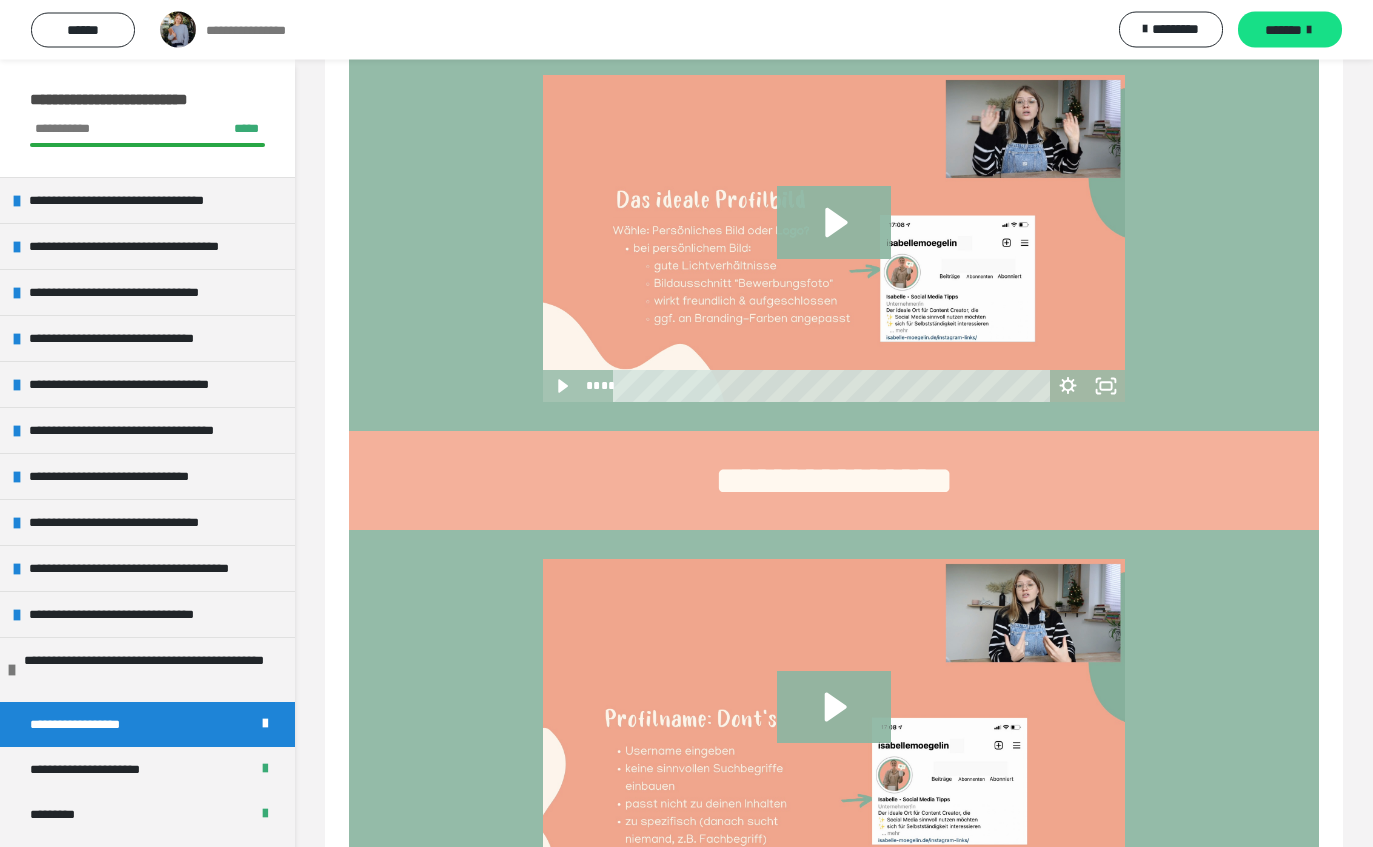 click 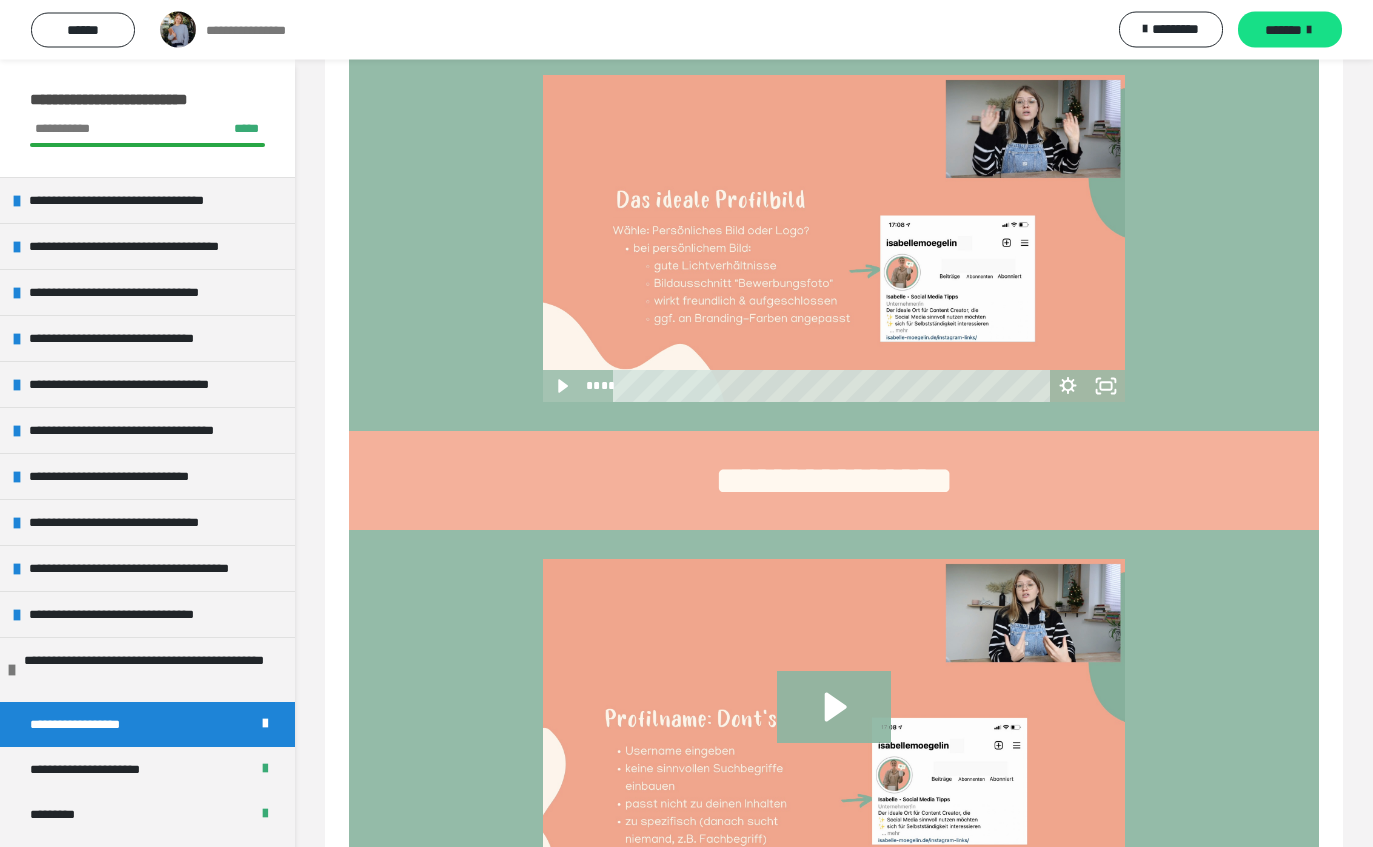 scroll, scrollTop: 967, scrollLeft: 0, axis: vertical 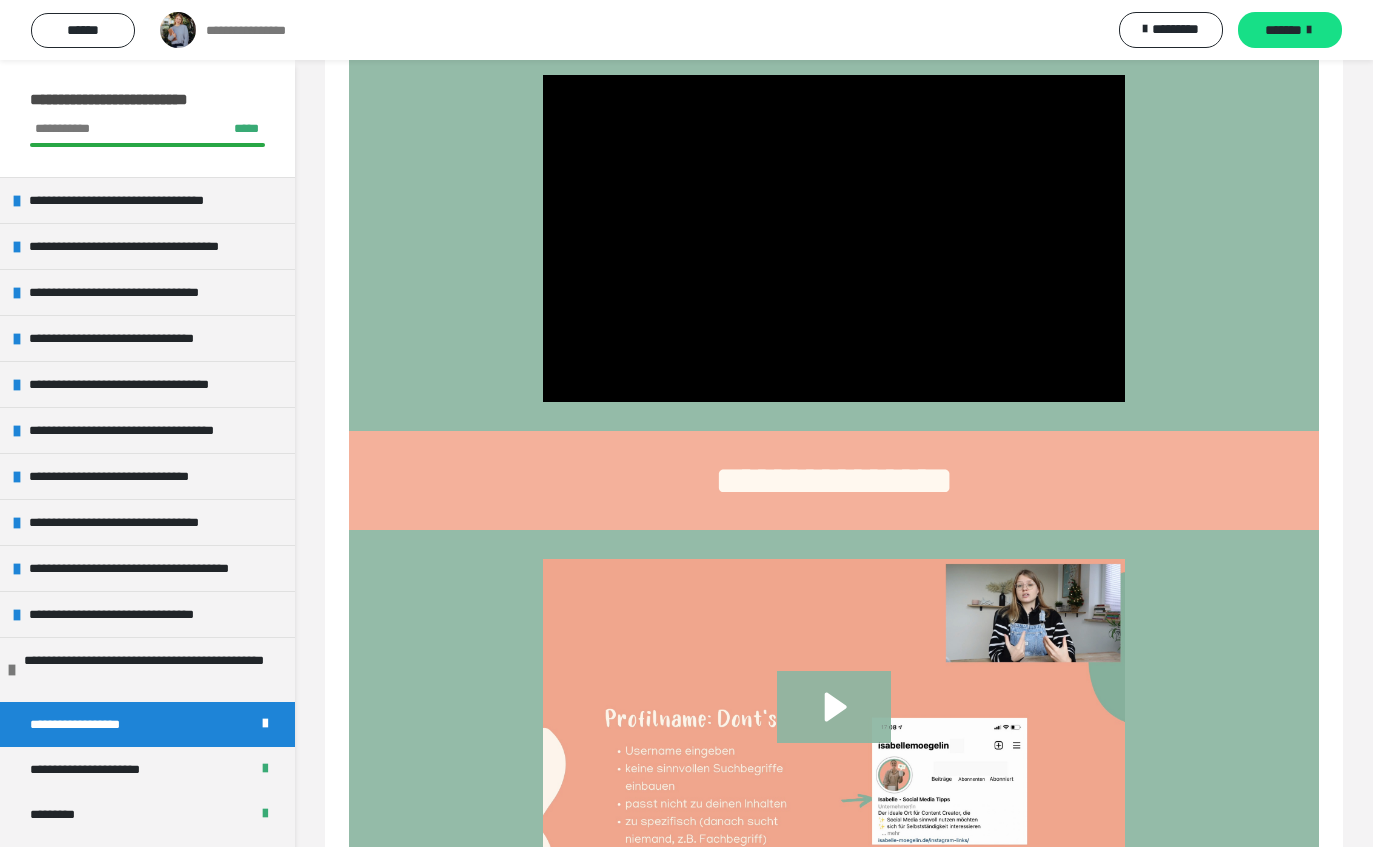 click at bounding box center [834, 238] 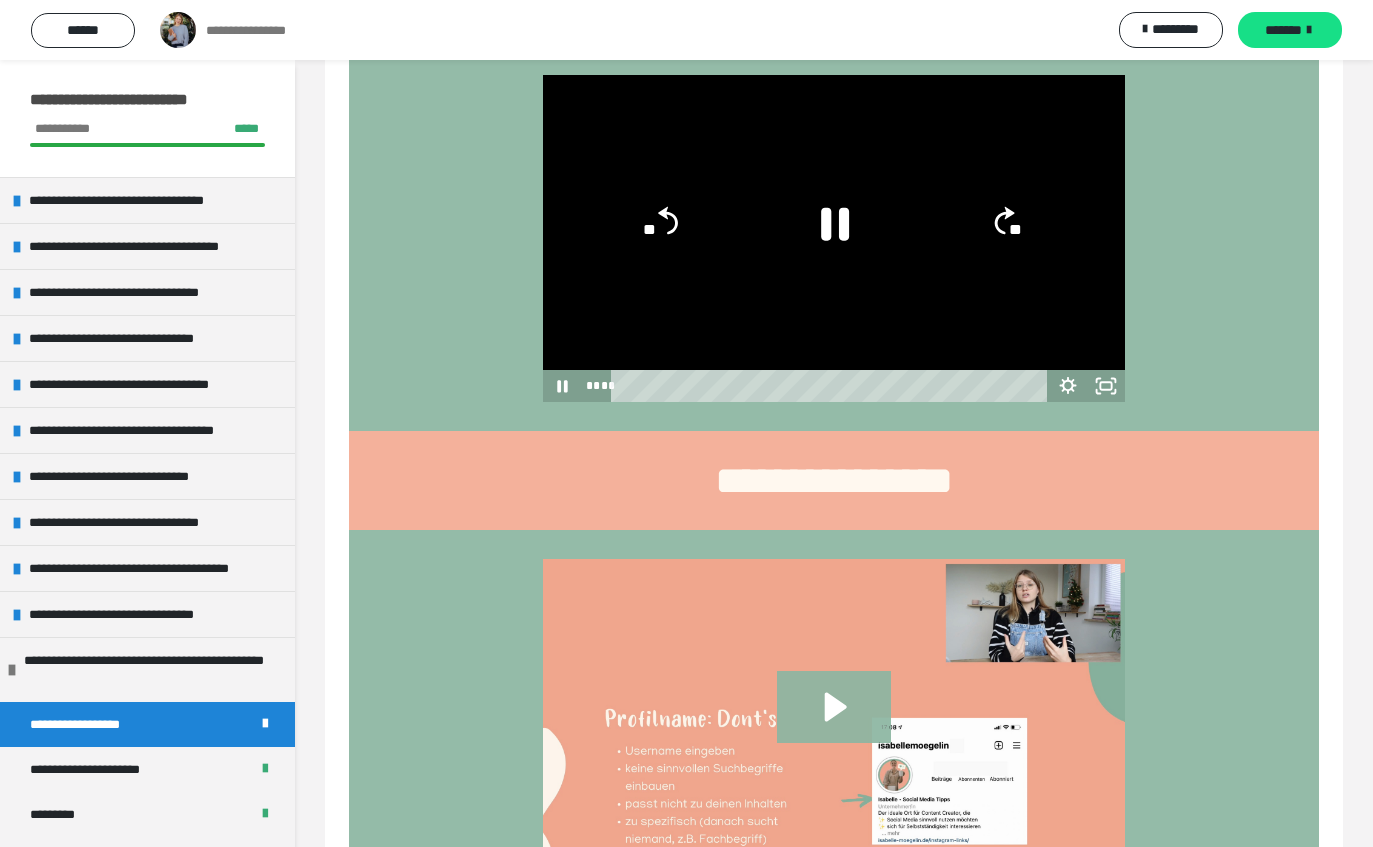 click 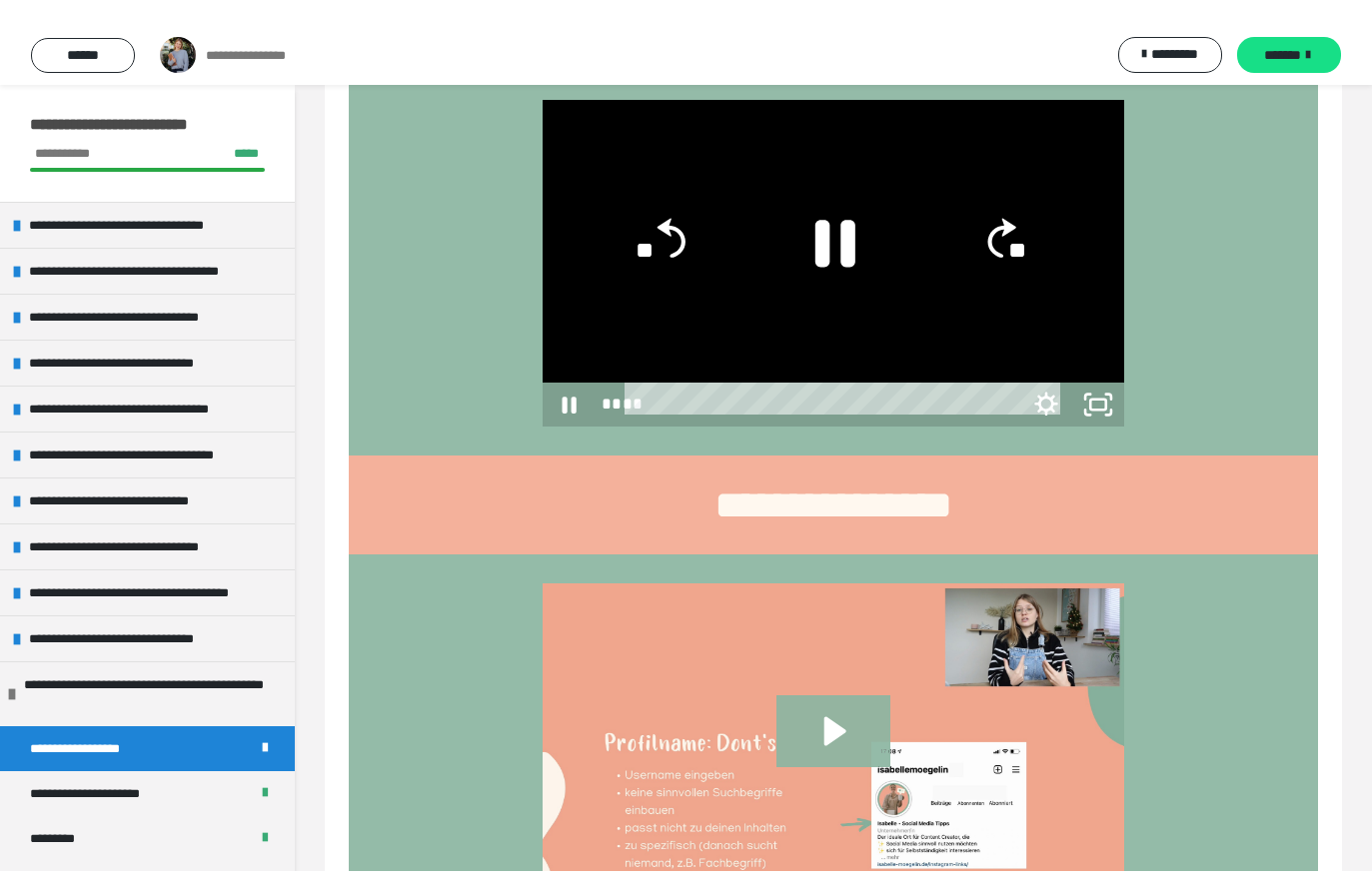 scroll, scrollTop: 24, scrollLeft: 0, axis: vertical 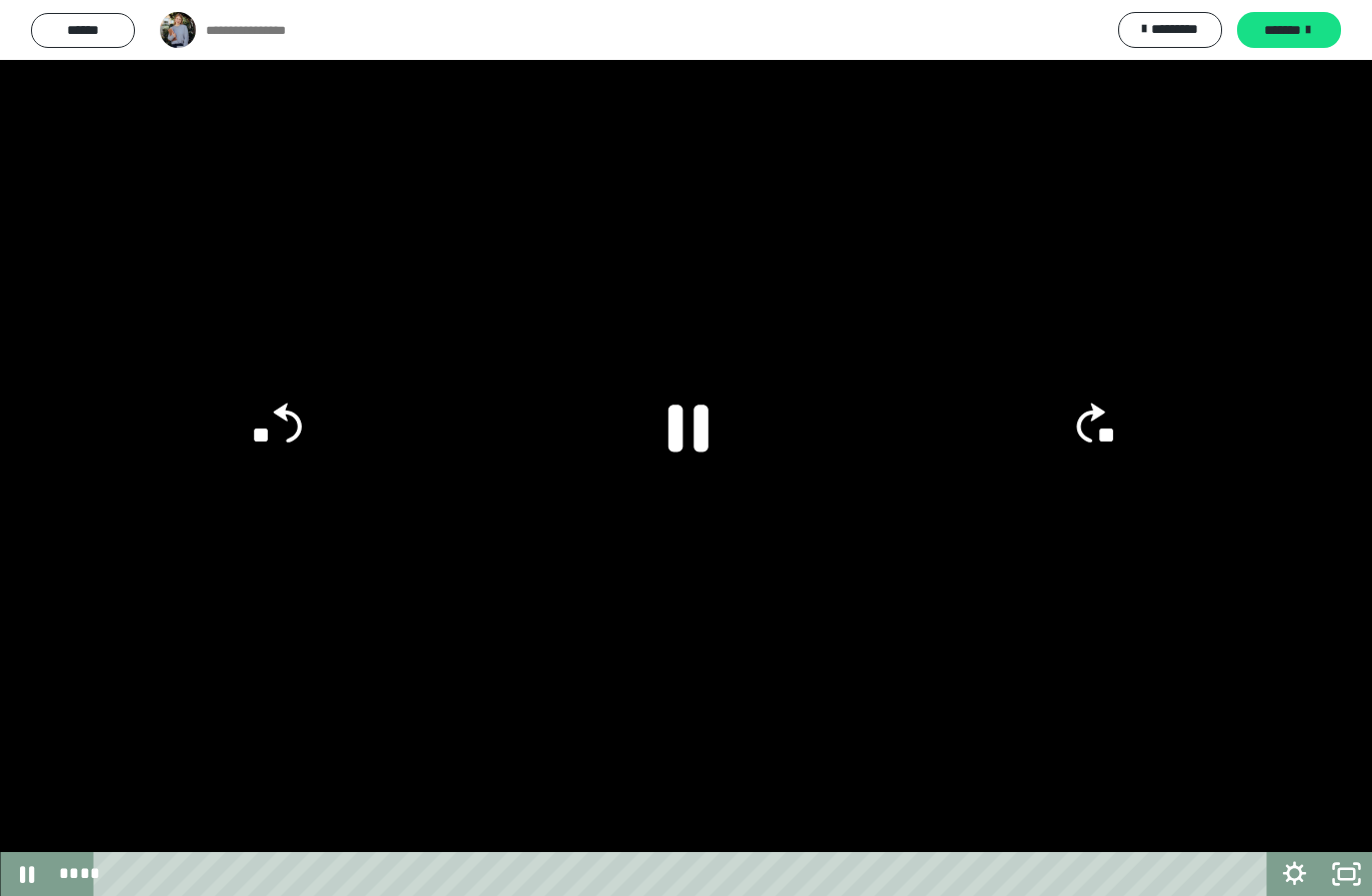 click 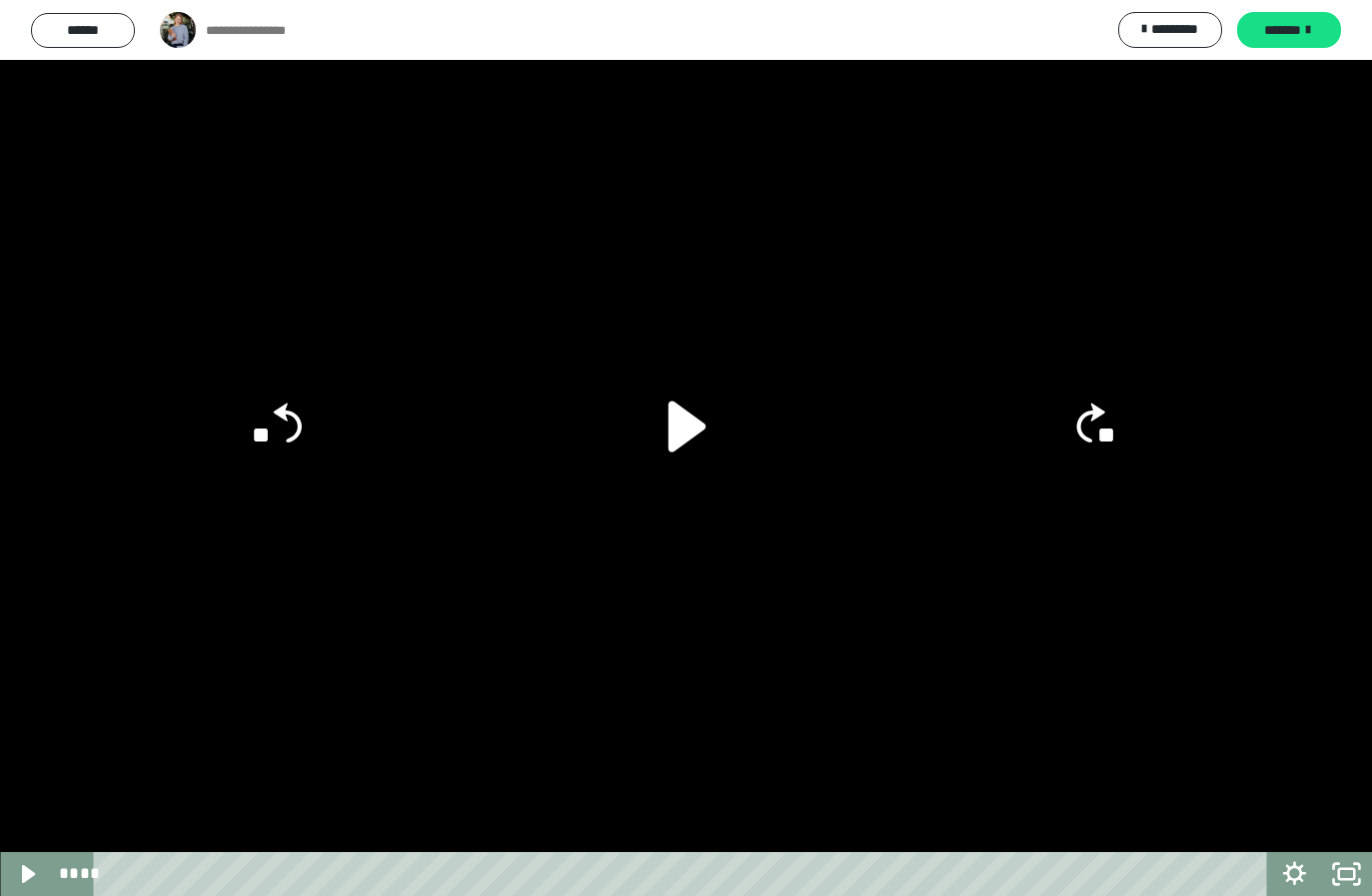 click 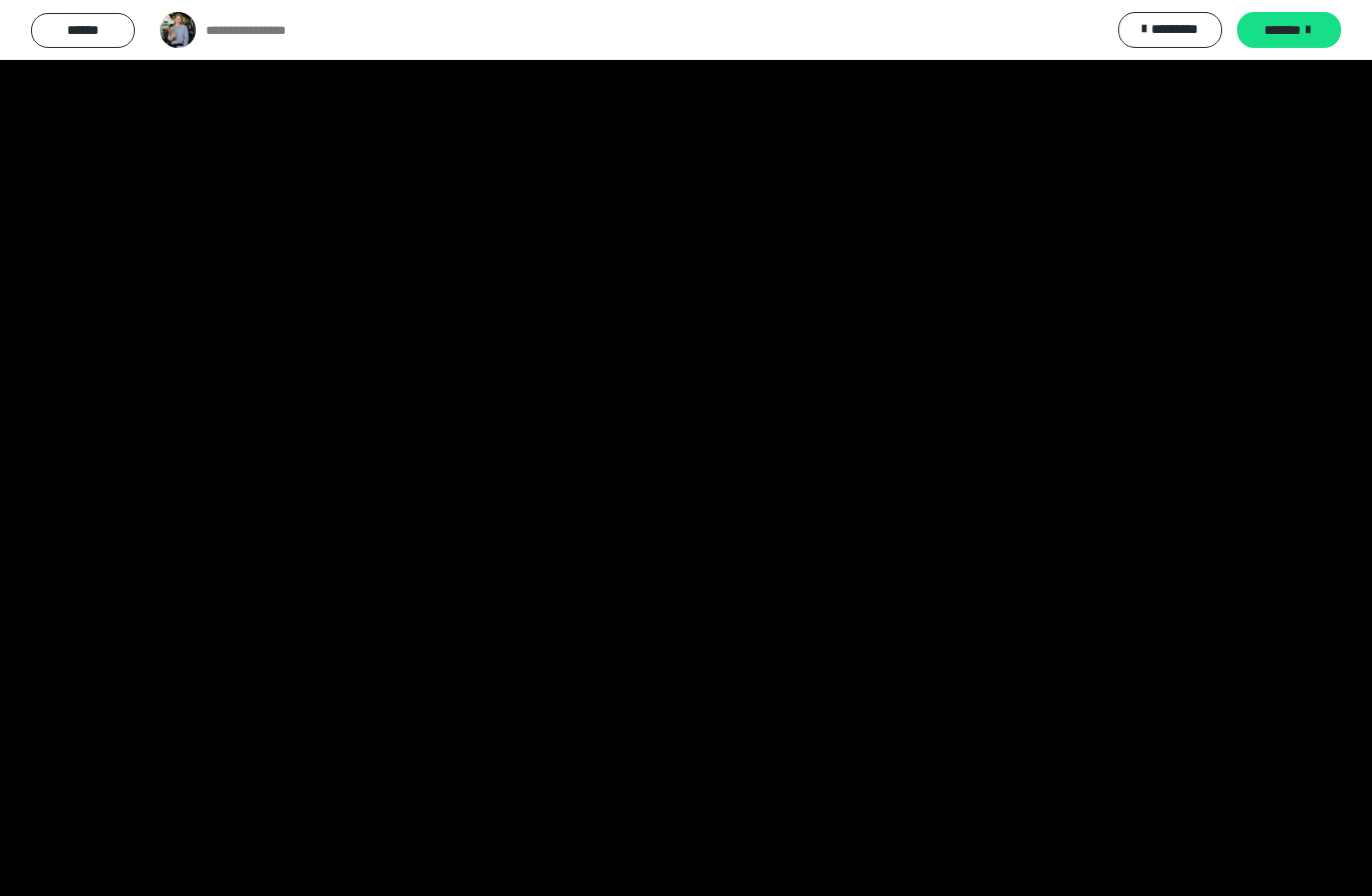 click at bounding box center (686, 448) 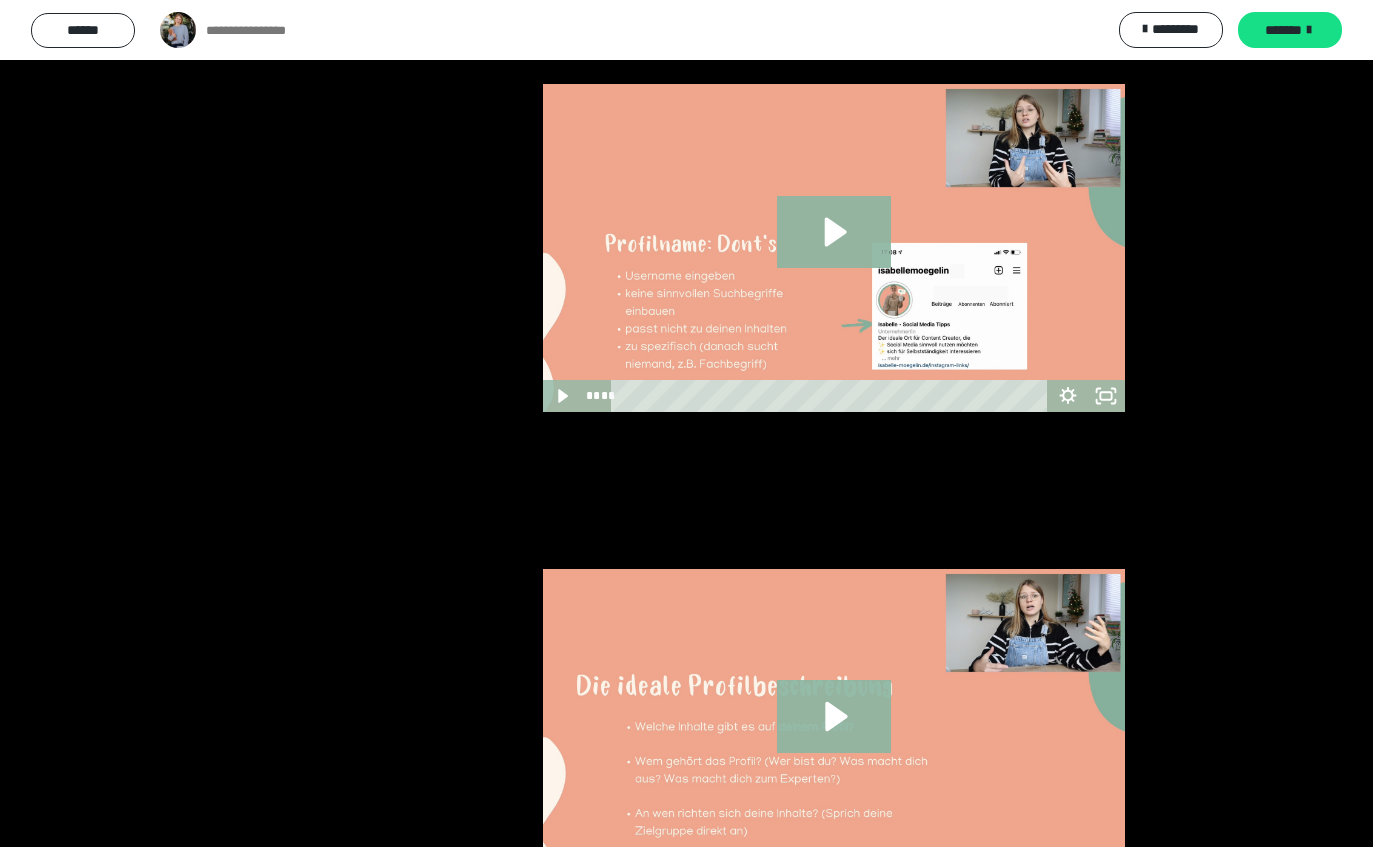 scroll, scrollTop: 1535, scrollLeft: 0, axis: vertical 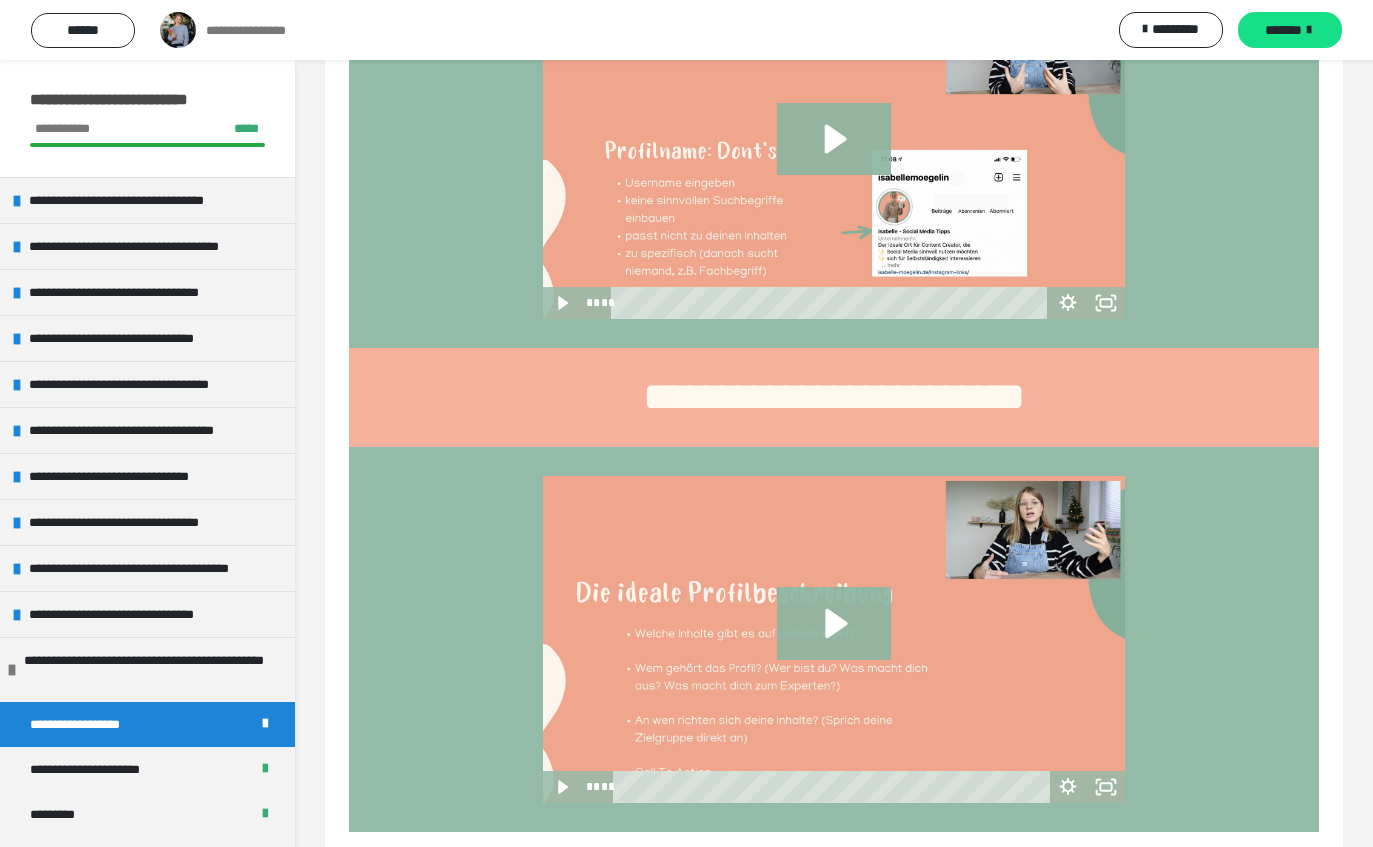 click on "*********" at bounding box center [147, 814] 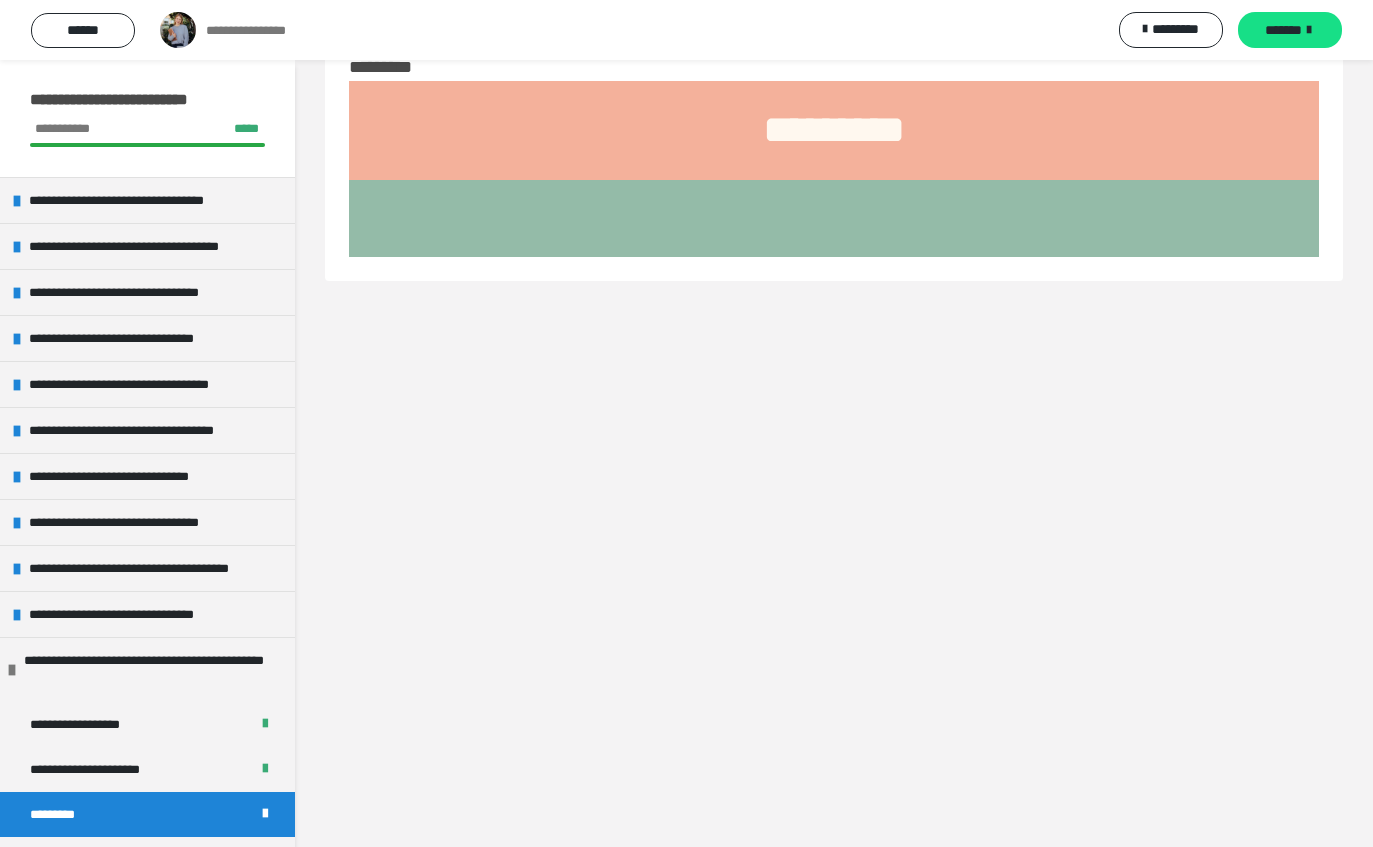 scroll, scrollTop: 85, scrollLeft: 0, axis: vertical 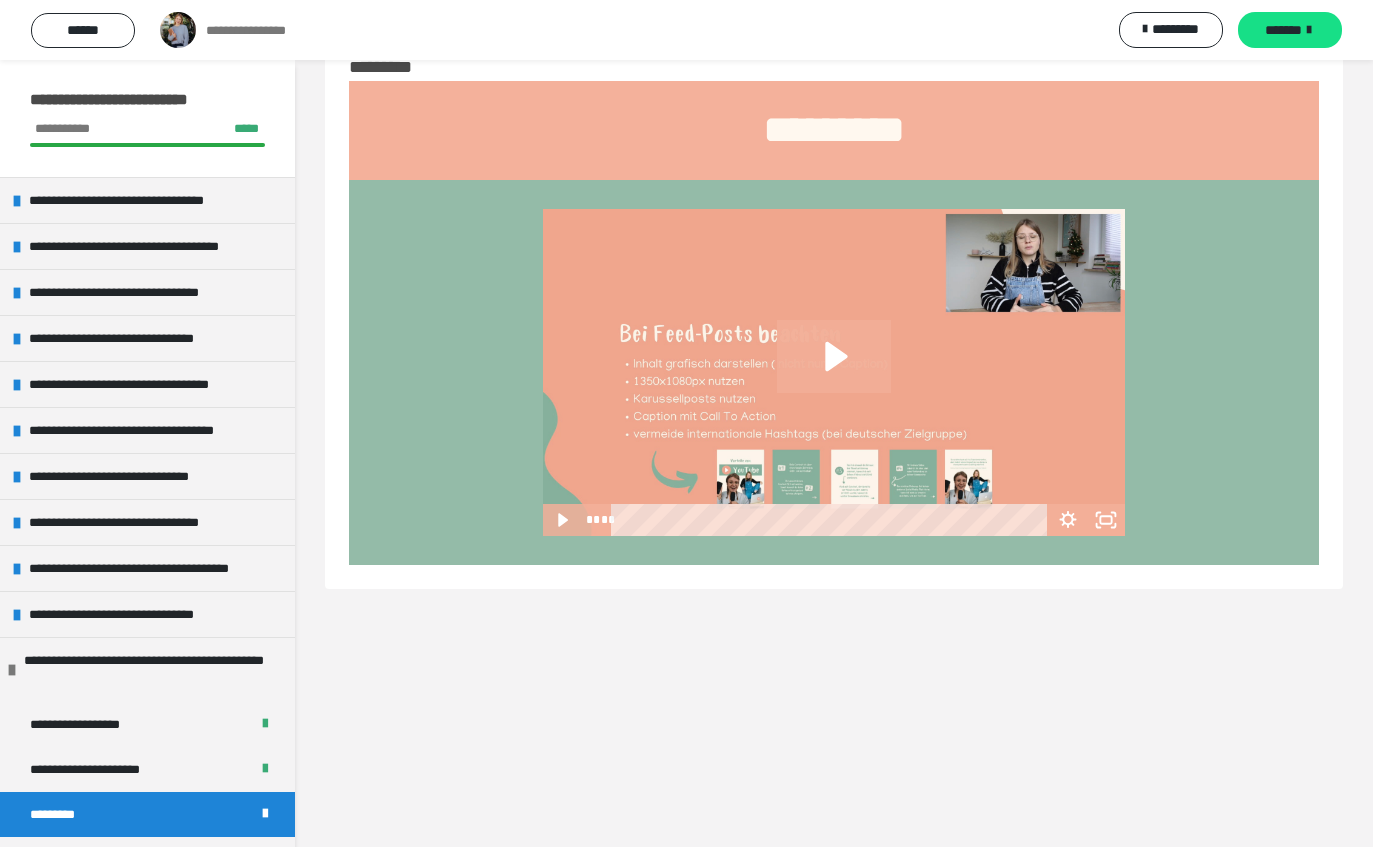 click 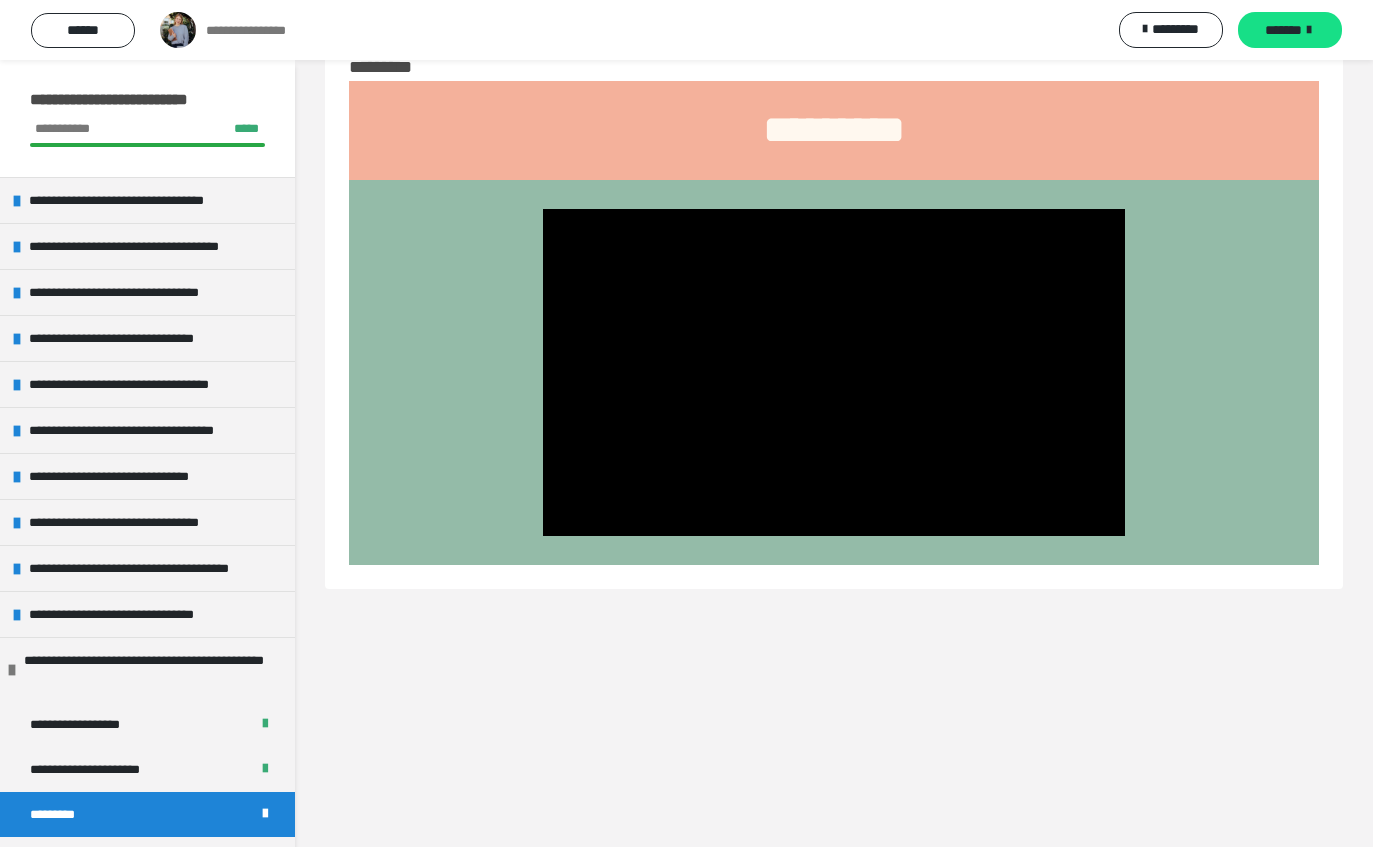 click at bounding box center [834, 372] 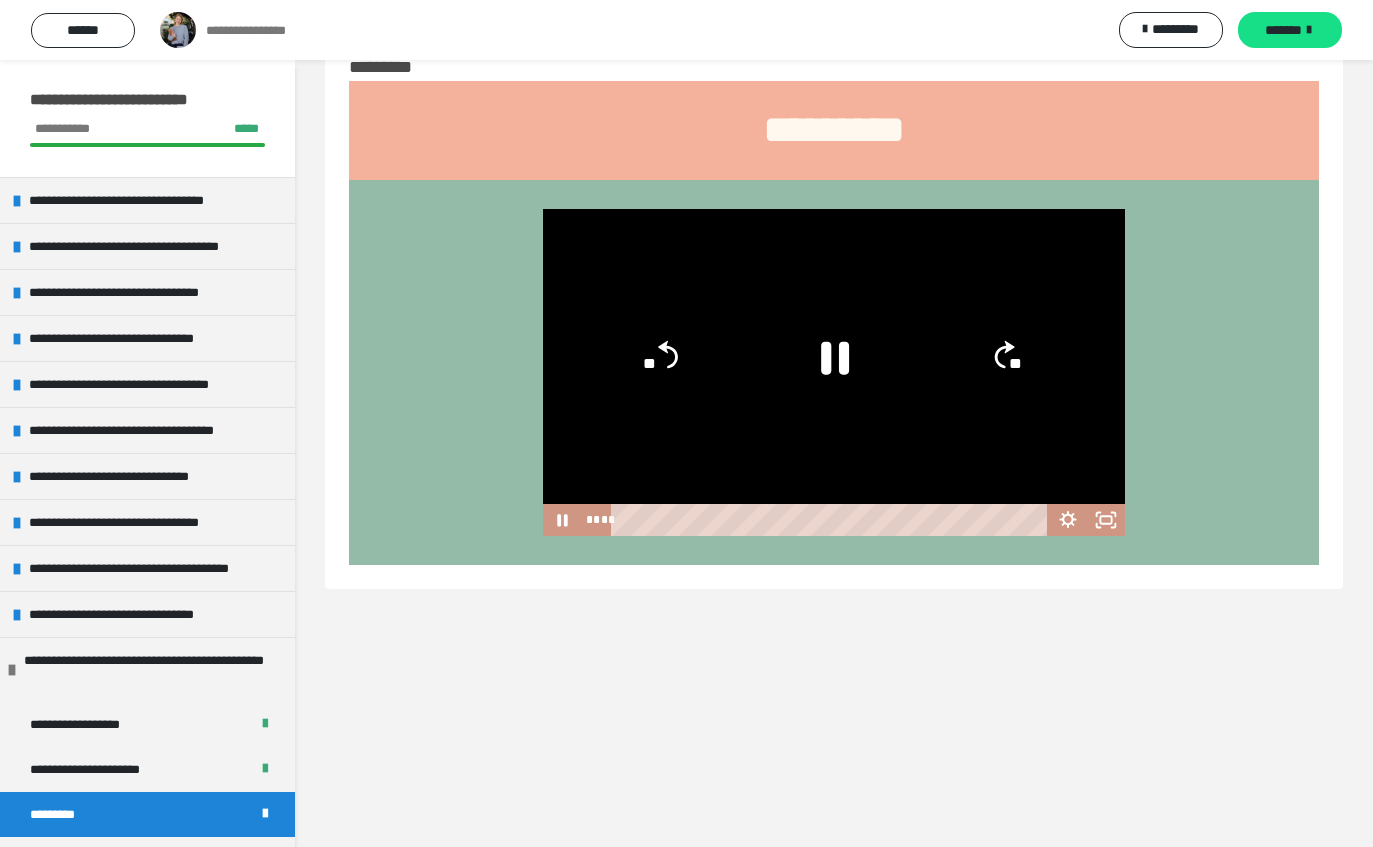 click 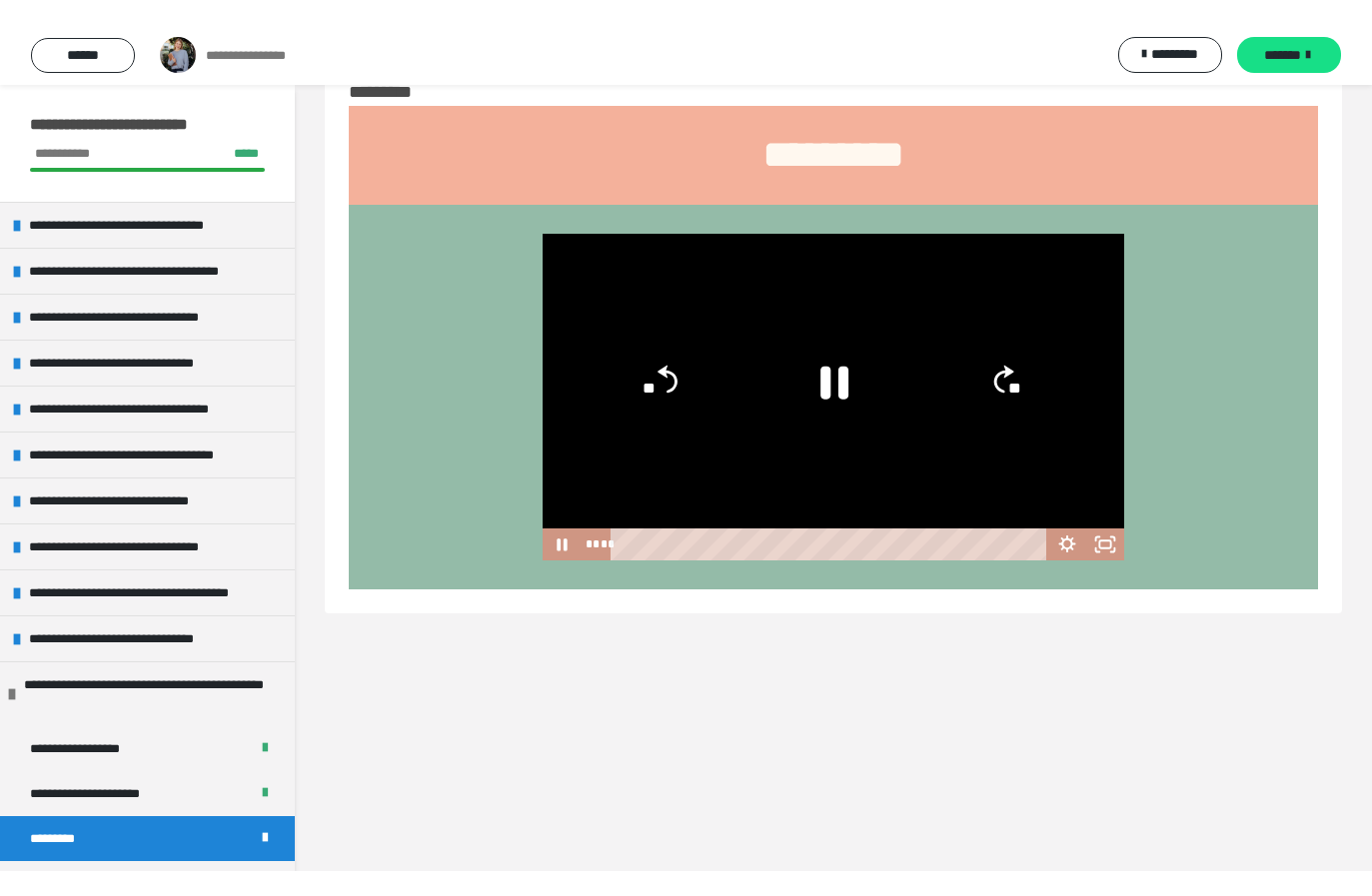scroll, scrollTop: 24, scrollLeft: 0, axis: vertical 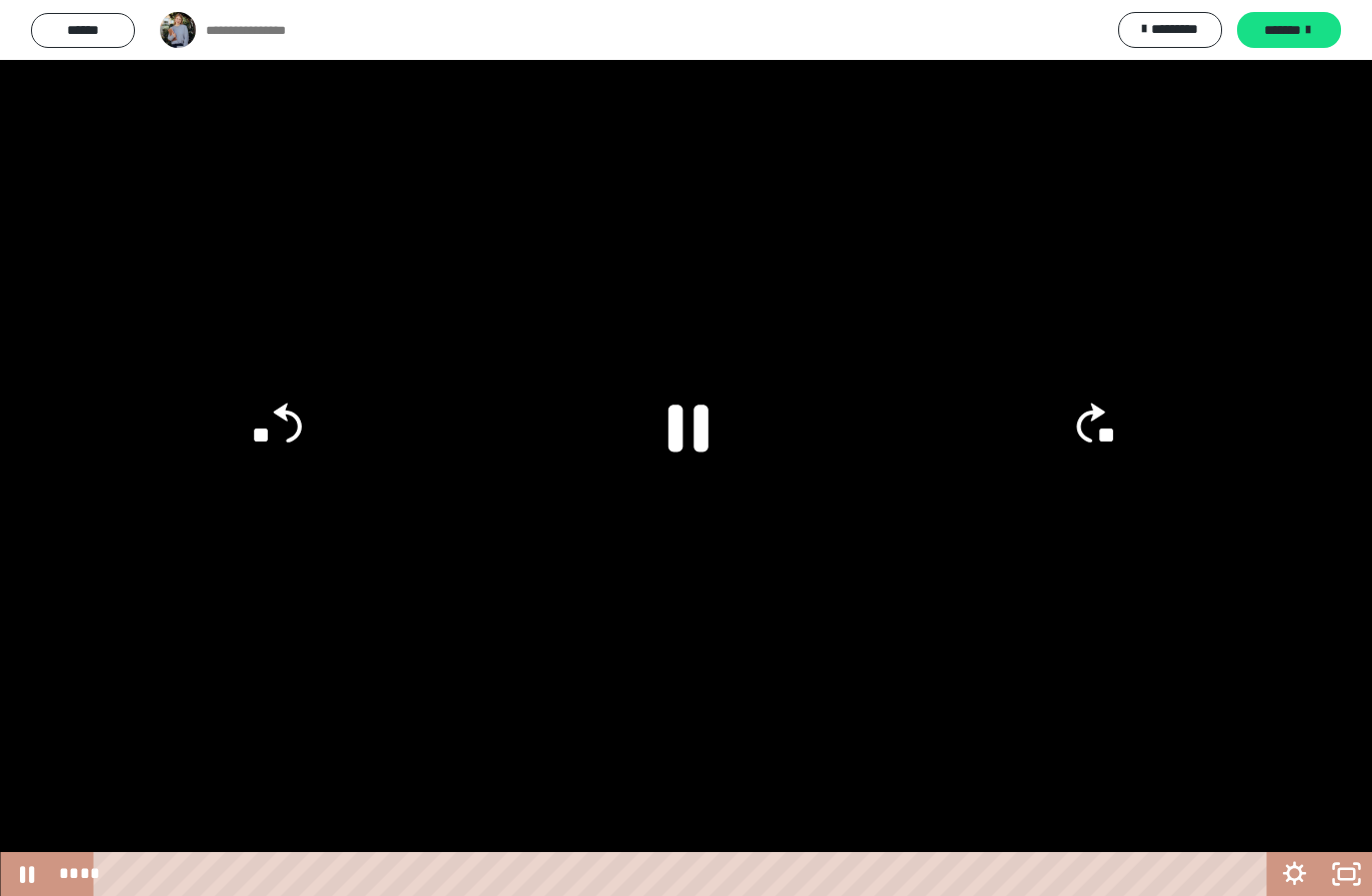 click on "**" 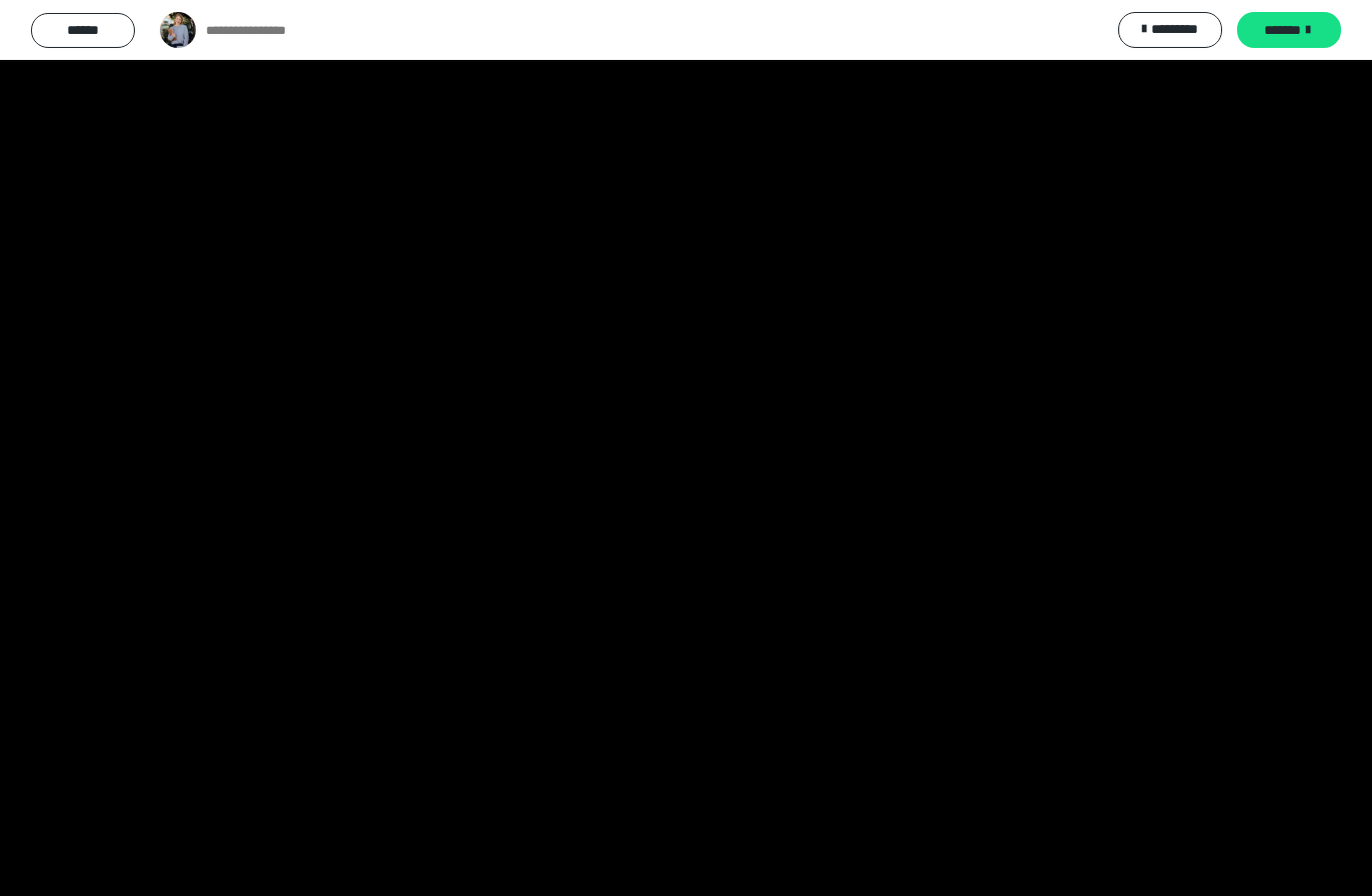 click at bounding box center (686, 448) 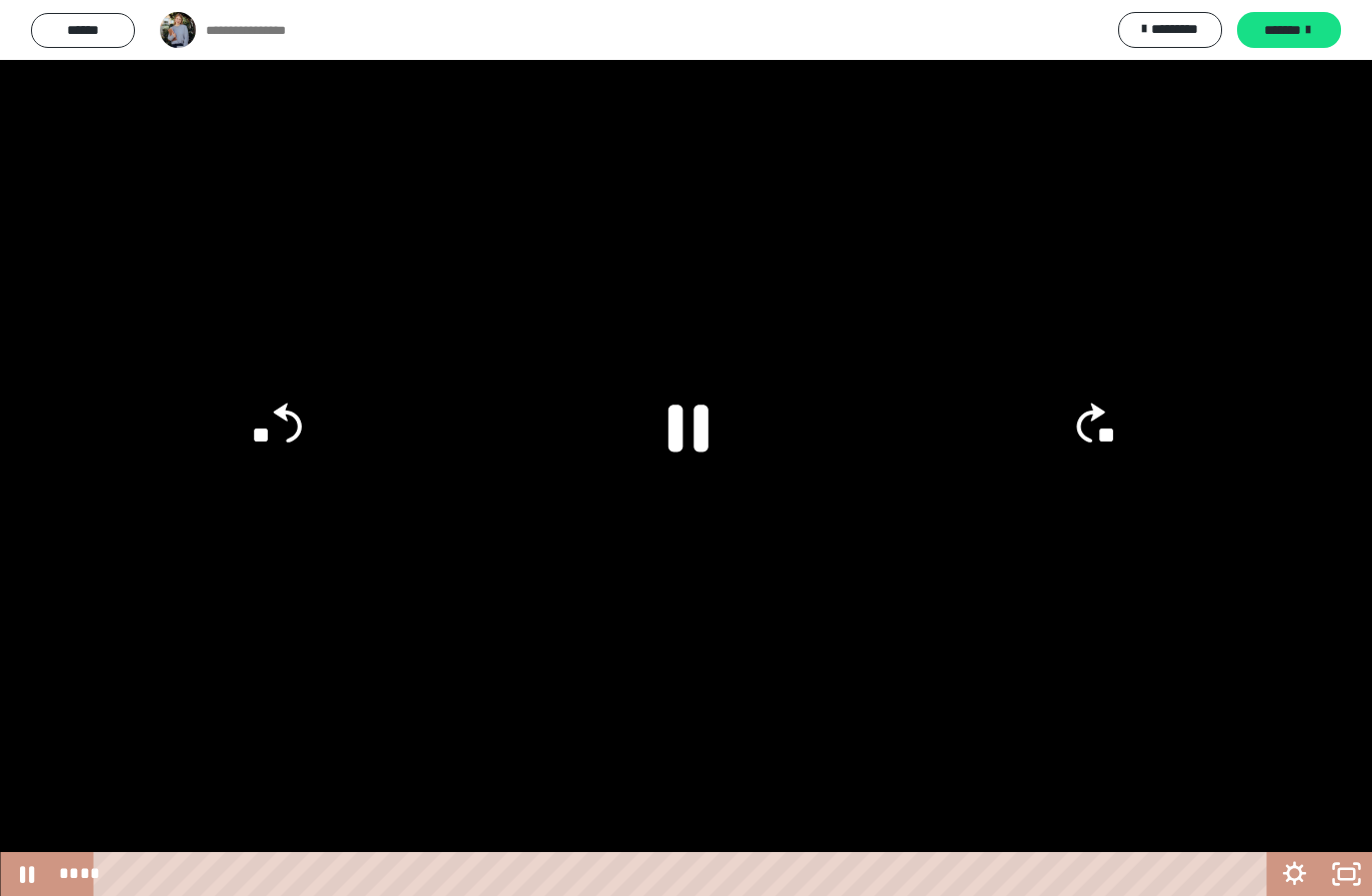 click on "**" 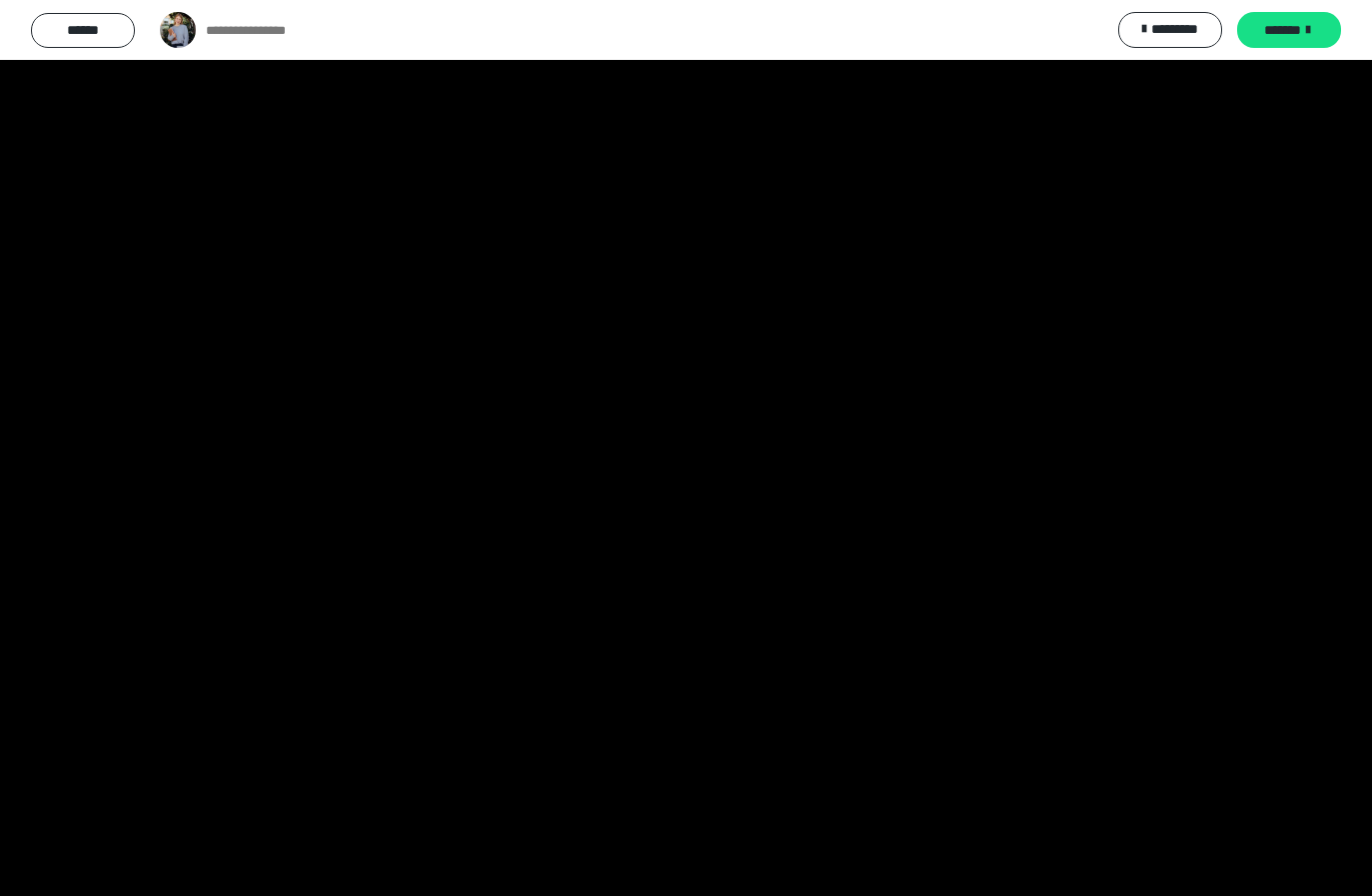 click at bounding box center [686, 448] 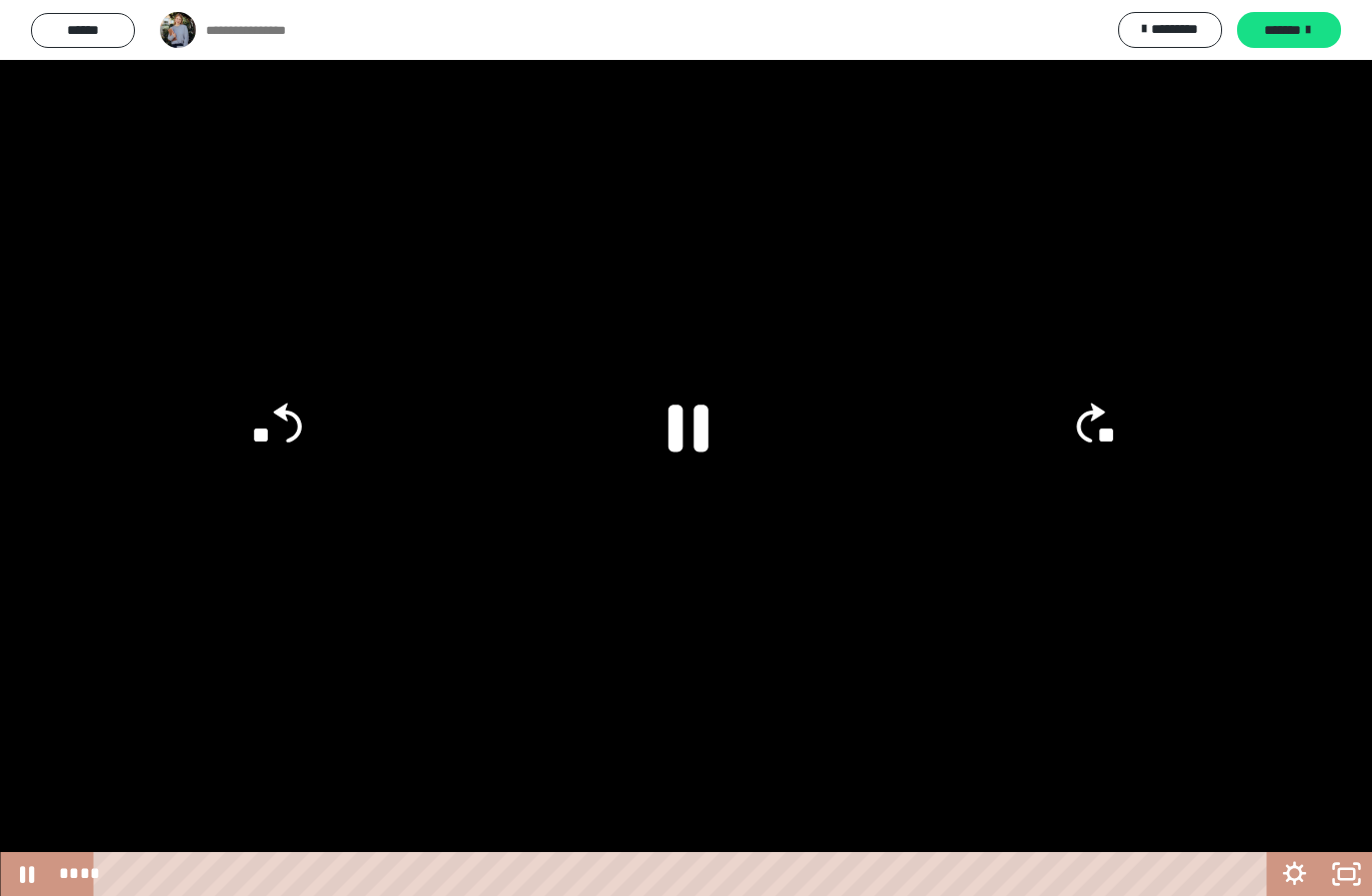 click on "**" 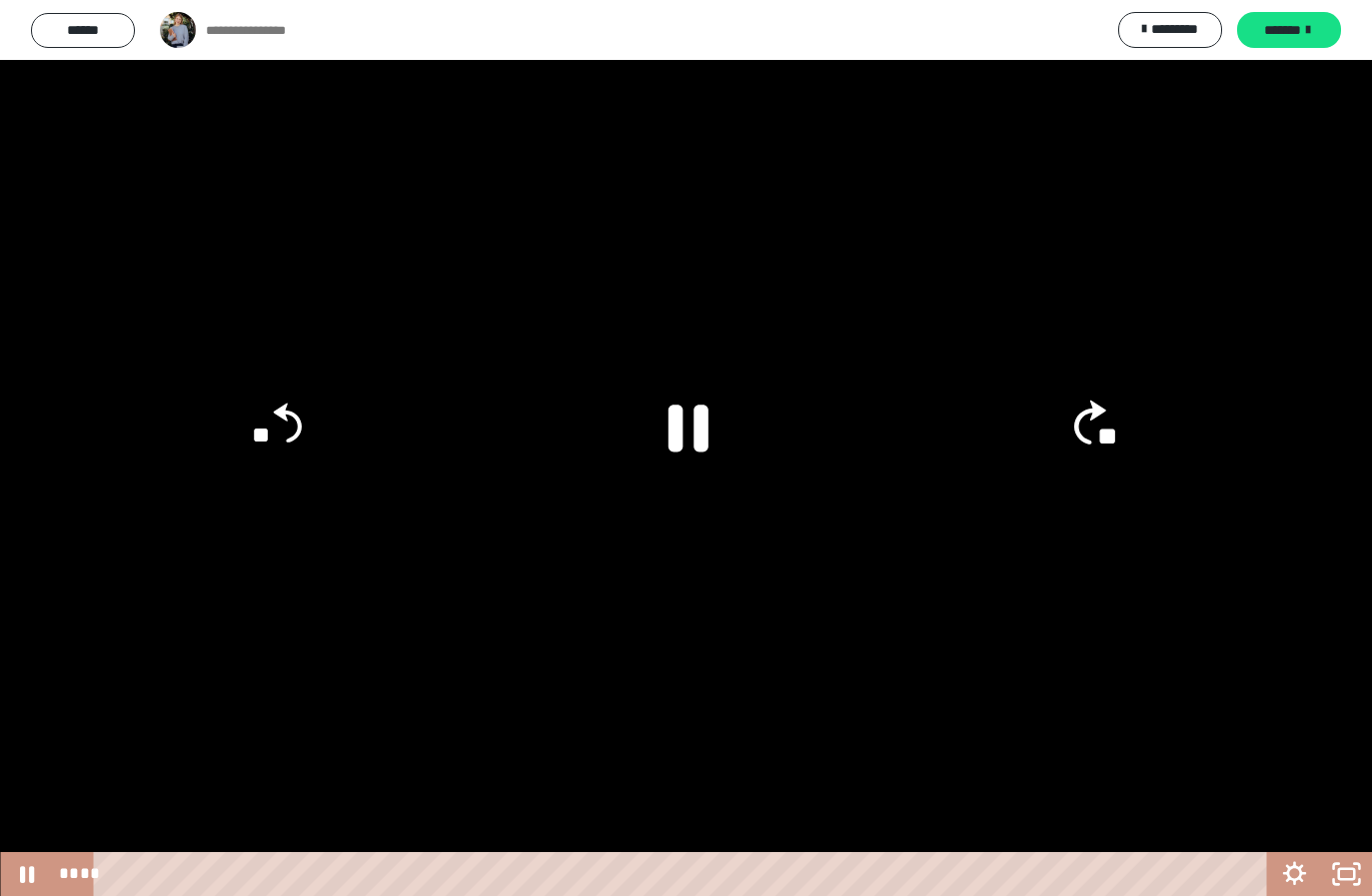 click on "**" 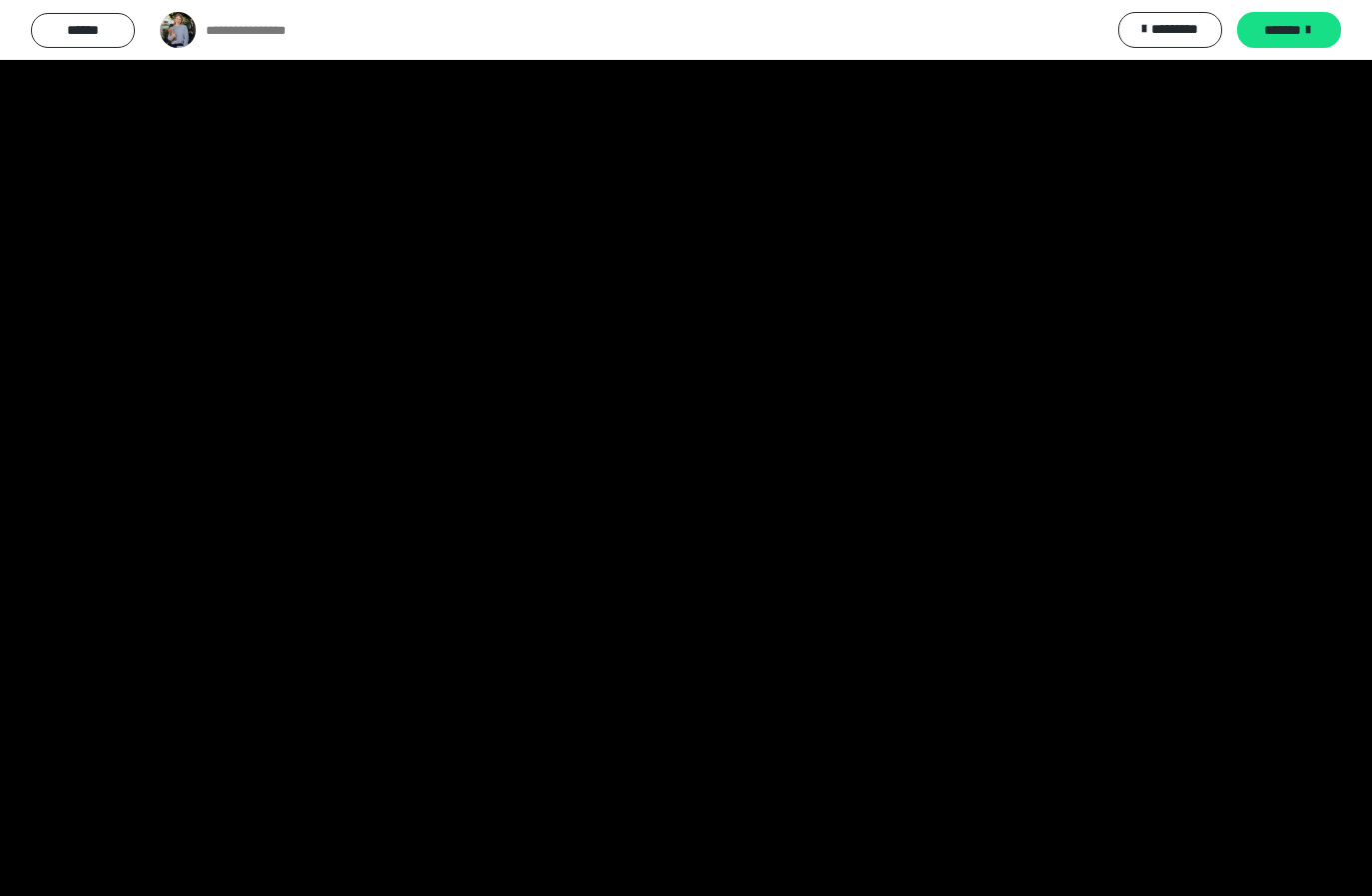 click at bounding box center [686, 448] 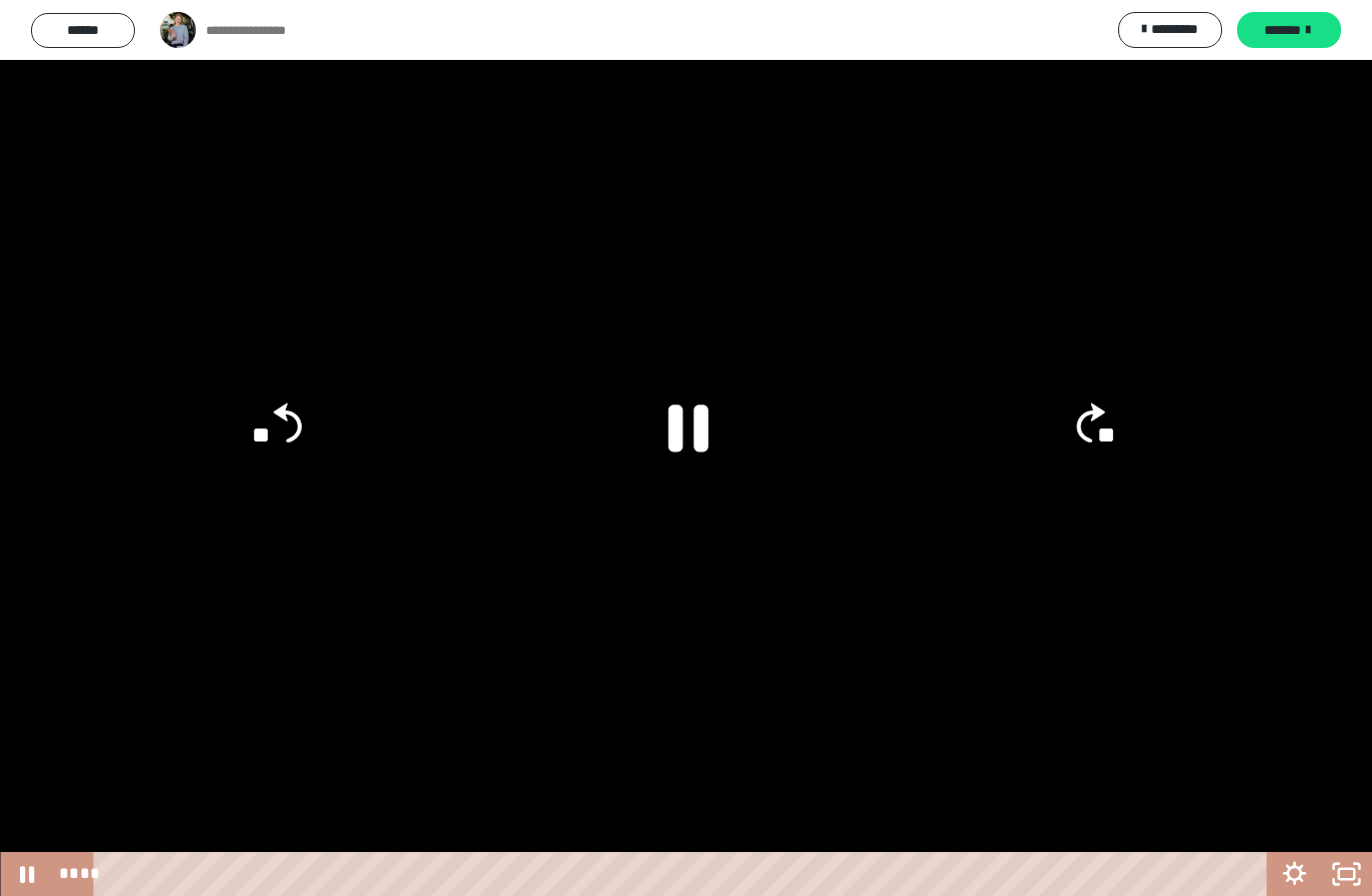 click on "**" 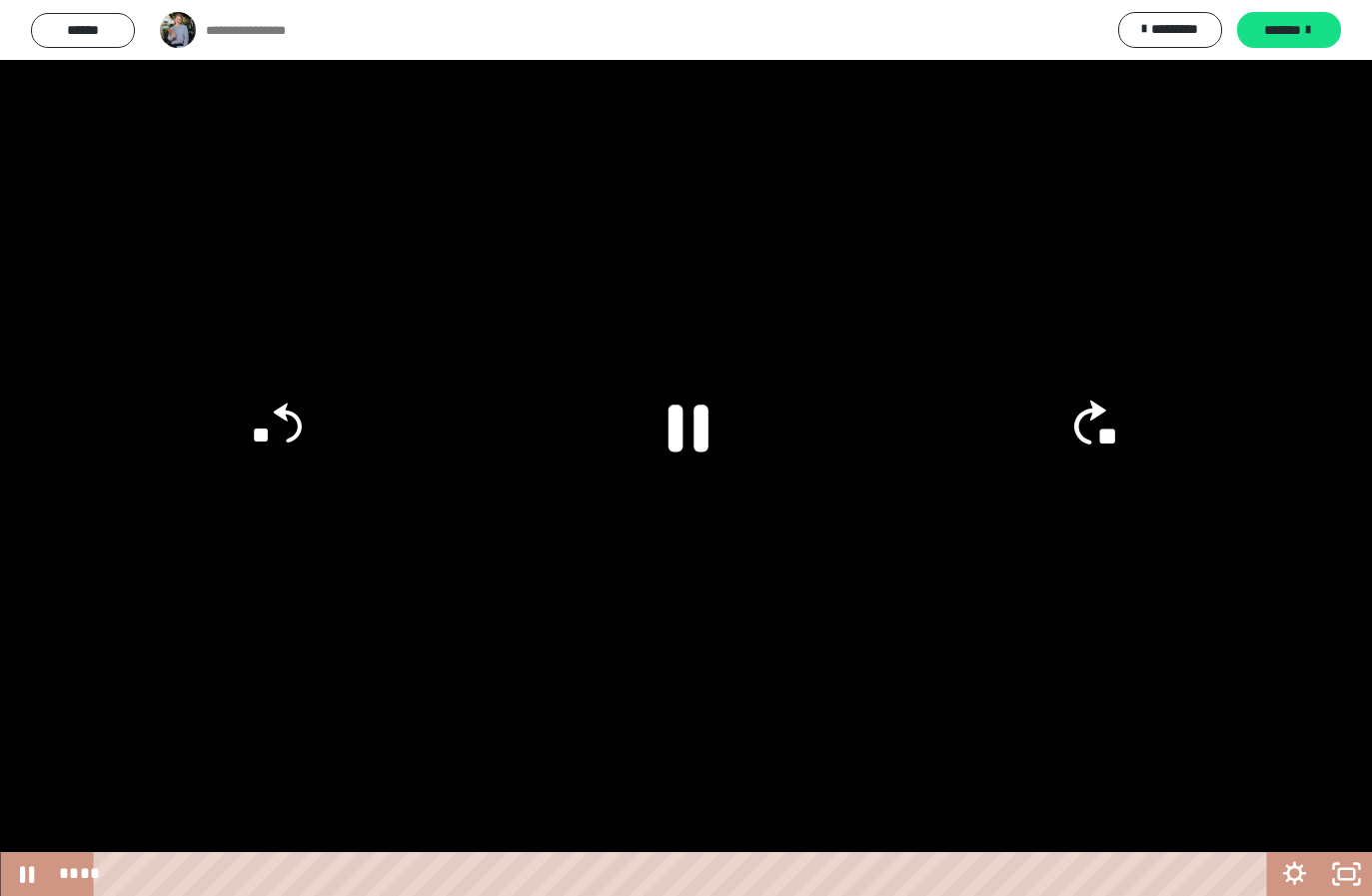 click on "**" 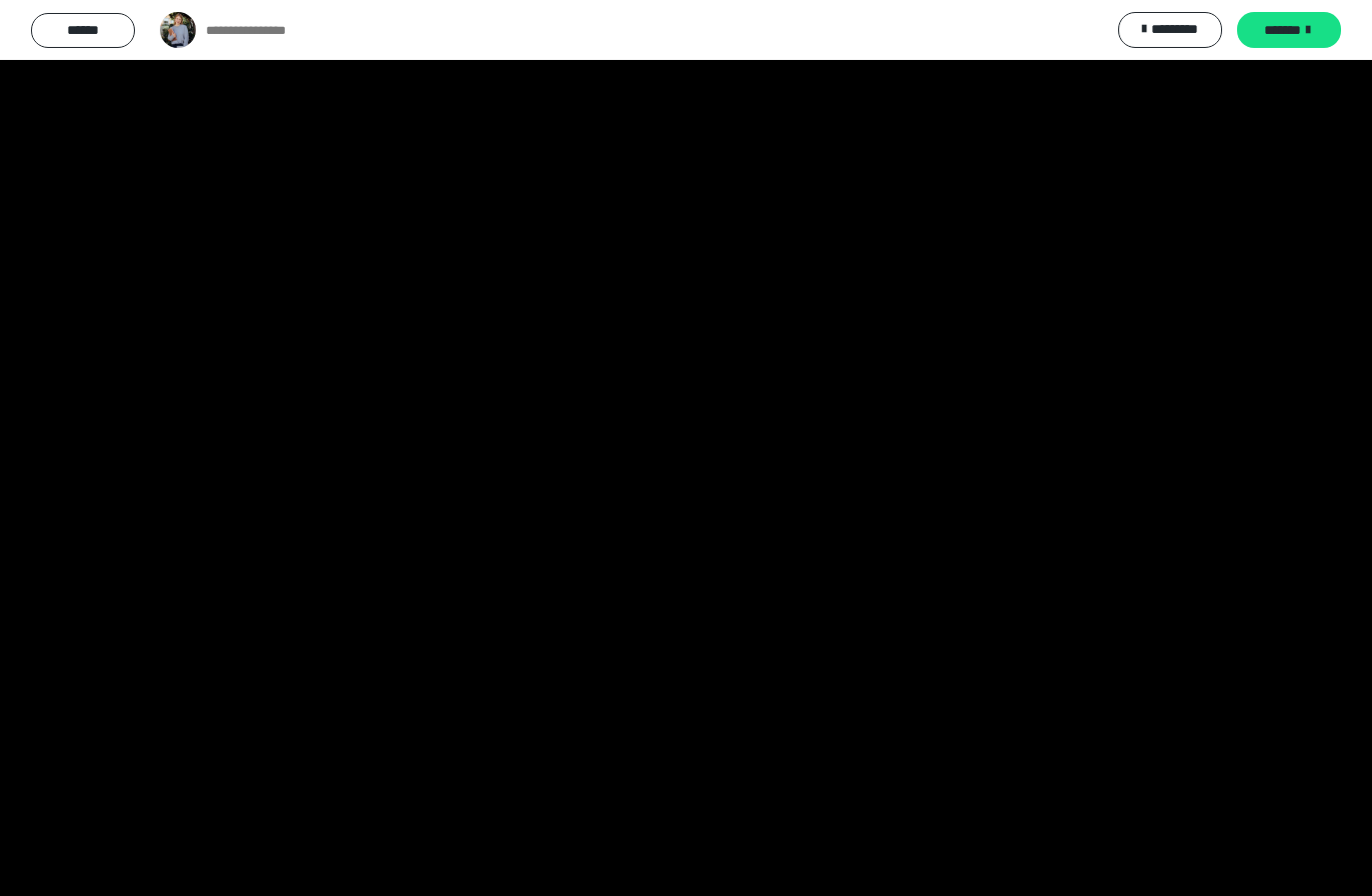 click at bounding box center (686, 448) 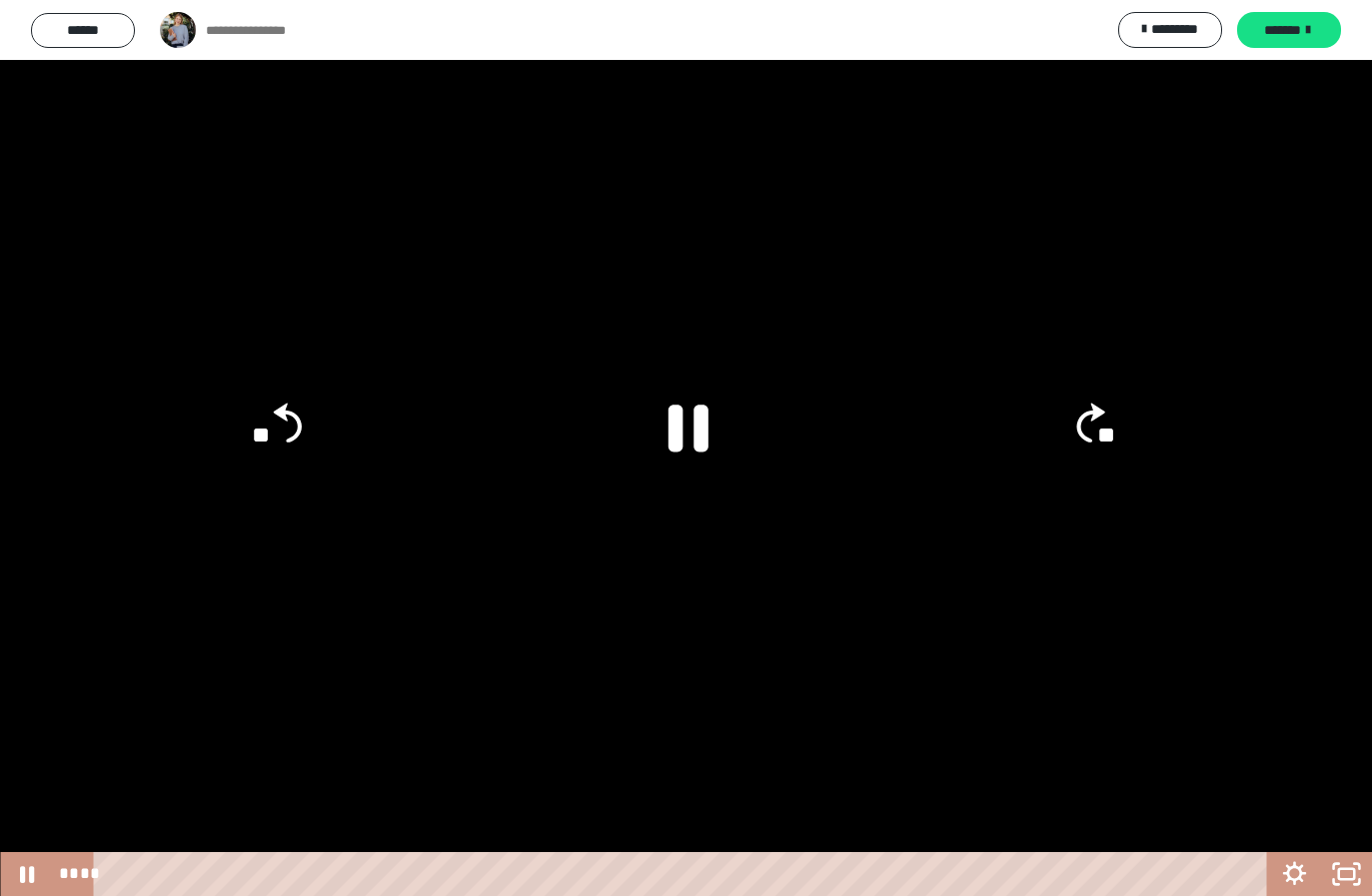 click on "**" 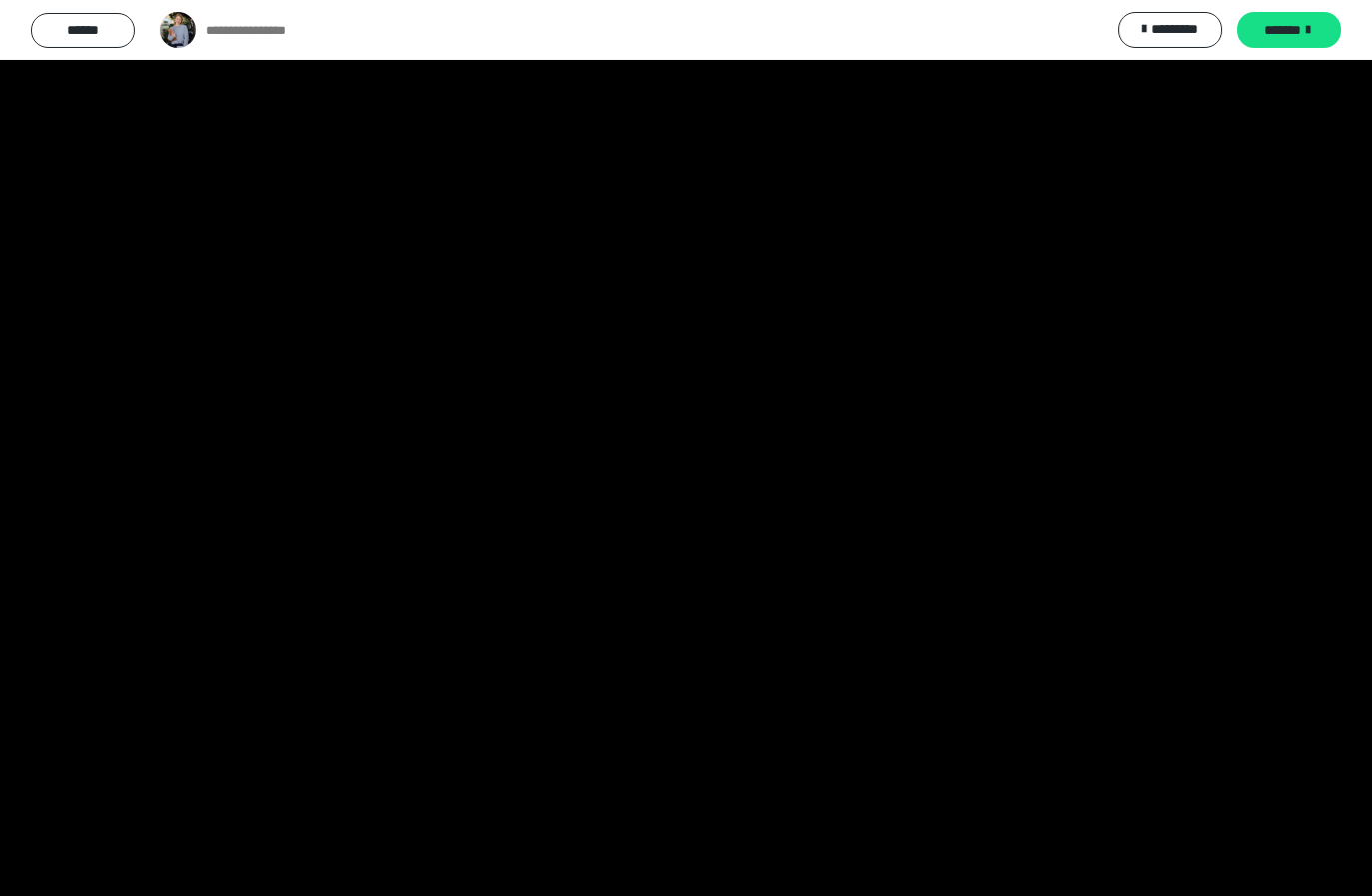 click at bounding box center [686, 448] 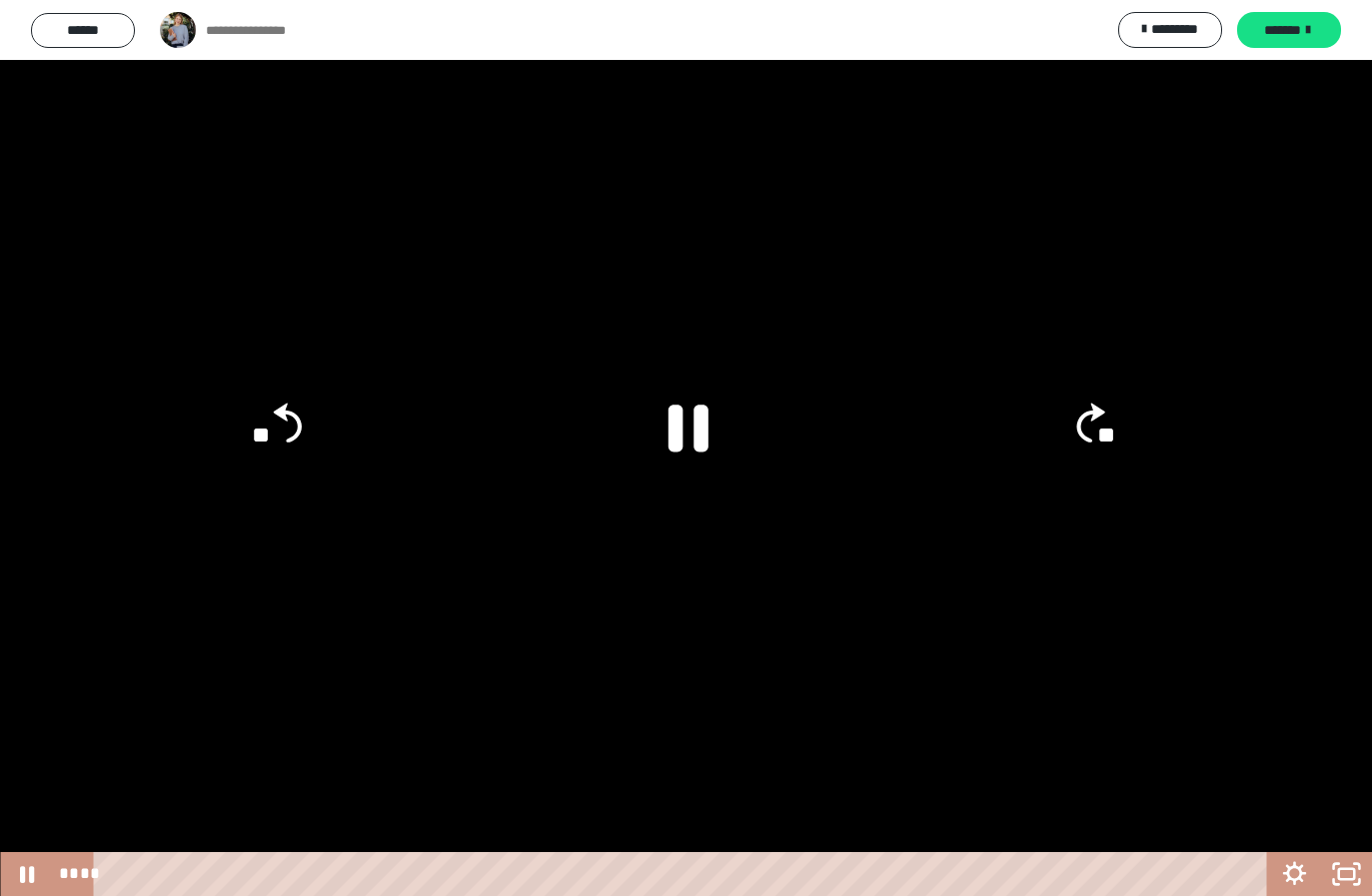 click on "**" 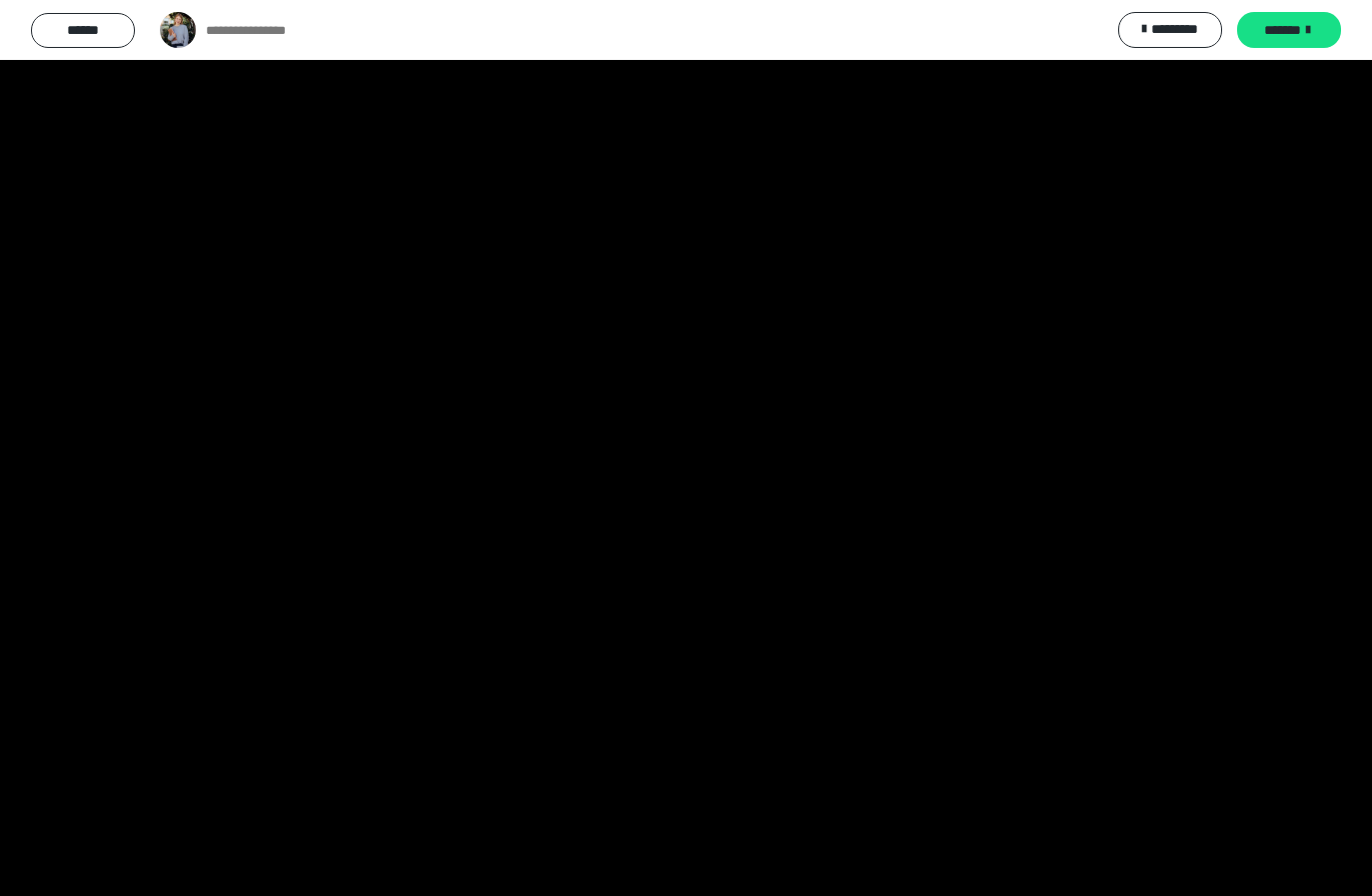 click at bounding box center (686, 448) 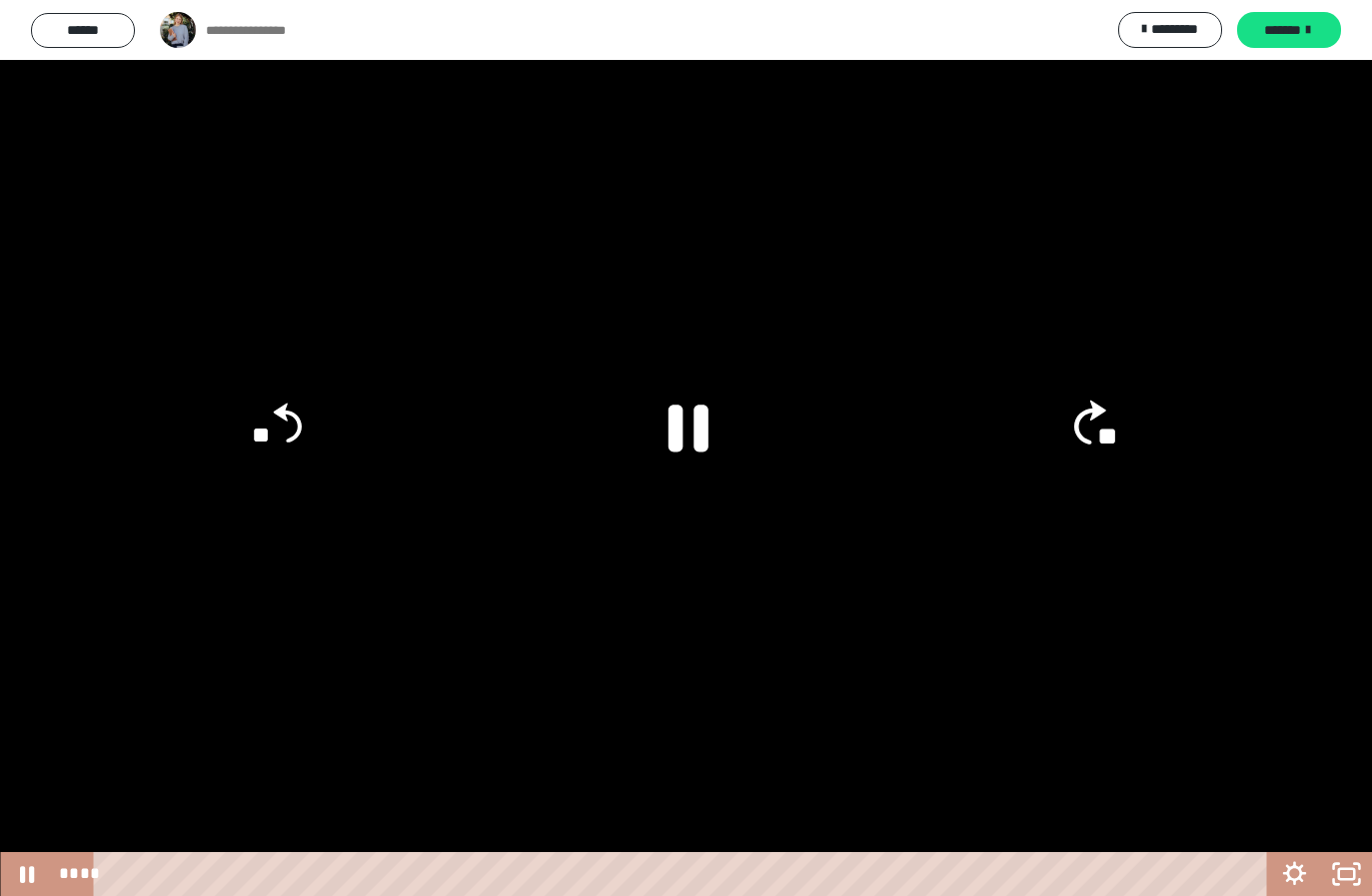 click on "**" 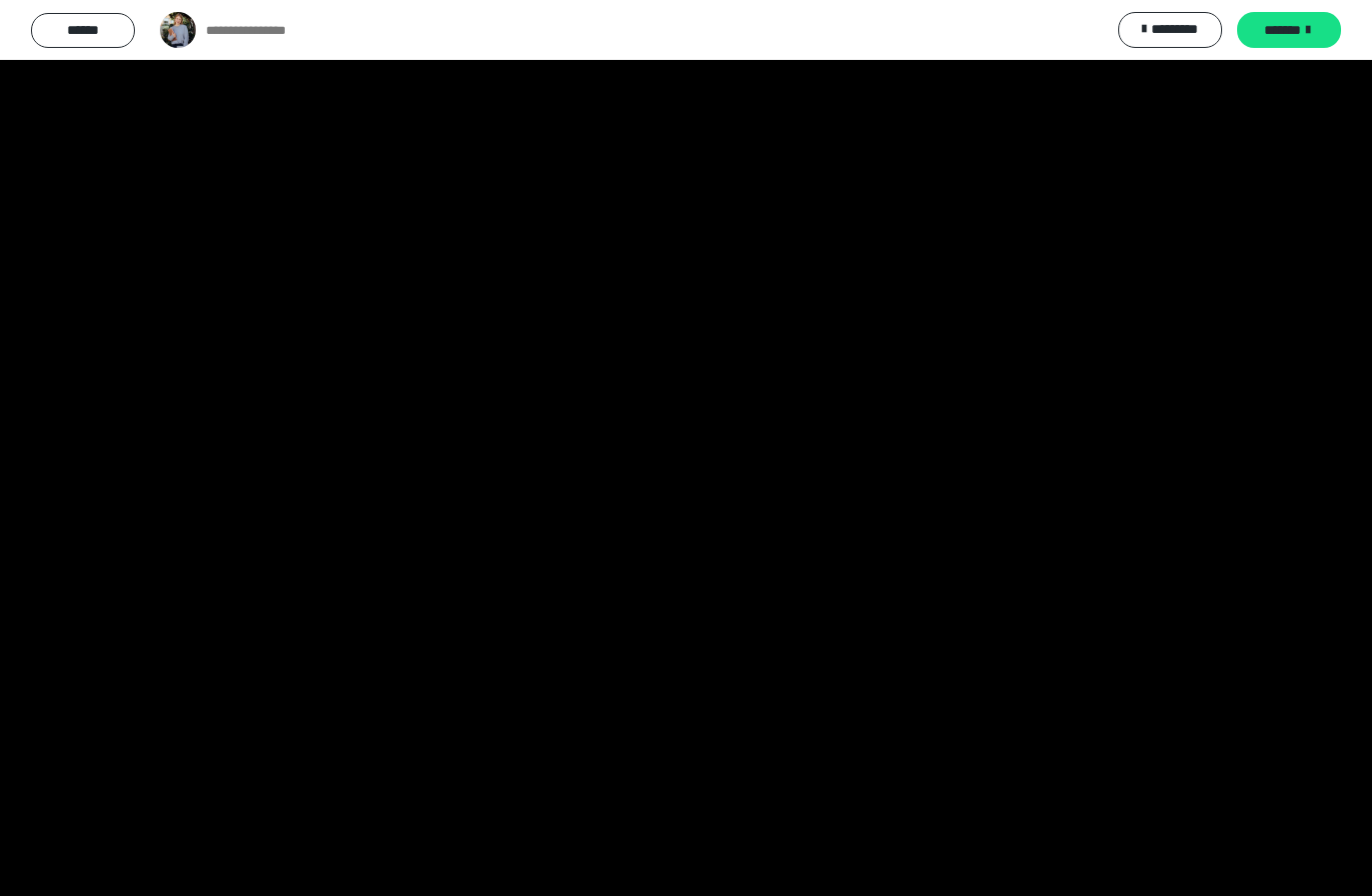 click at bounding box center (686, 448) 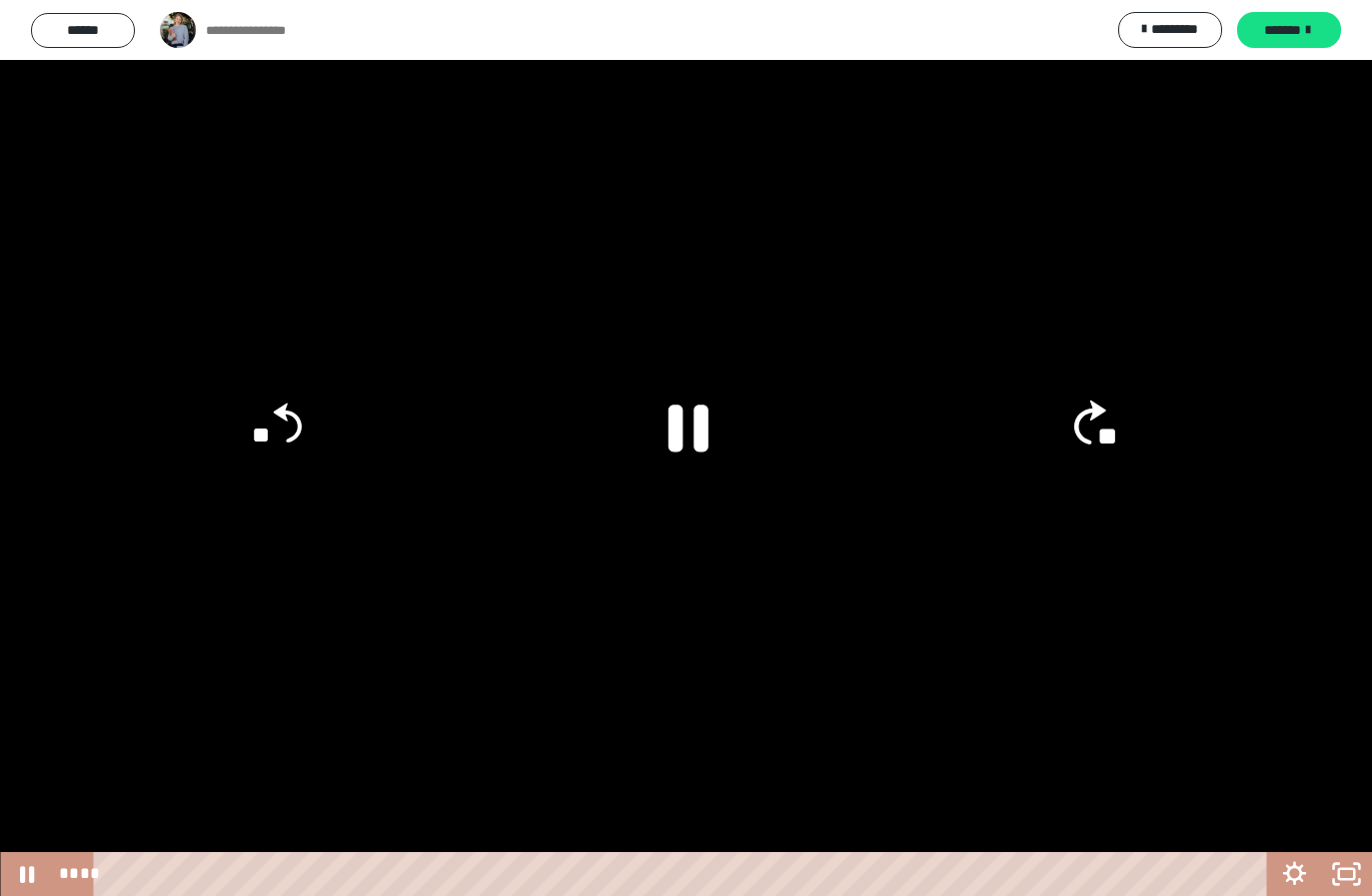 click on "**" 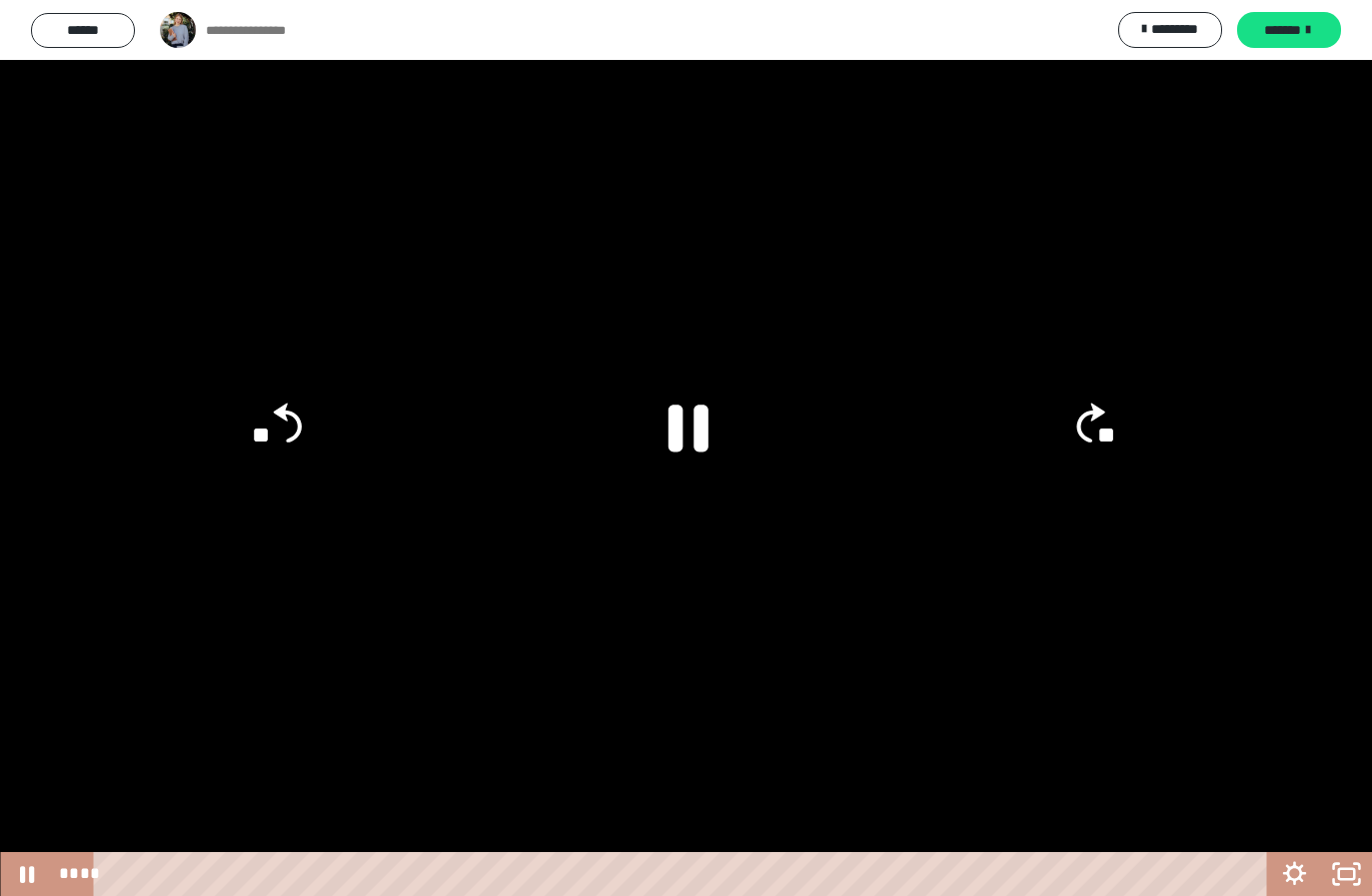 click on "**" 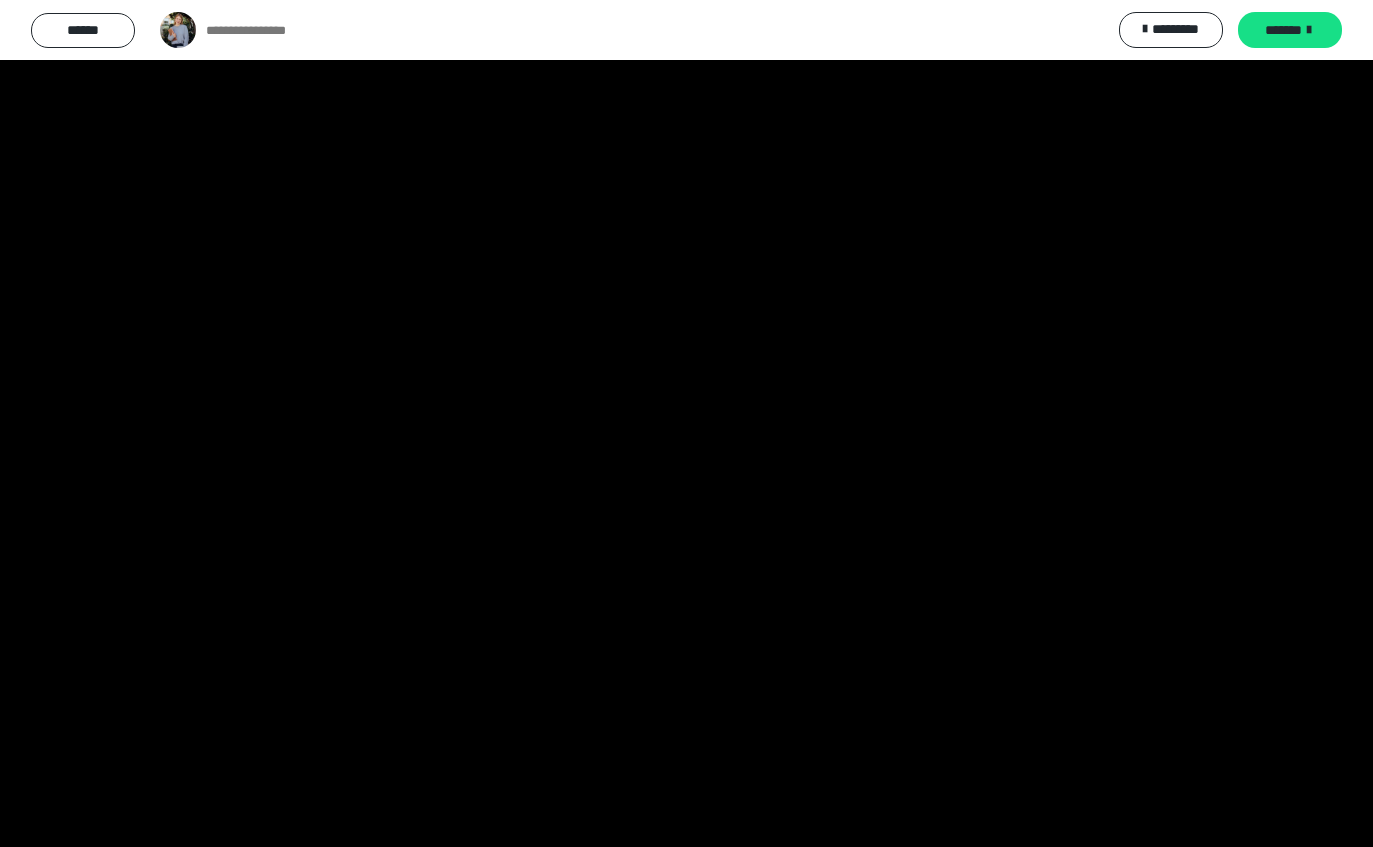 scroll, scrollTop: 124, scrollLeft: 0, axis: vertical 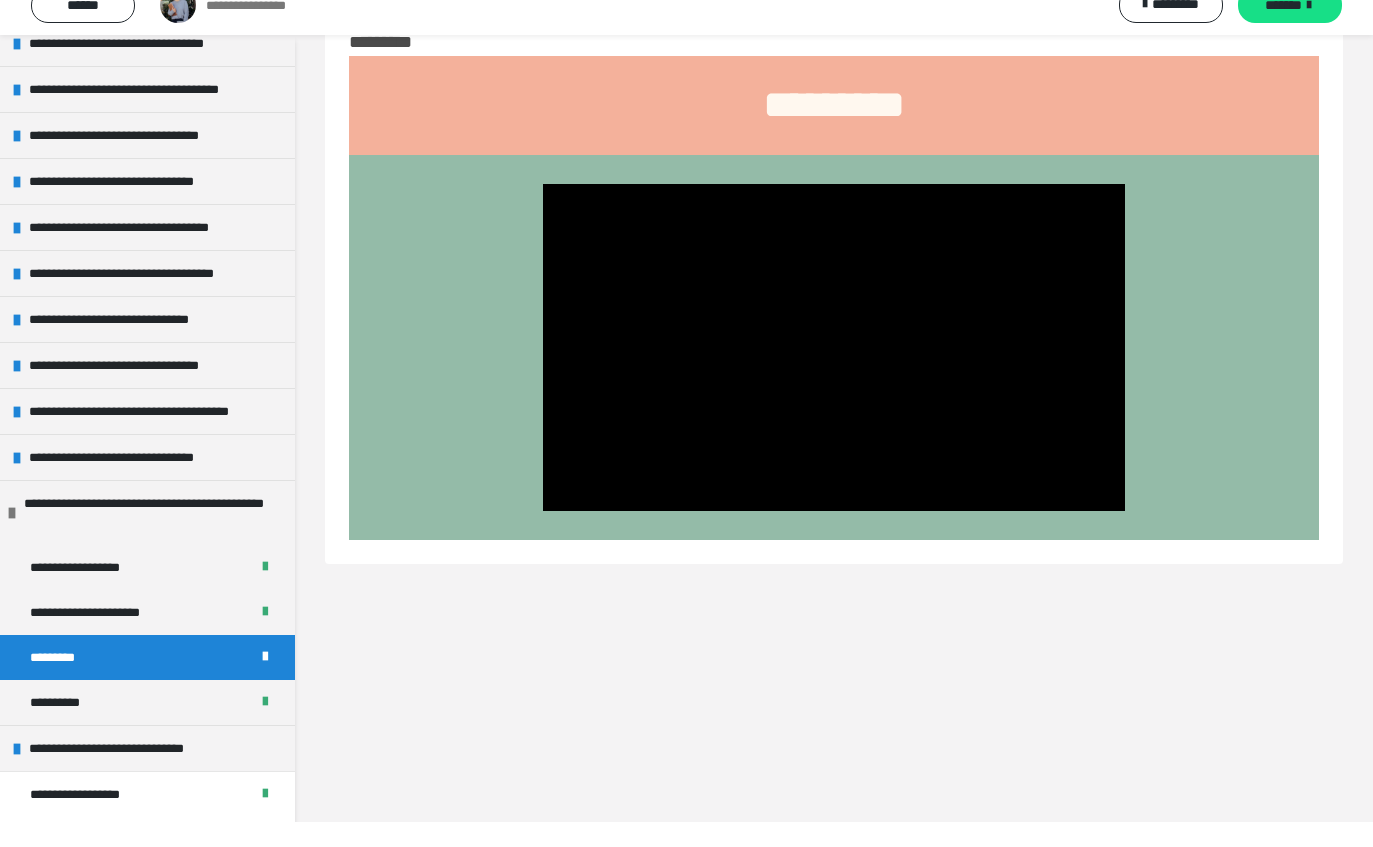 click at bounding box center (265, 728) 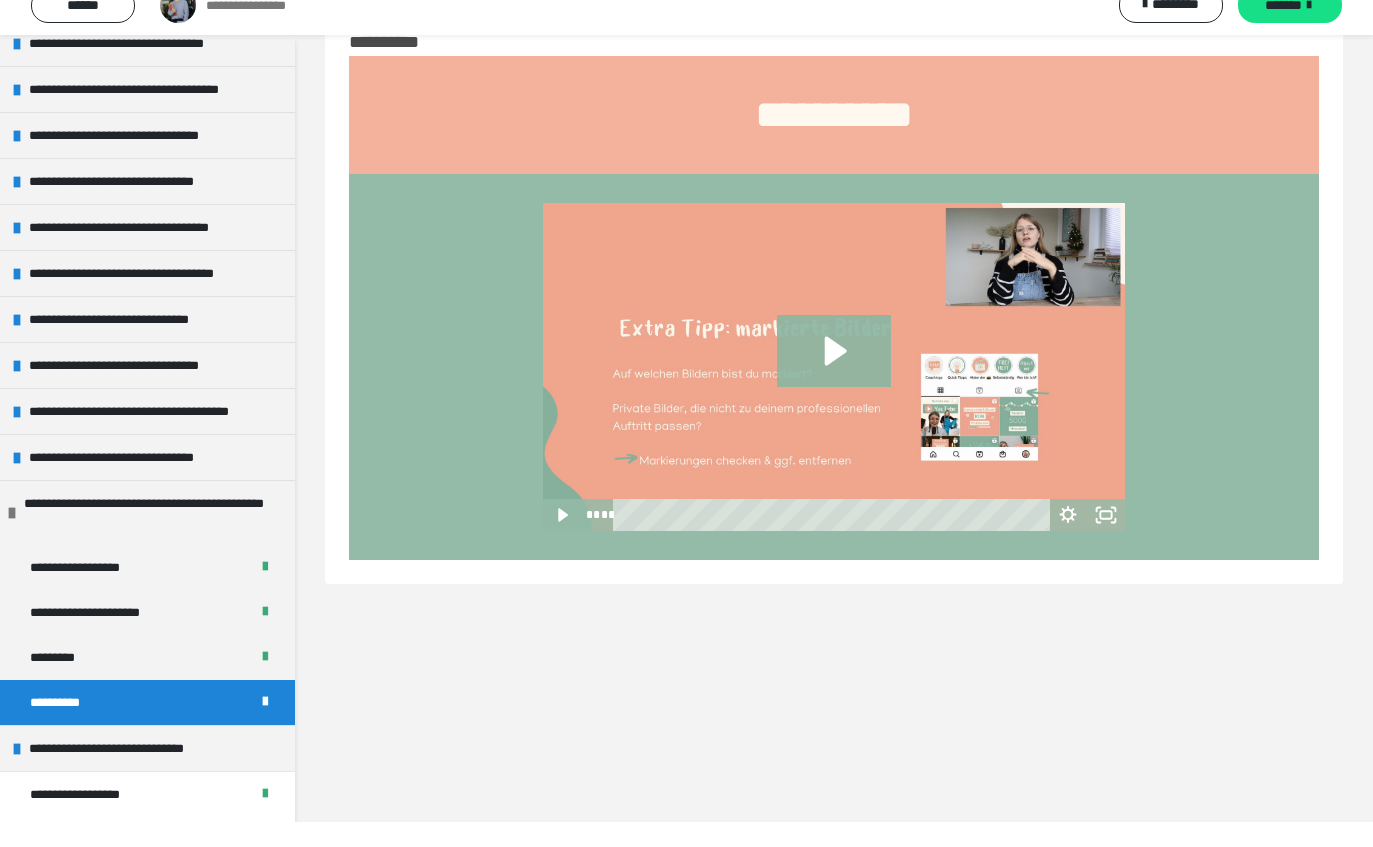 click 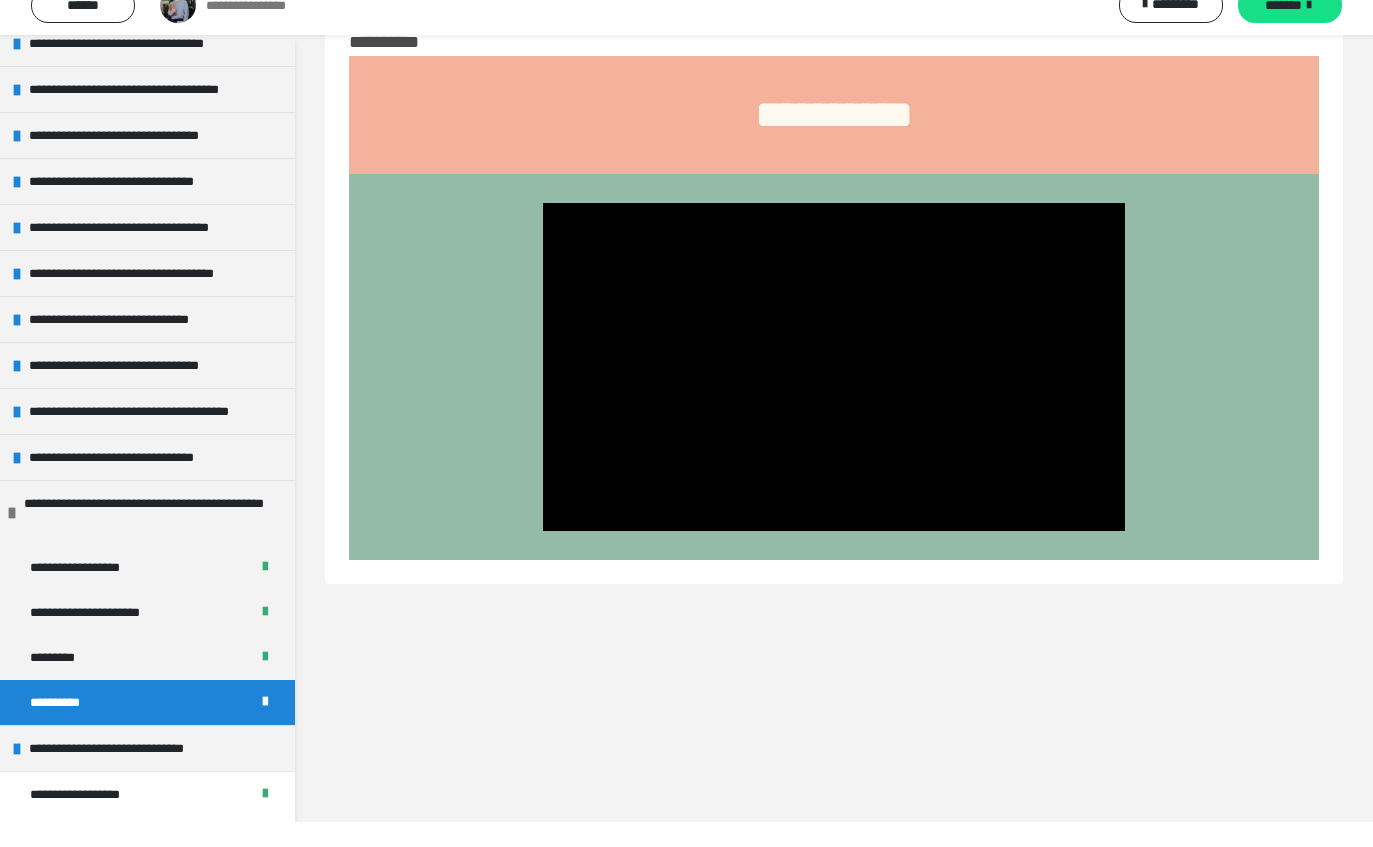 click at bounding box center (834, 391) 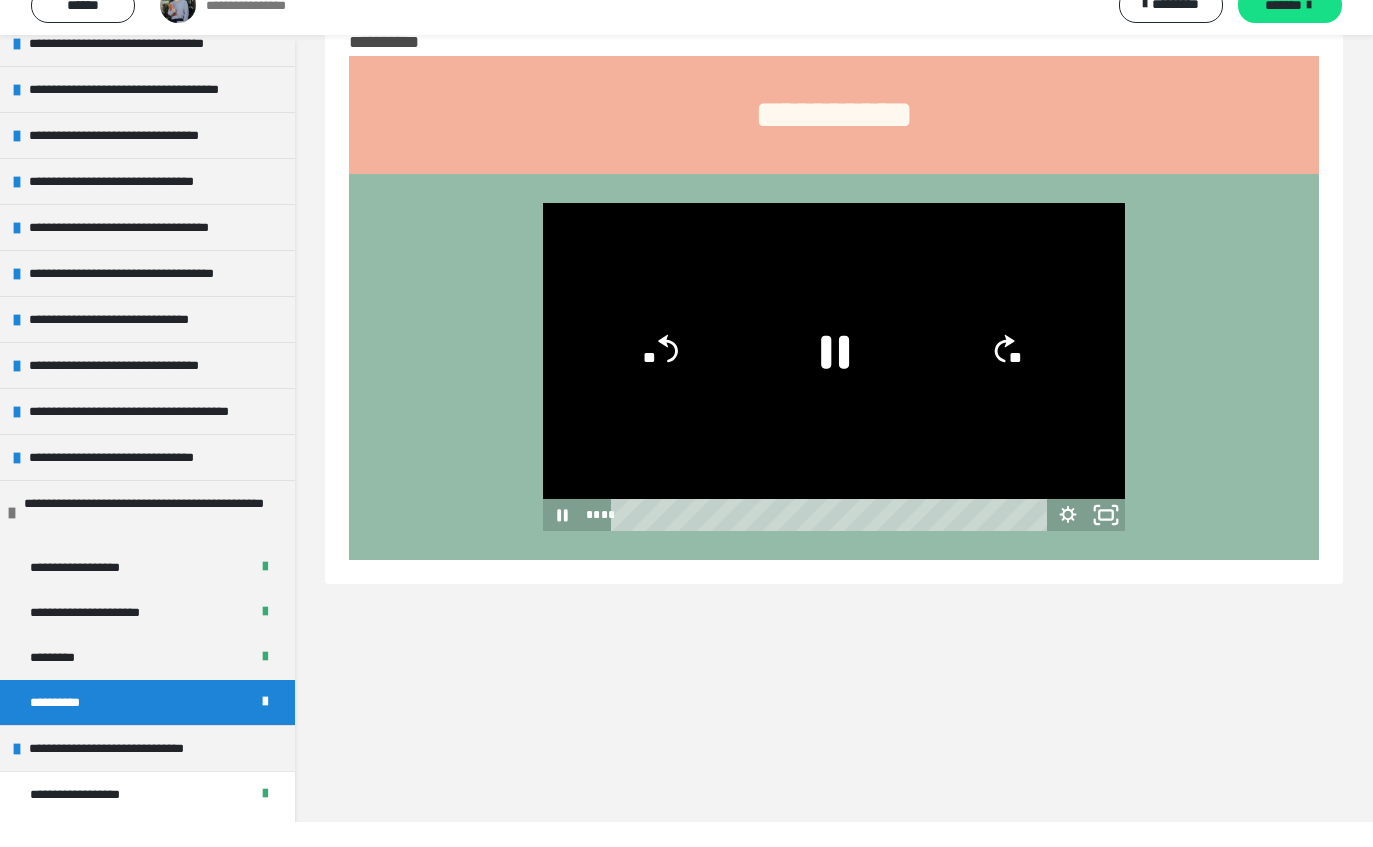 click 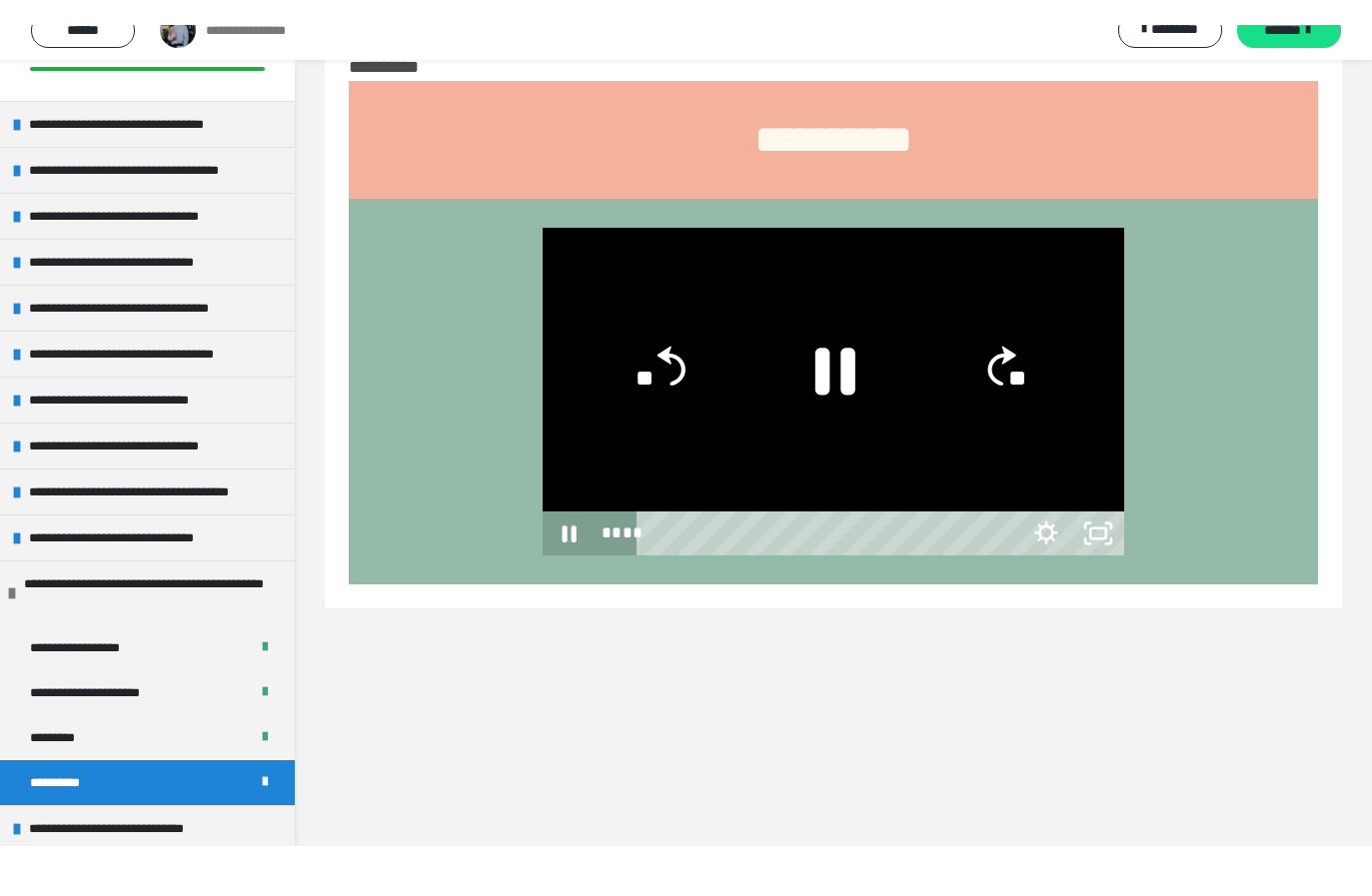 scroll, scrollTop: 24, scrollLeft: 0, axis: vertical 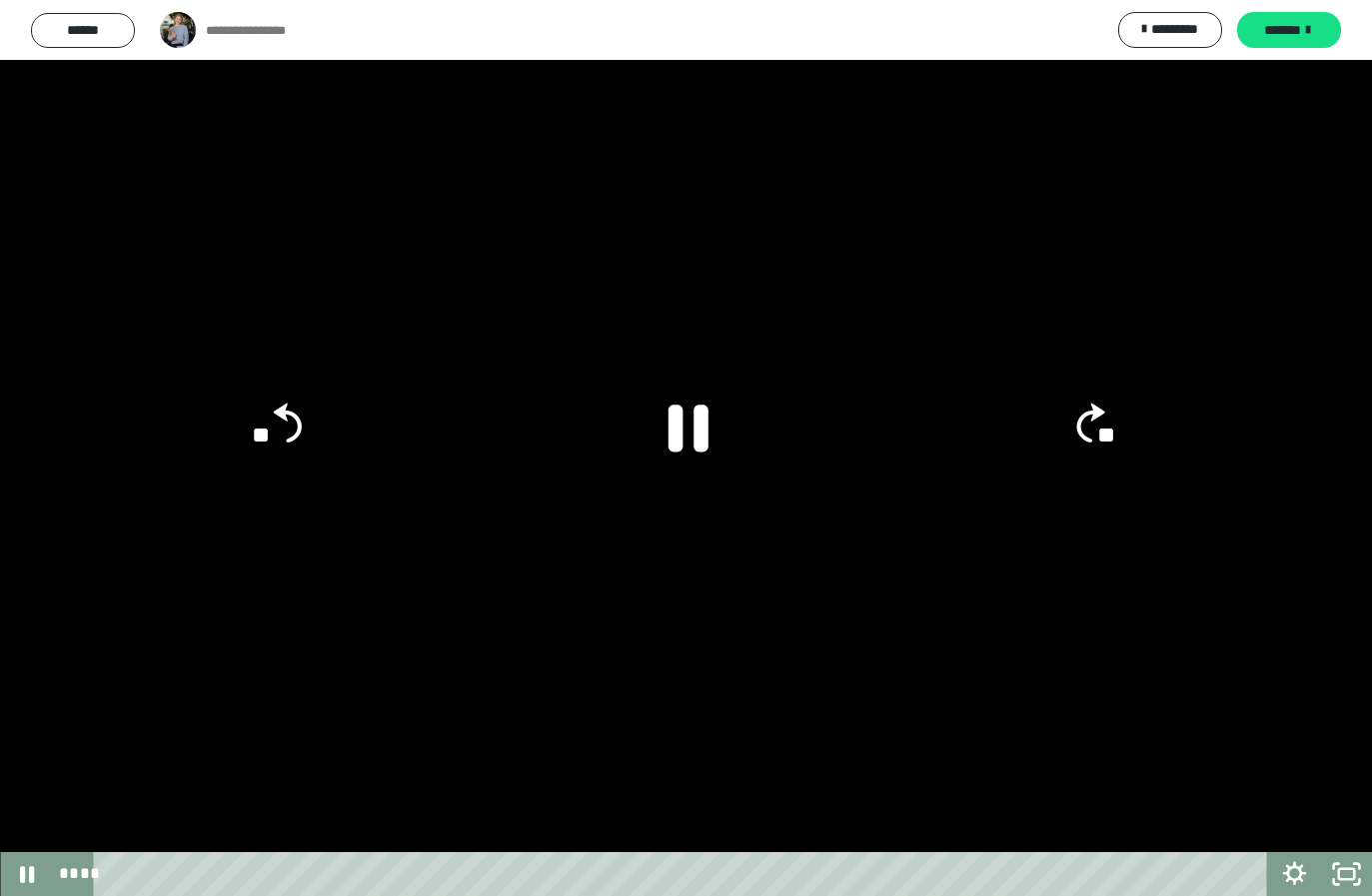 click on "**" 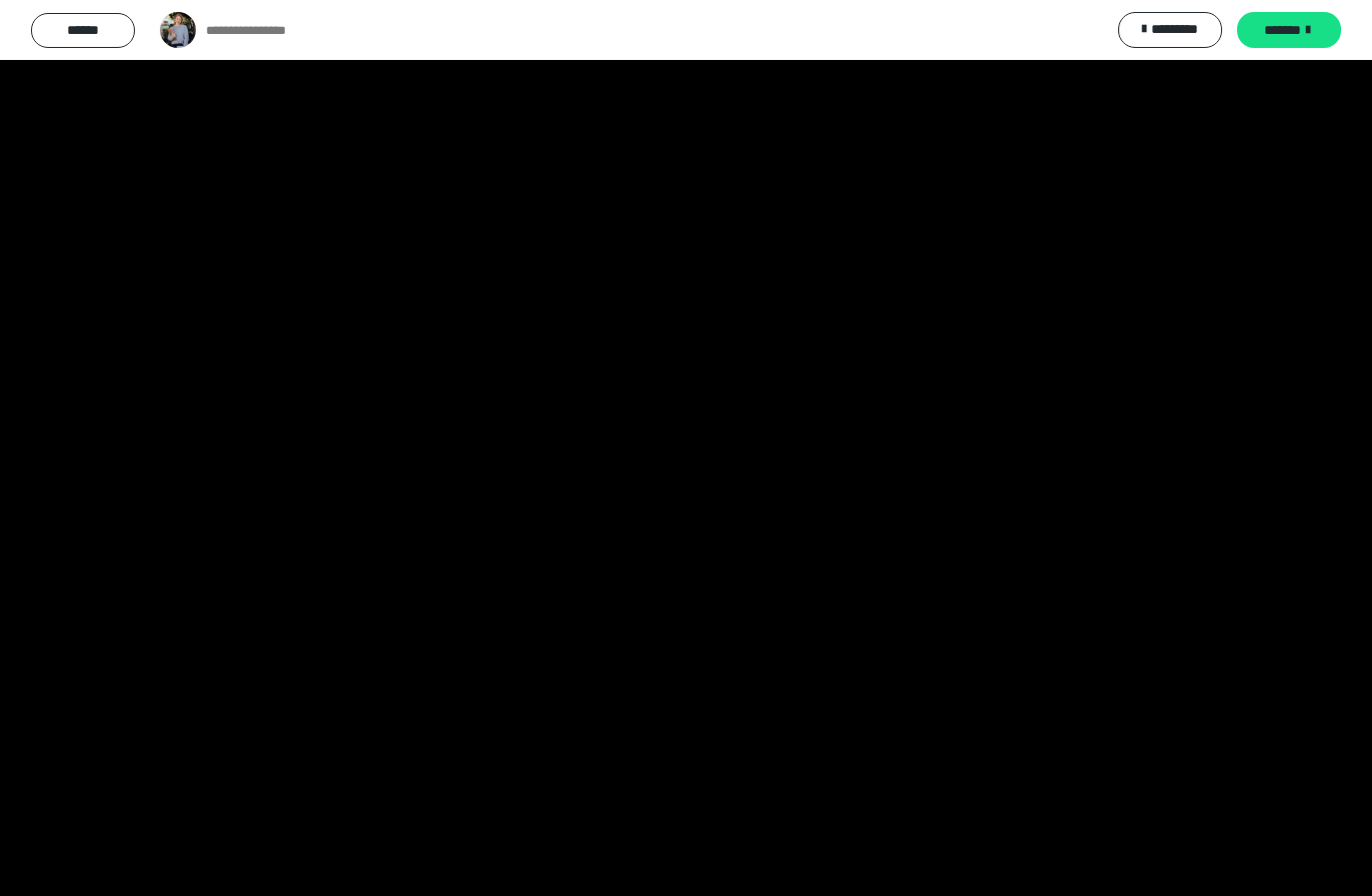 click at bounding box center (686, 448) 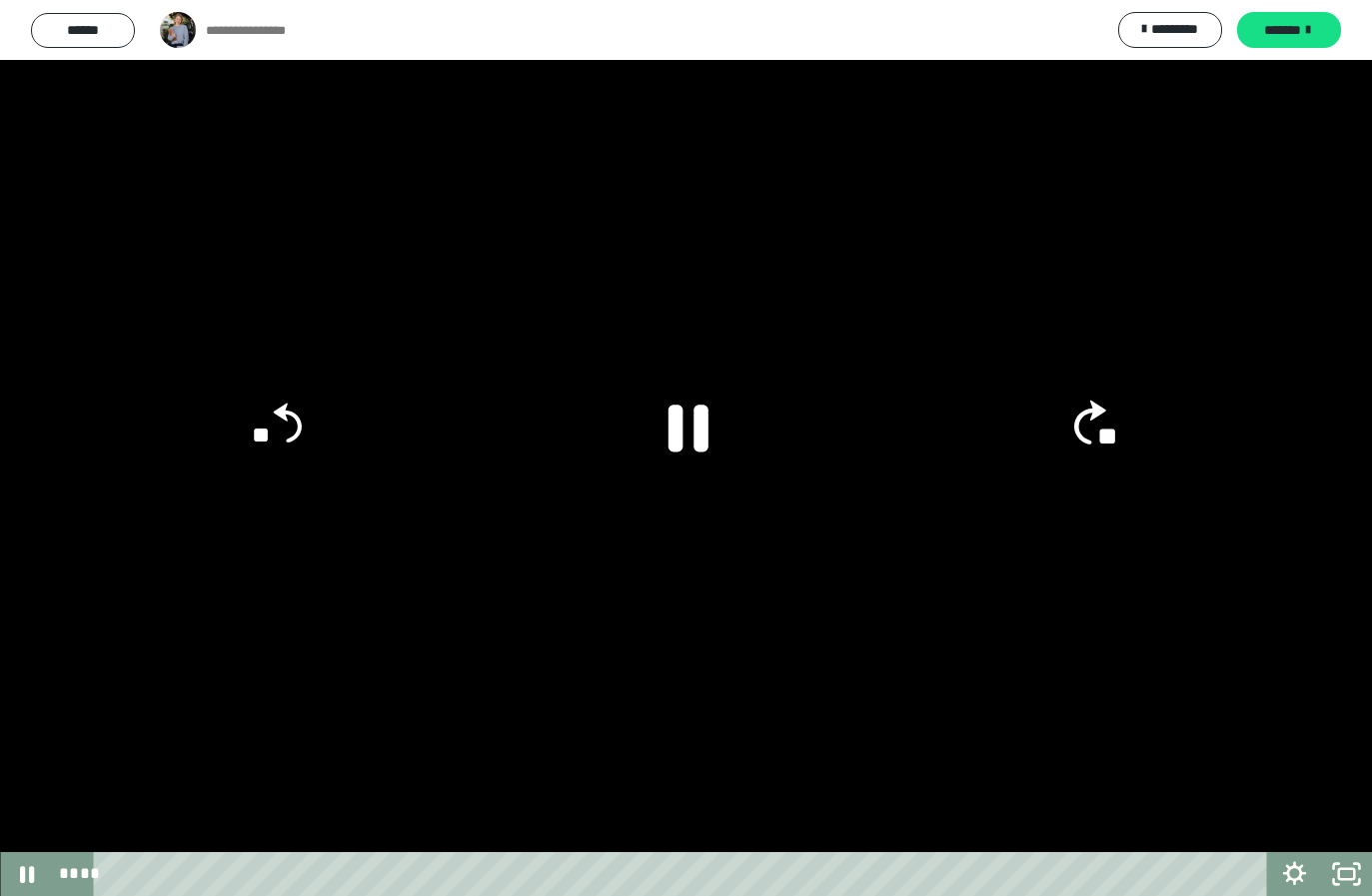 click on "**" 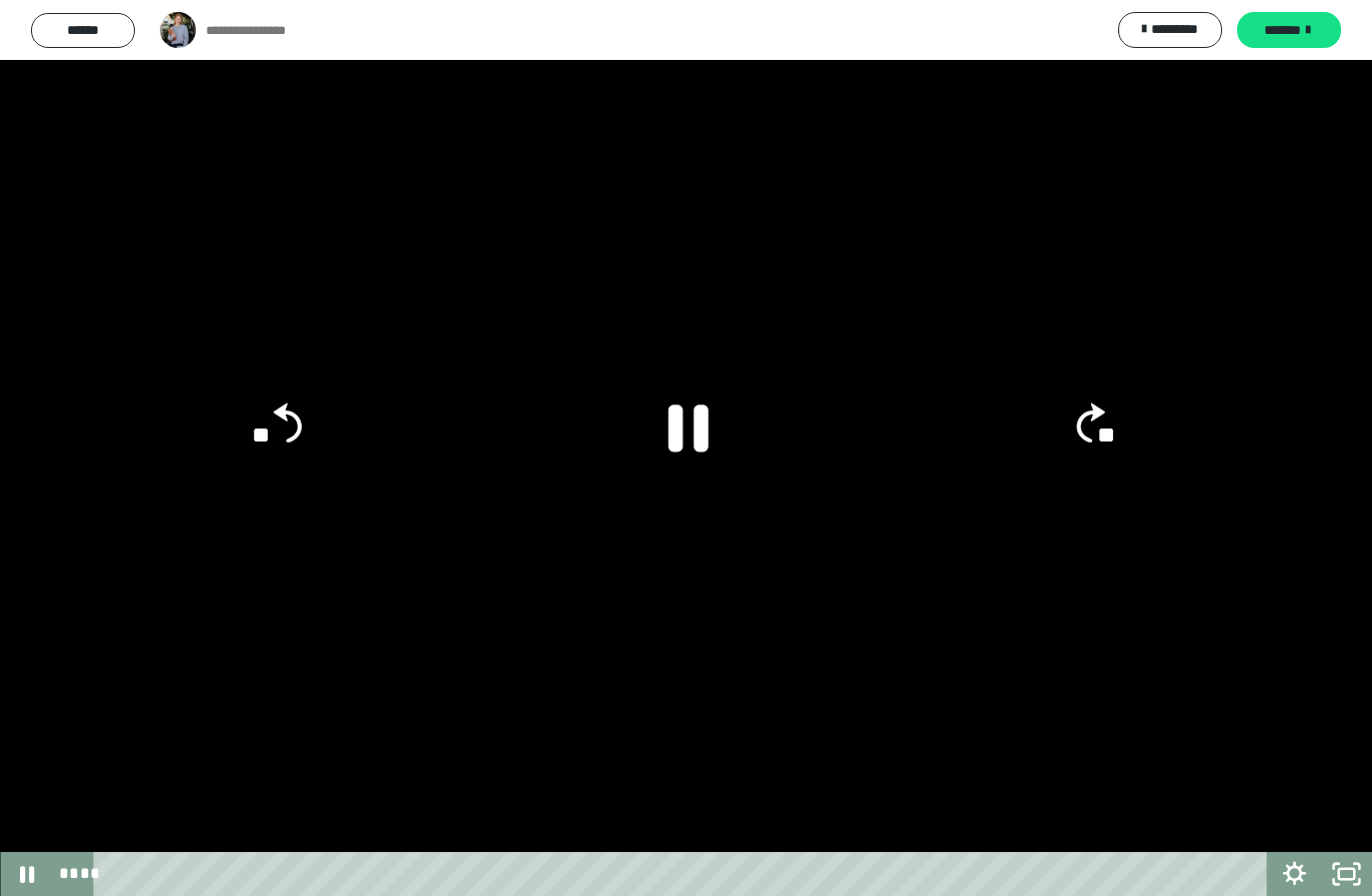 click on "**" 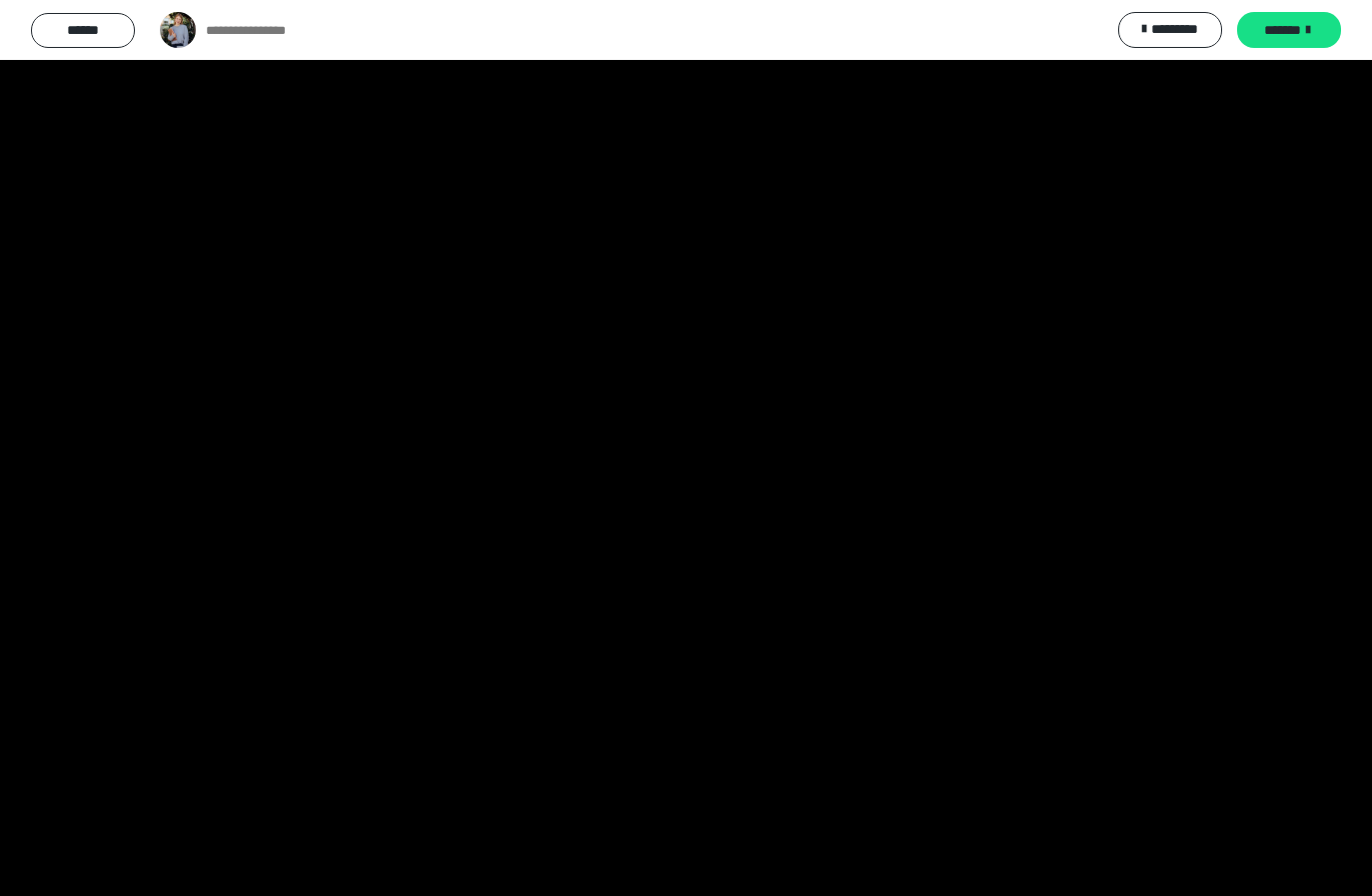 click at bounding box center (686, 448) 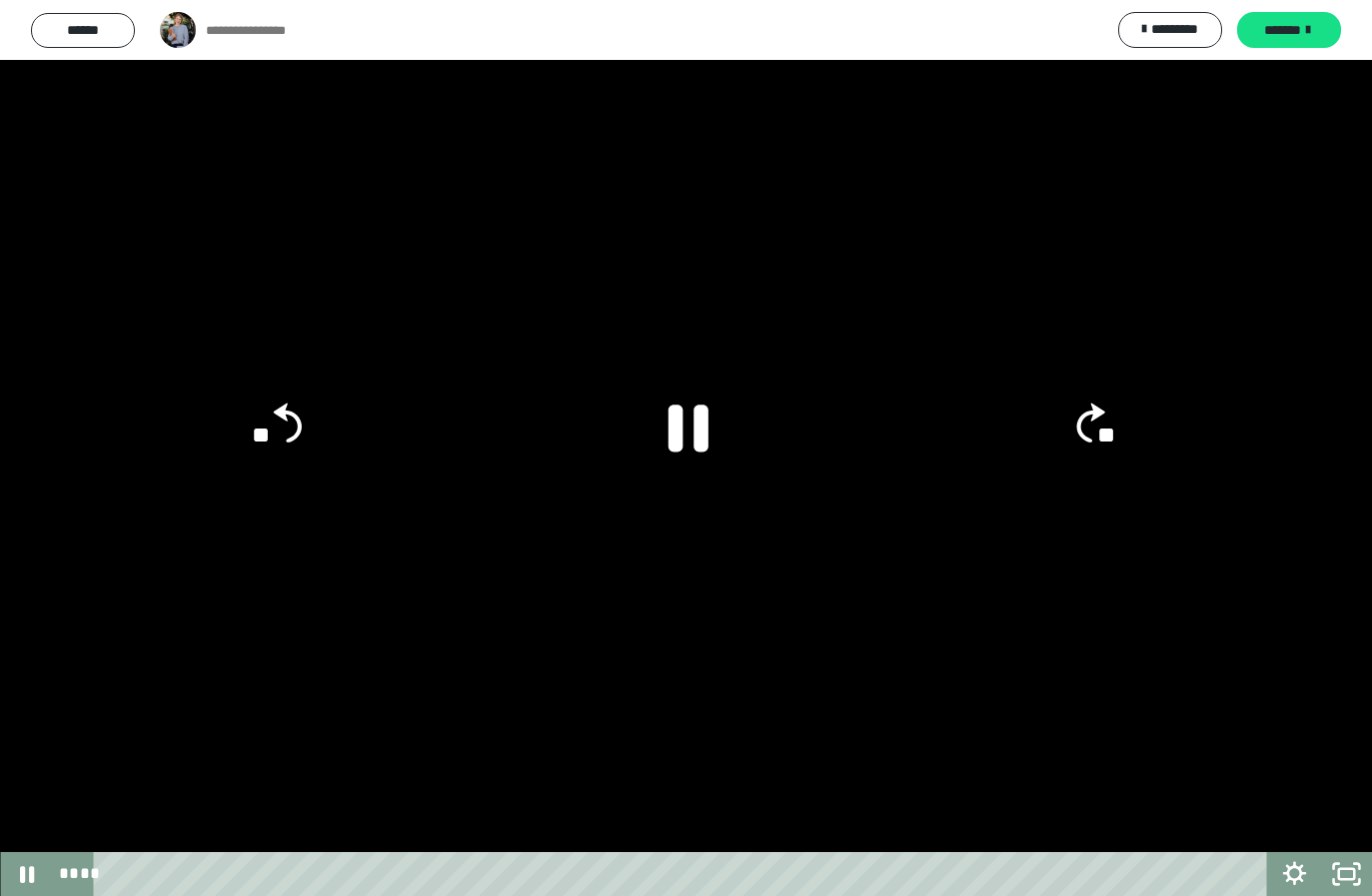 click on "**" 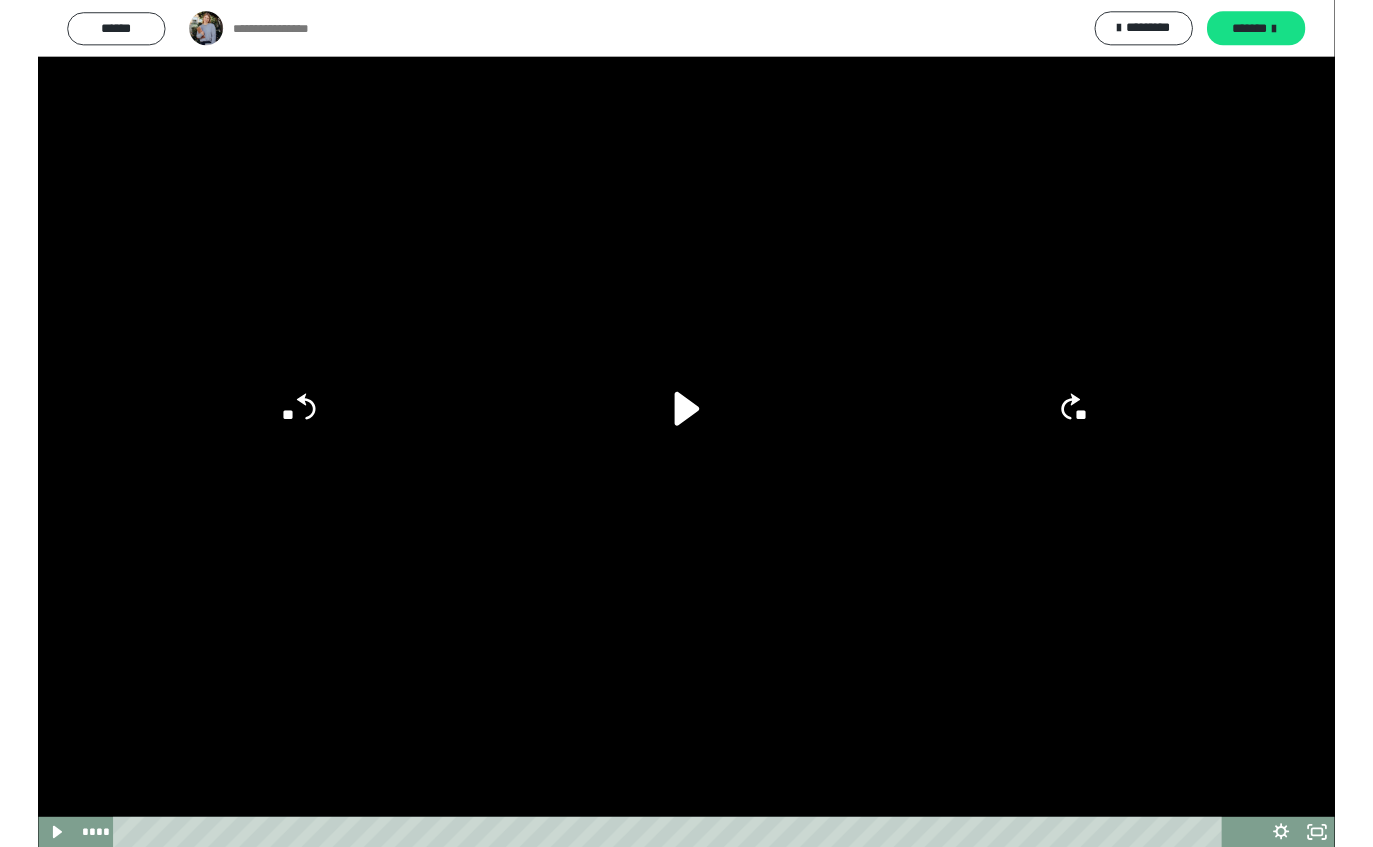 scroll, scrollTop: 74, scrollLeft: 0, axis: vertical 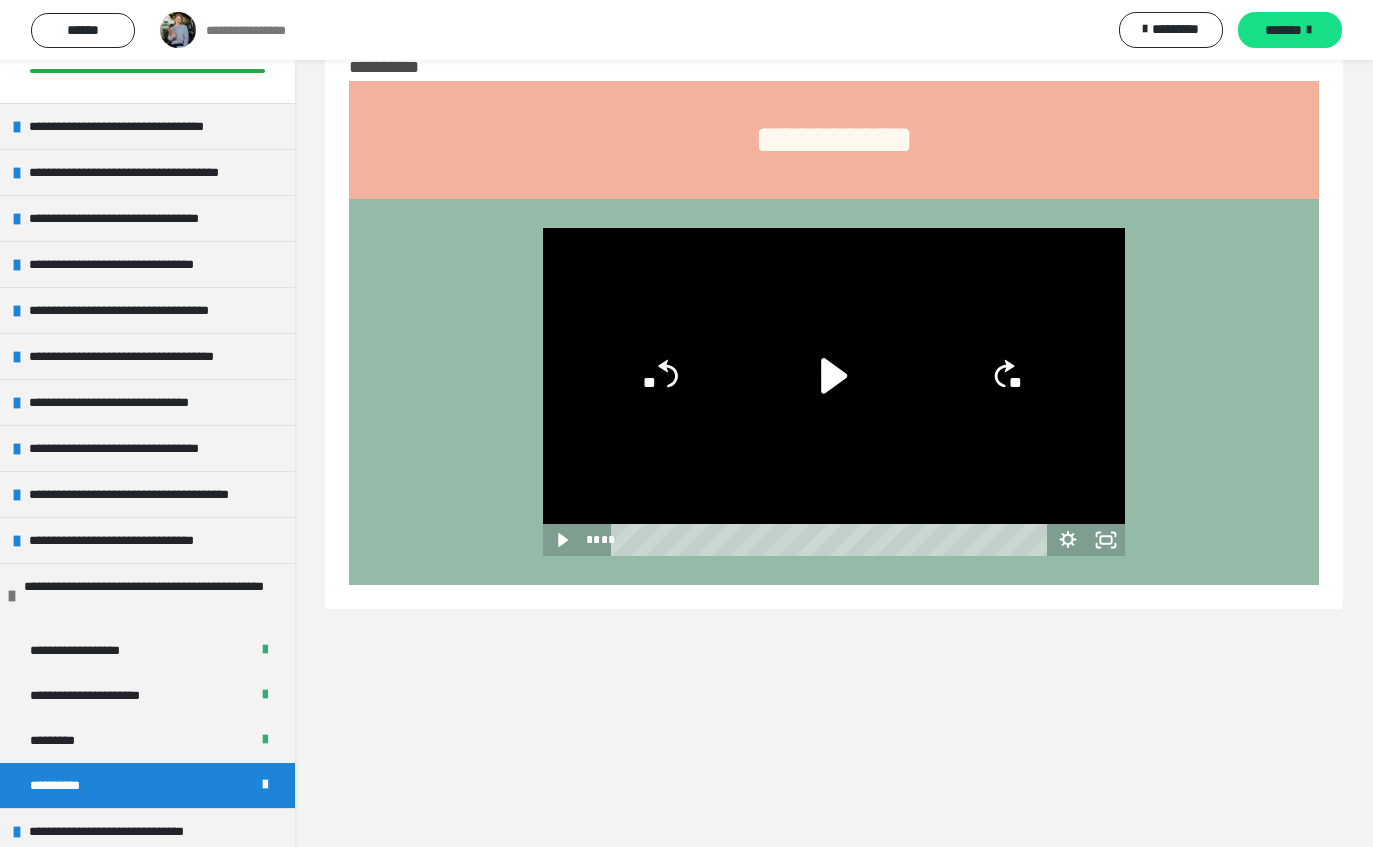 click on "**********" at bounding box center (147, 356) 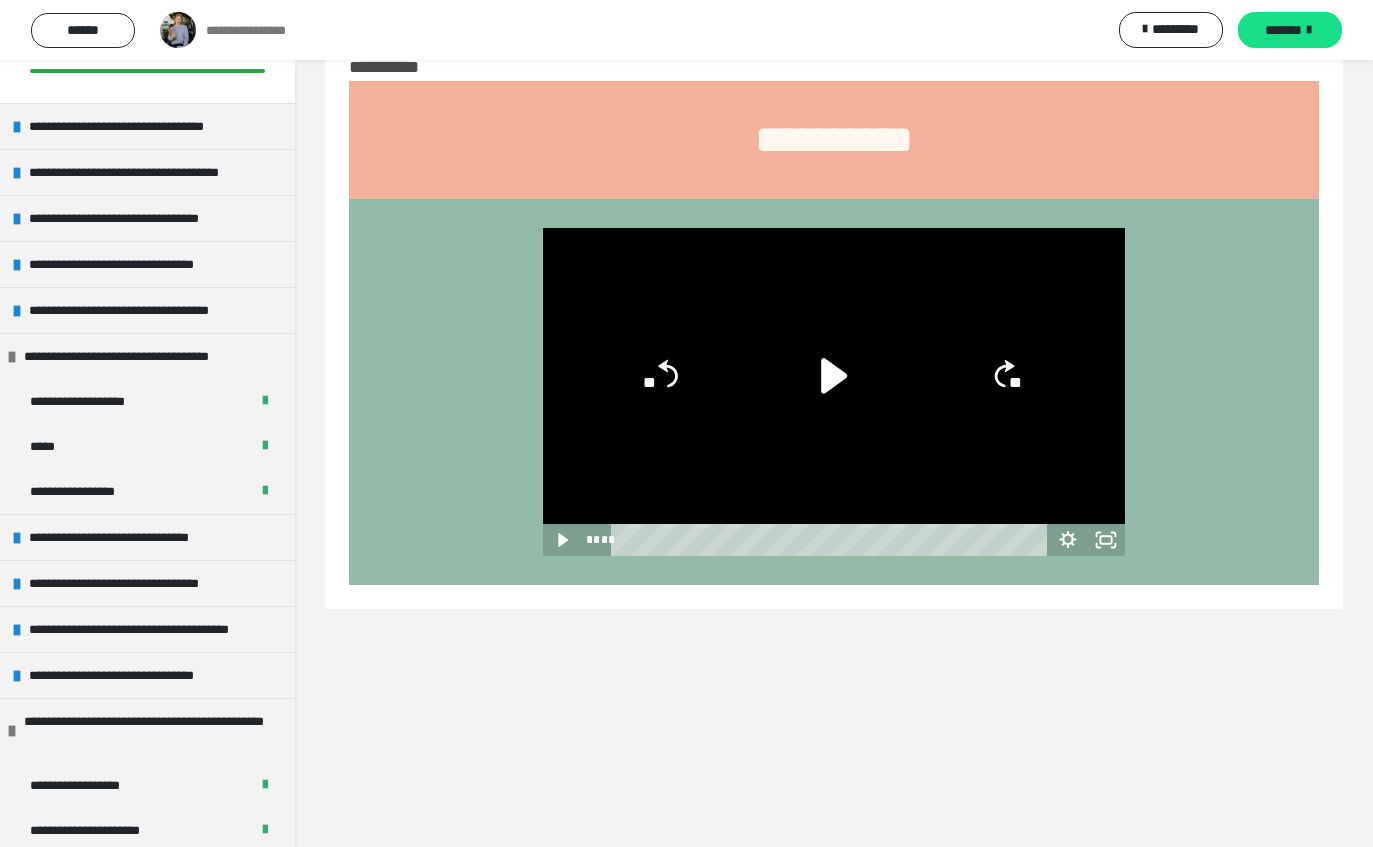 click on "**********" at bounding box center (100, 401) 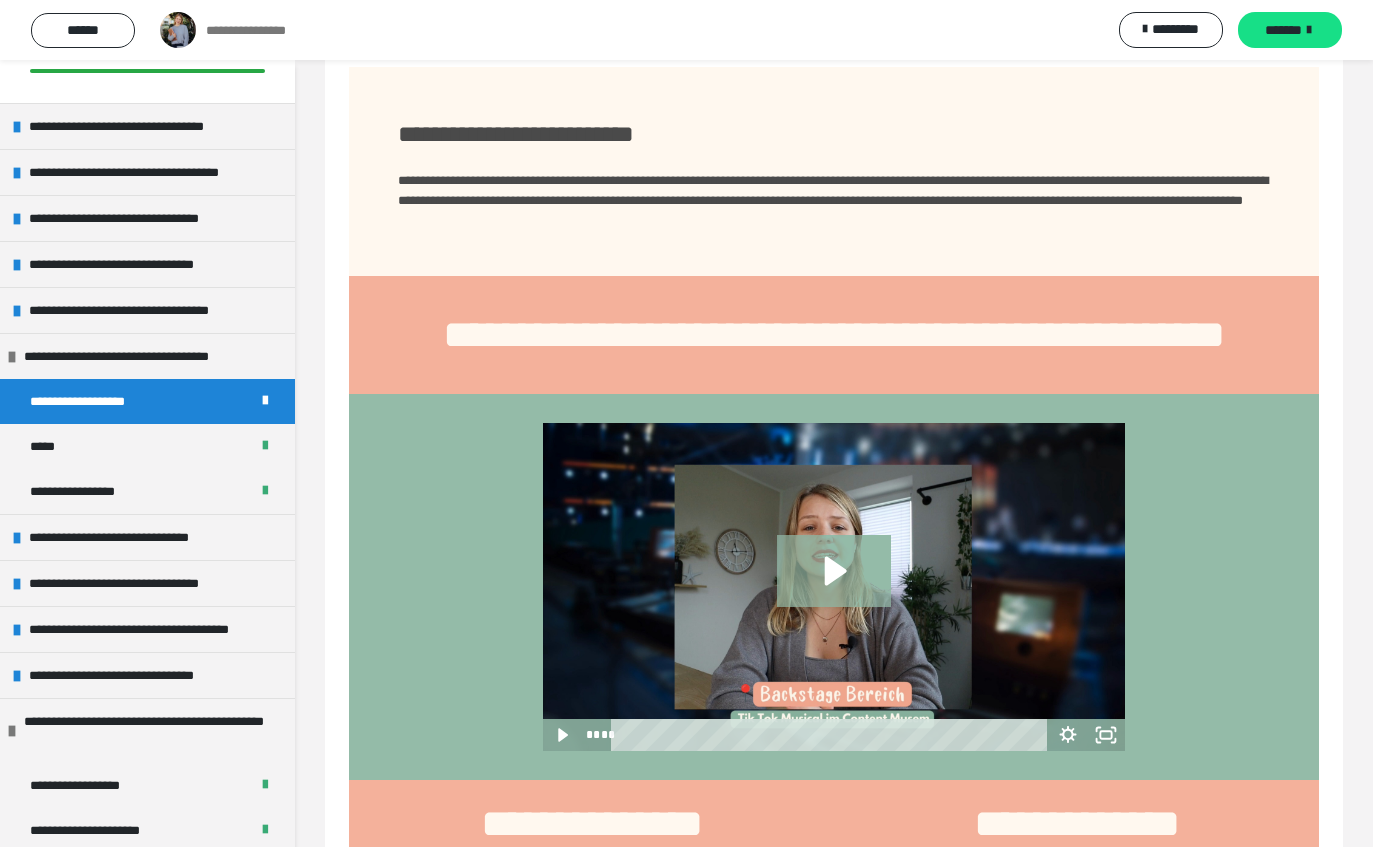 click on "**********" at bounding box center [147, 491] 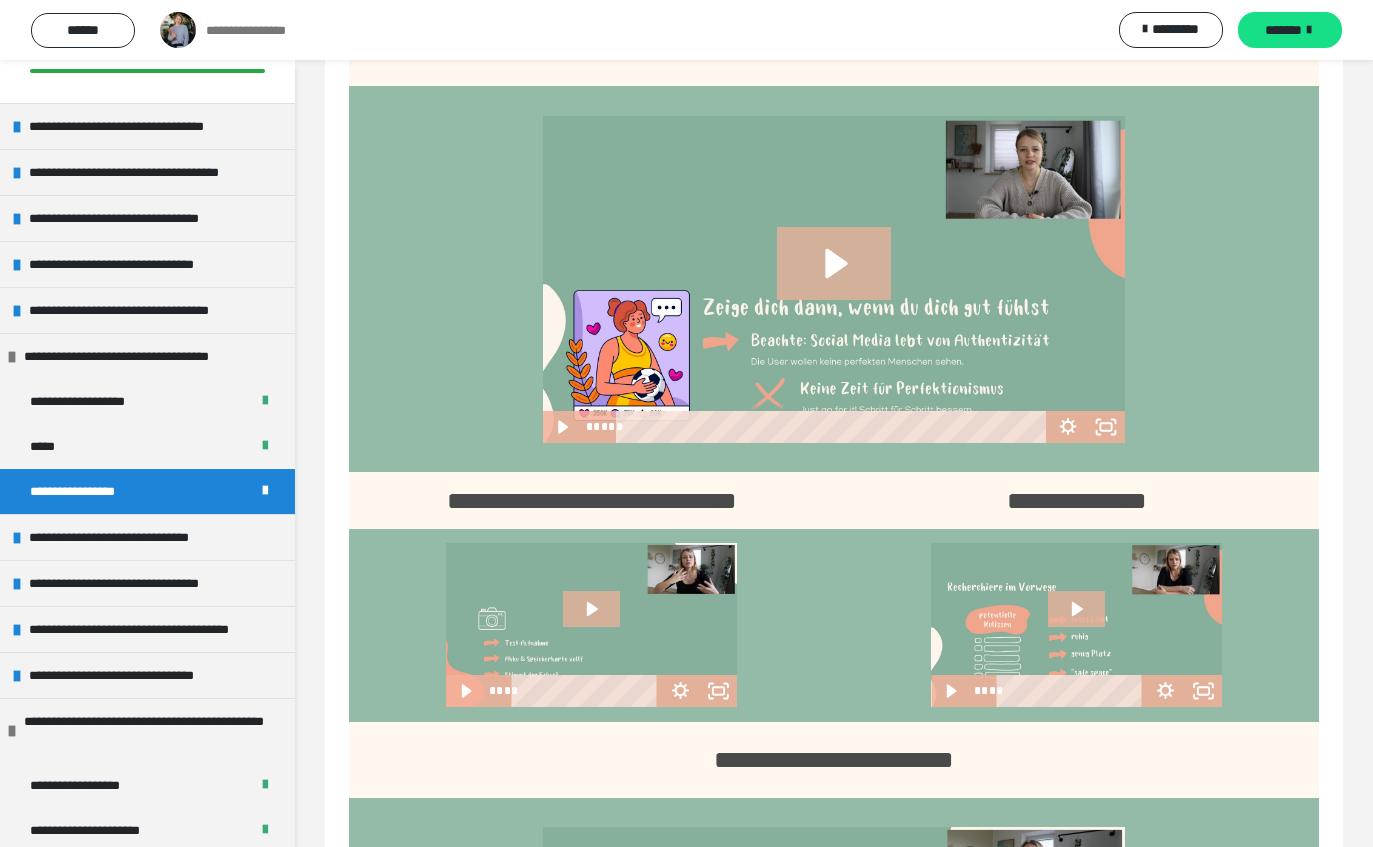 scroll, scrollTop: 481, scrollLeft: 0, axis: vertical 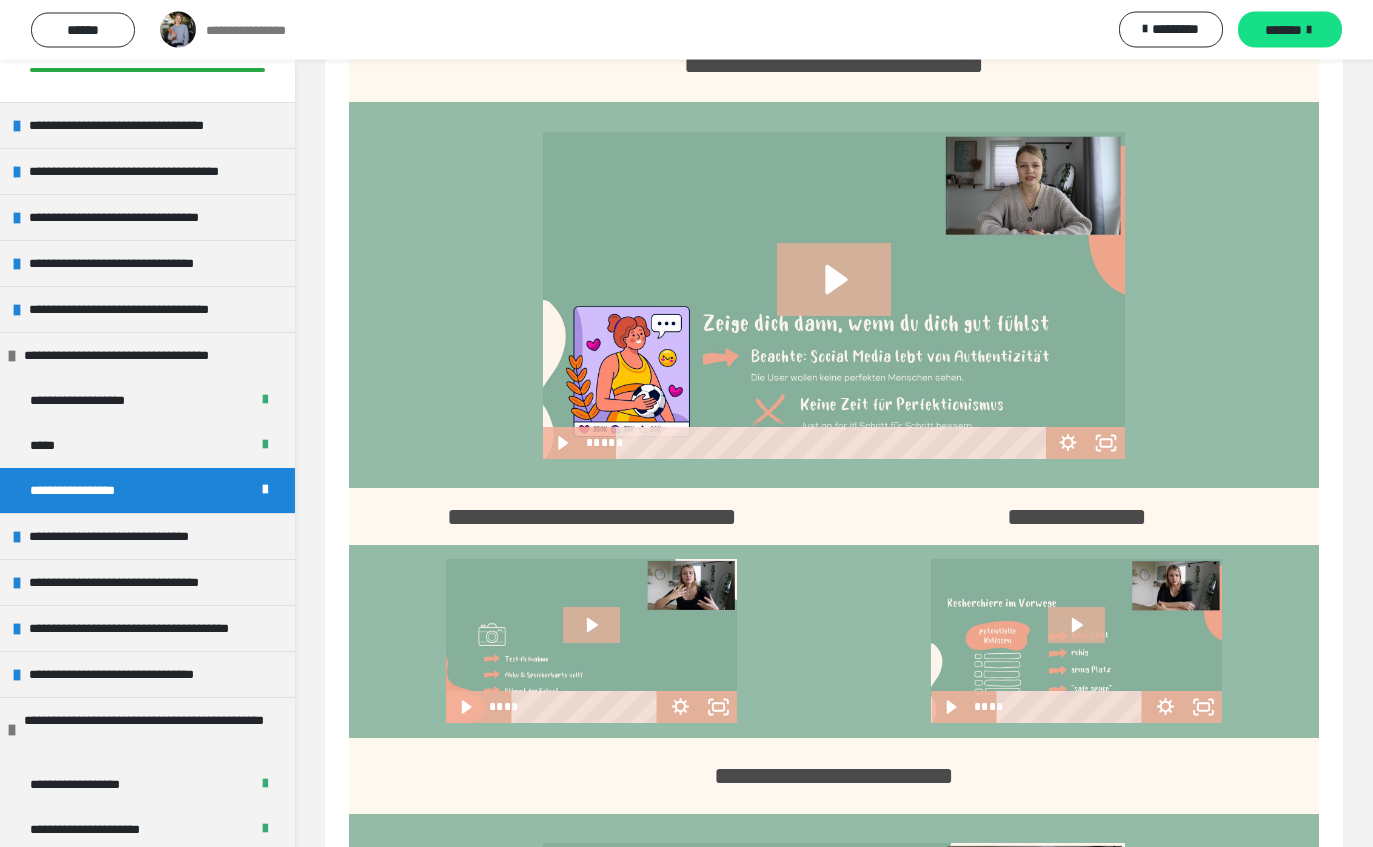 click on "******" at bounding box center [83, 30] 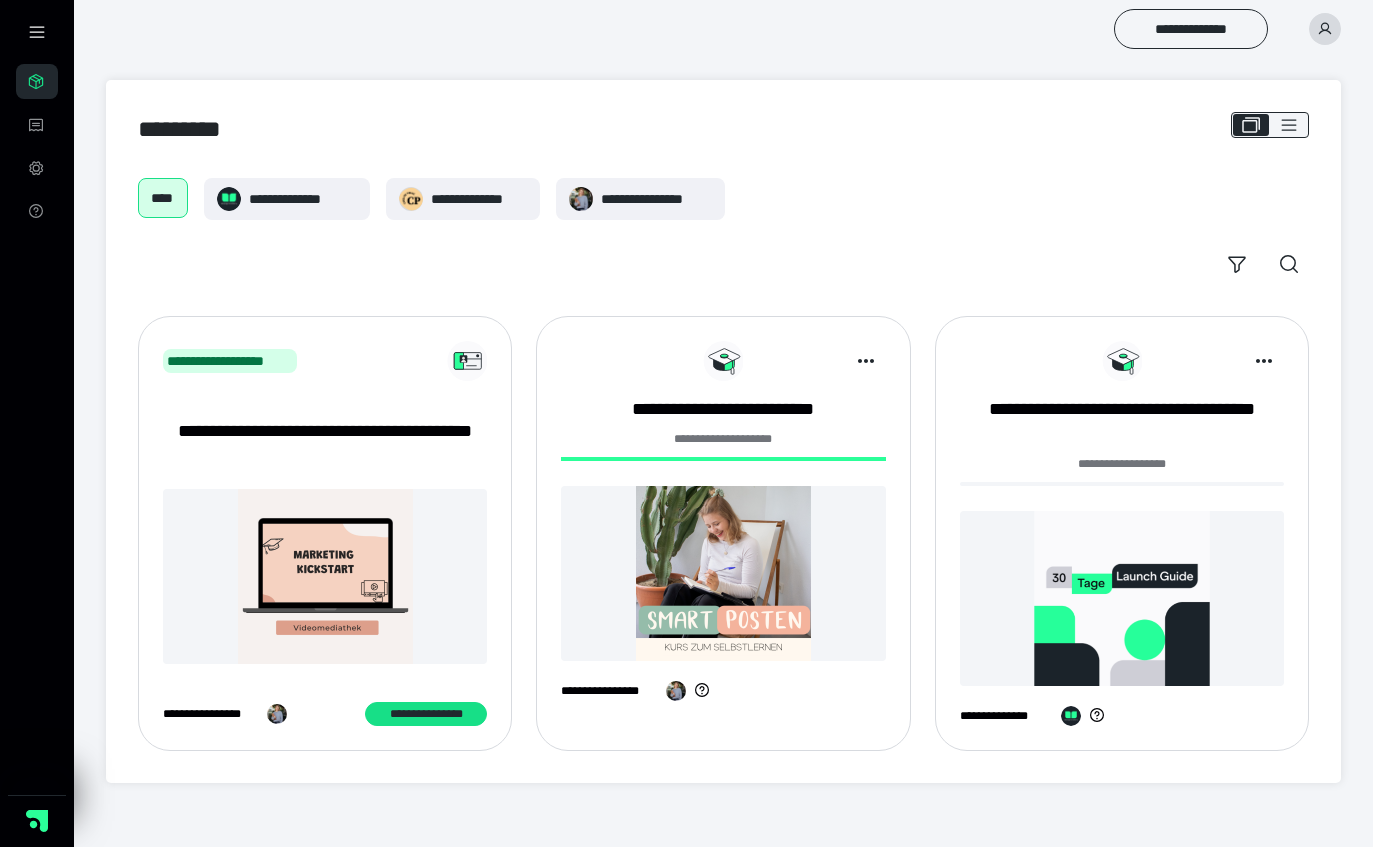 scroll, scrollTop: 0, scrollLeft: 0, axis: both 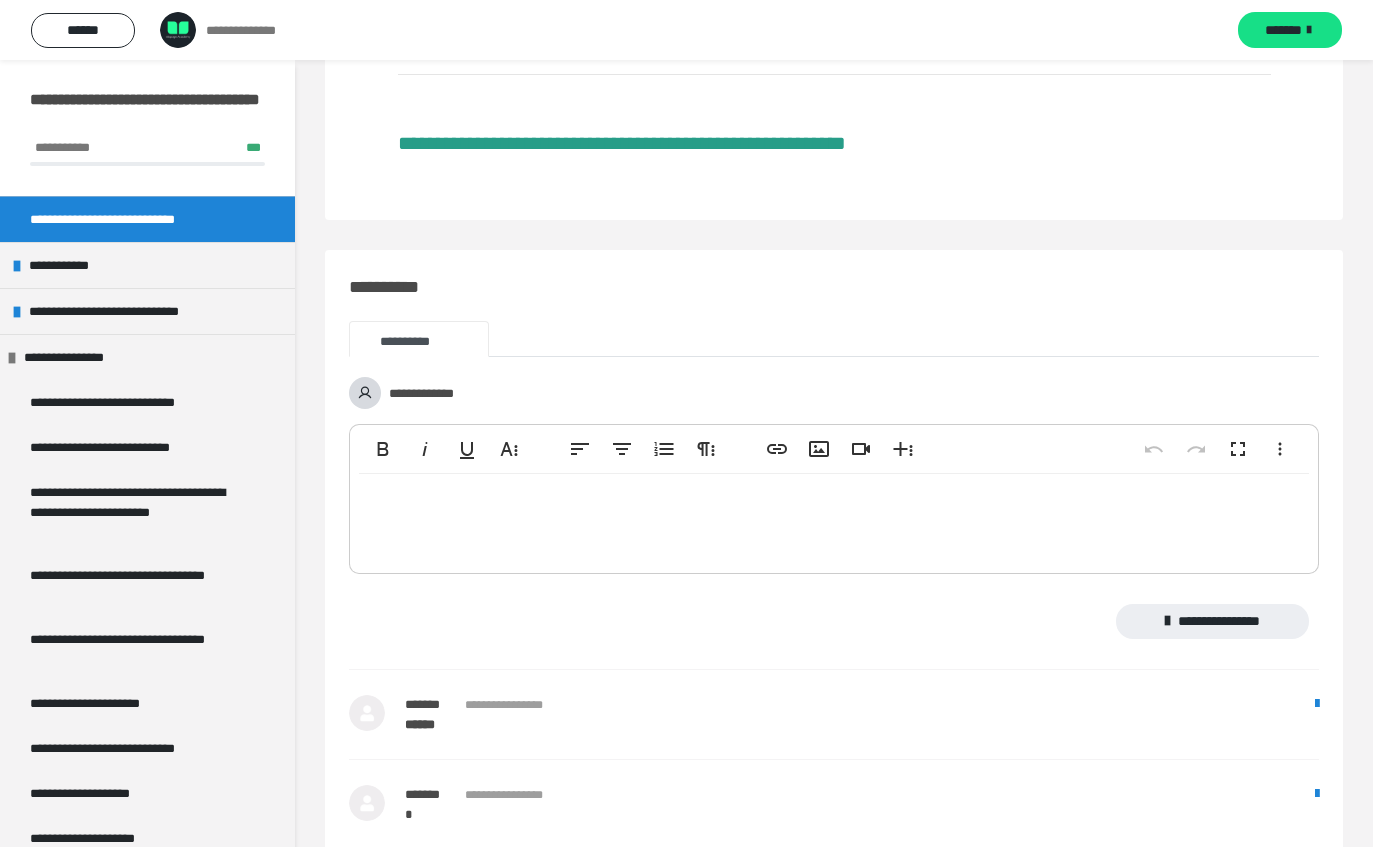 click at bounding box center [834, 519] 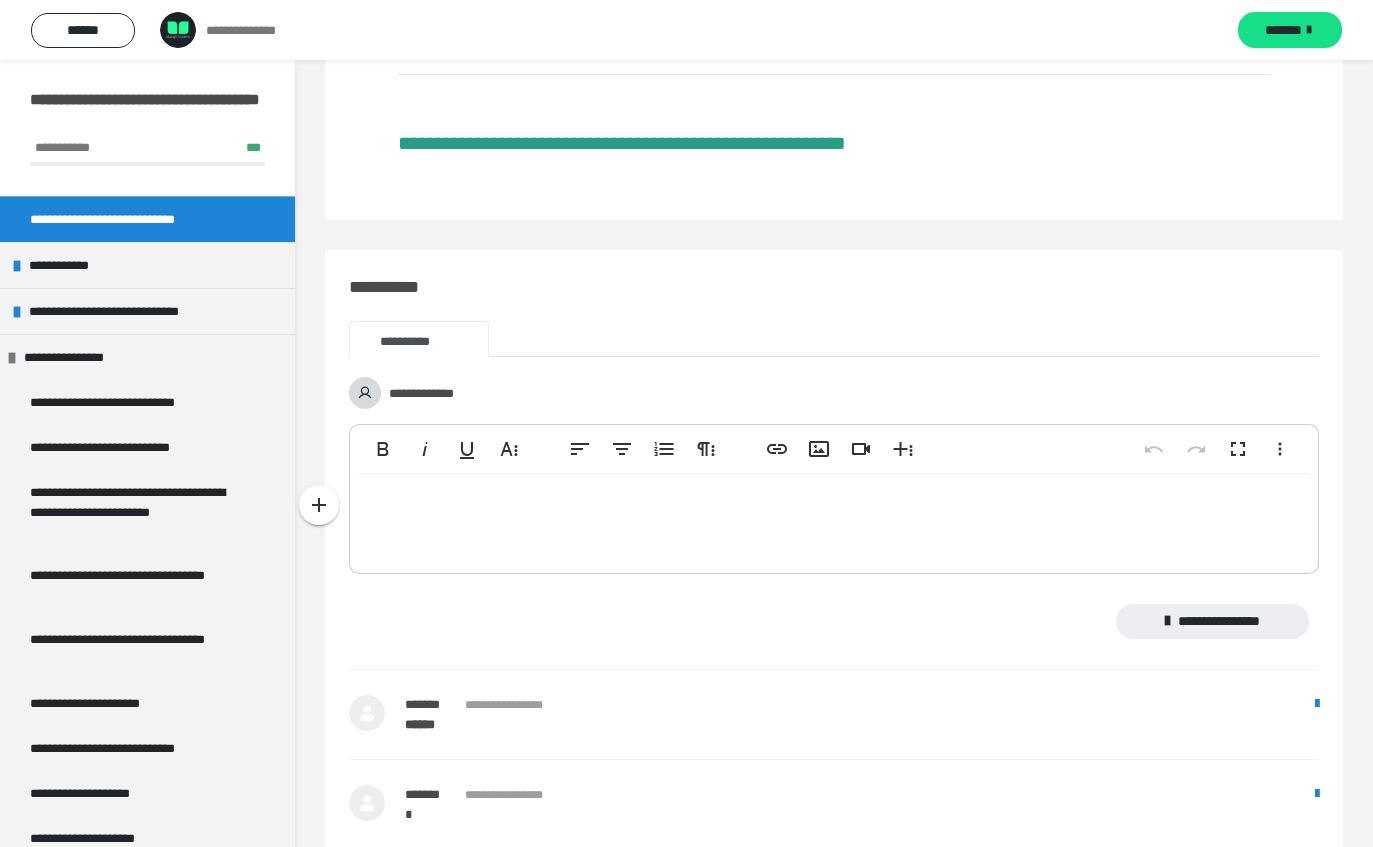 click on "**********" at bounding box center (819, 449) 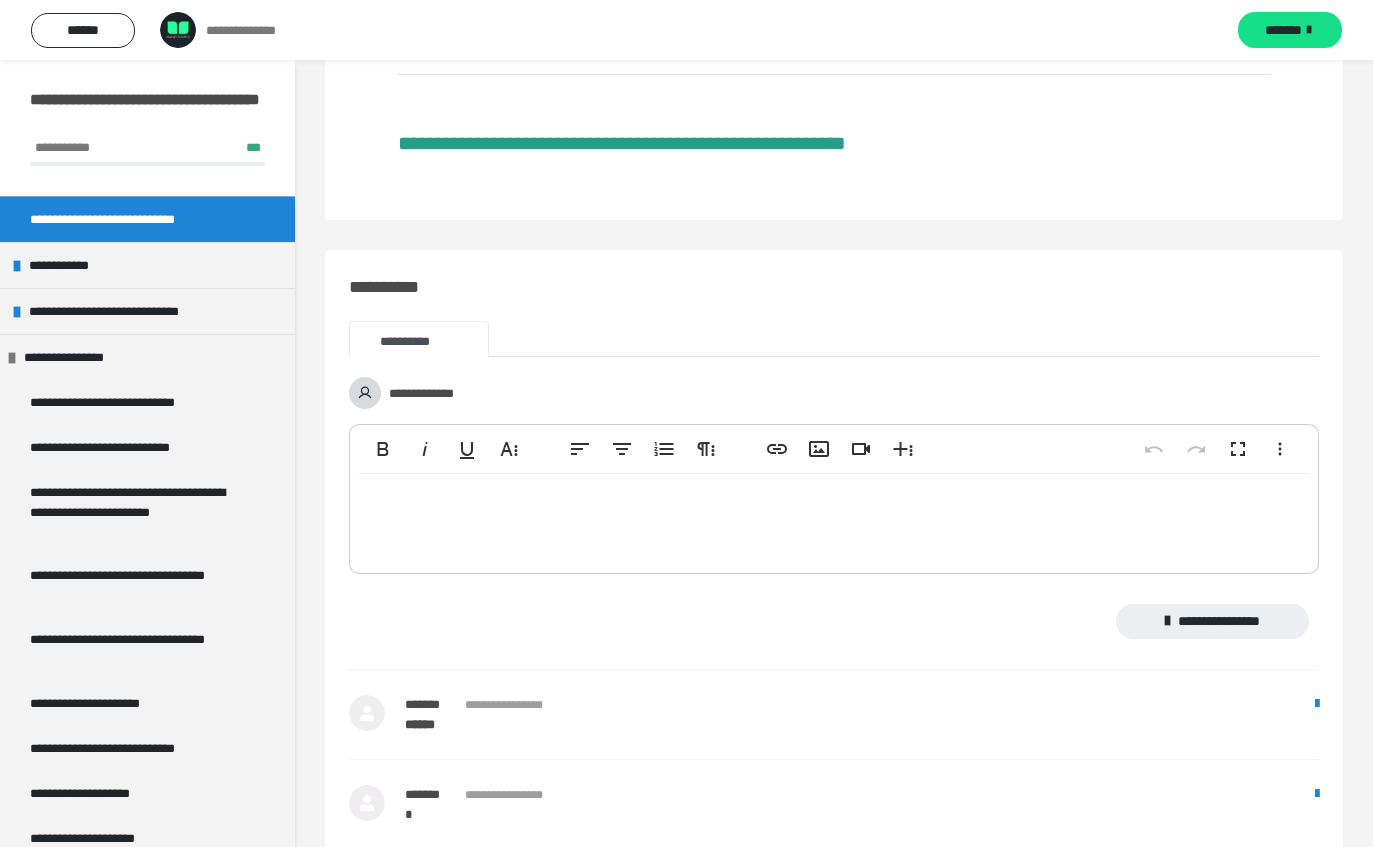 click on "**********" at bounding box center [834, 339] 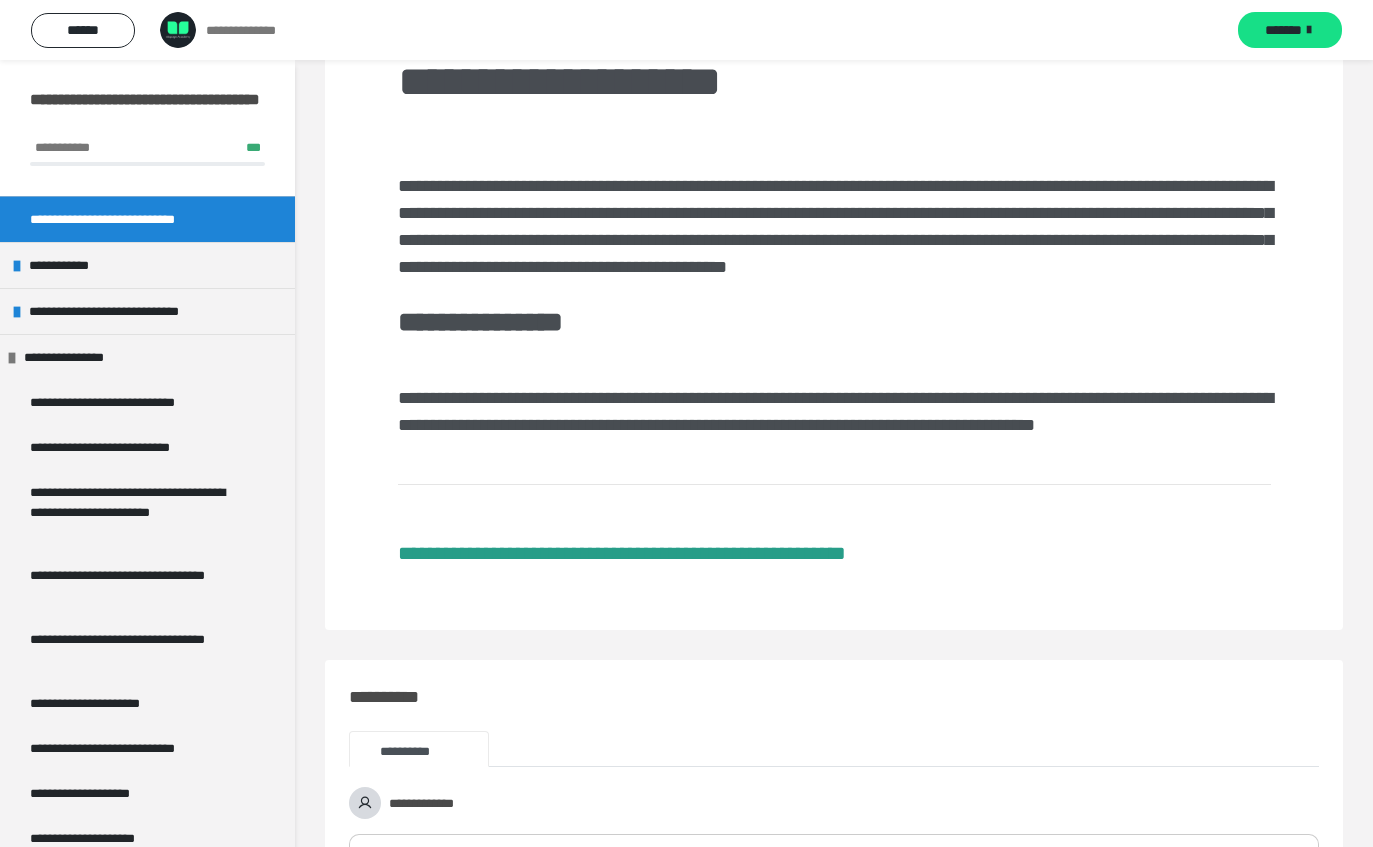 scroll, scrollTop: 201, scrollLeft: 0, axis: vertical 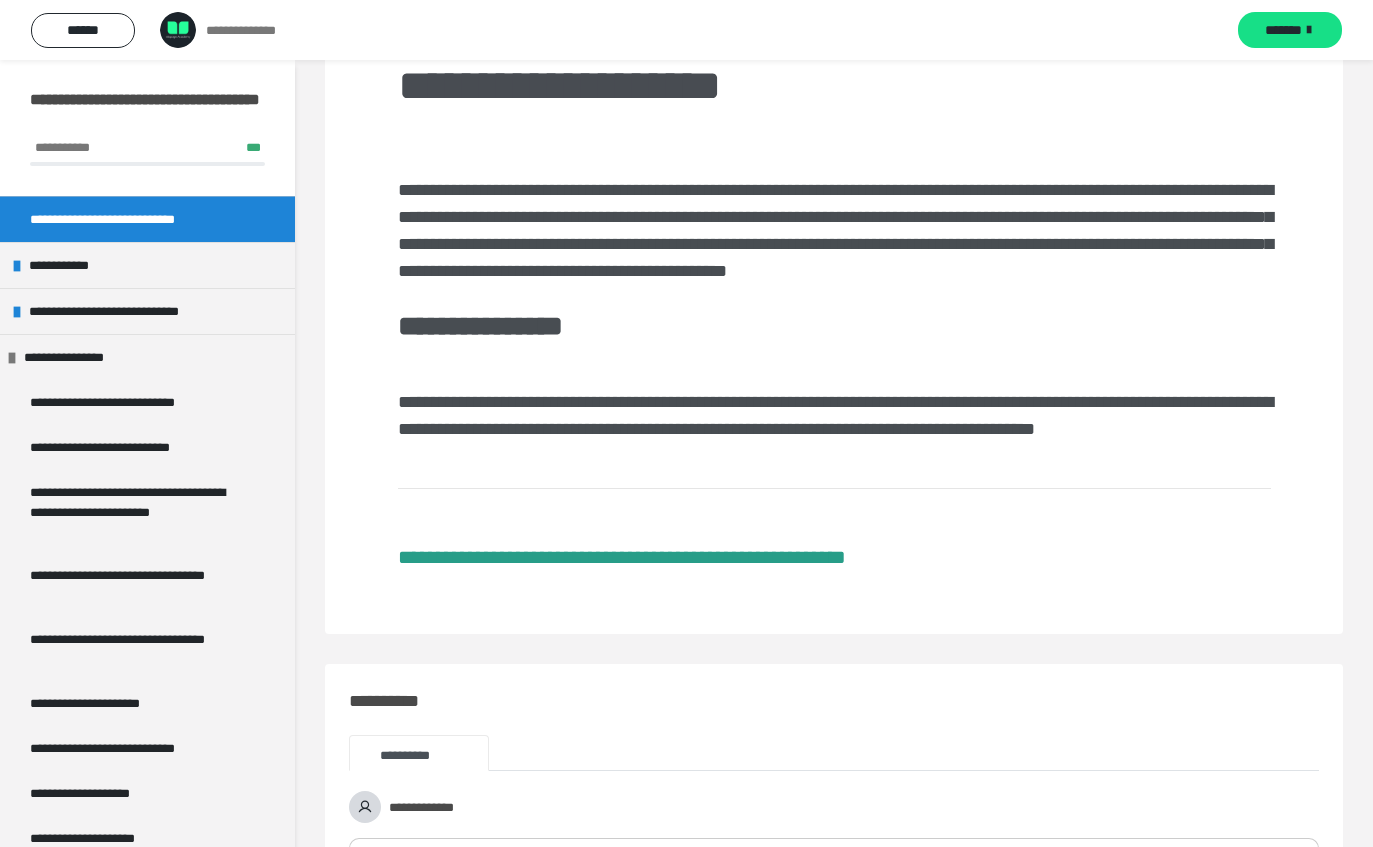 click on "**********" at bounding box center (147, 265) 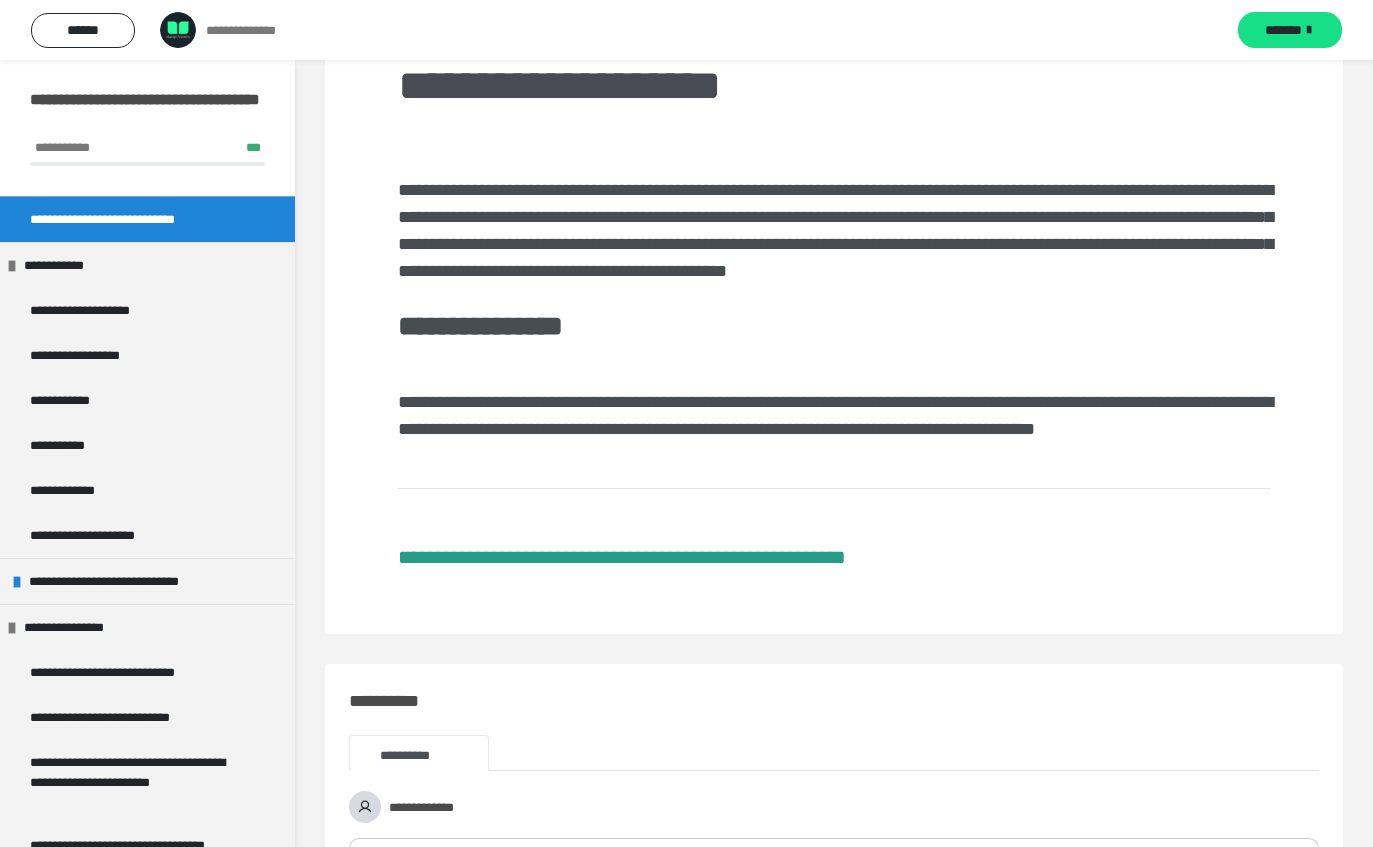 click on "**********" at bounding box center [117, 581] 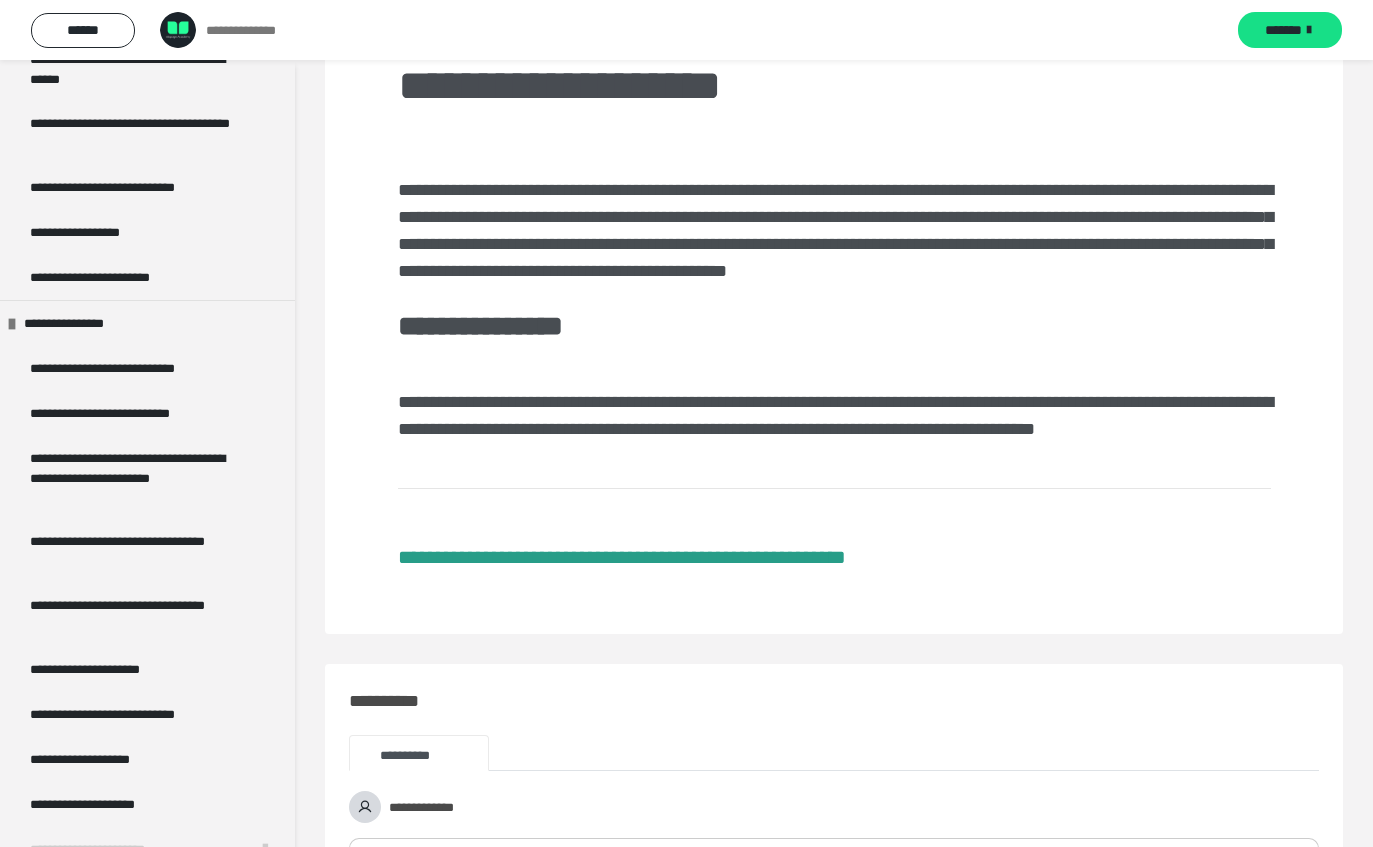 scroll, scrollTop: 784, scrollLeft: 0, axis: vertical 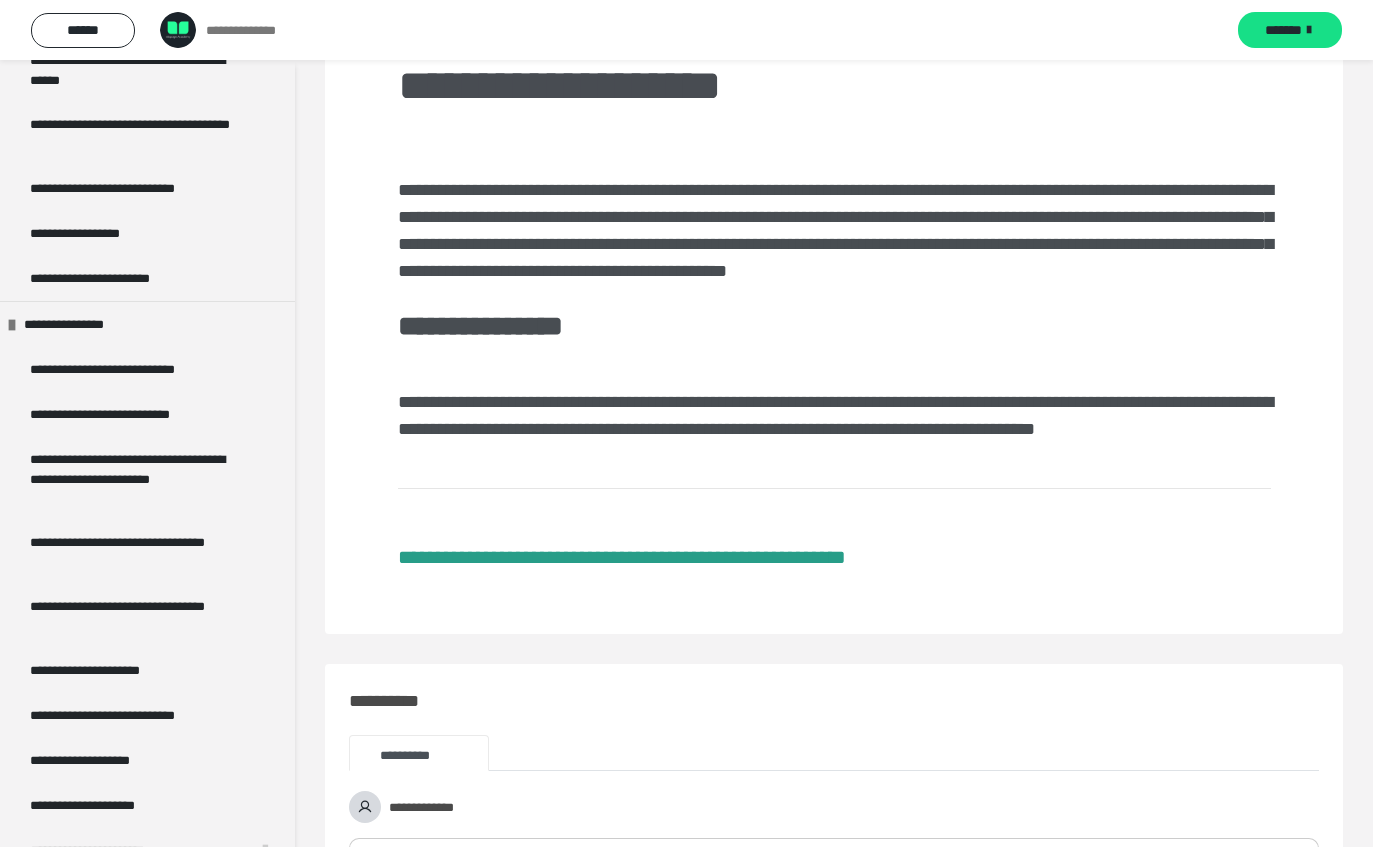 click on "**********" at bounding box center (147, 414) 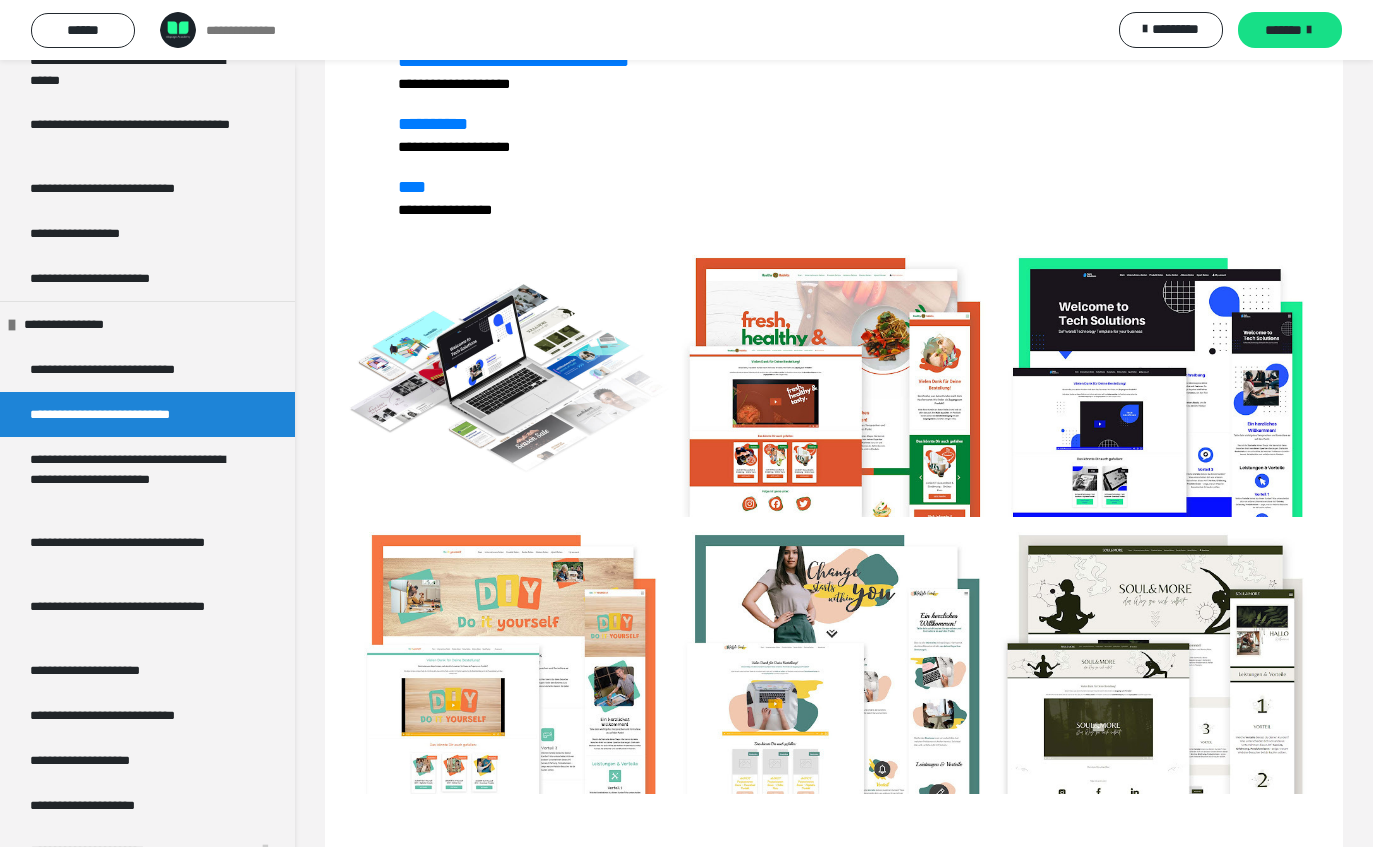 scroll, scrollTop: 2288, scrollLeft: 0, axis: vertical 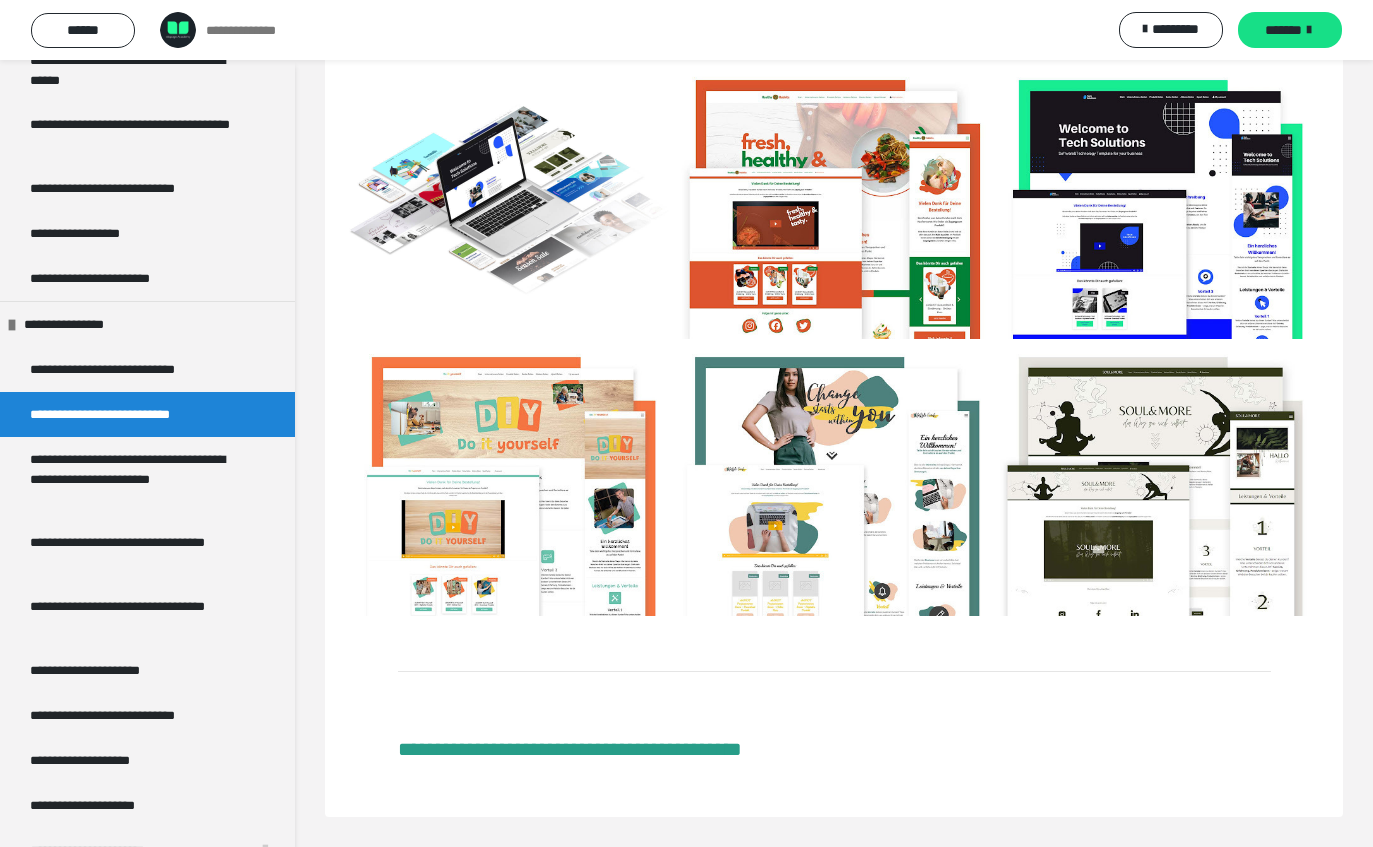 click on "******" at bounding box center (83, 30) 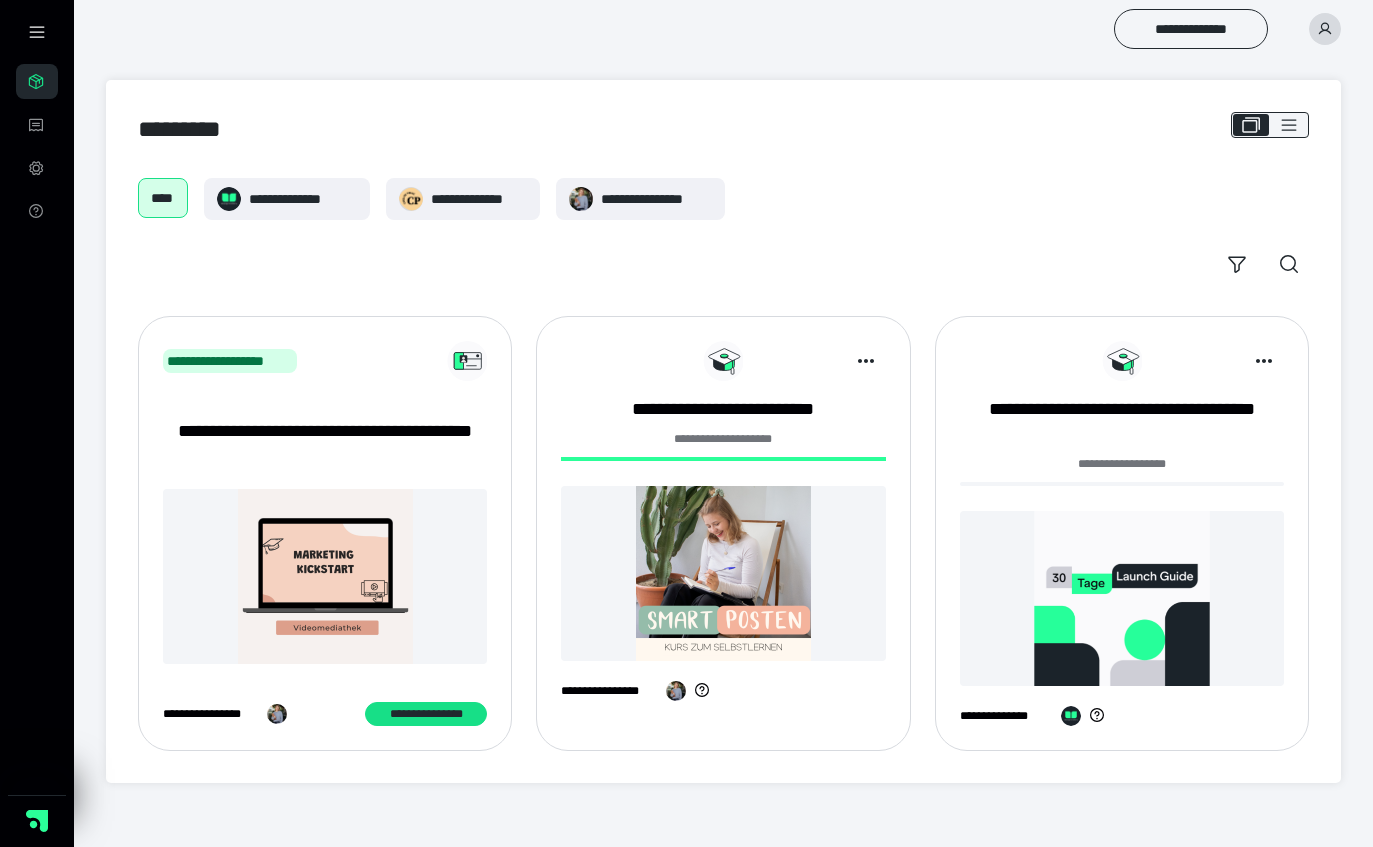 scroll, scrollTop: 0, scrollLeft: 0, axis: both 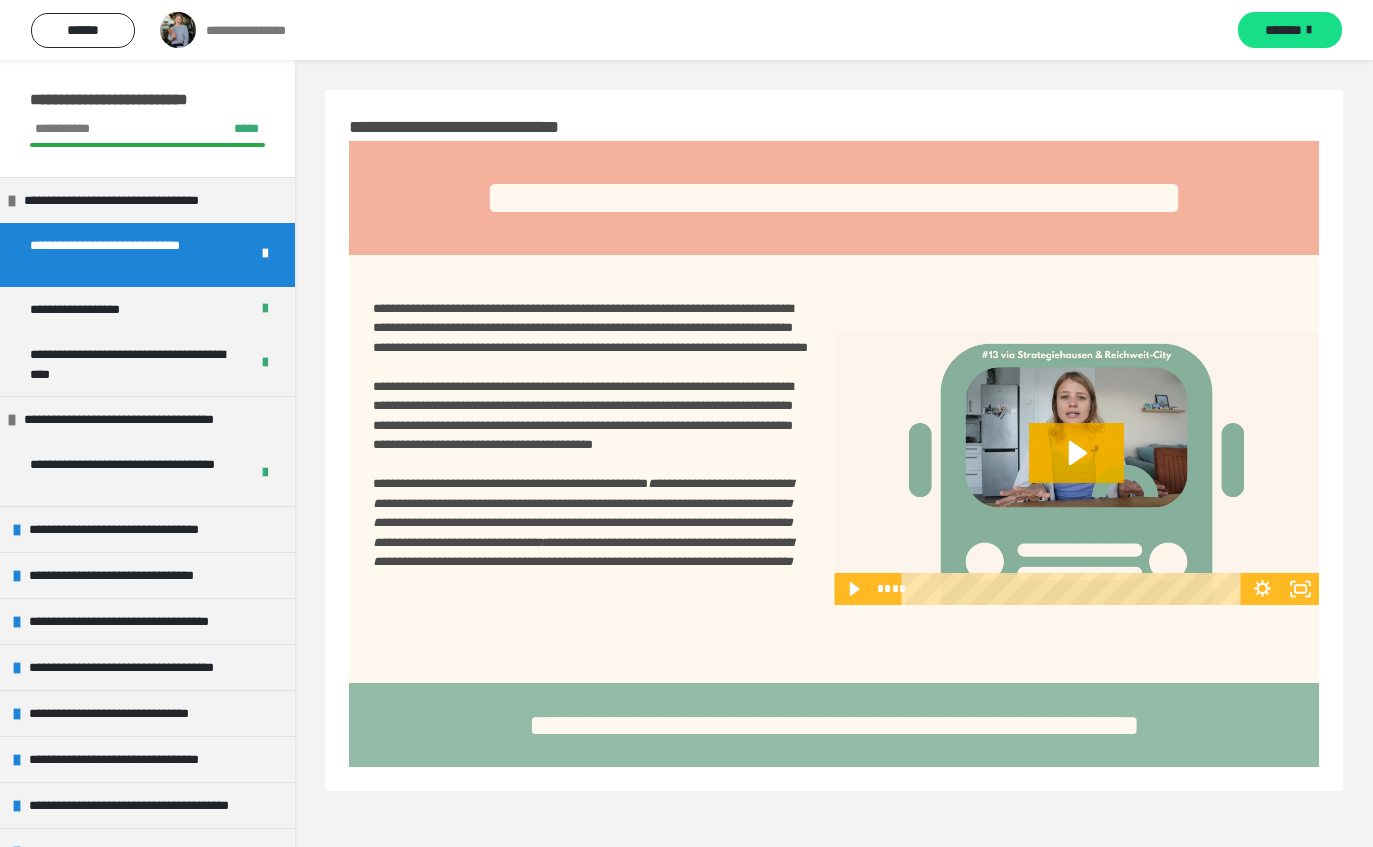 click on "**********" at bounding box center [147, 309] 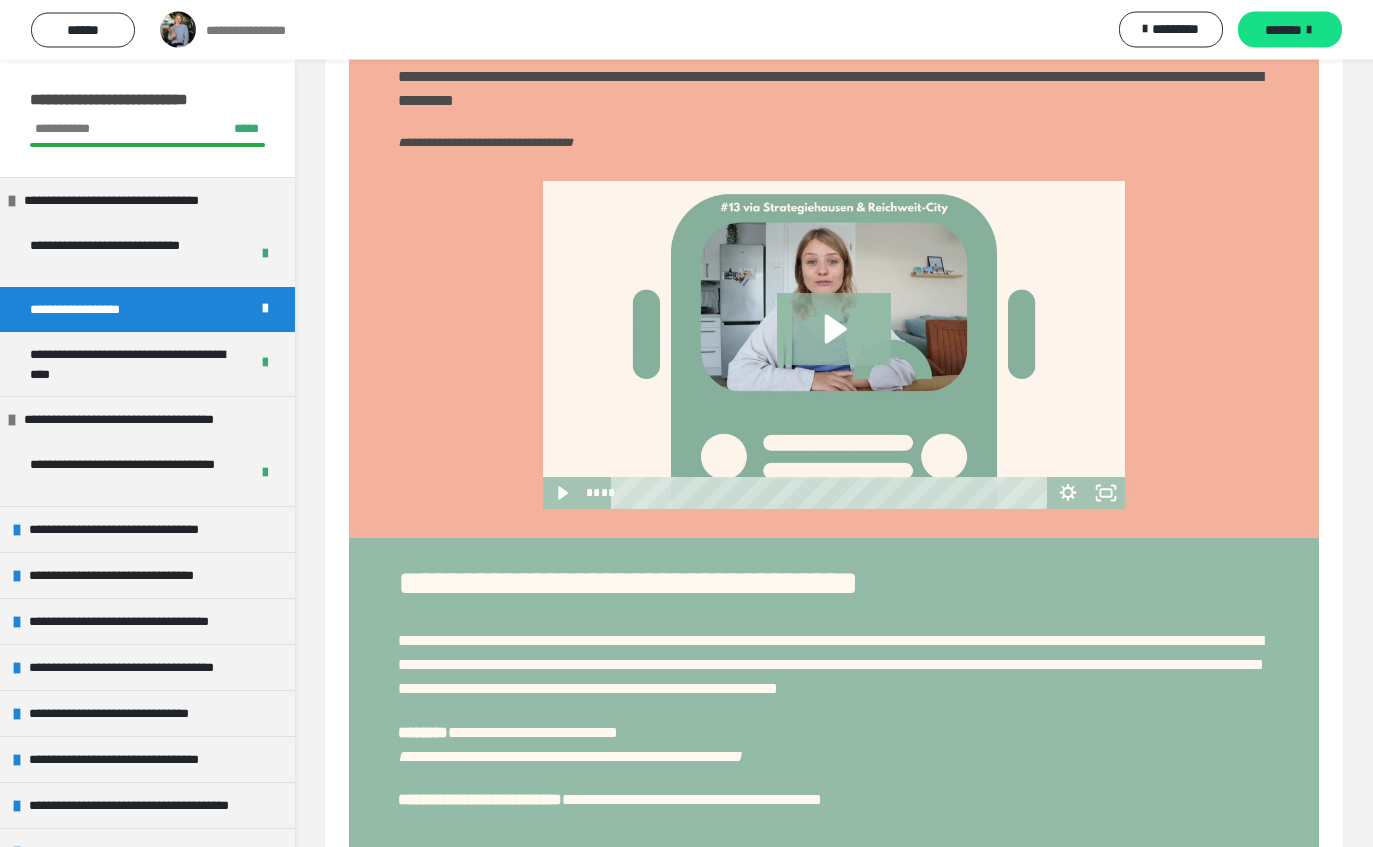 scroll, scrollTop: 590, scrollLeft: 0, axis: vertical 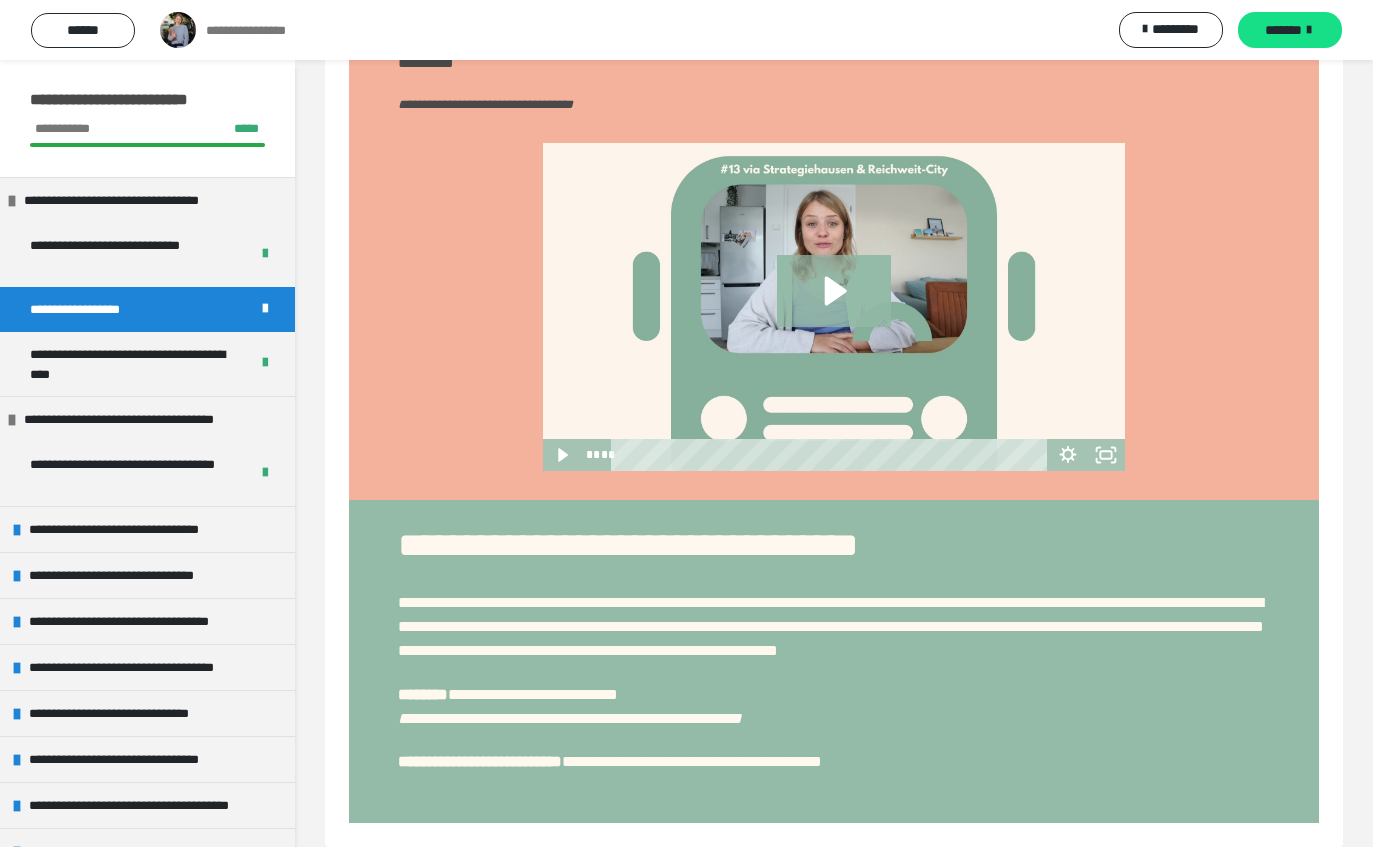 click on "**********" at bounding box center (131, 364) 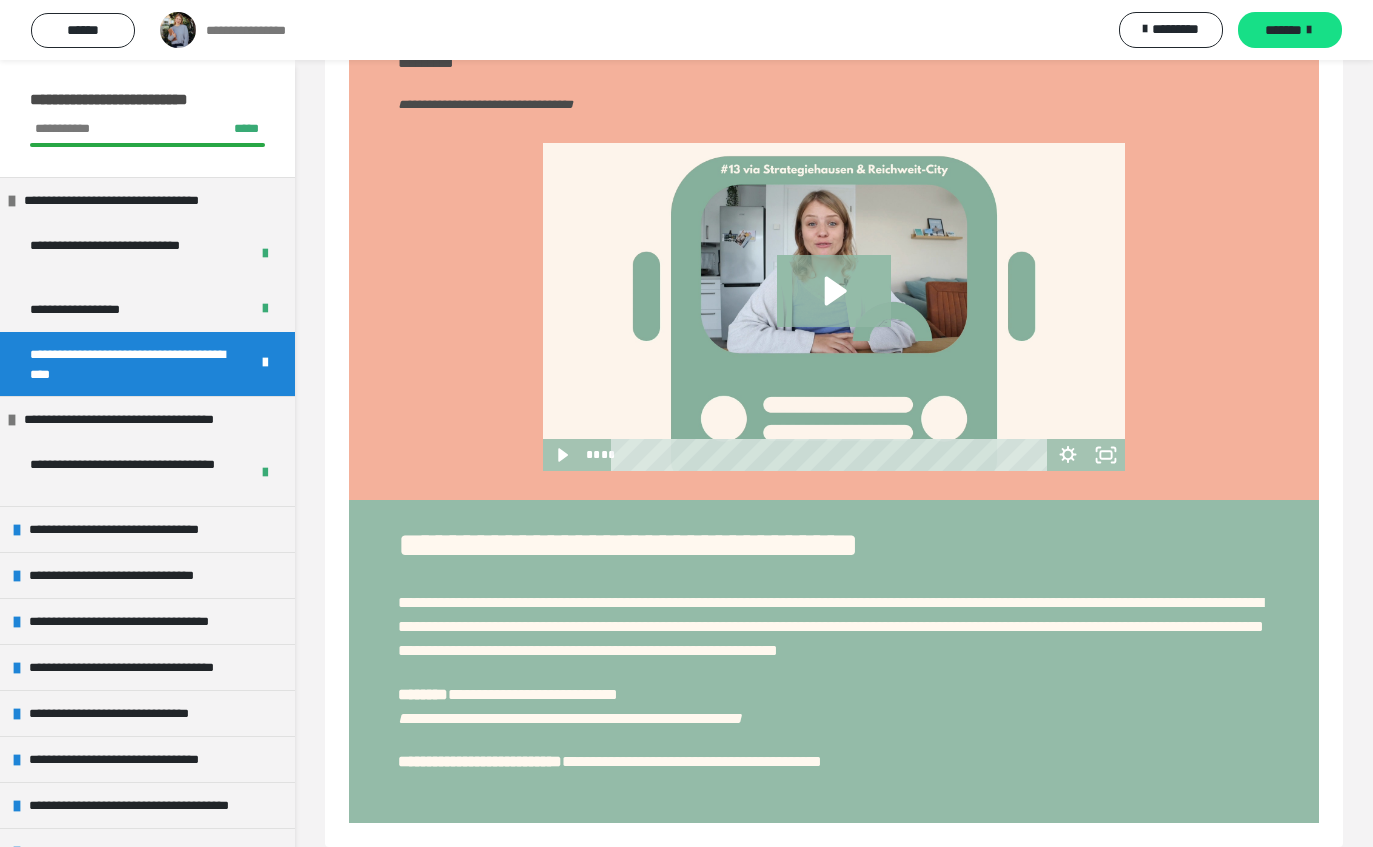 scroll, scrollTop: 509, scrollLeft: 0, axis: vertical 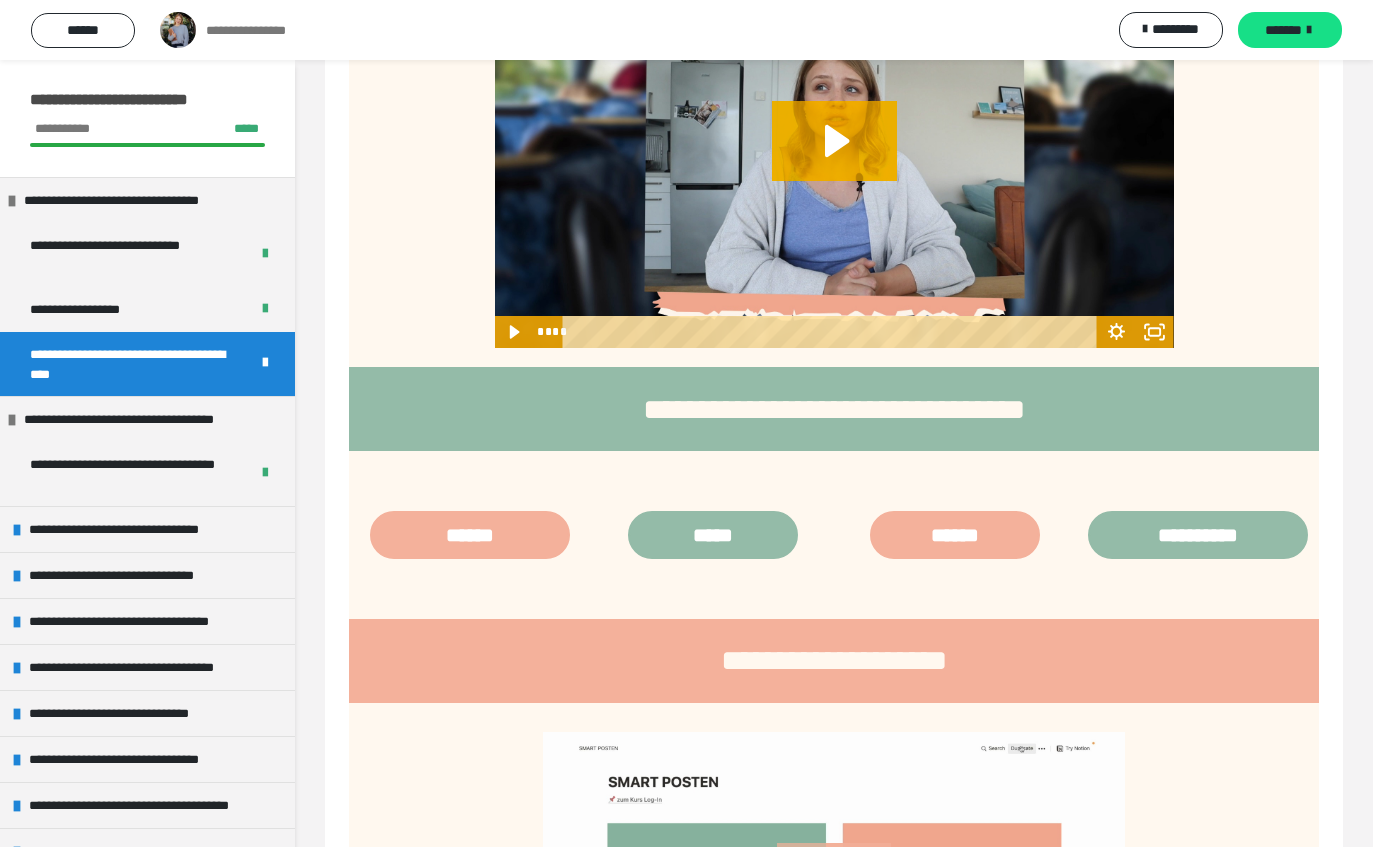 click on "**********" at bounding box center (137, 529) 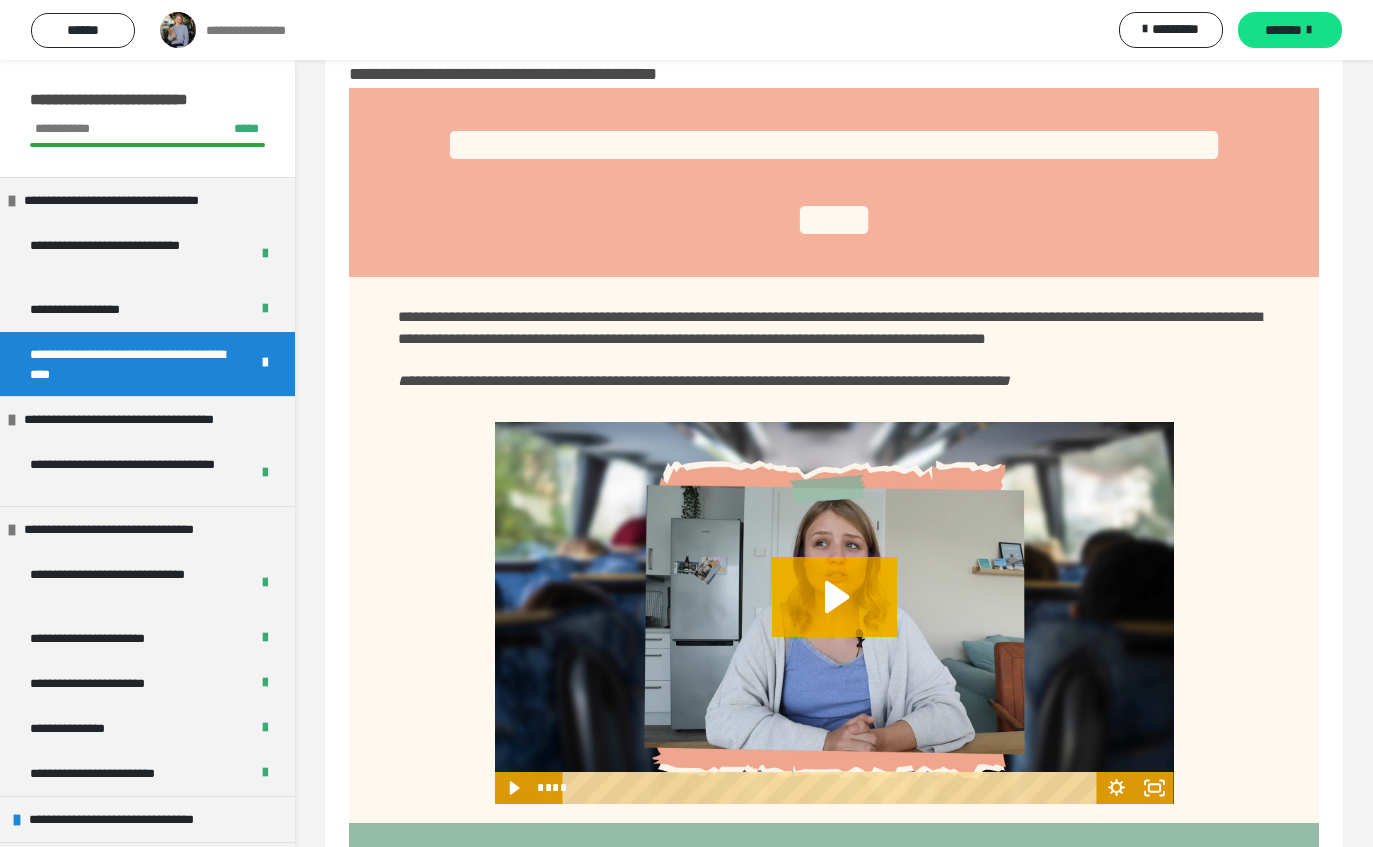 scroll, scrollTop: 0, scrollLeft: 0, axis: both 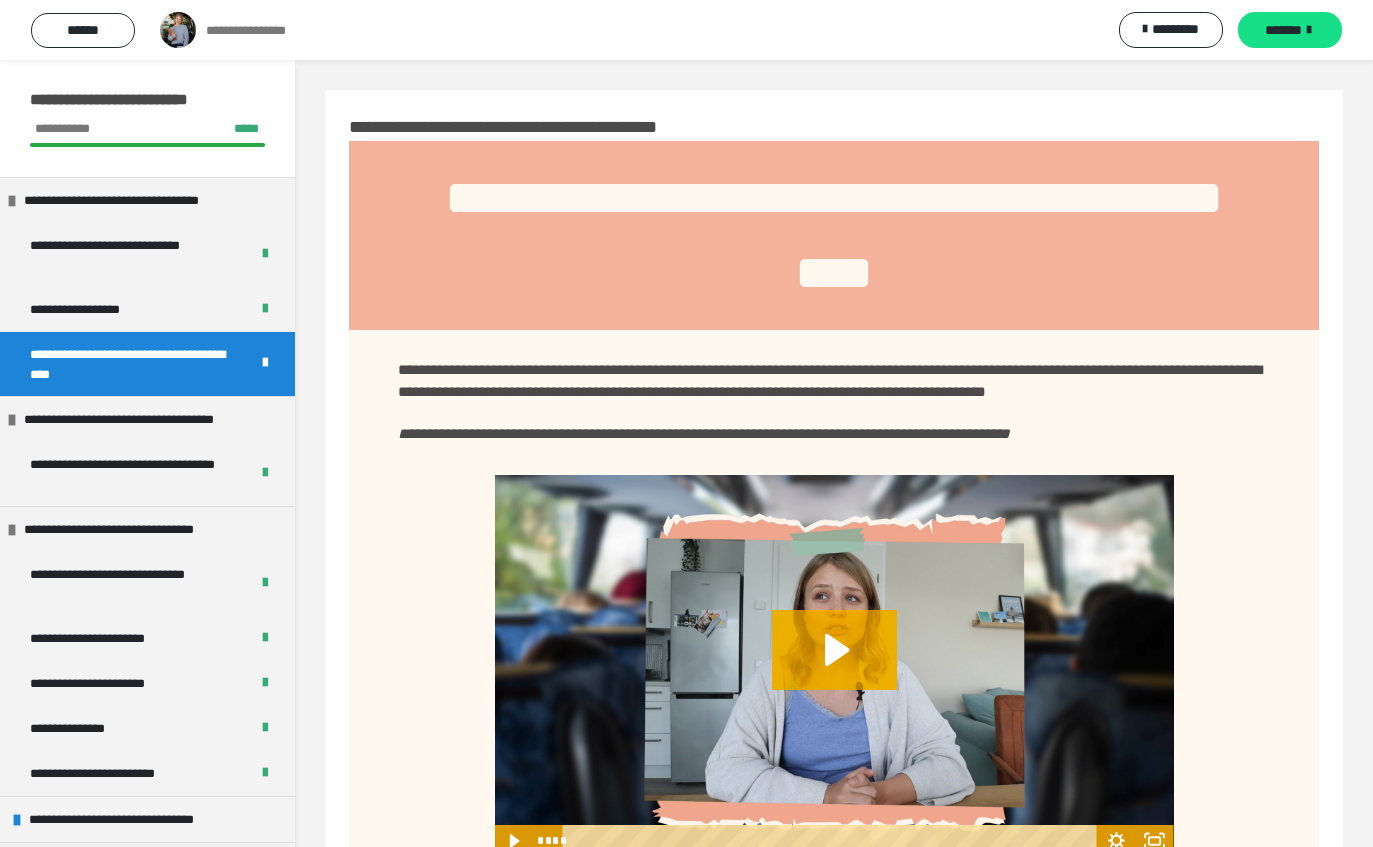 click on "**********" at bounding box center (686, 30) 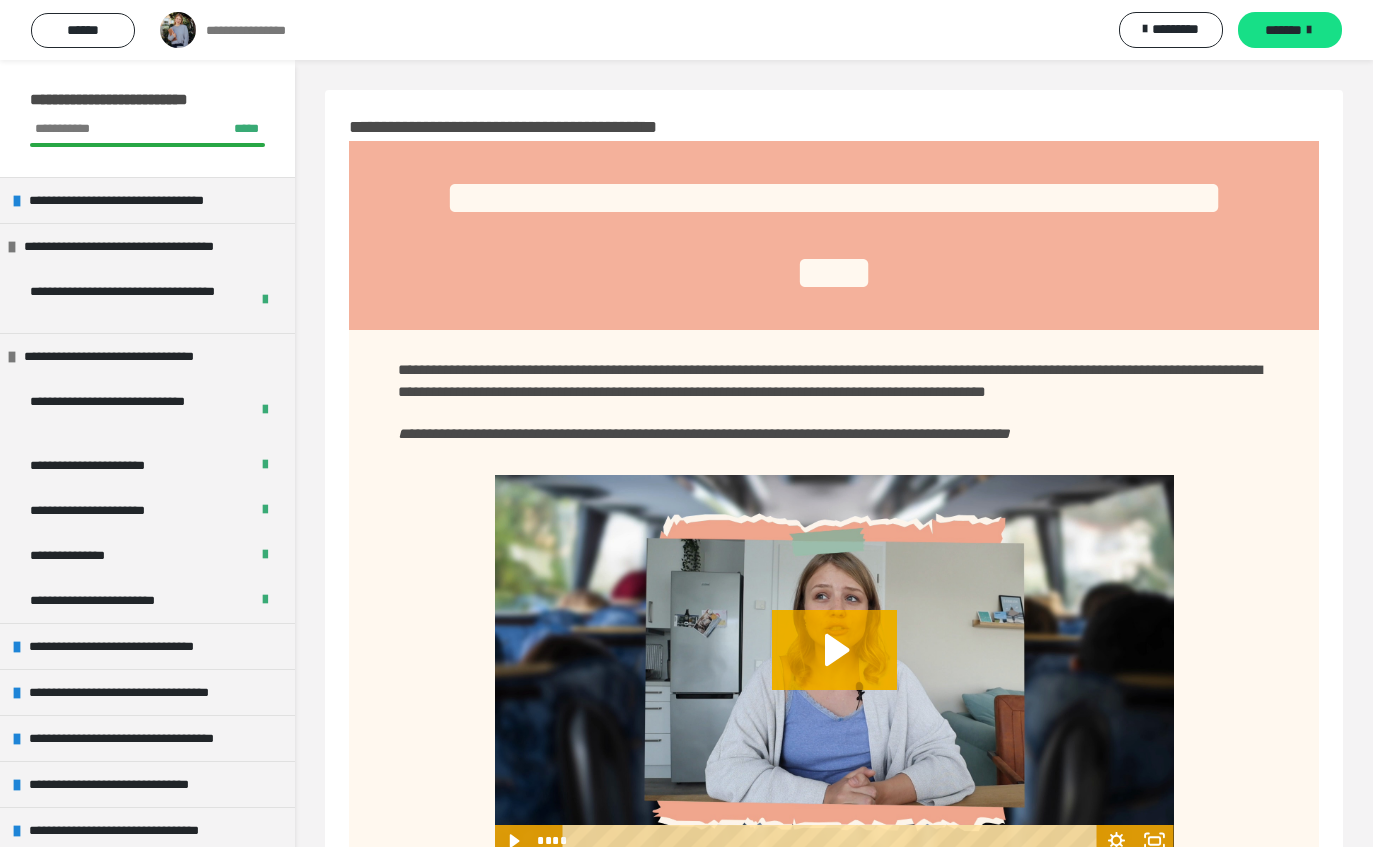click on "**********" at bounding box center (145, 246) 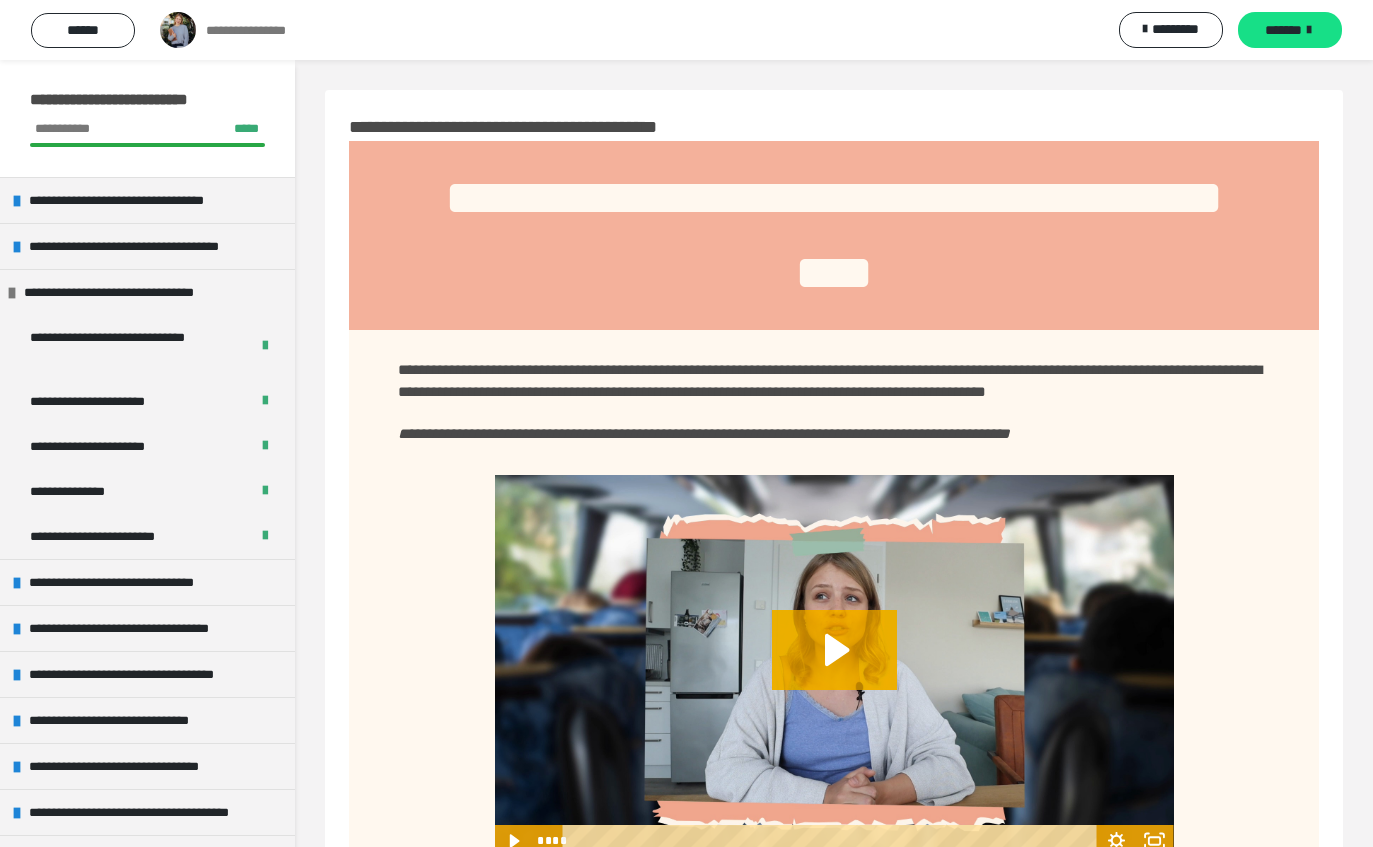 click on "**********" at bounding box center [132, 292] 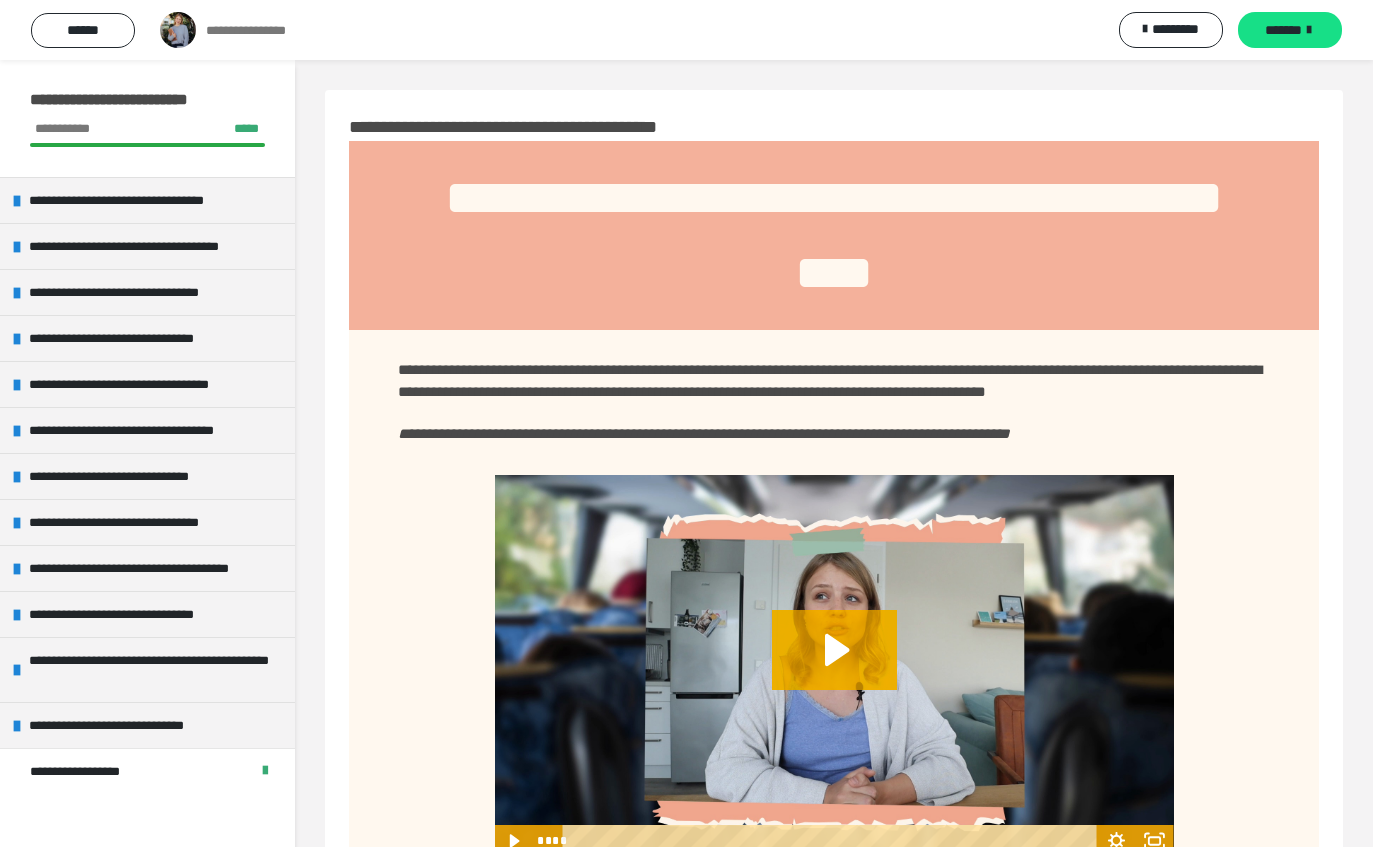 click on "**********" at bounding box center [137, 338] 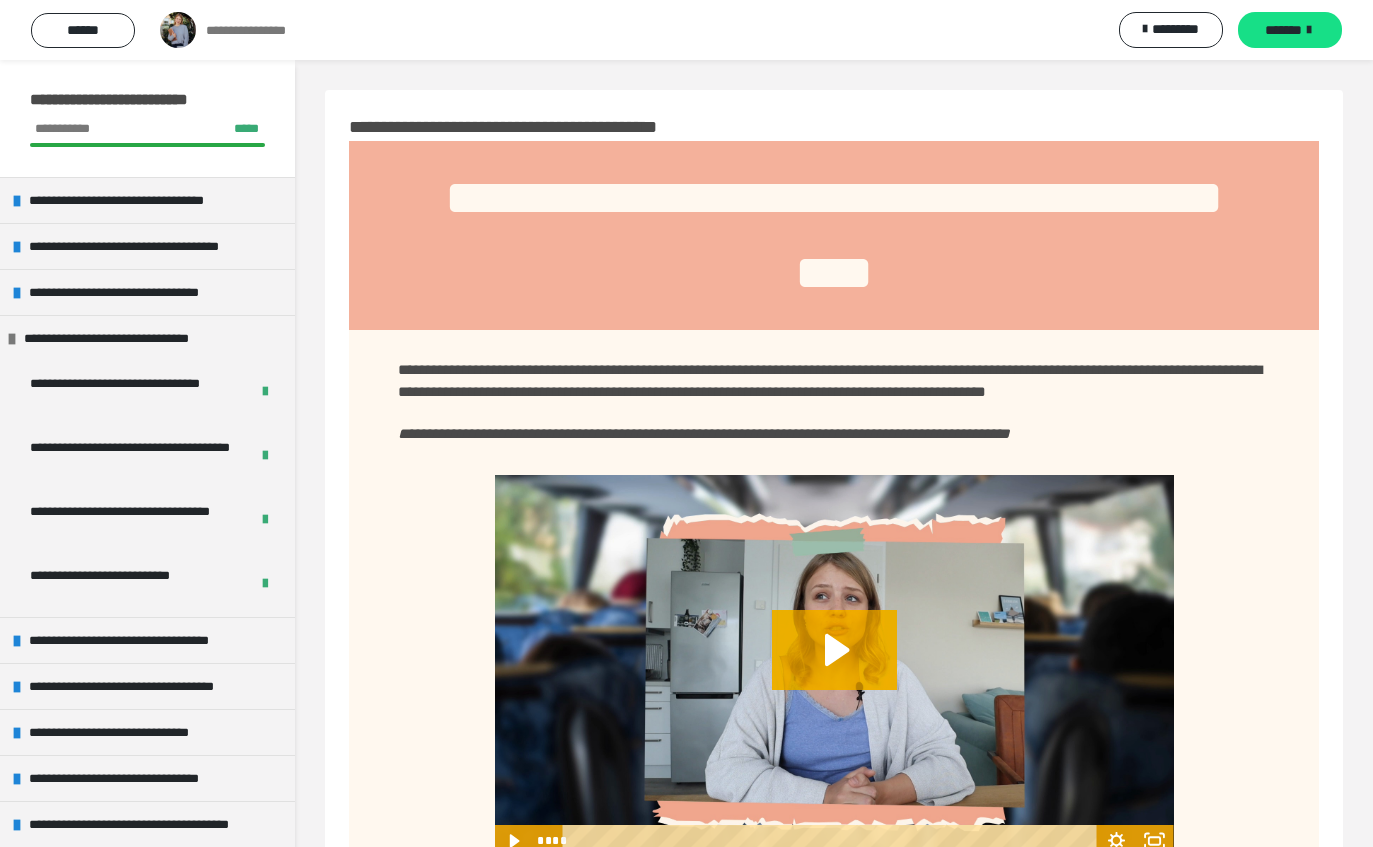 click on "**********" at bounding box center [132, 338] 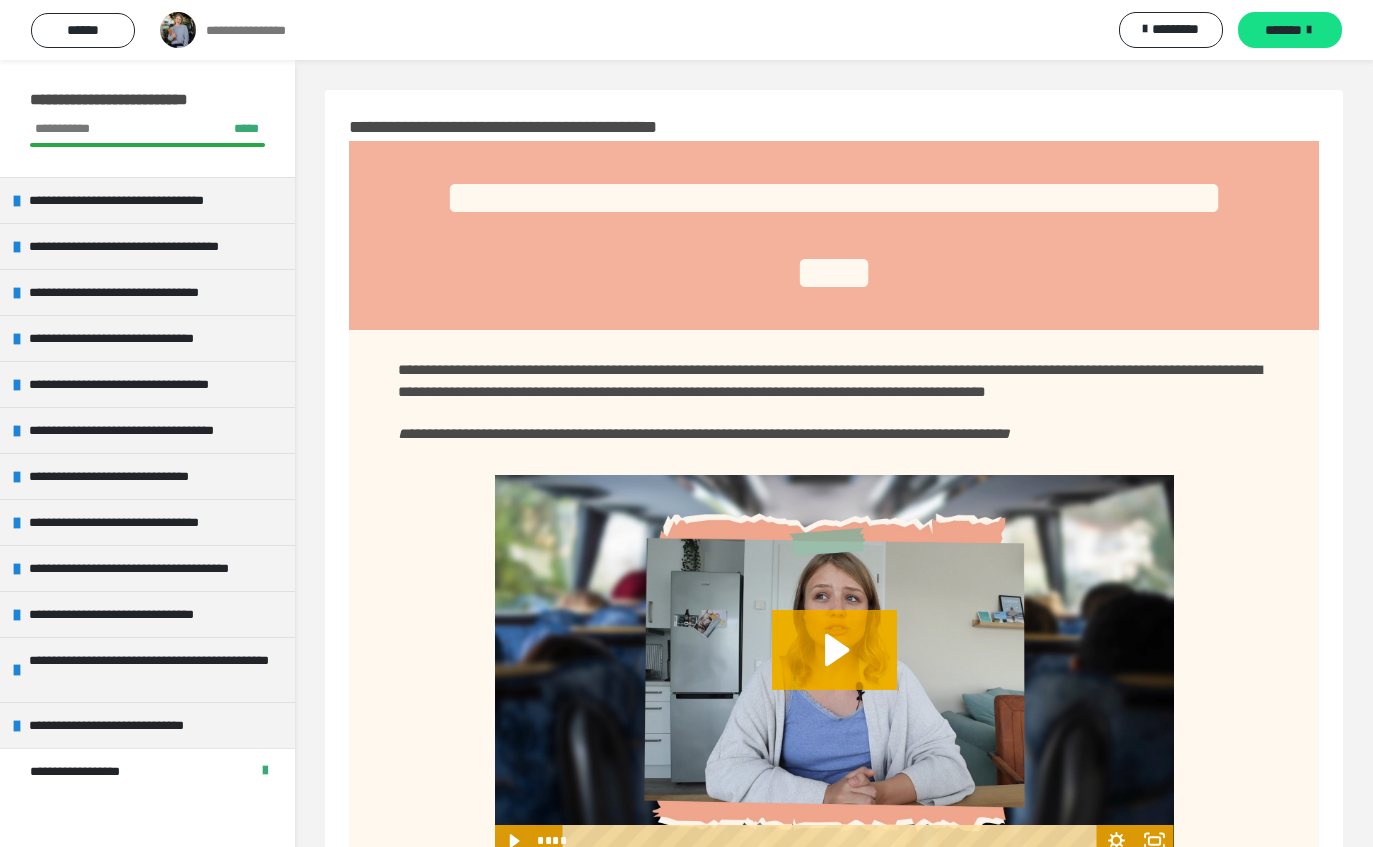 click on "**********" at bounding box center (153, 384) 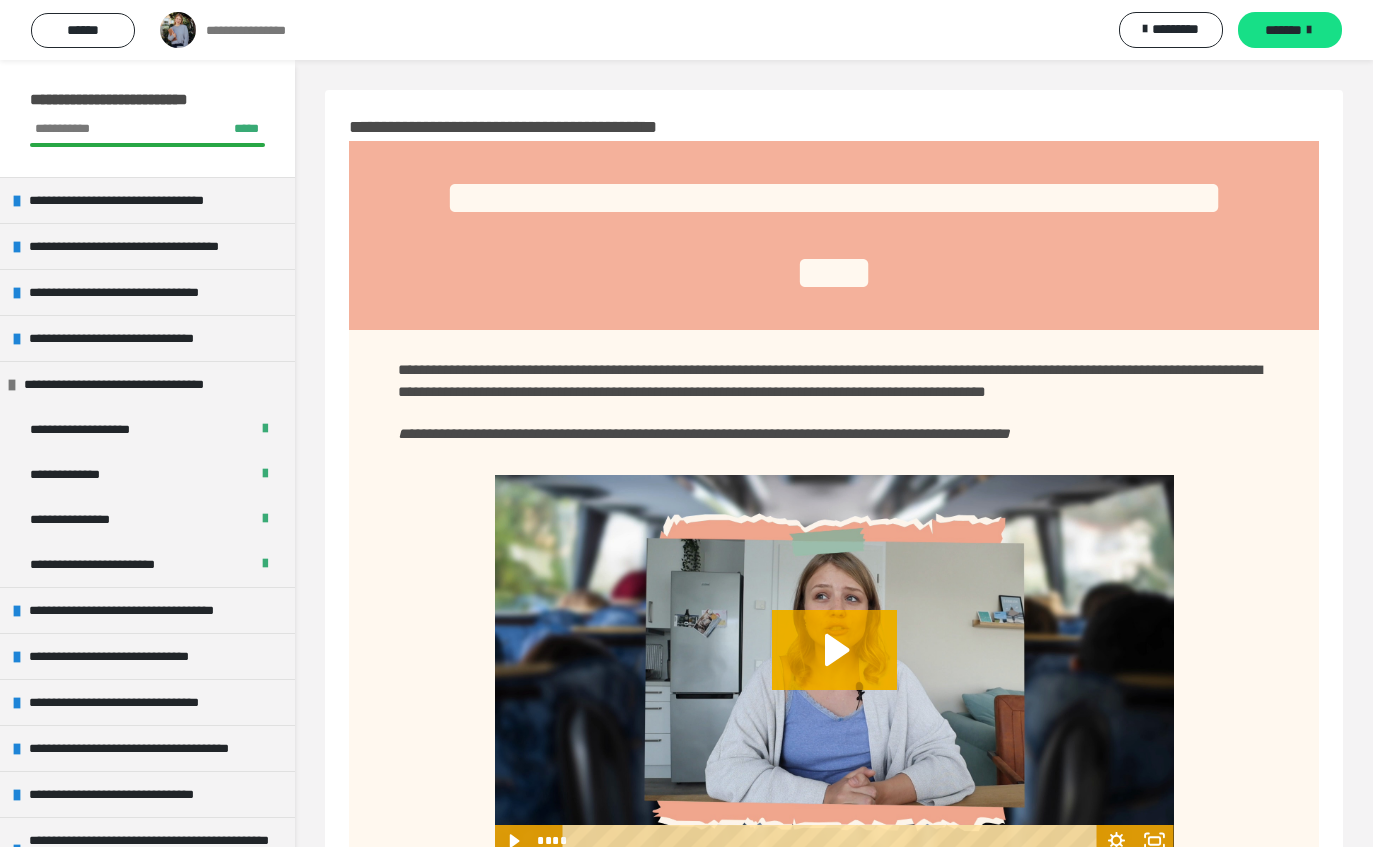 click on "**********" at bounding box center (148, 384) 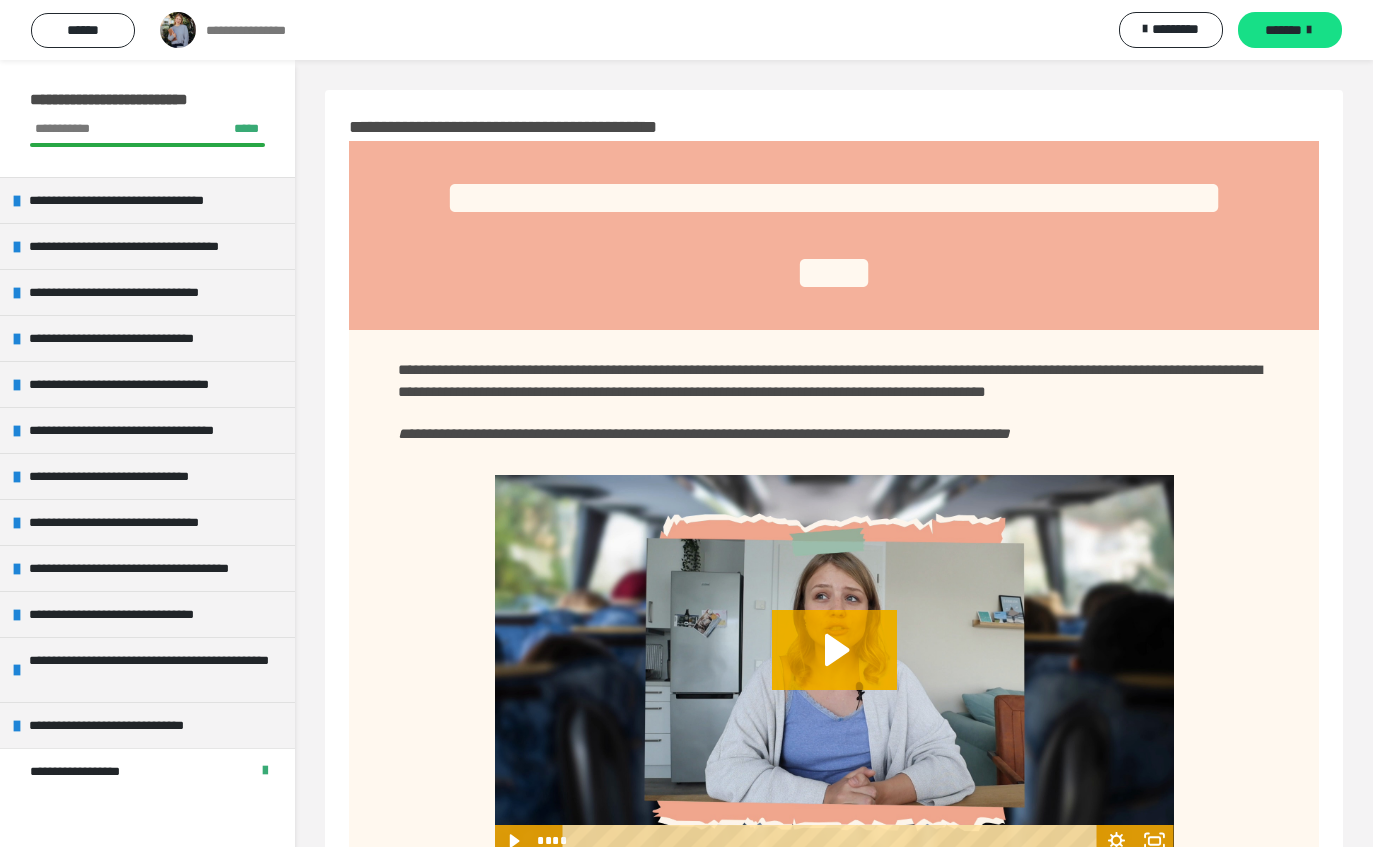 click on "**********" at bounding box center [145, 430] 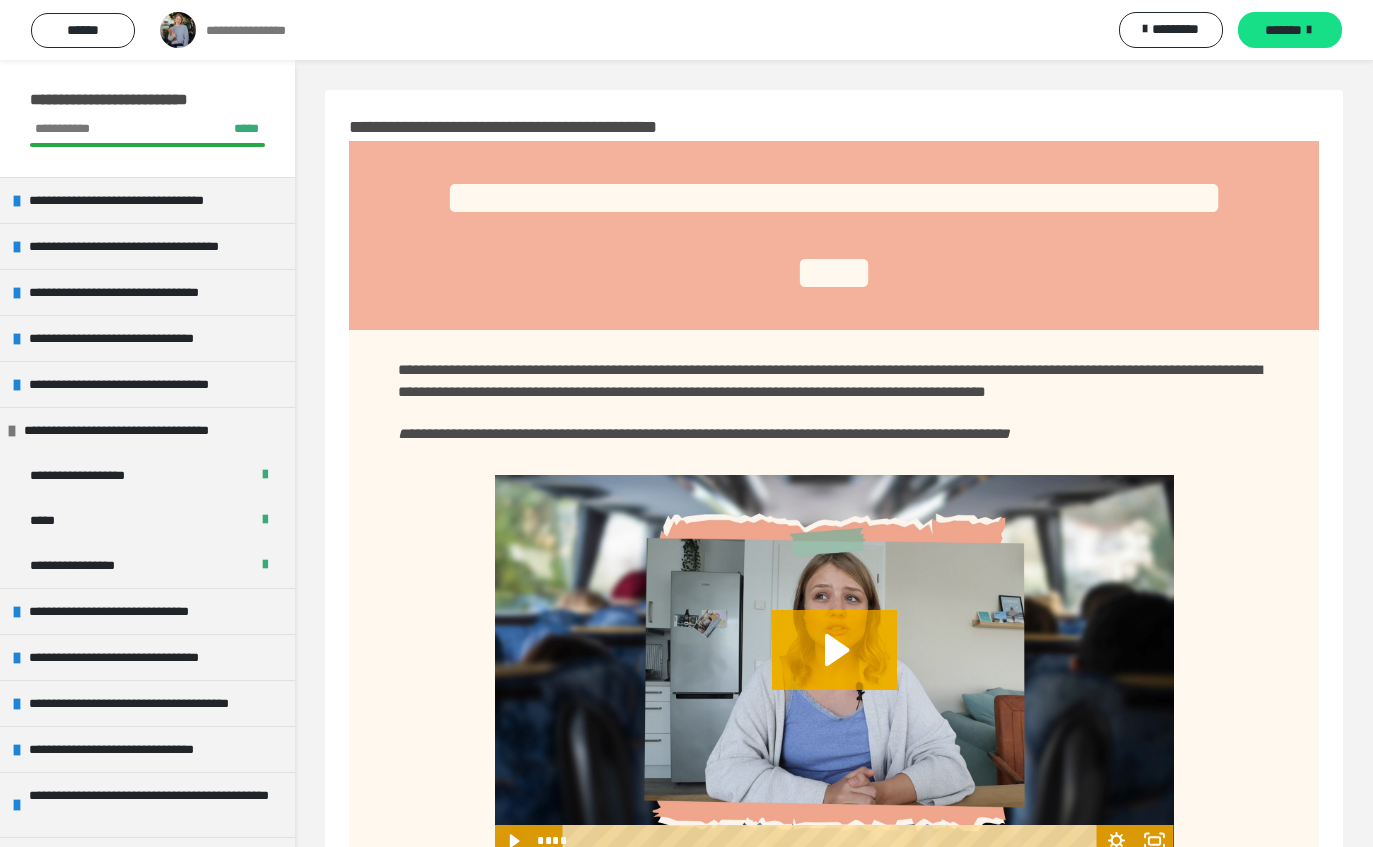 click on "**********" at bounding box center [100, 475] 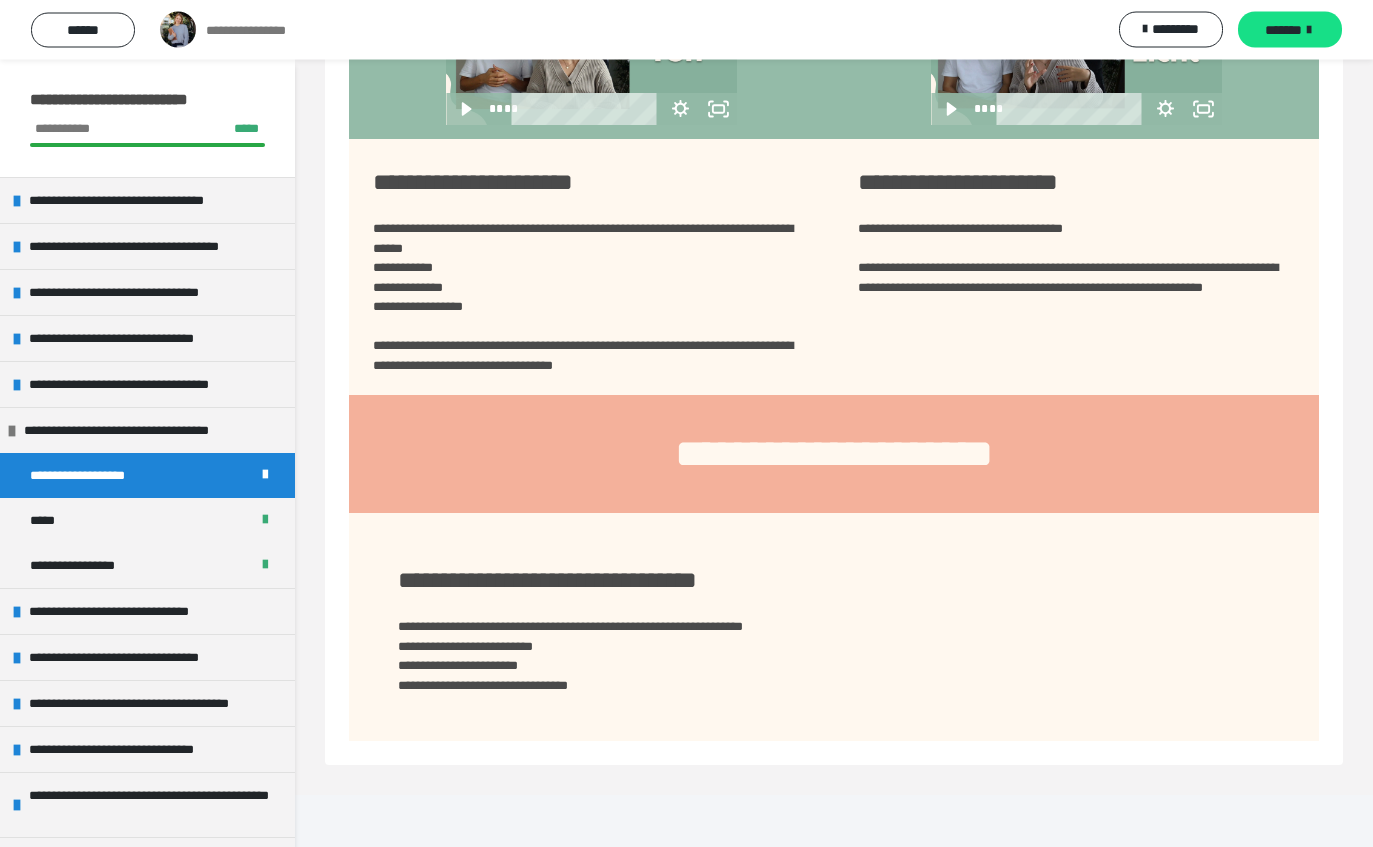 scroll, scrollTop: 2094, scrollLeft: 0, axis: vertical 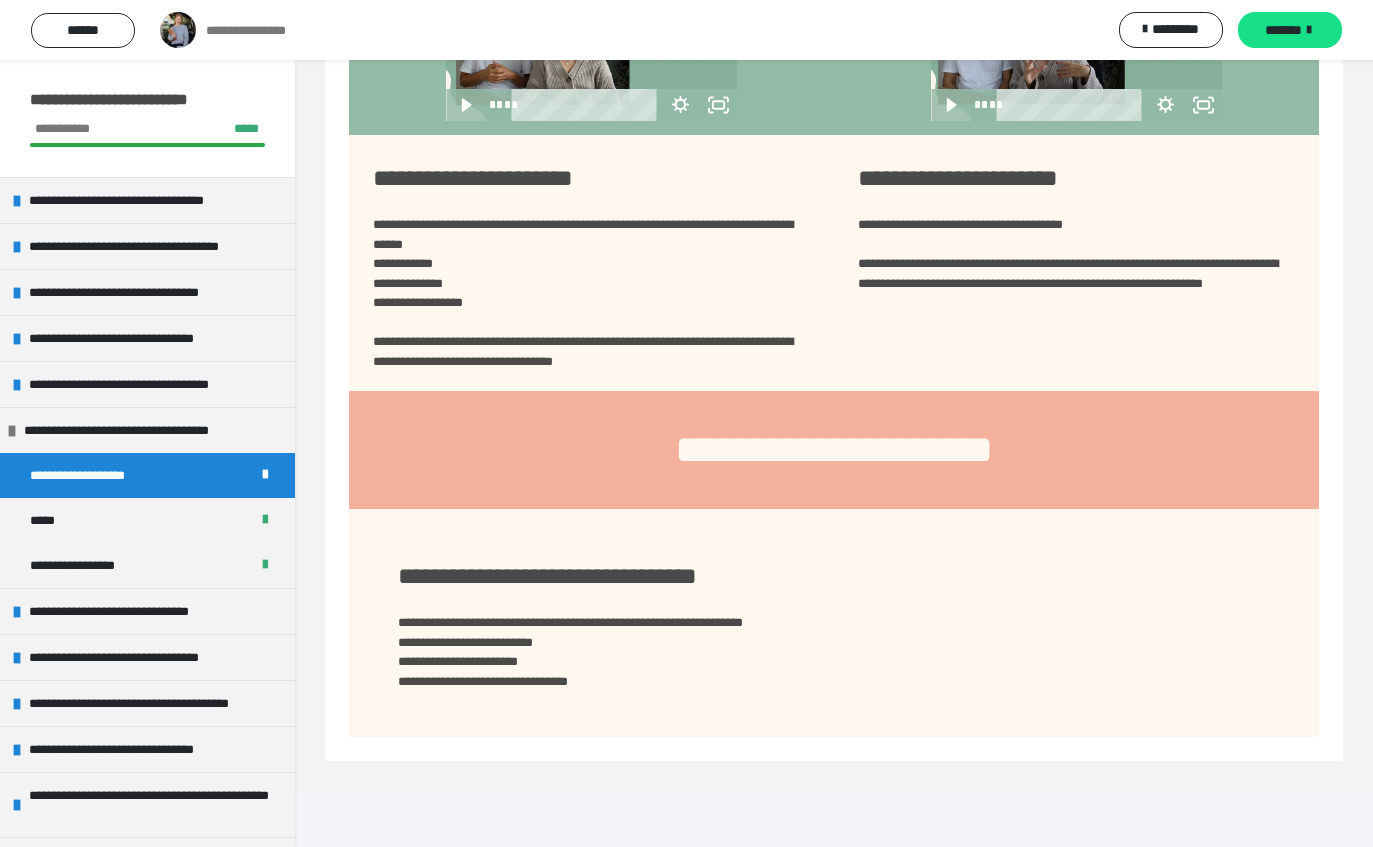click on "*****" at bounding box center (46, 520) 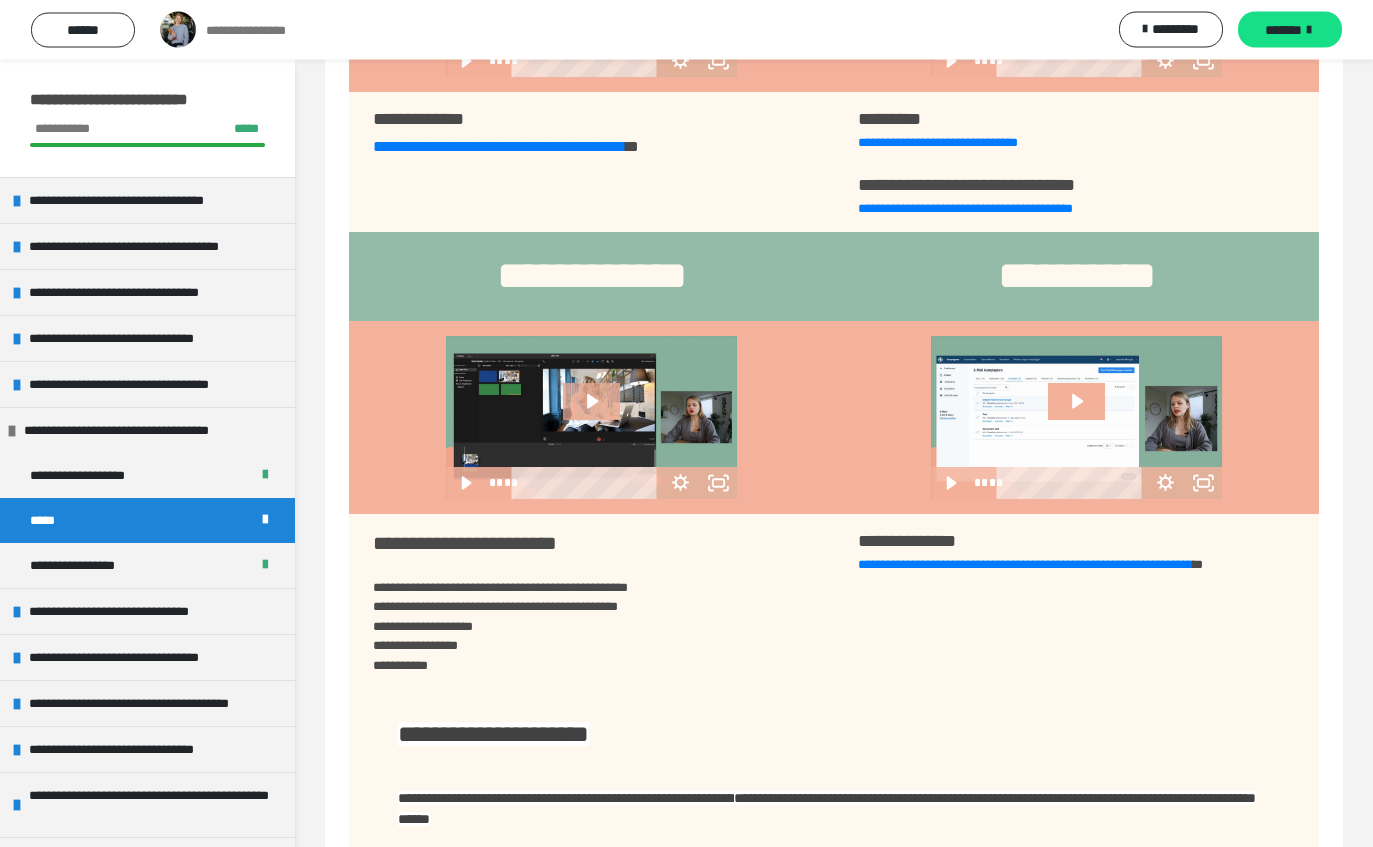 scroll, scrollTop: 1047, scrollLeft: 0, axis: vertical 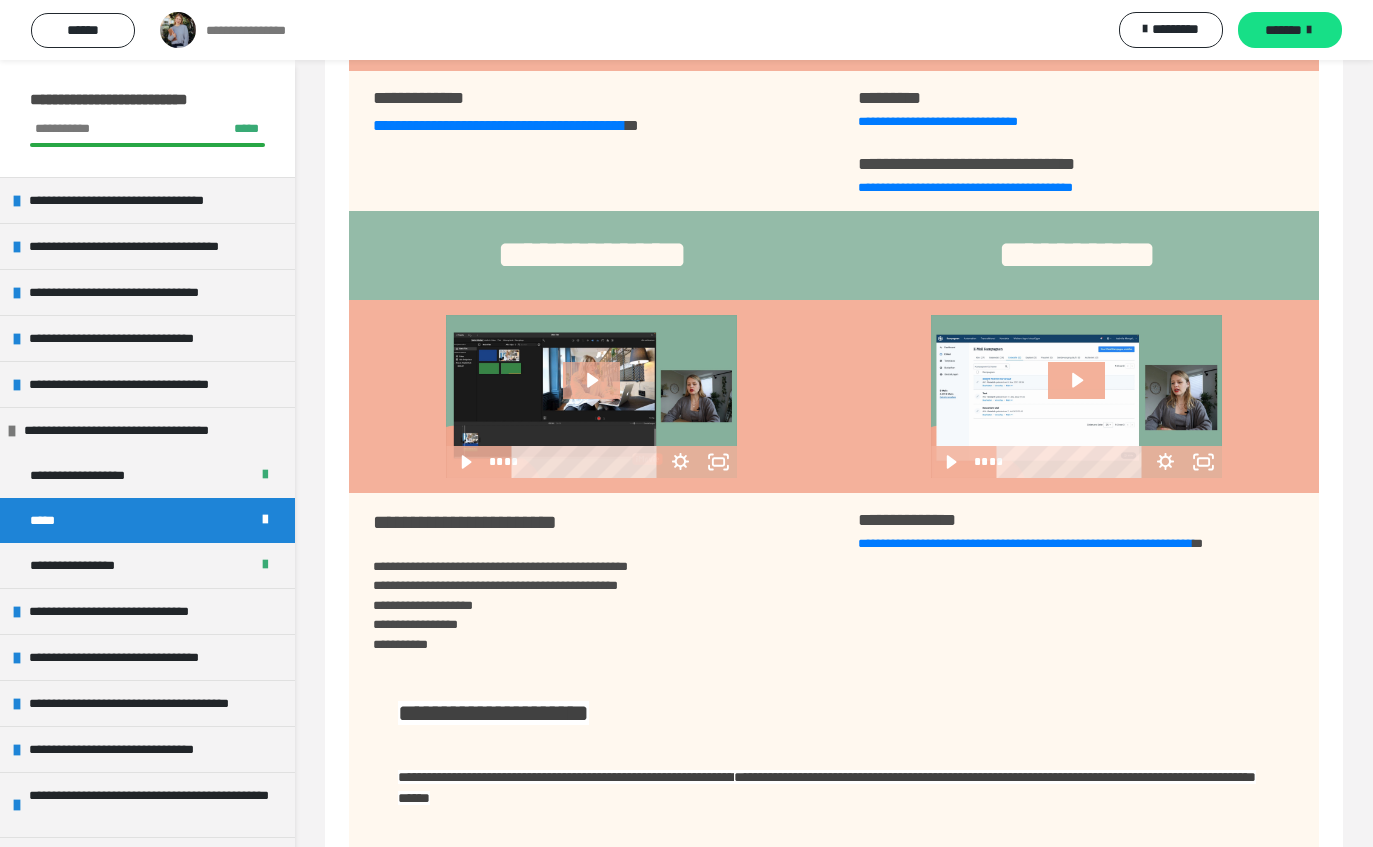 click on "**********" at bounding box center [86, 565] 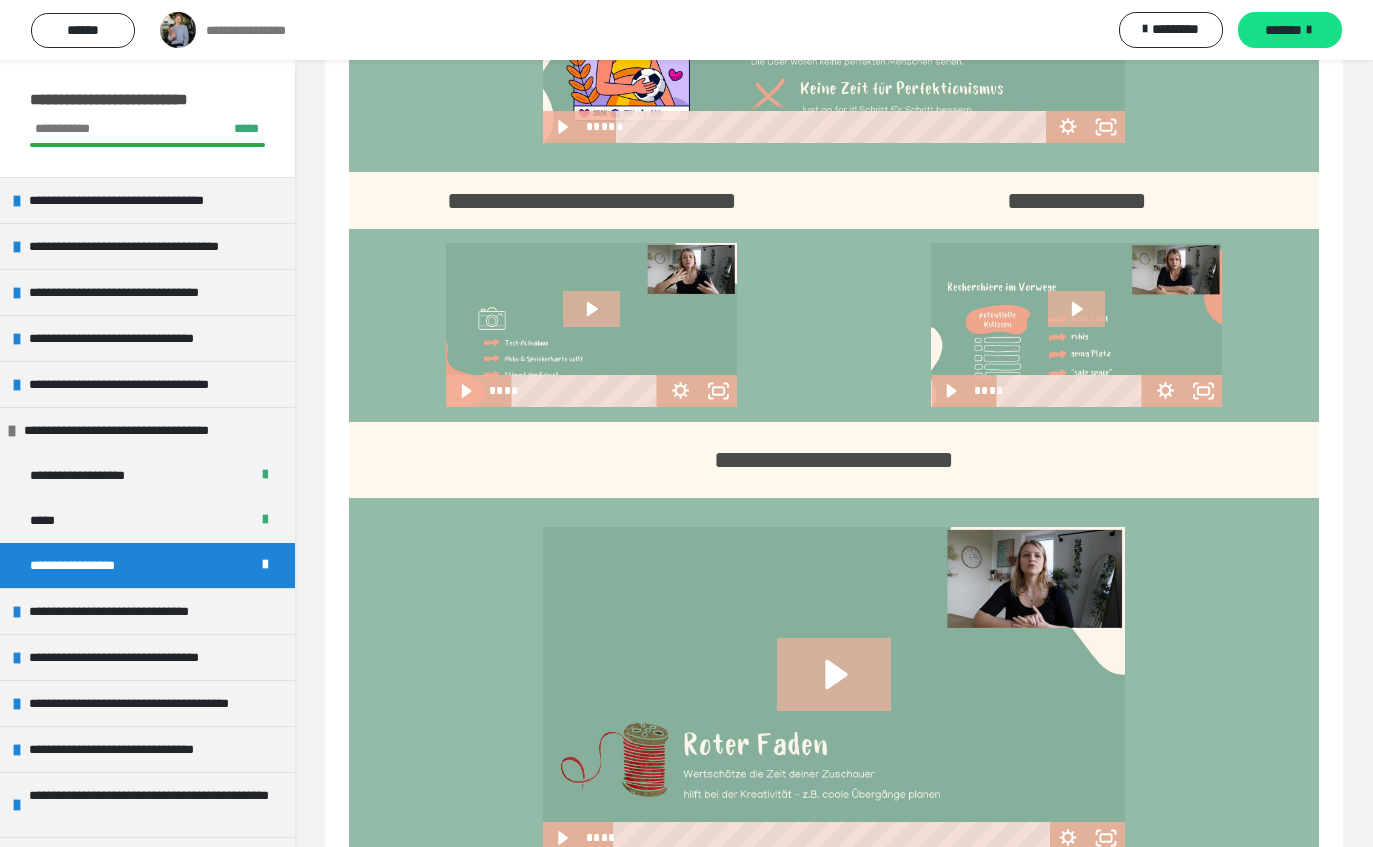 scroll, scrollTop: 823, scrollLeft: 0, axis: vertical 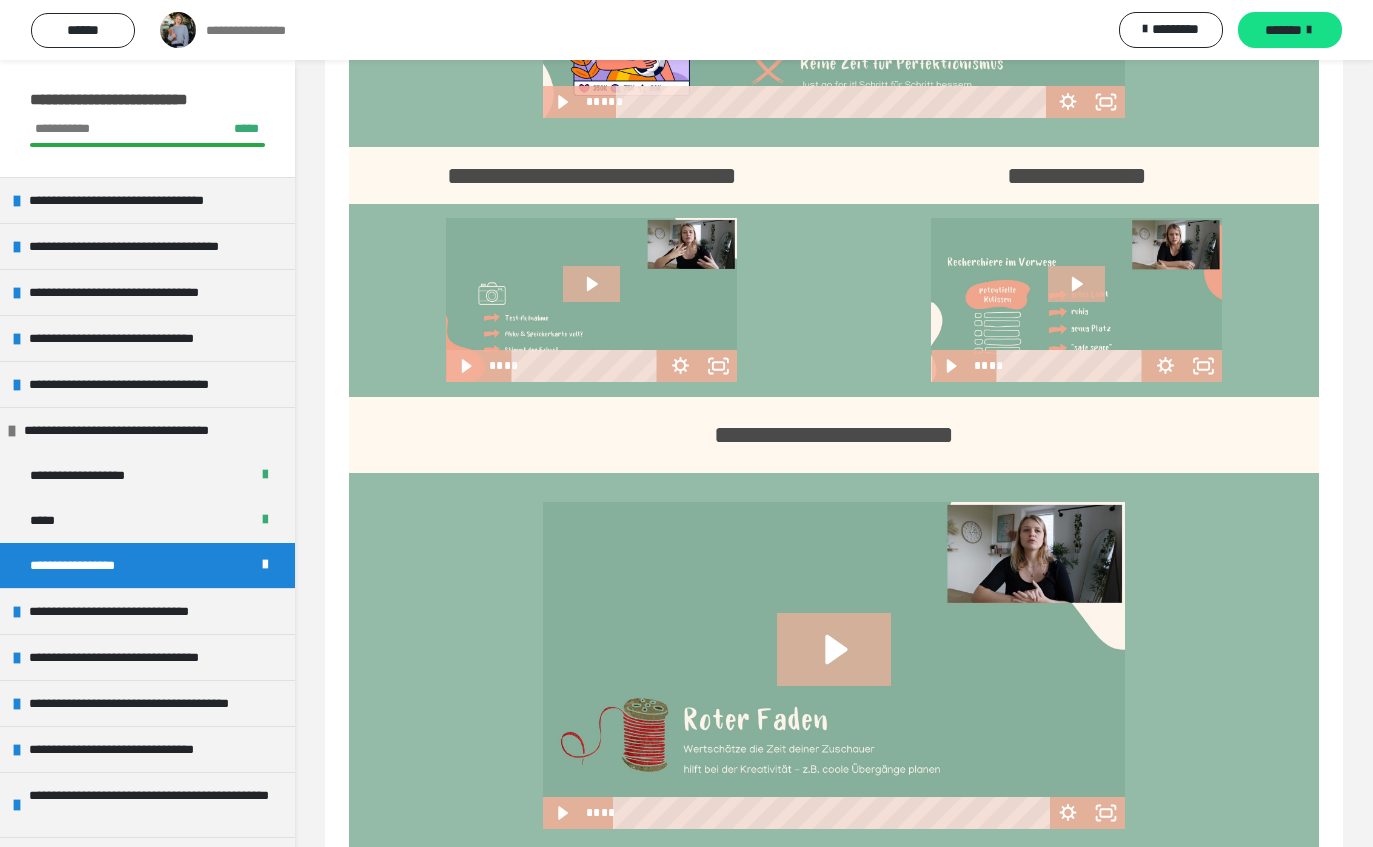 click 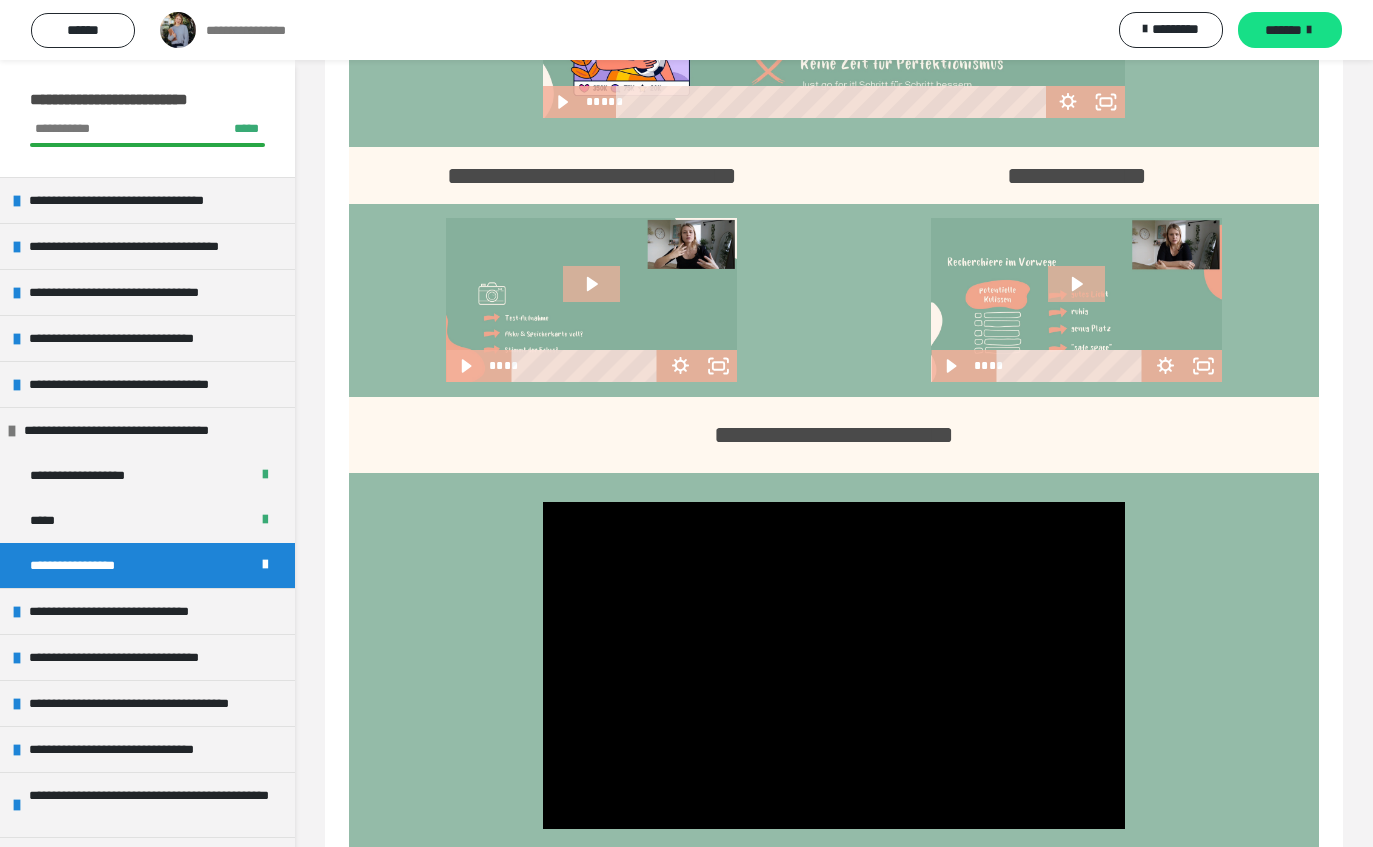 click at bounding box center (834, 665) 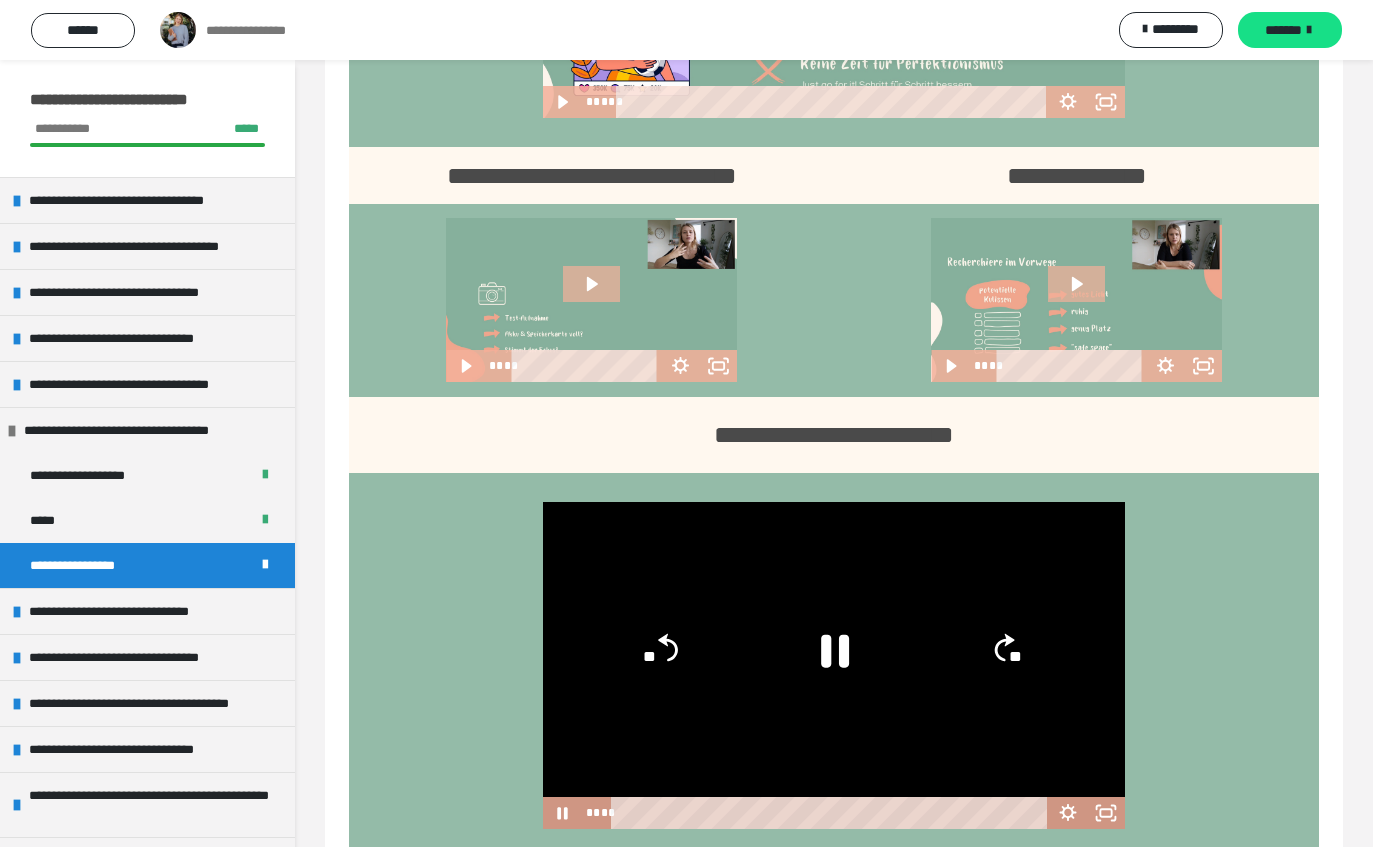 click on "**" 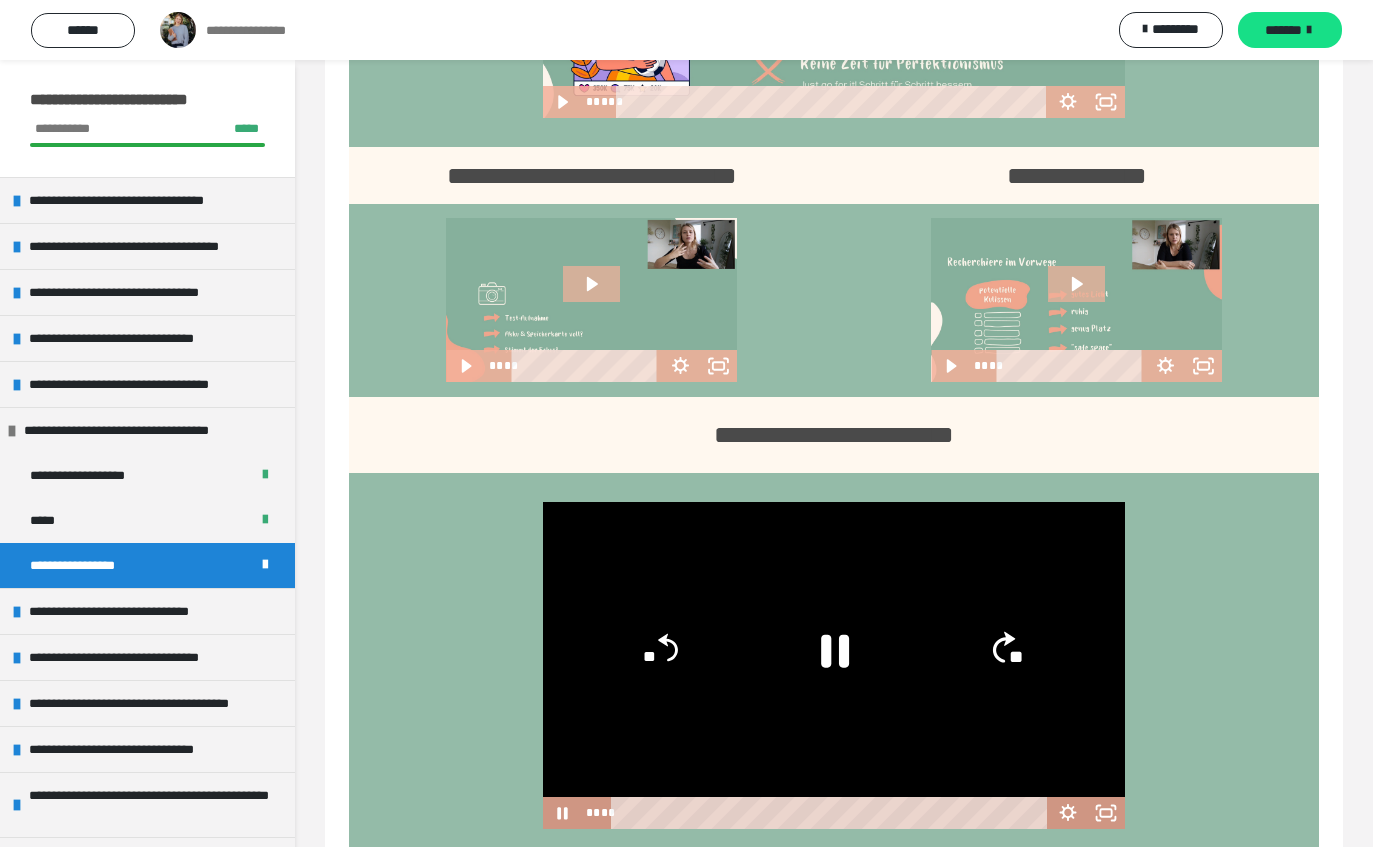 click 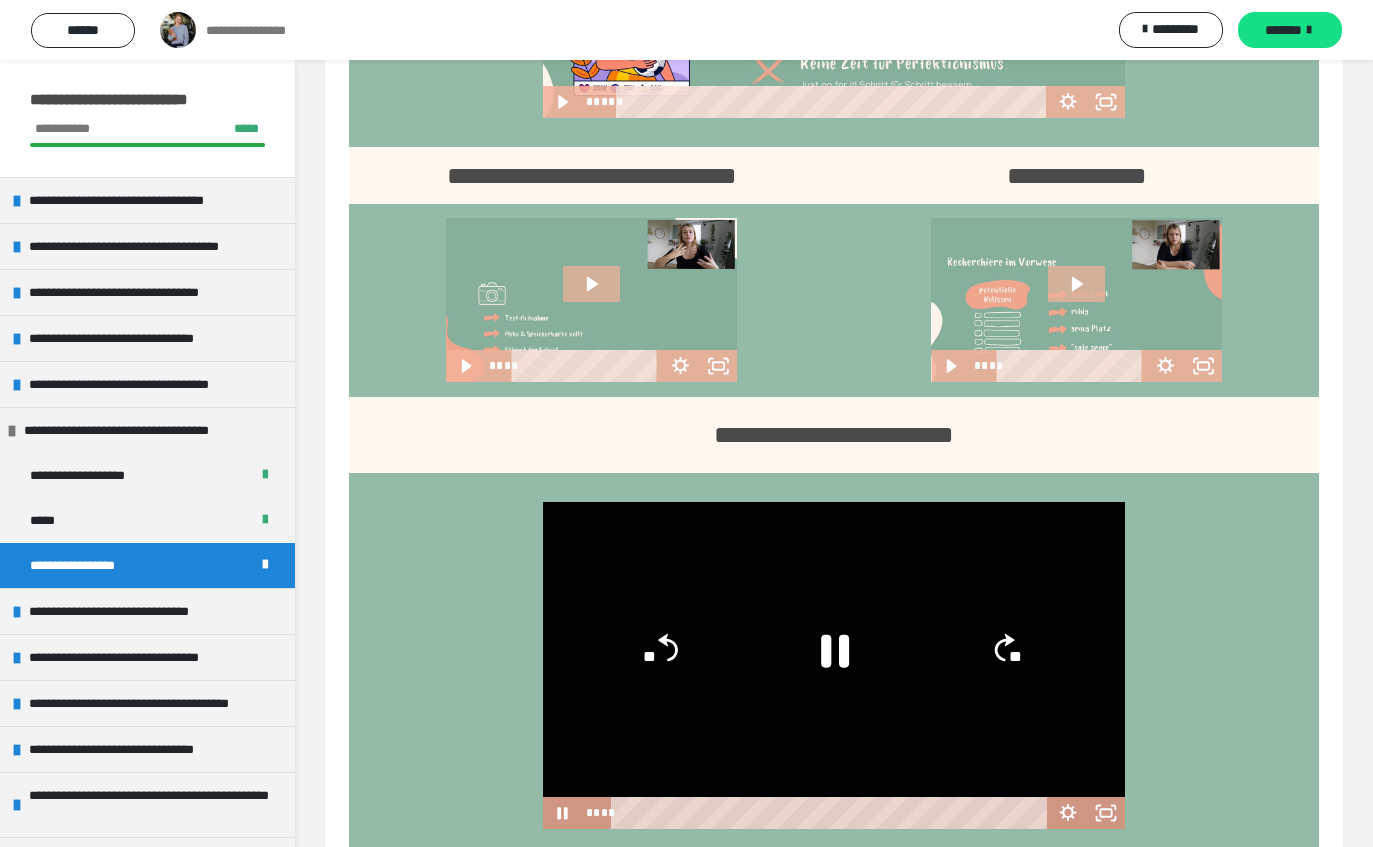 click on "**" 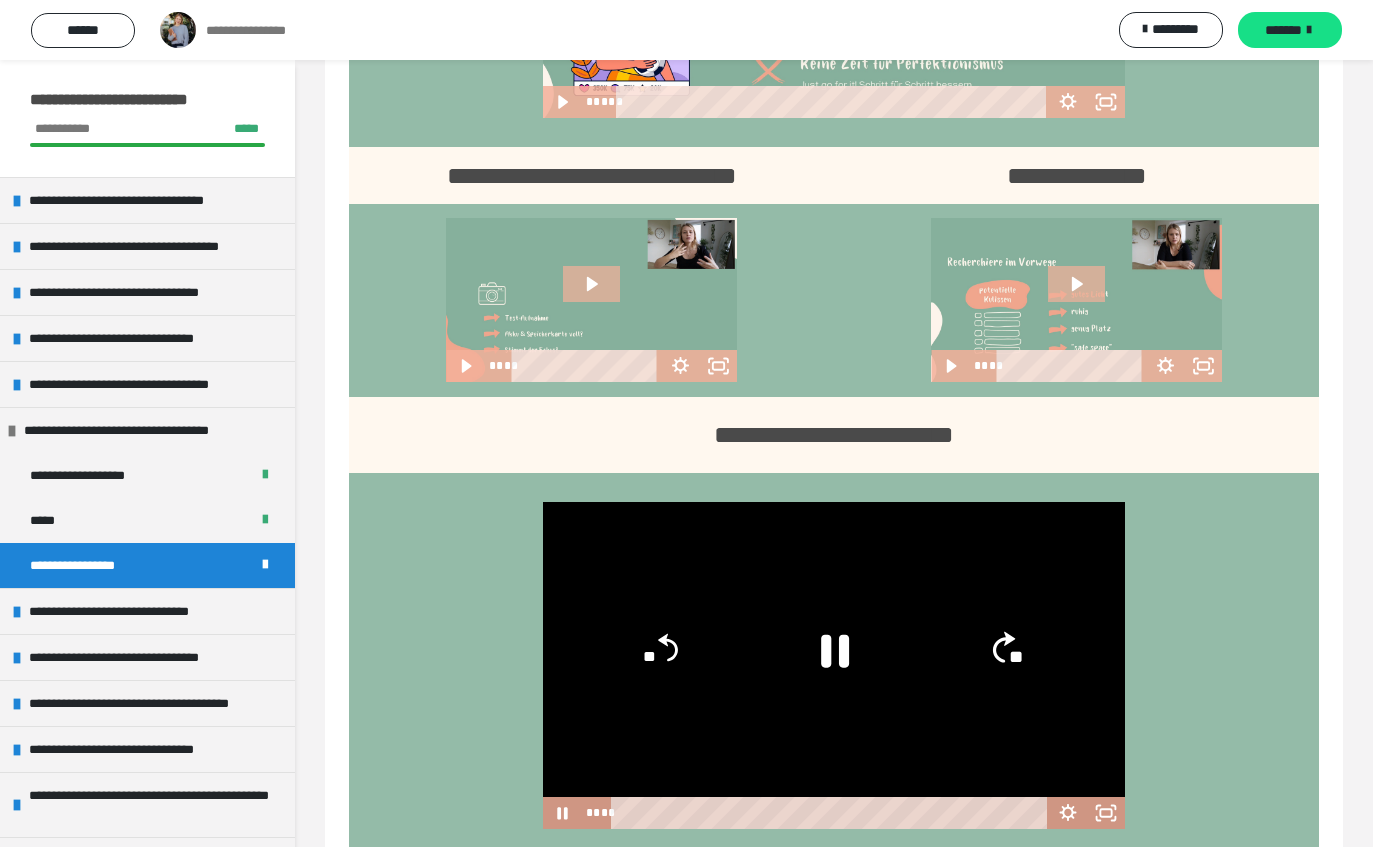 click 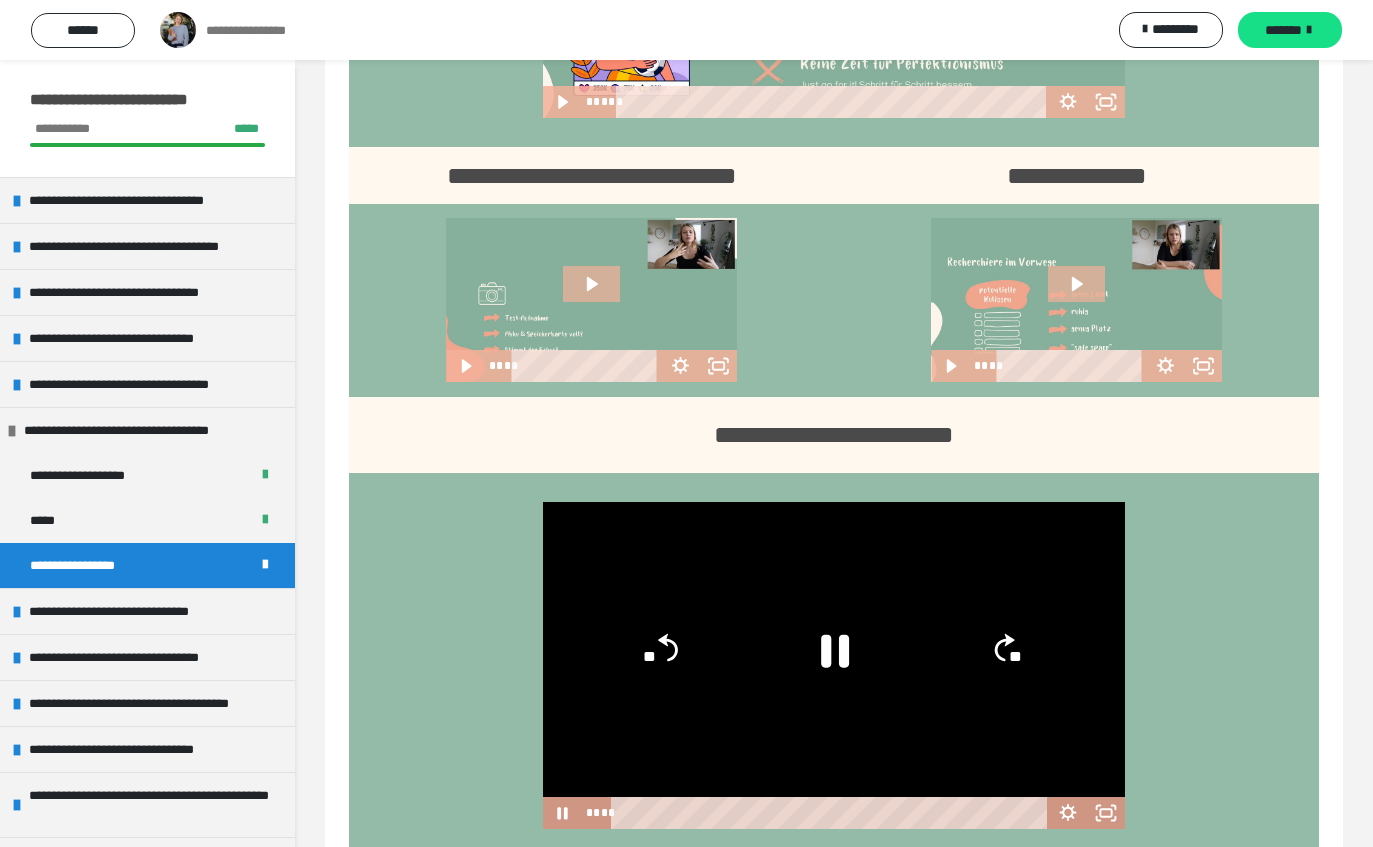 click on "**" 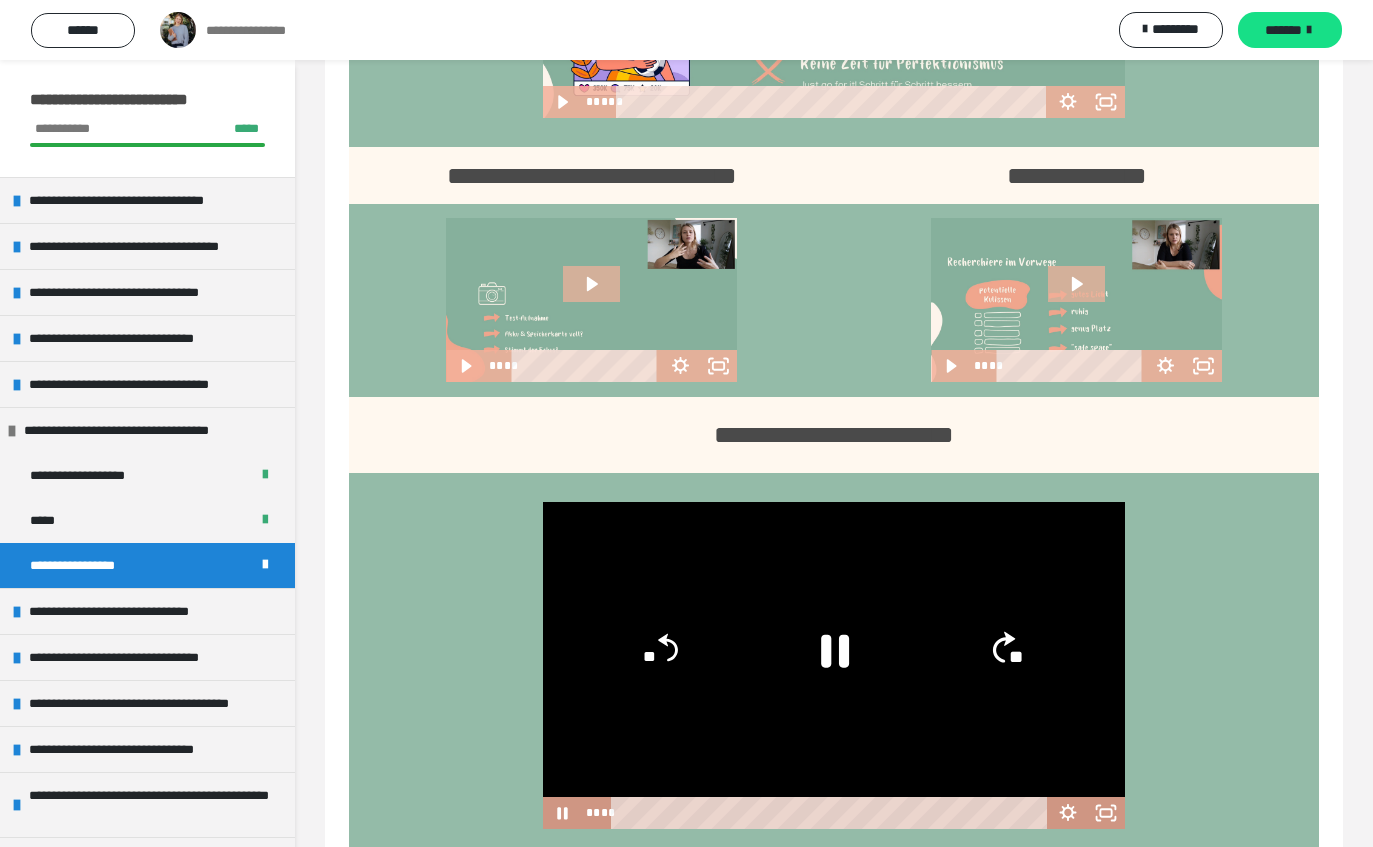 click on "**" 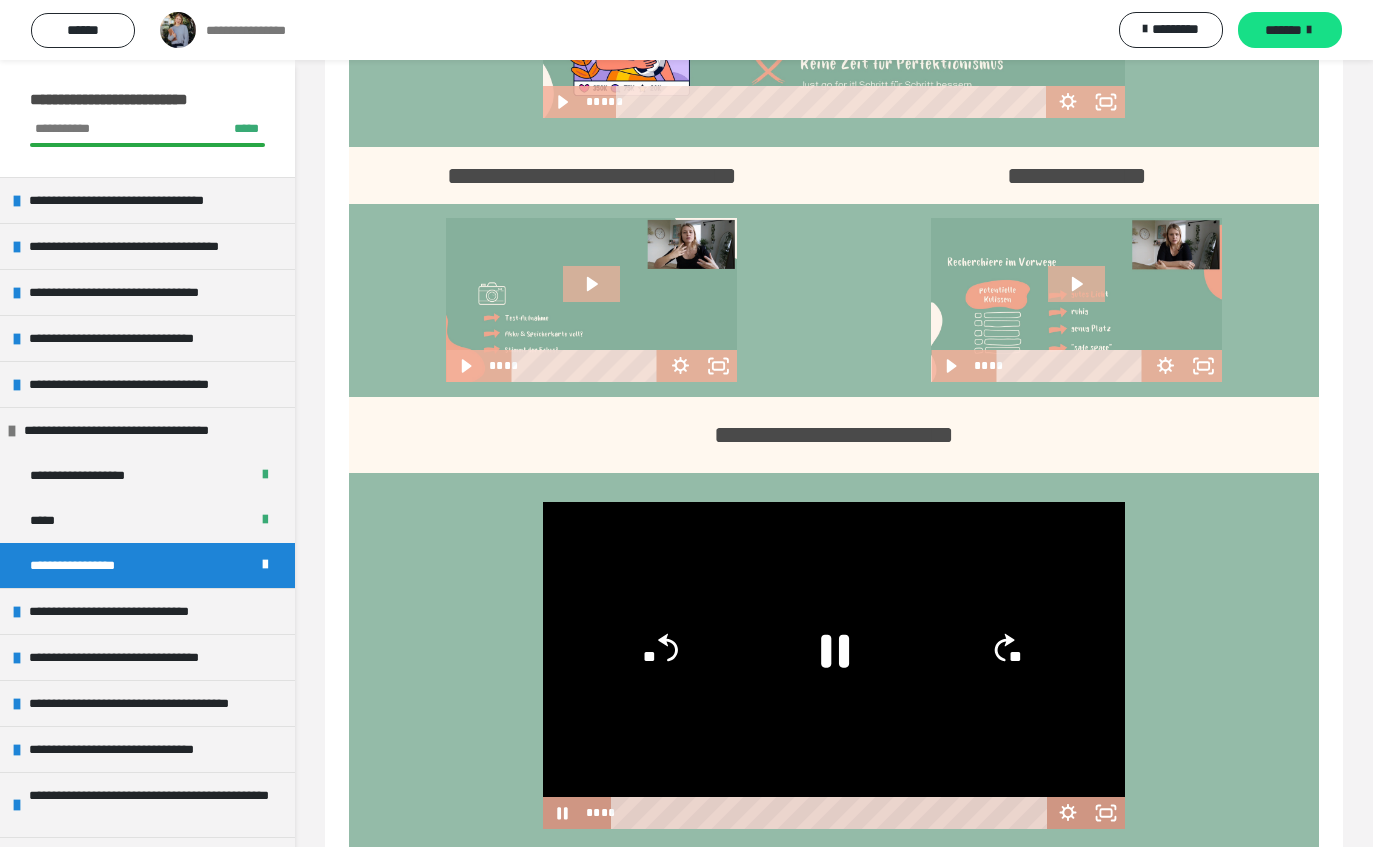 click on "**" 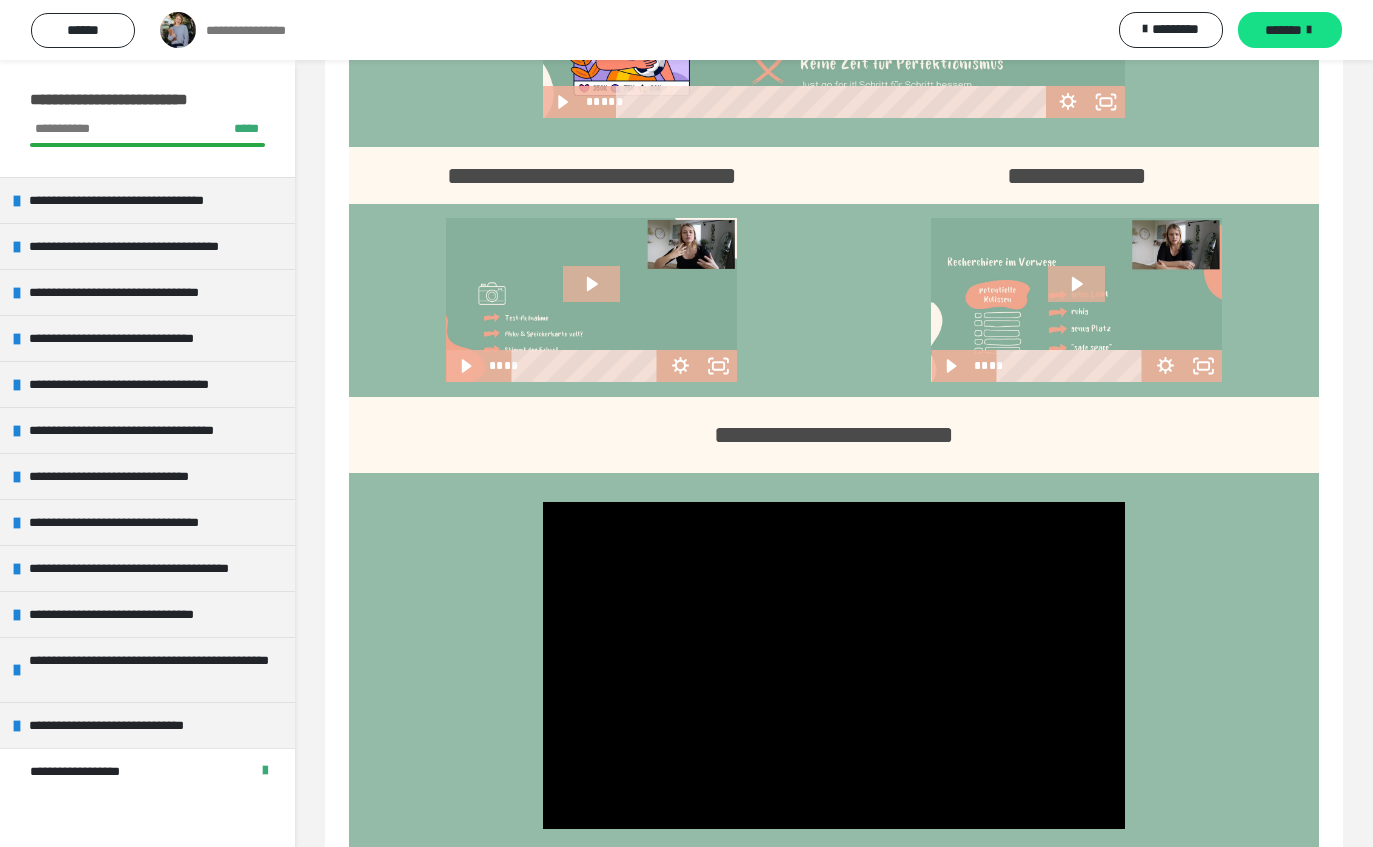 click on "**********" at bounding box center (131, 476) 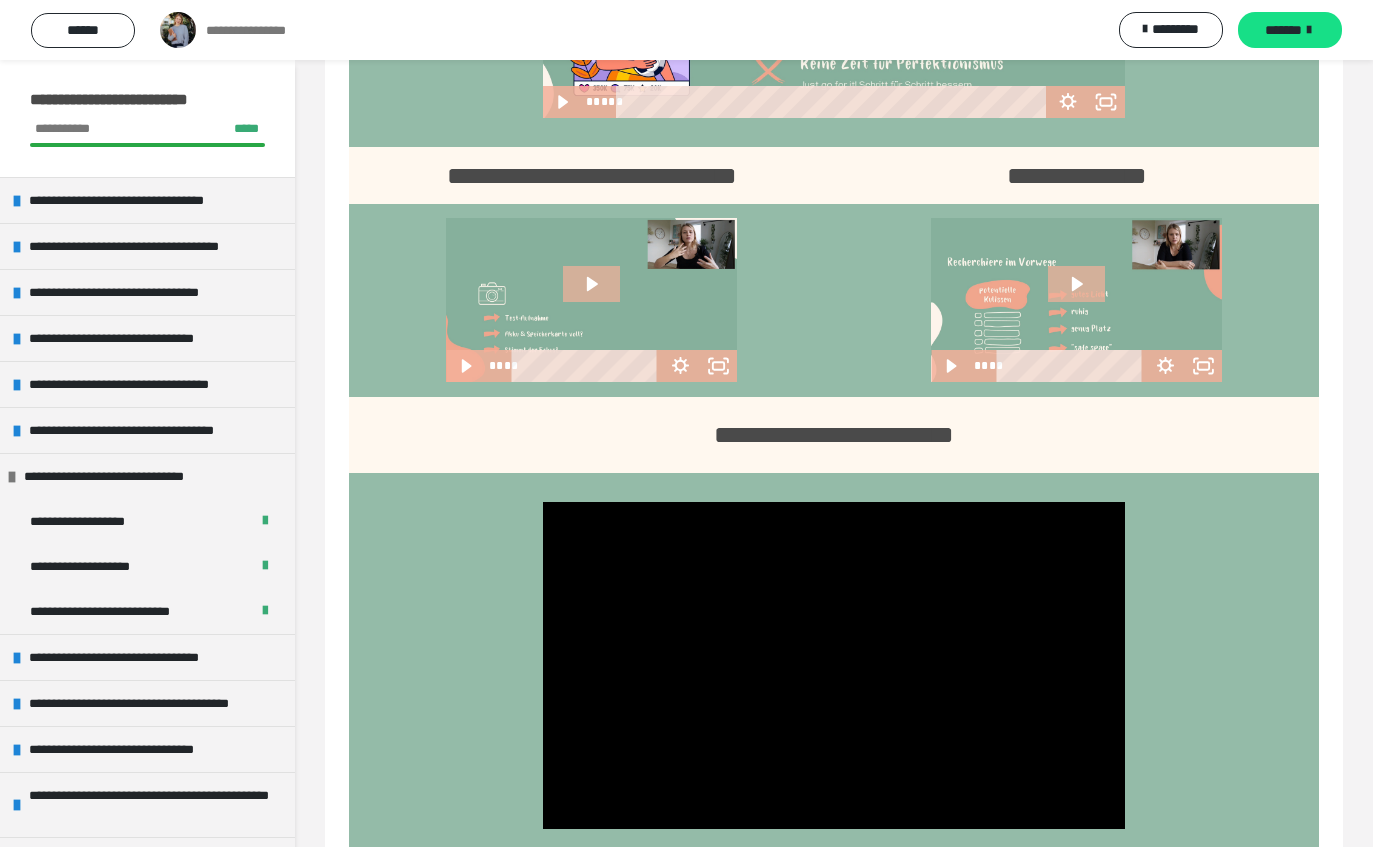 click on "**********" at bounding box center (145, 430) 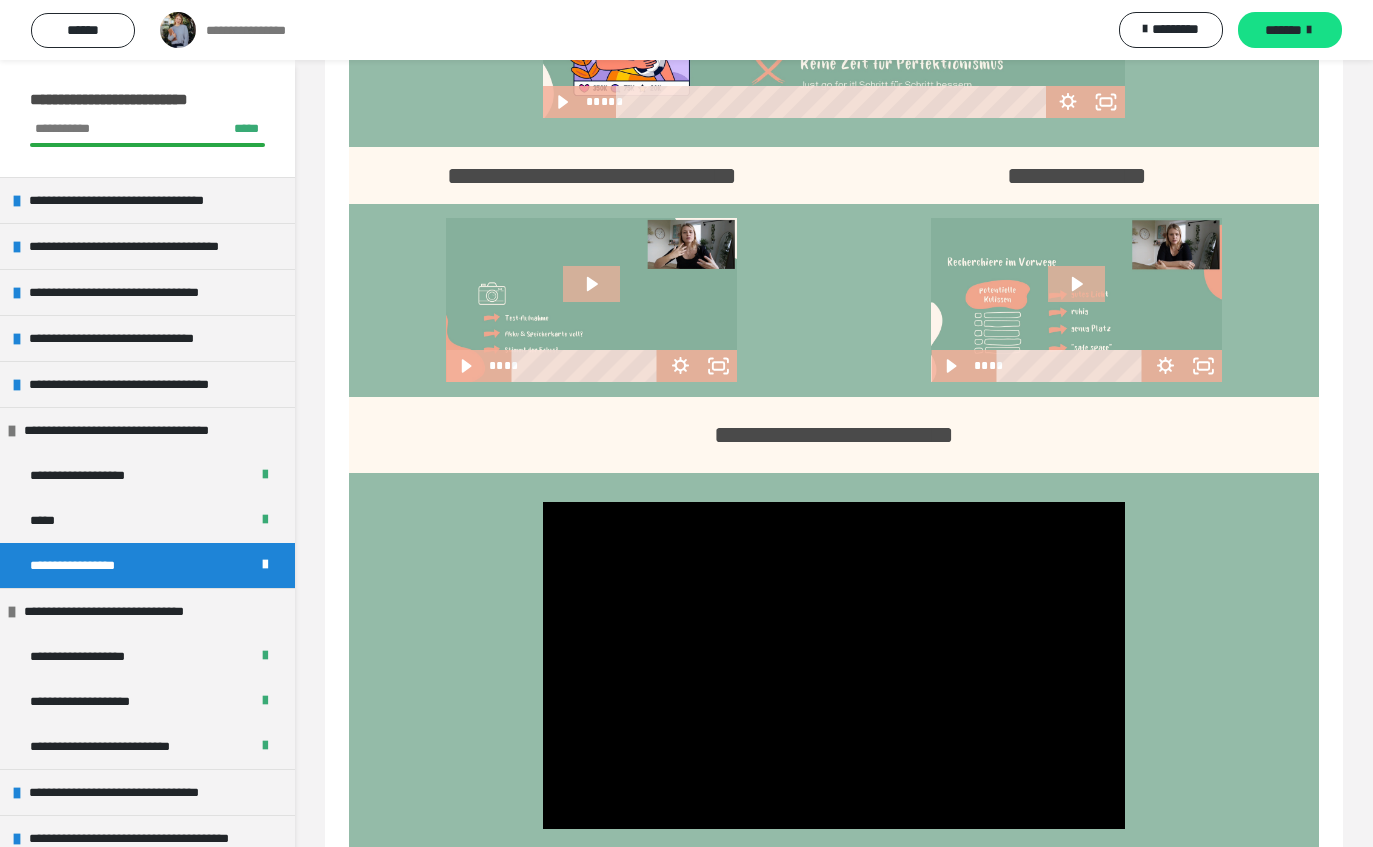 click on "**********" at bounding box center (140, 430) 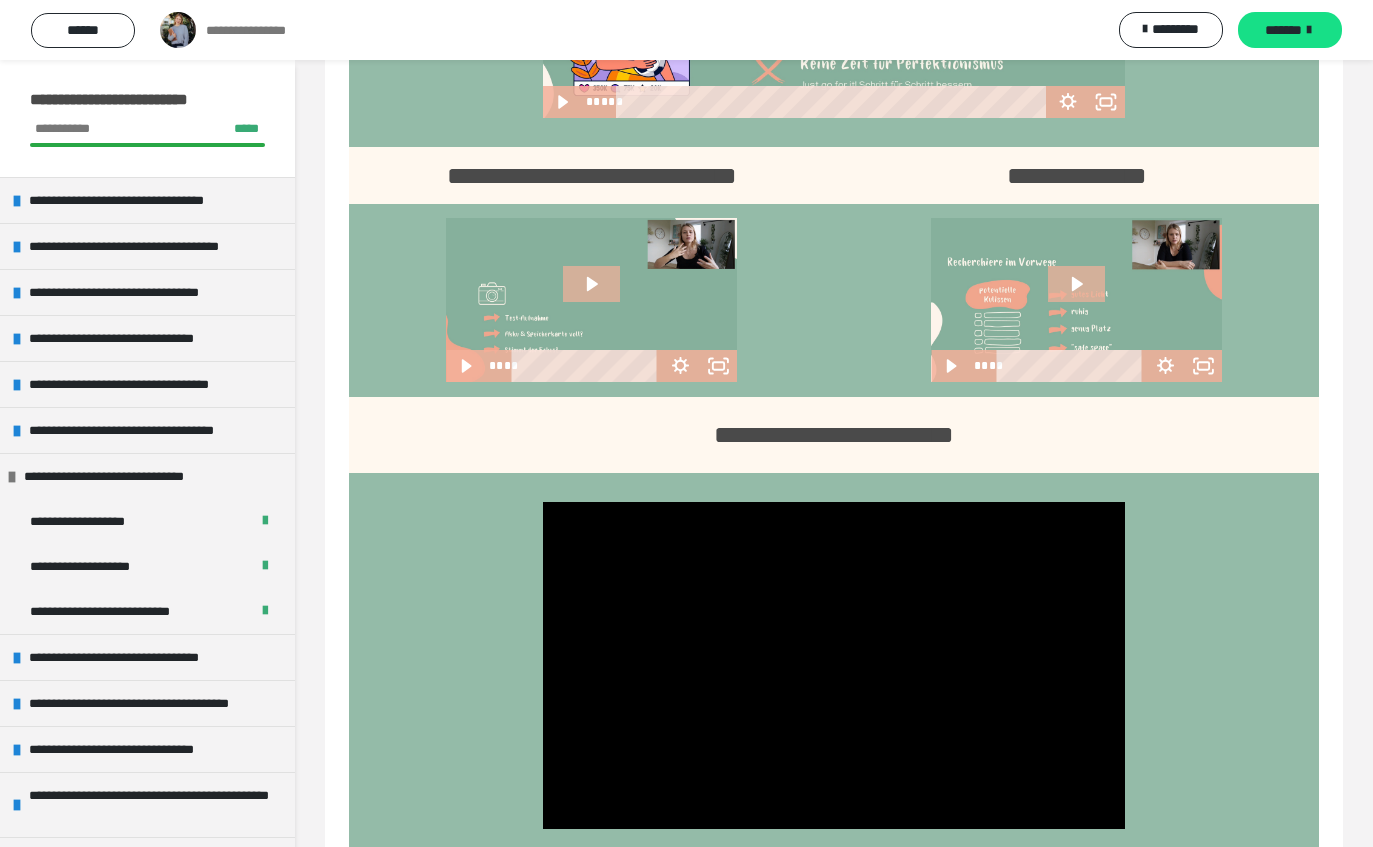 click on "**********" at bounding box center [126, 476] 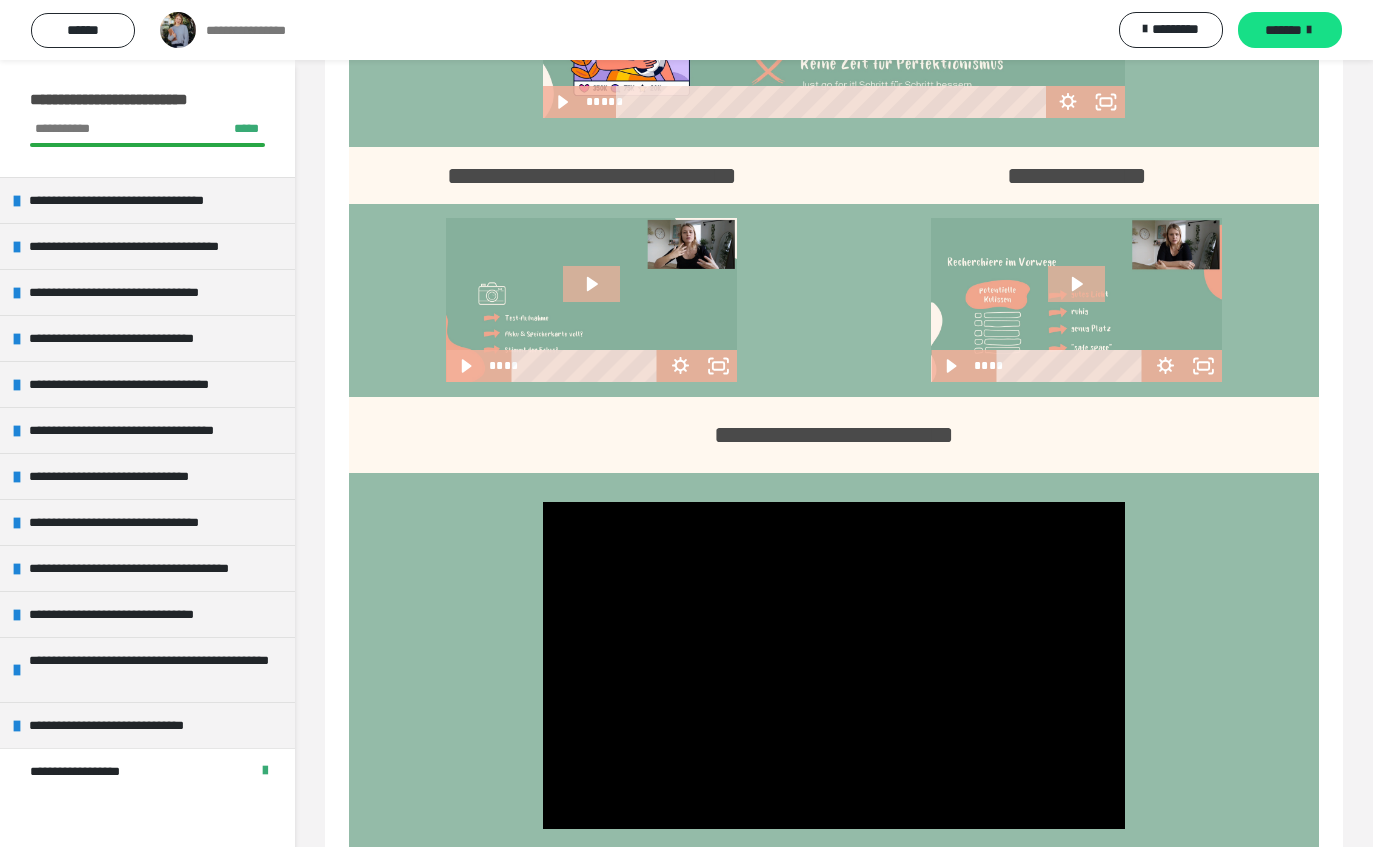 click on "**********" at bounding box center [137, 522] 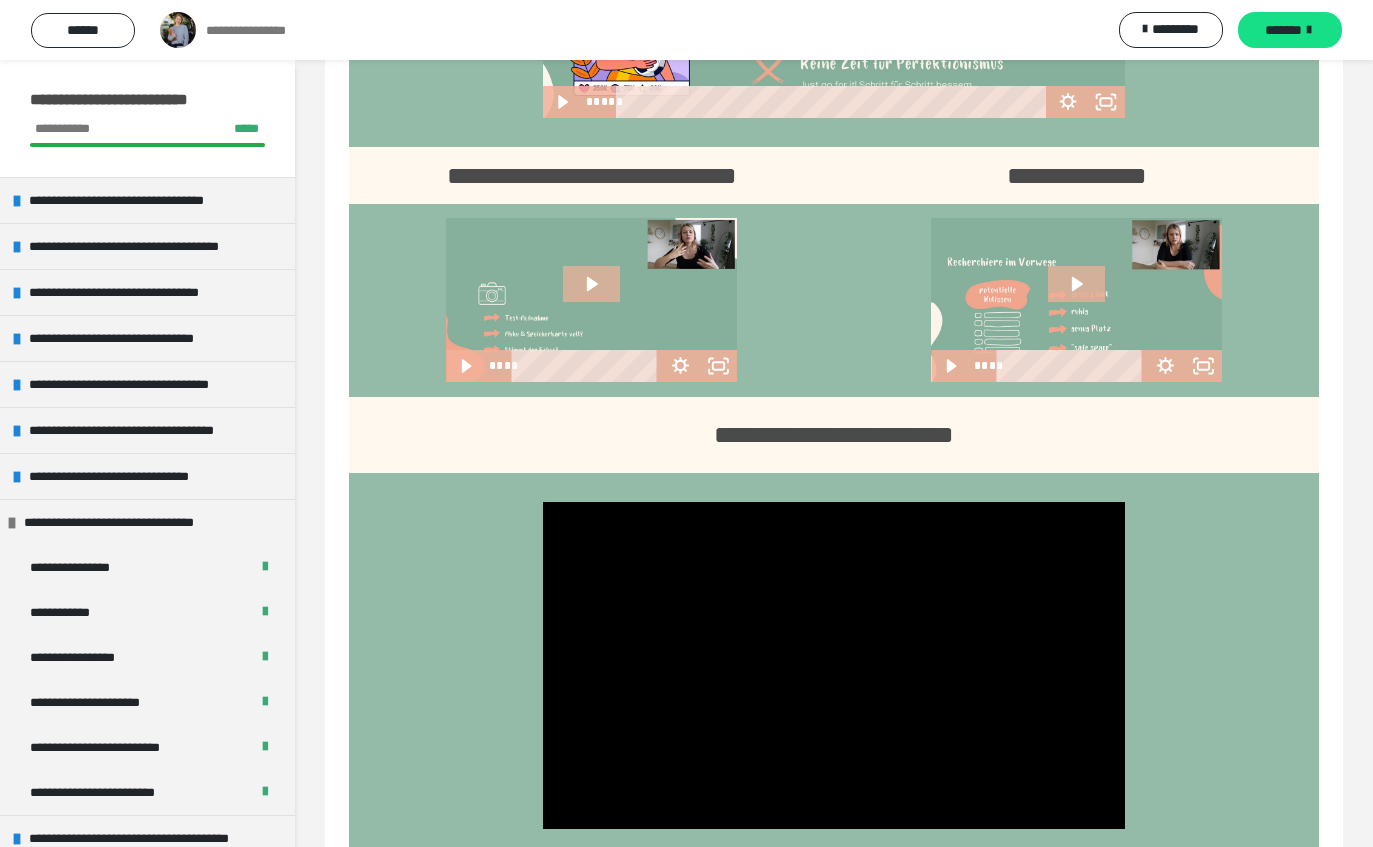 click on "**********" at bounding box center (74, 612) 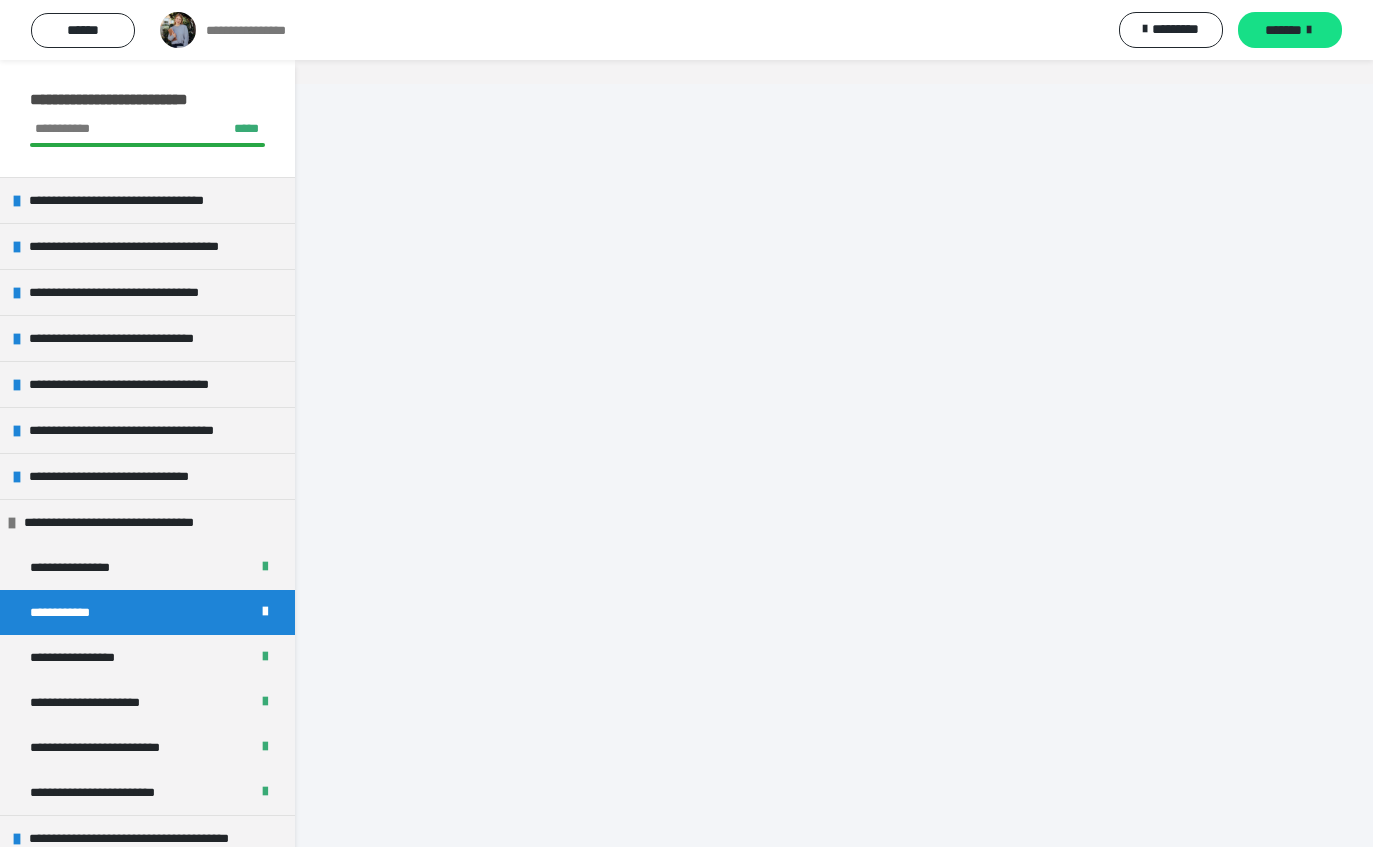 scroll, scrollTop: 60, scrollLeft: 0, axis: vertical 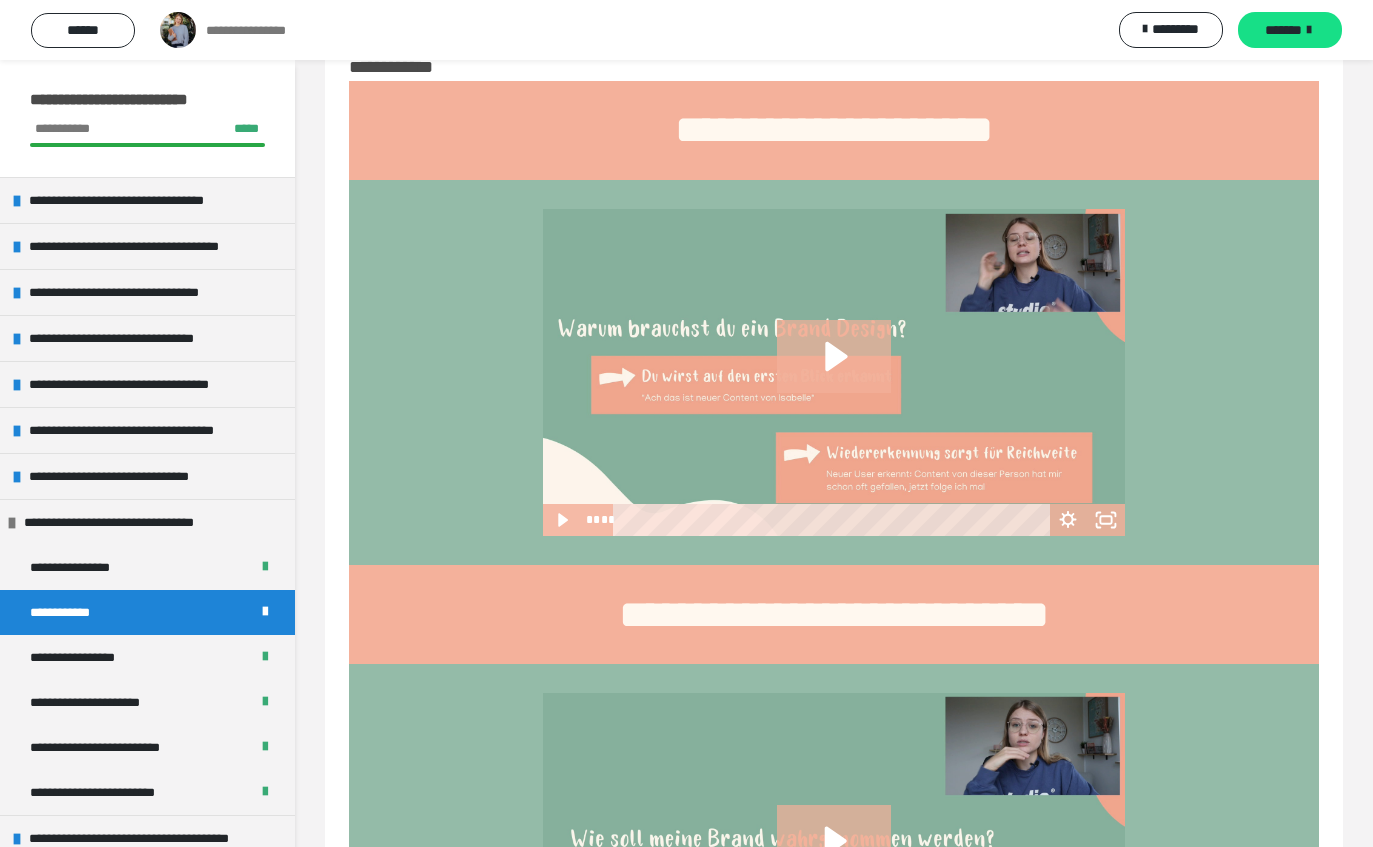 click 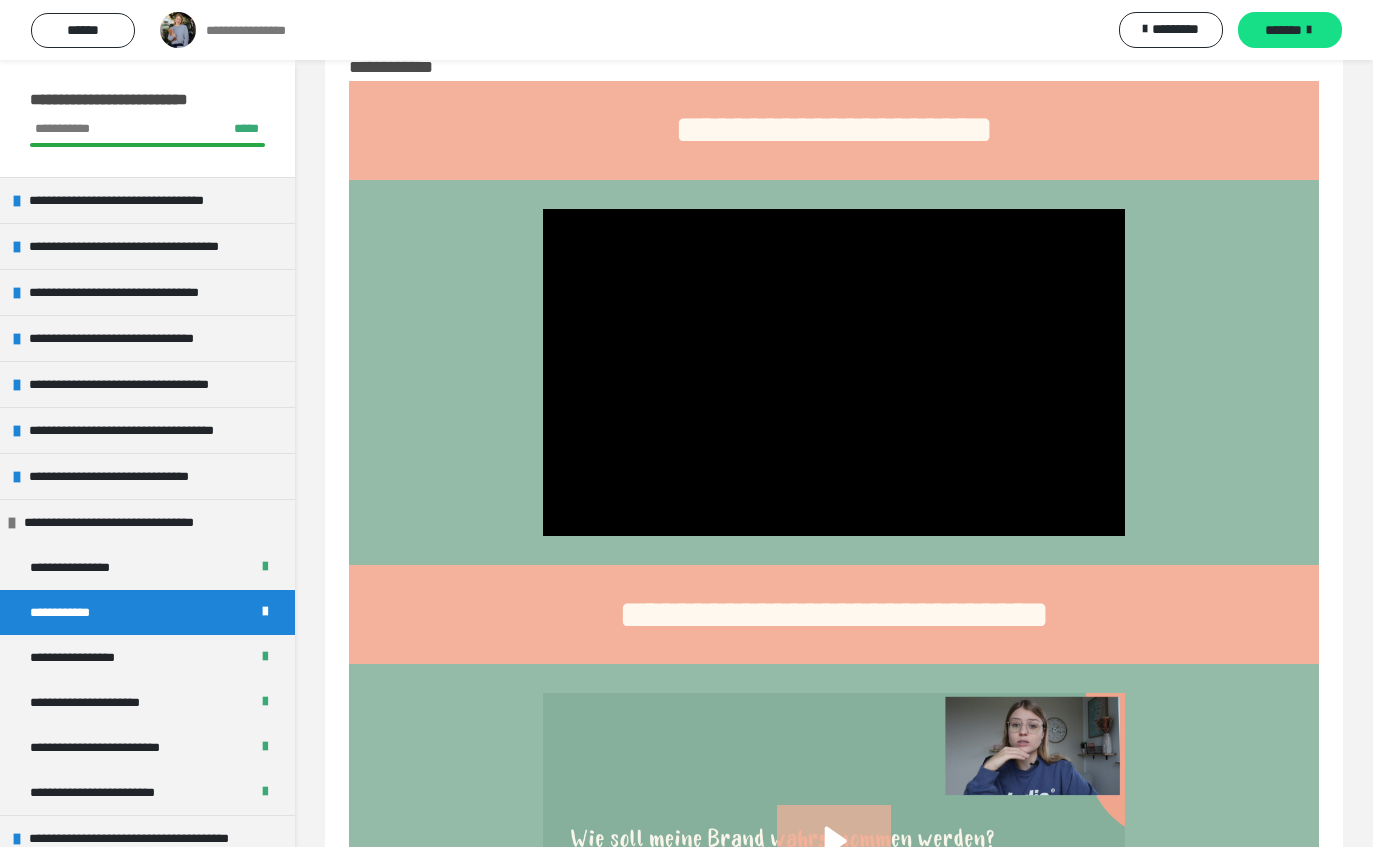 click 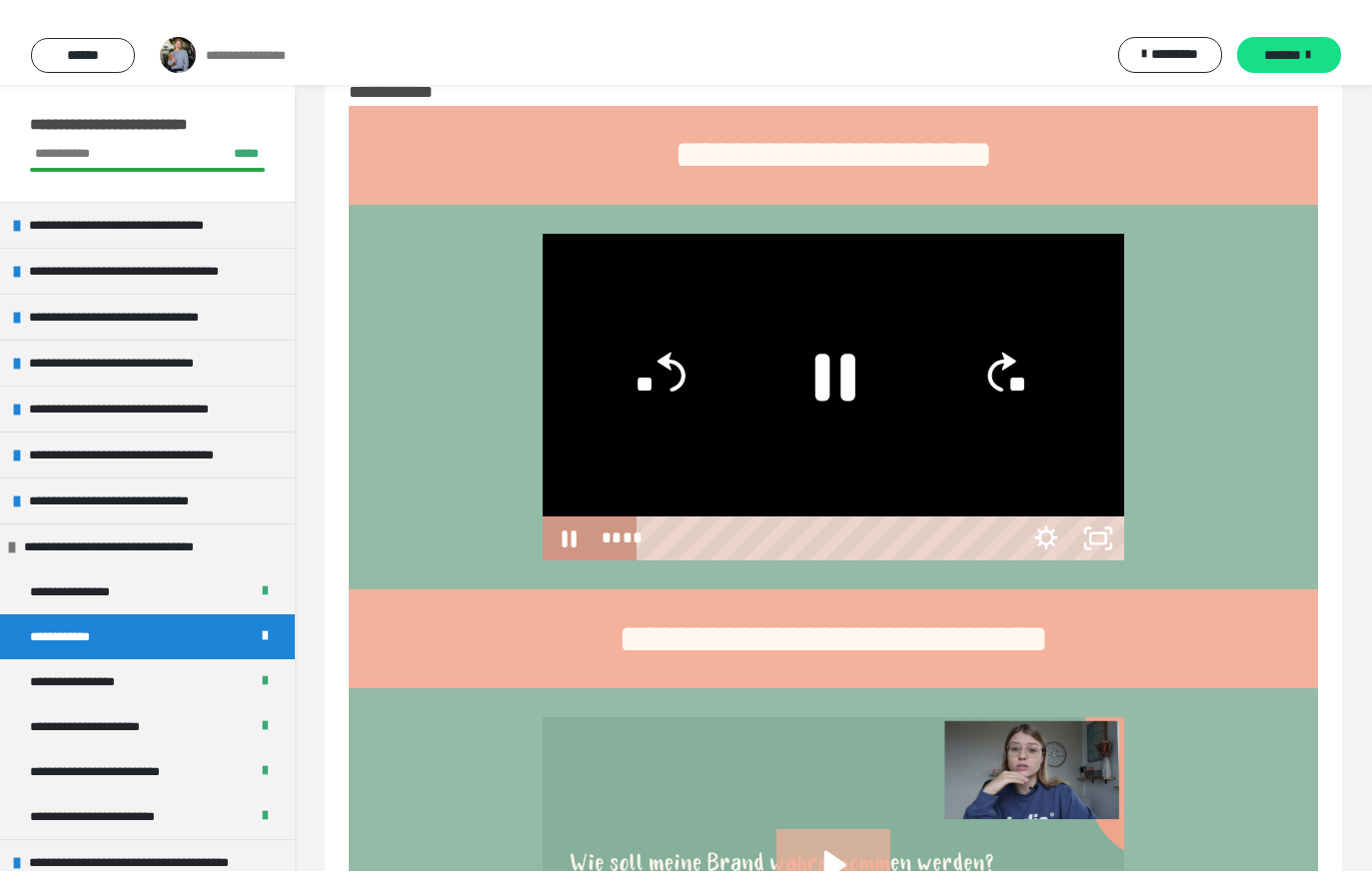 scroll, scrollTop: 24, scrollLeft: 0, axis: vertical 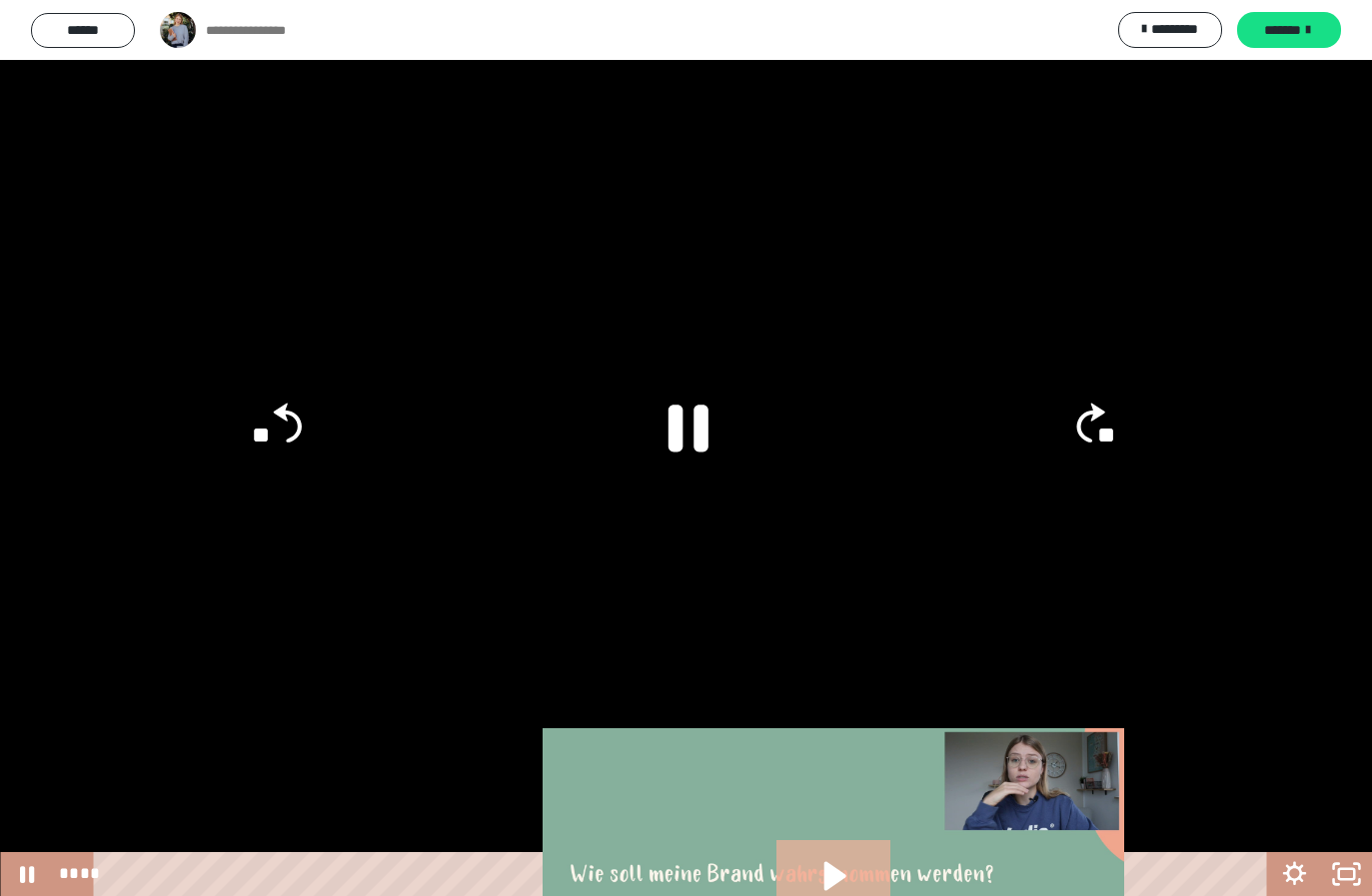 click on "**" 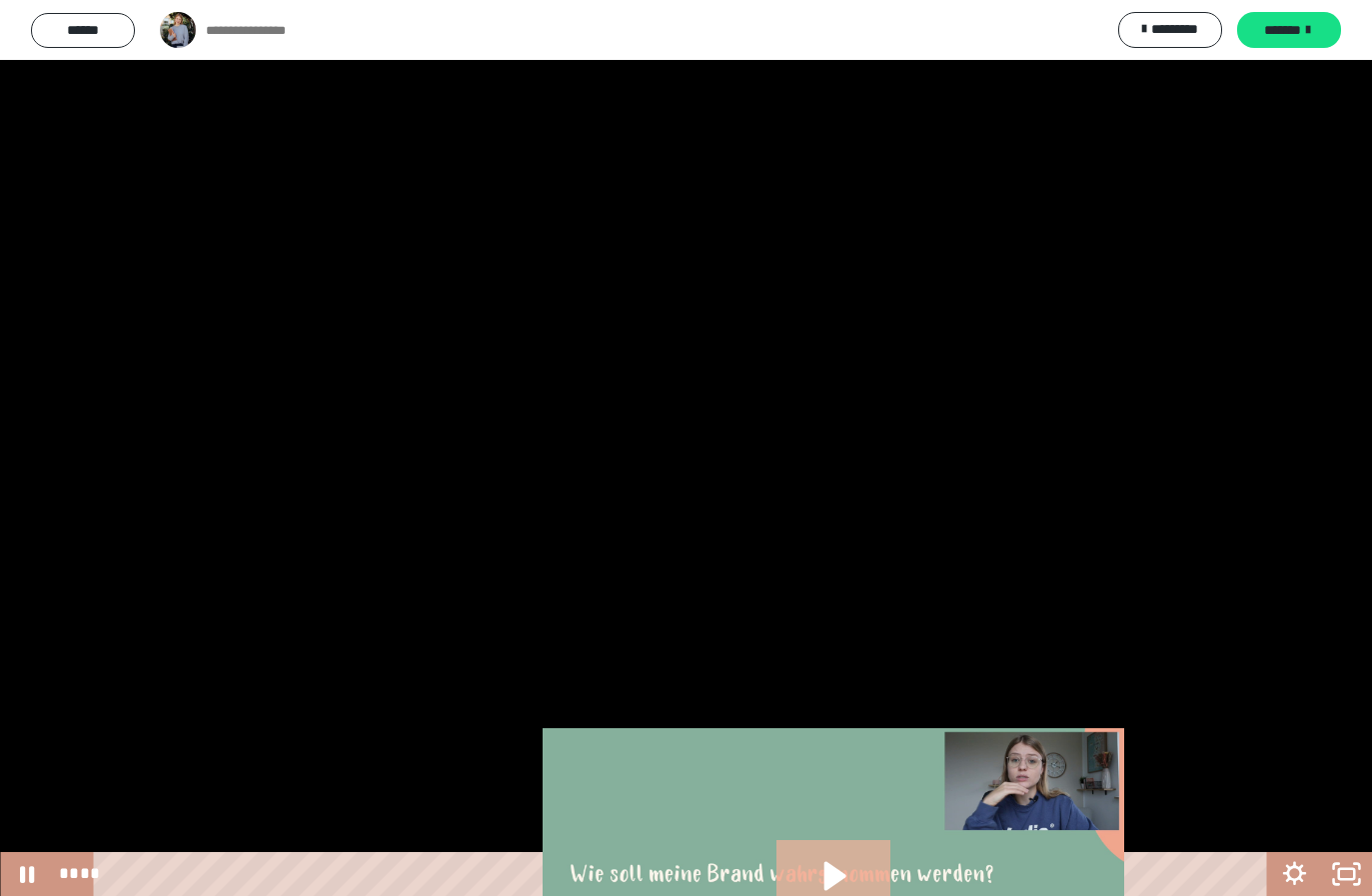 click at bounding box center [686, 448] 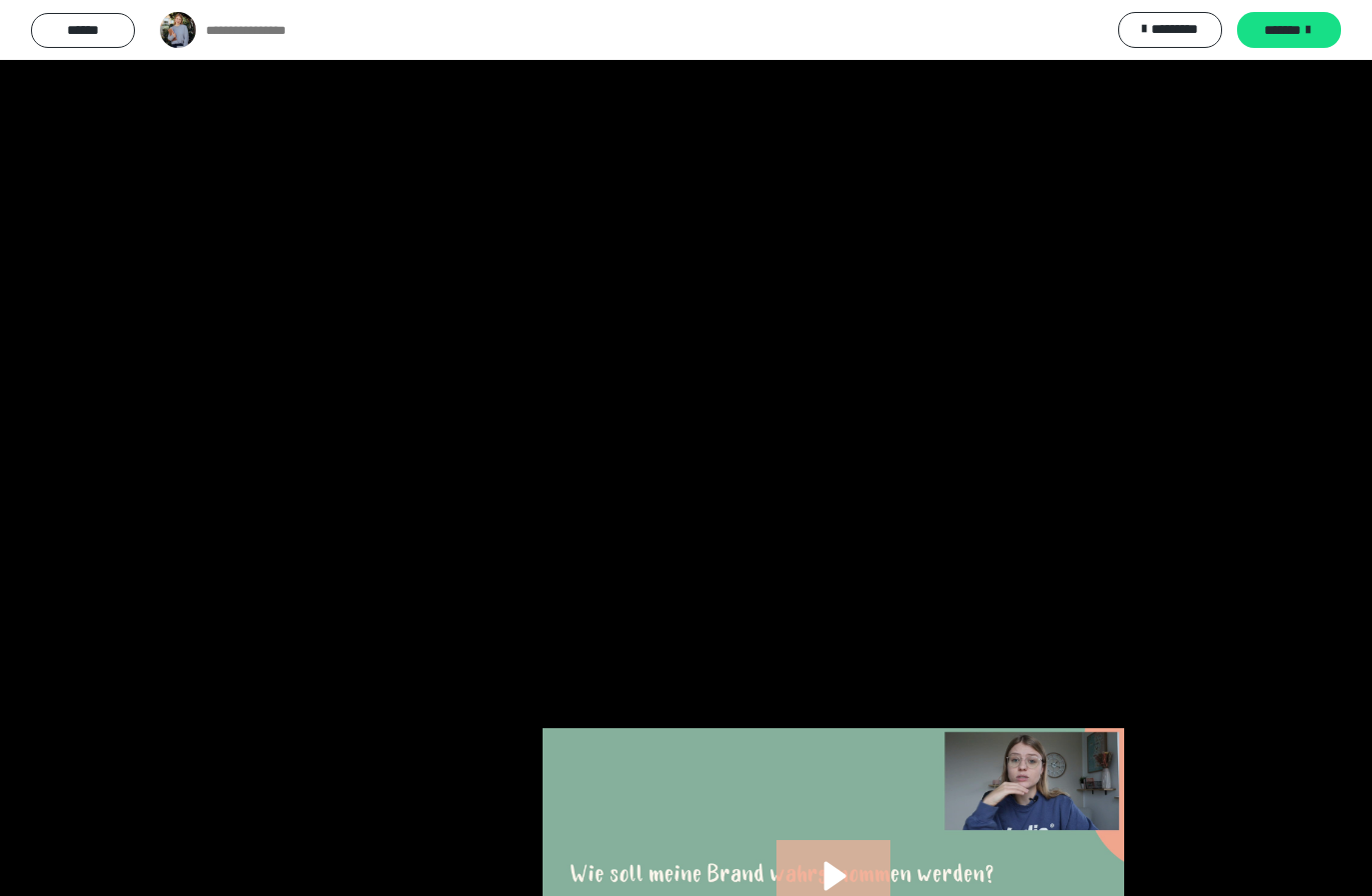 click at bounding box center [686, 448] 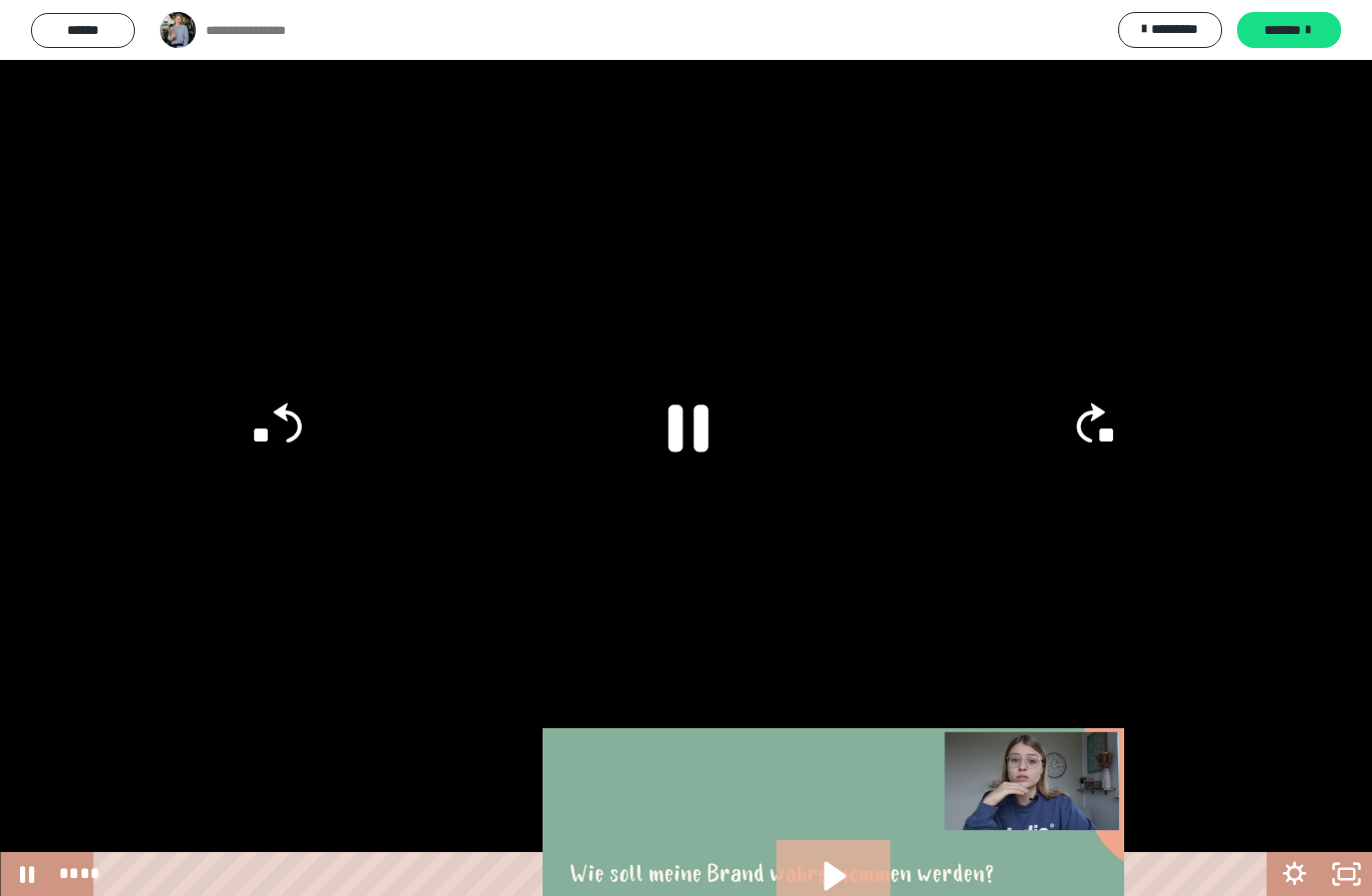 click on "**" 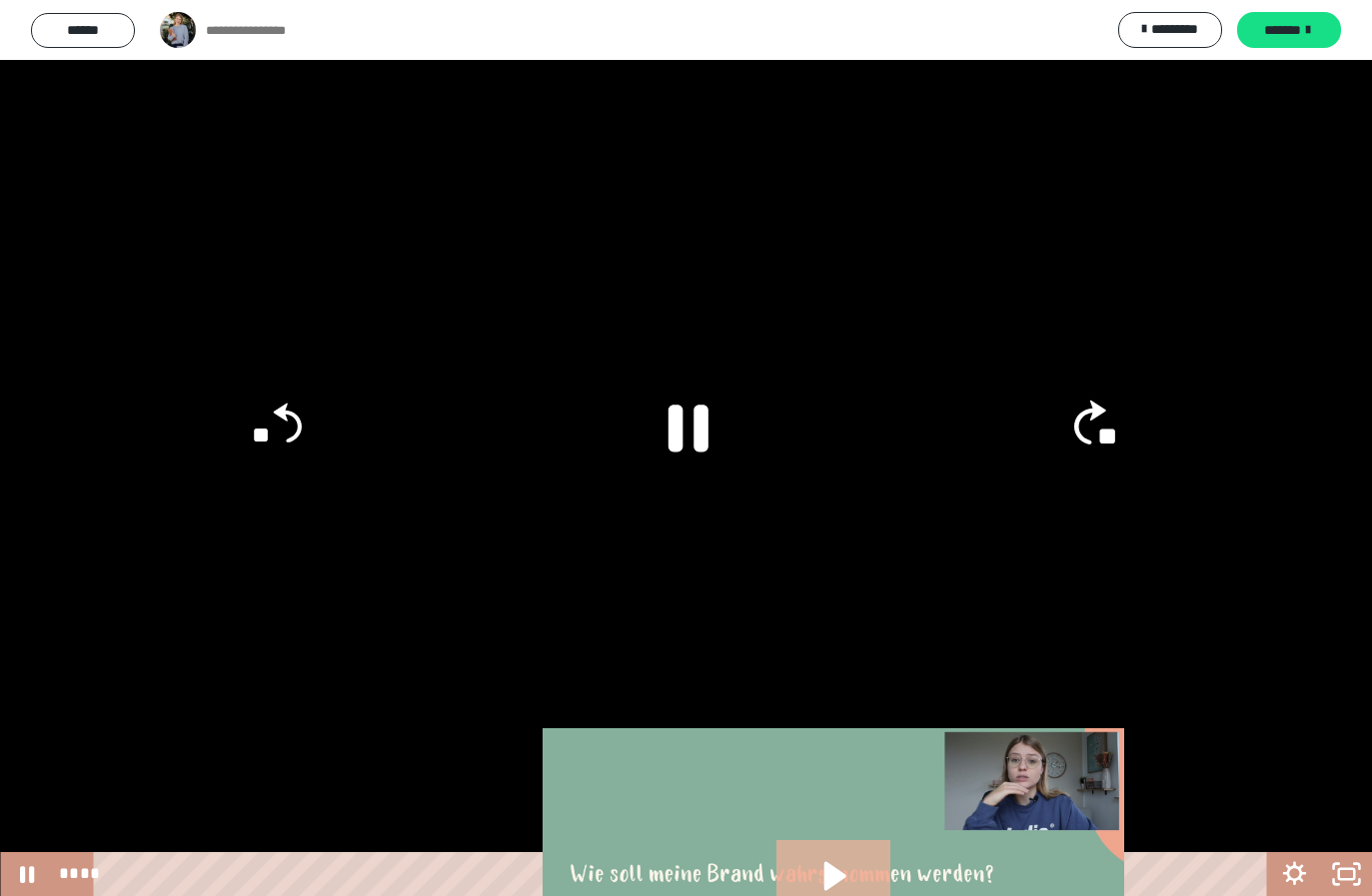 click on "**" 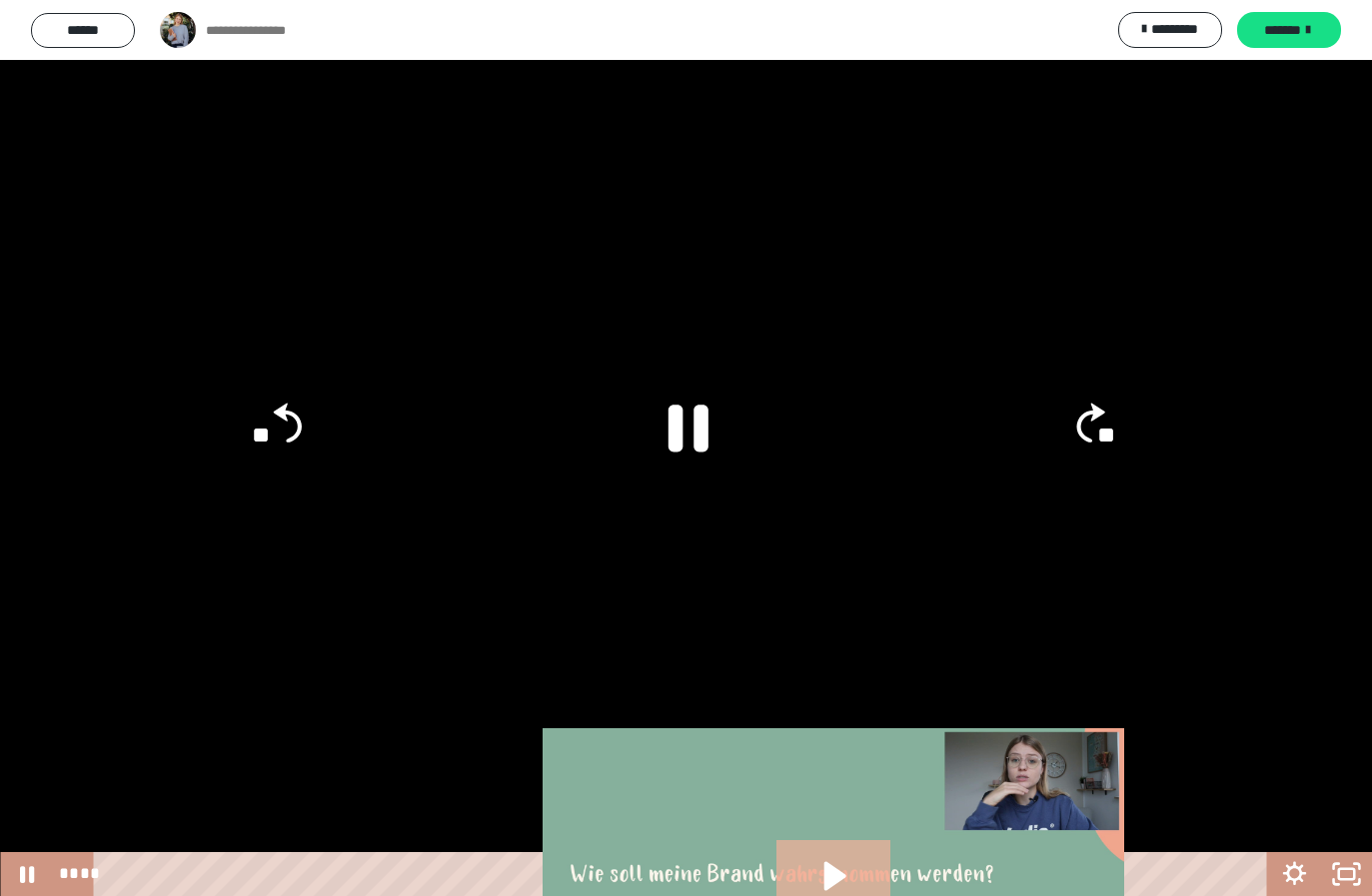 click on "**" 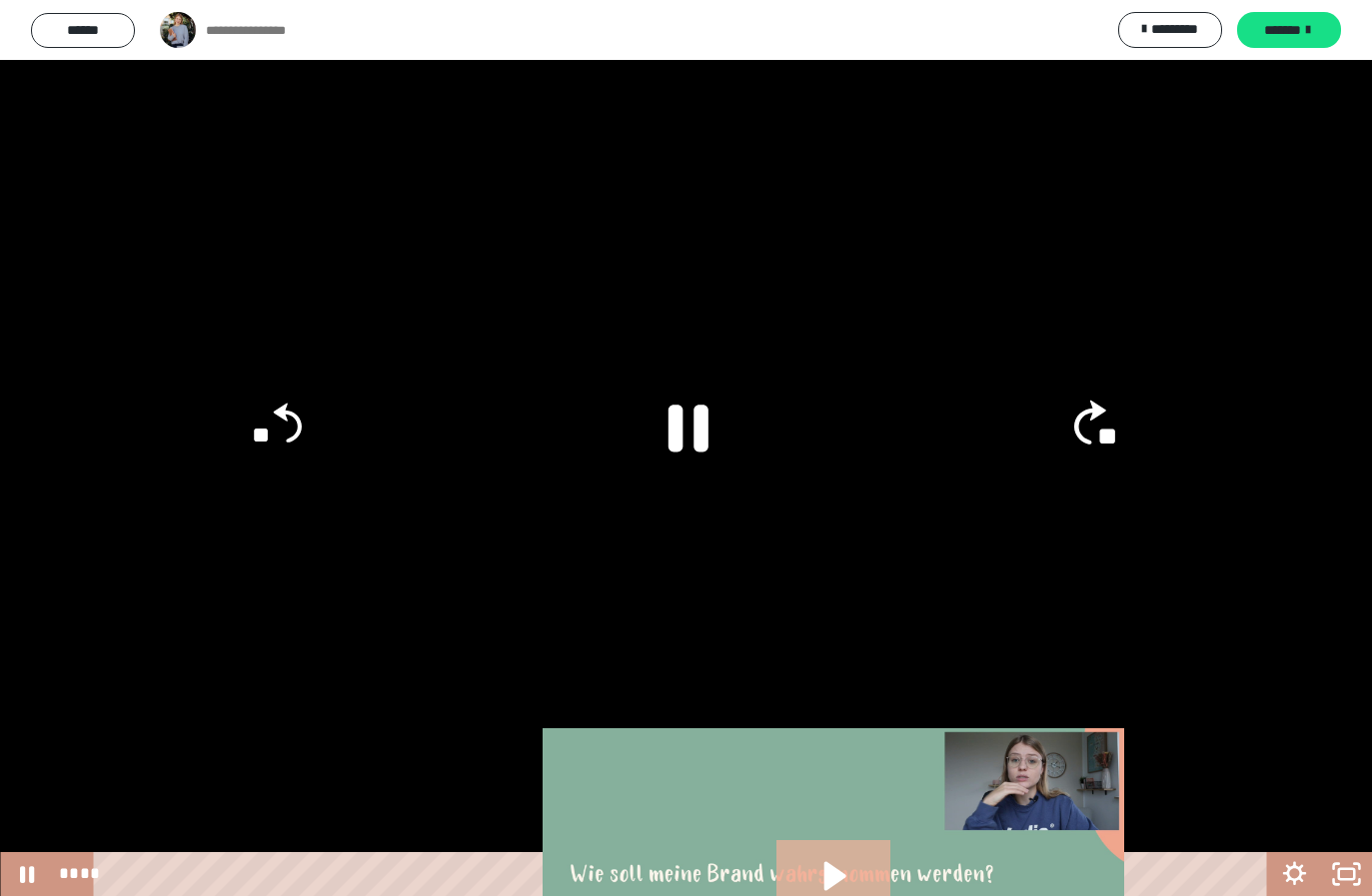 click on "**" 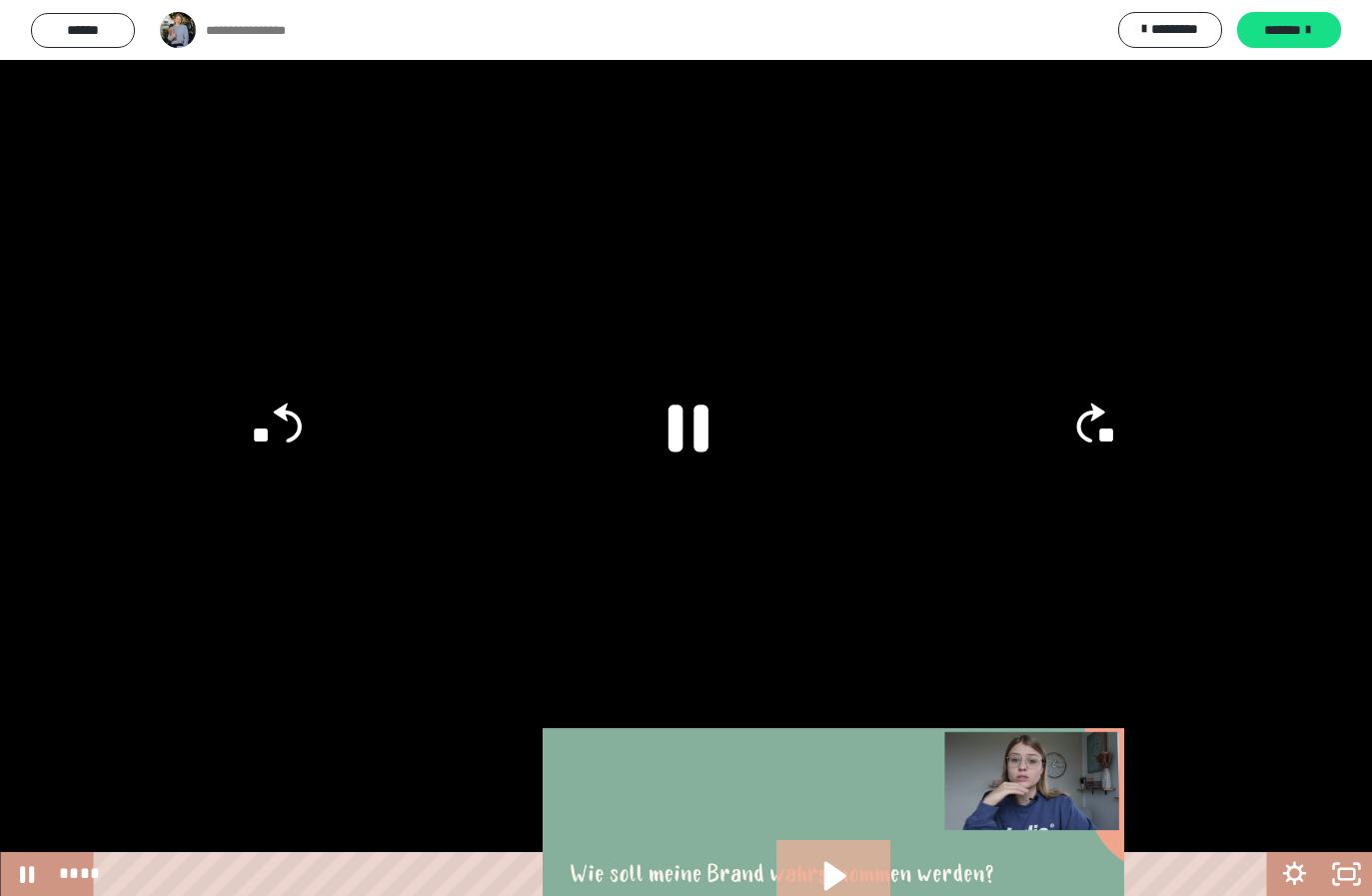 click on "**" 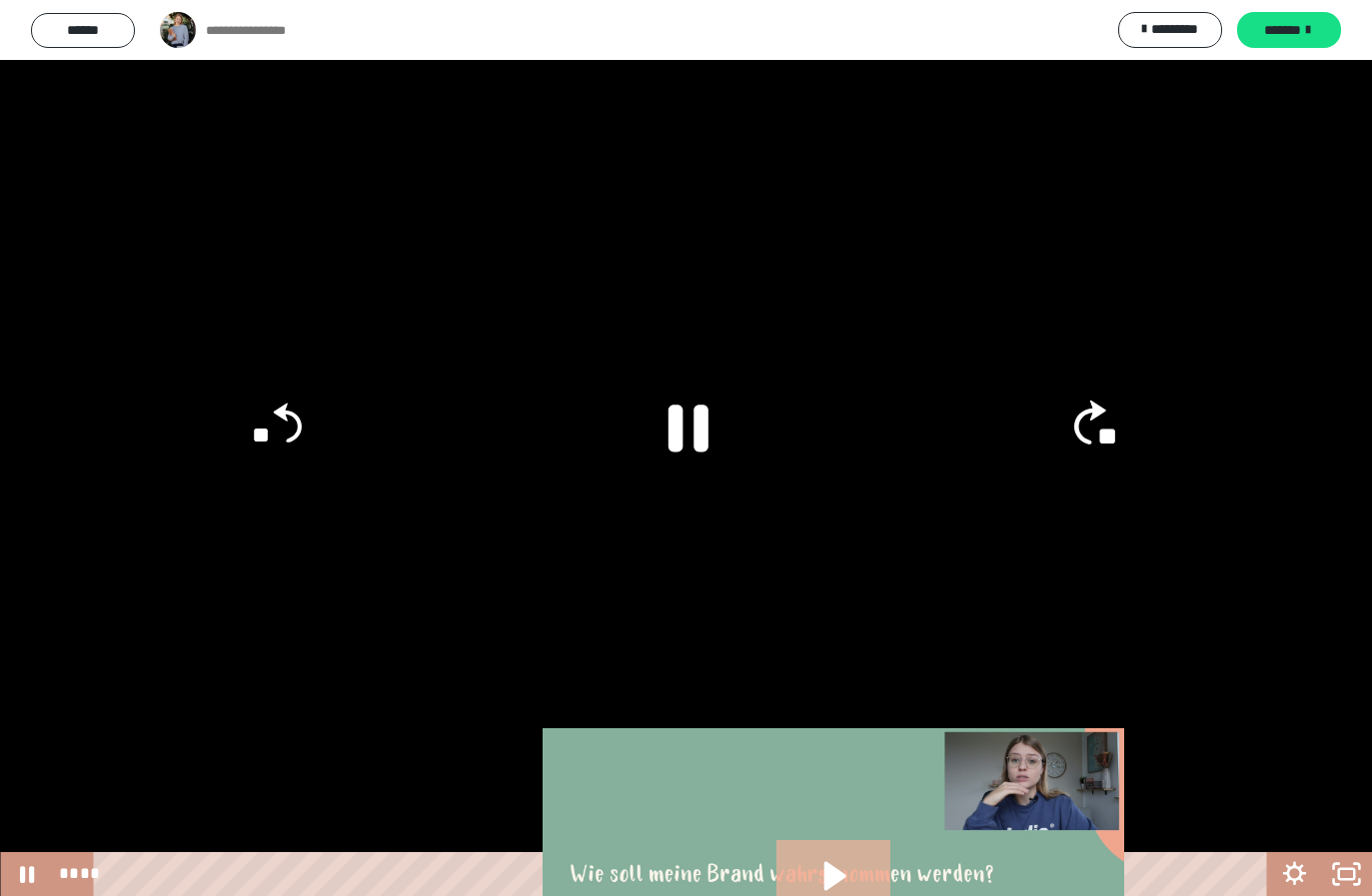 click on "**" 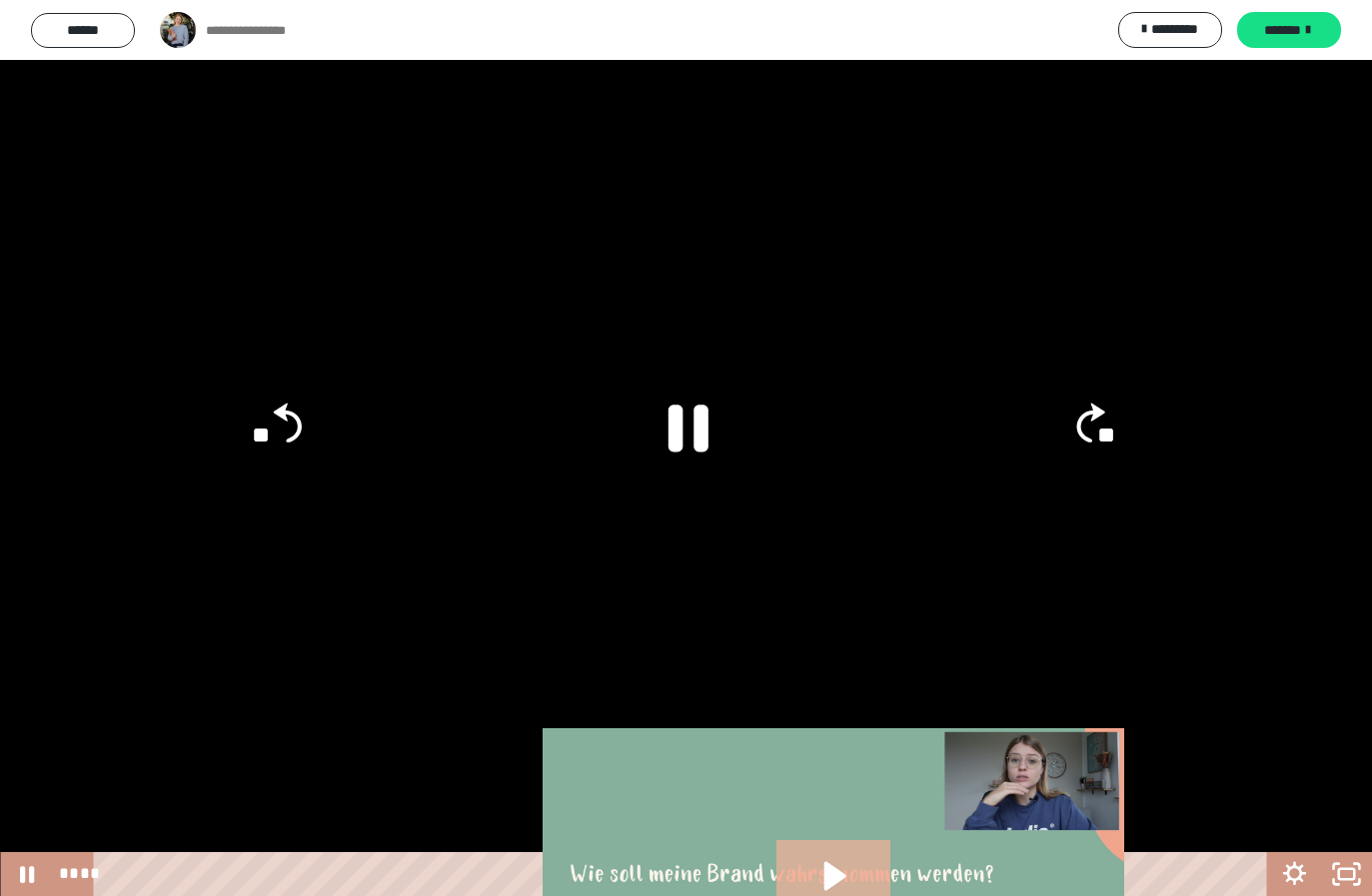 click on "**" 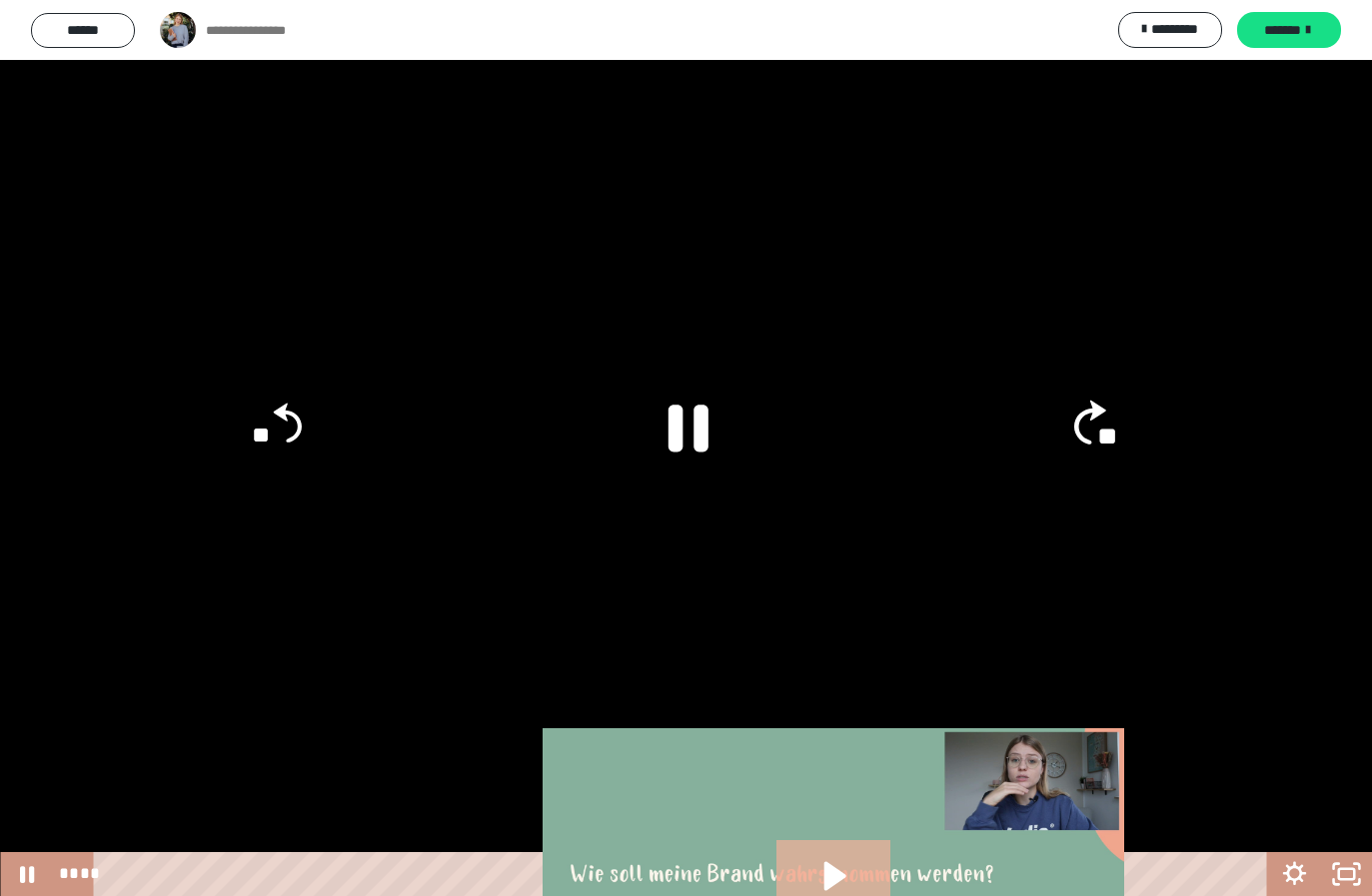 click on "**" 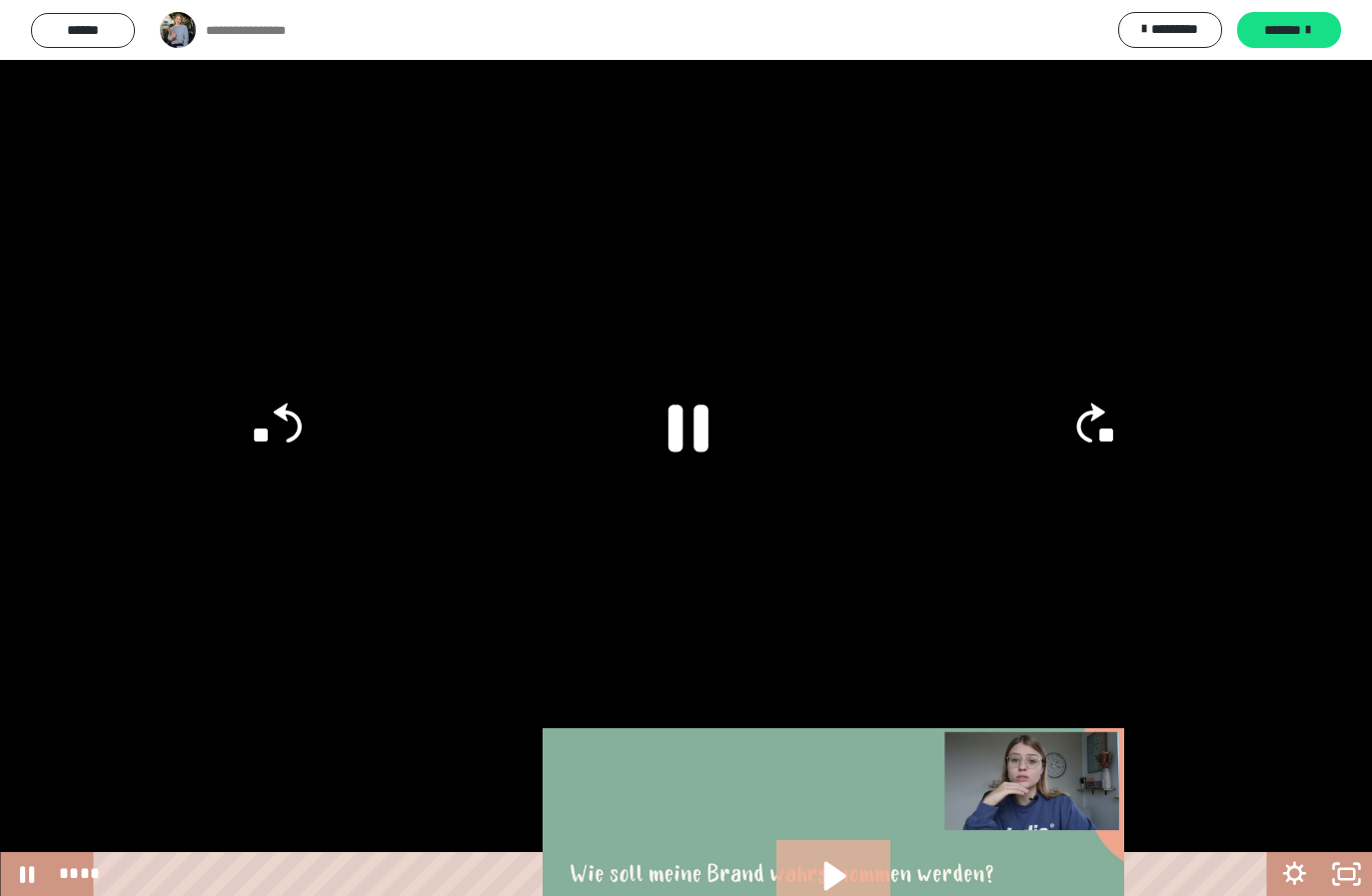 click on "**" 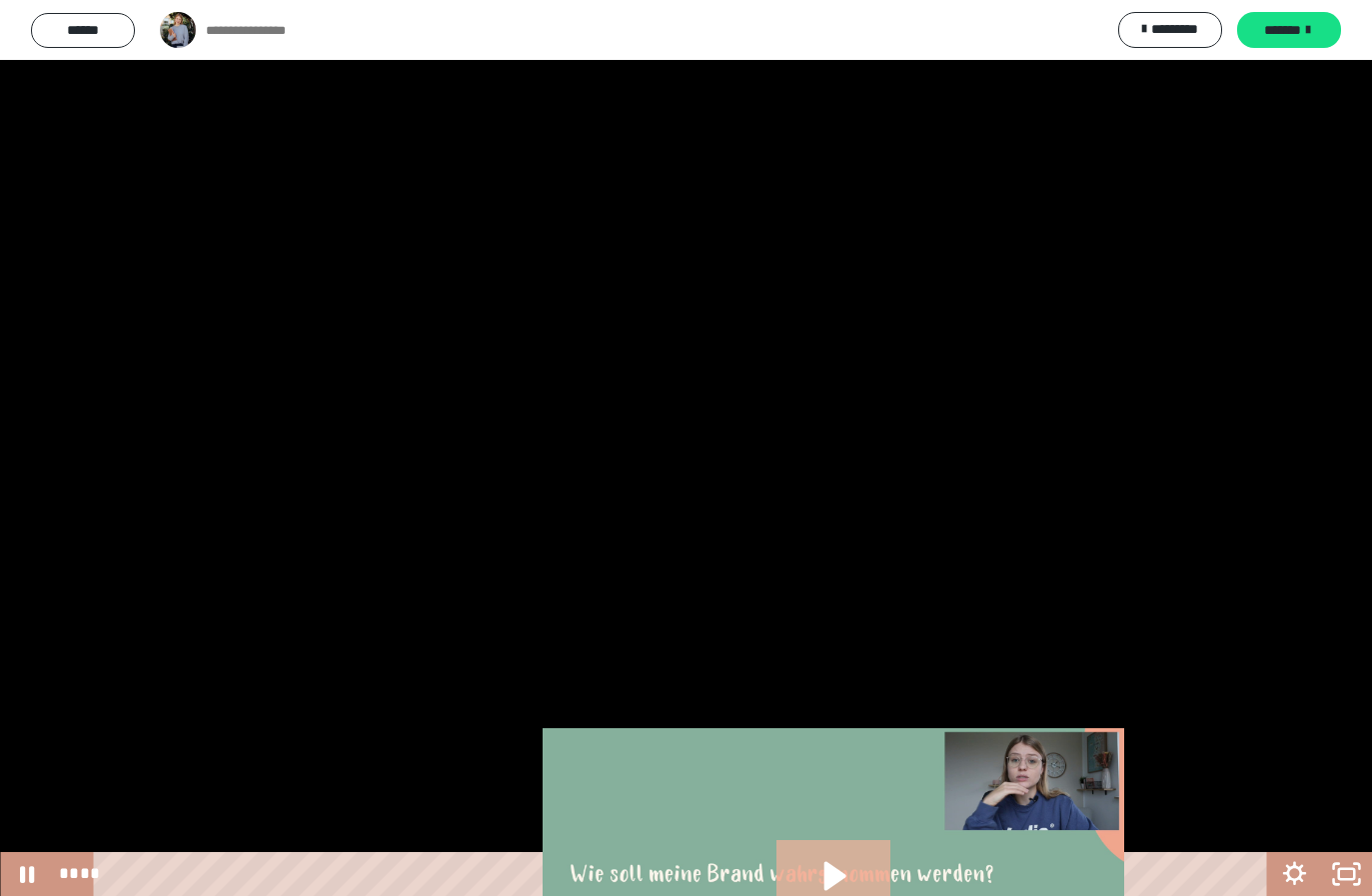 click at bounding box center (686, 448) 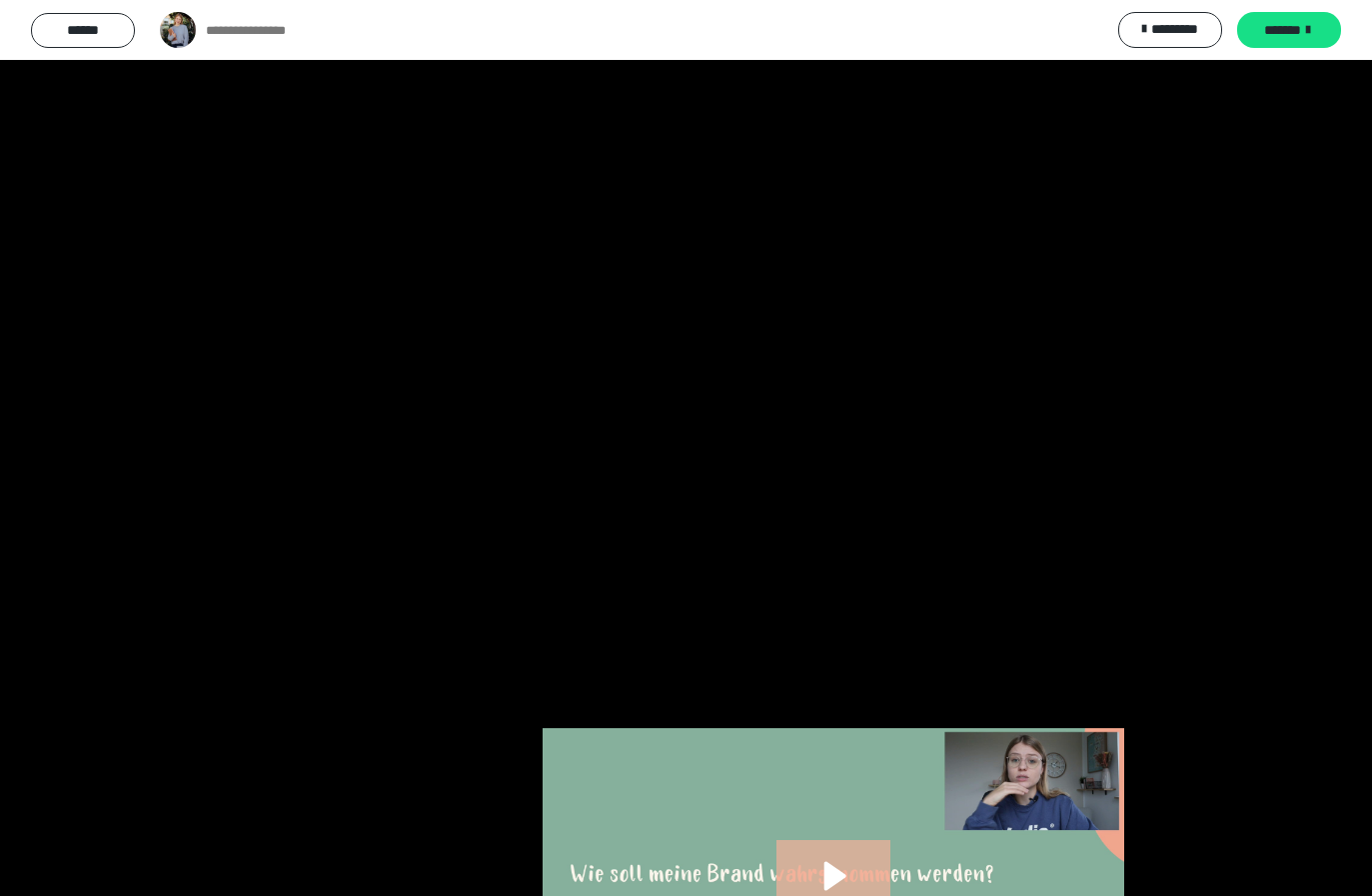 click at bounding box center [686, 448] 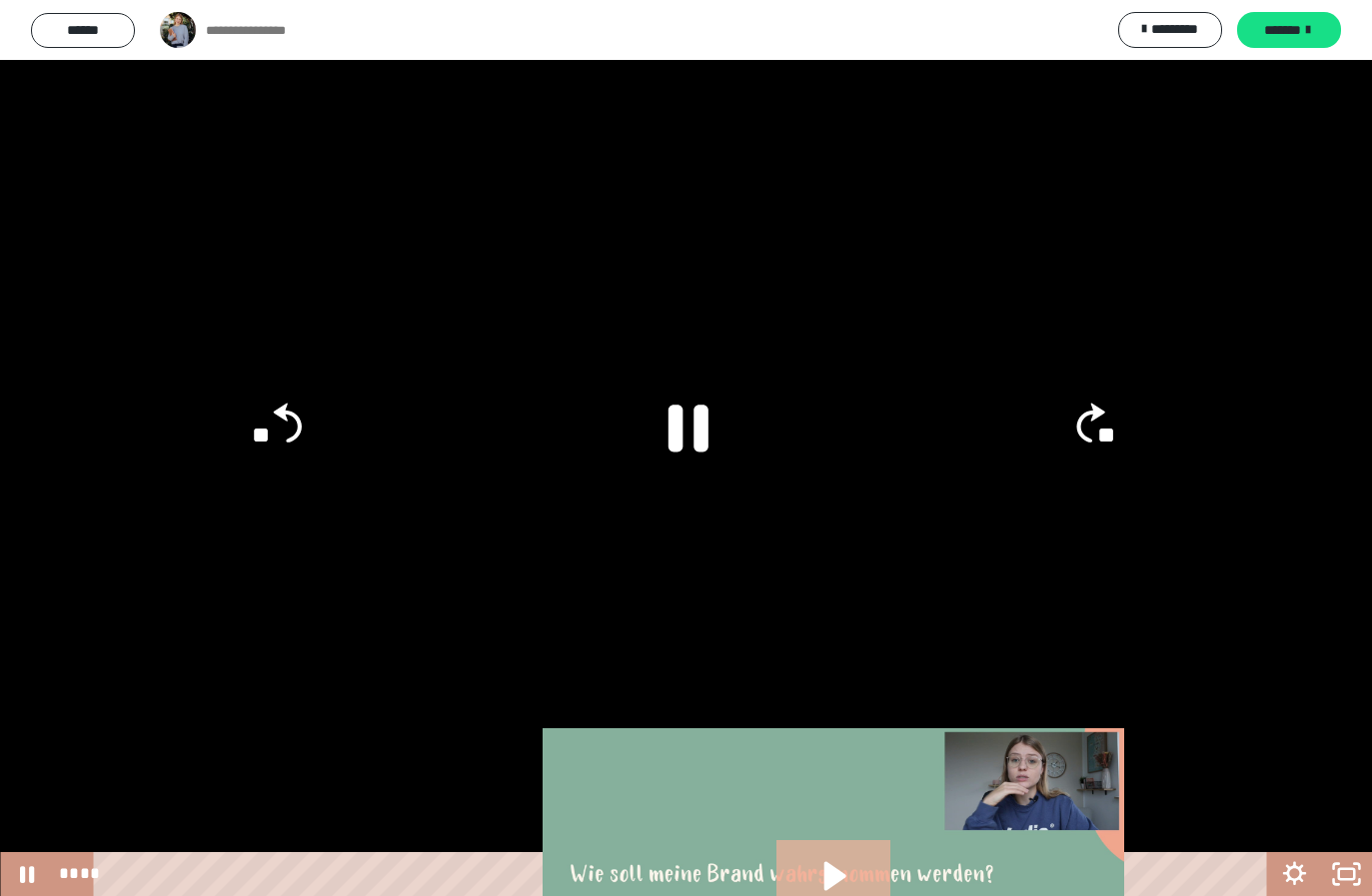 click on "**" 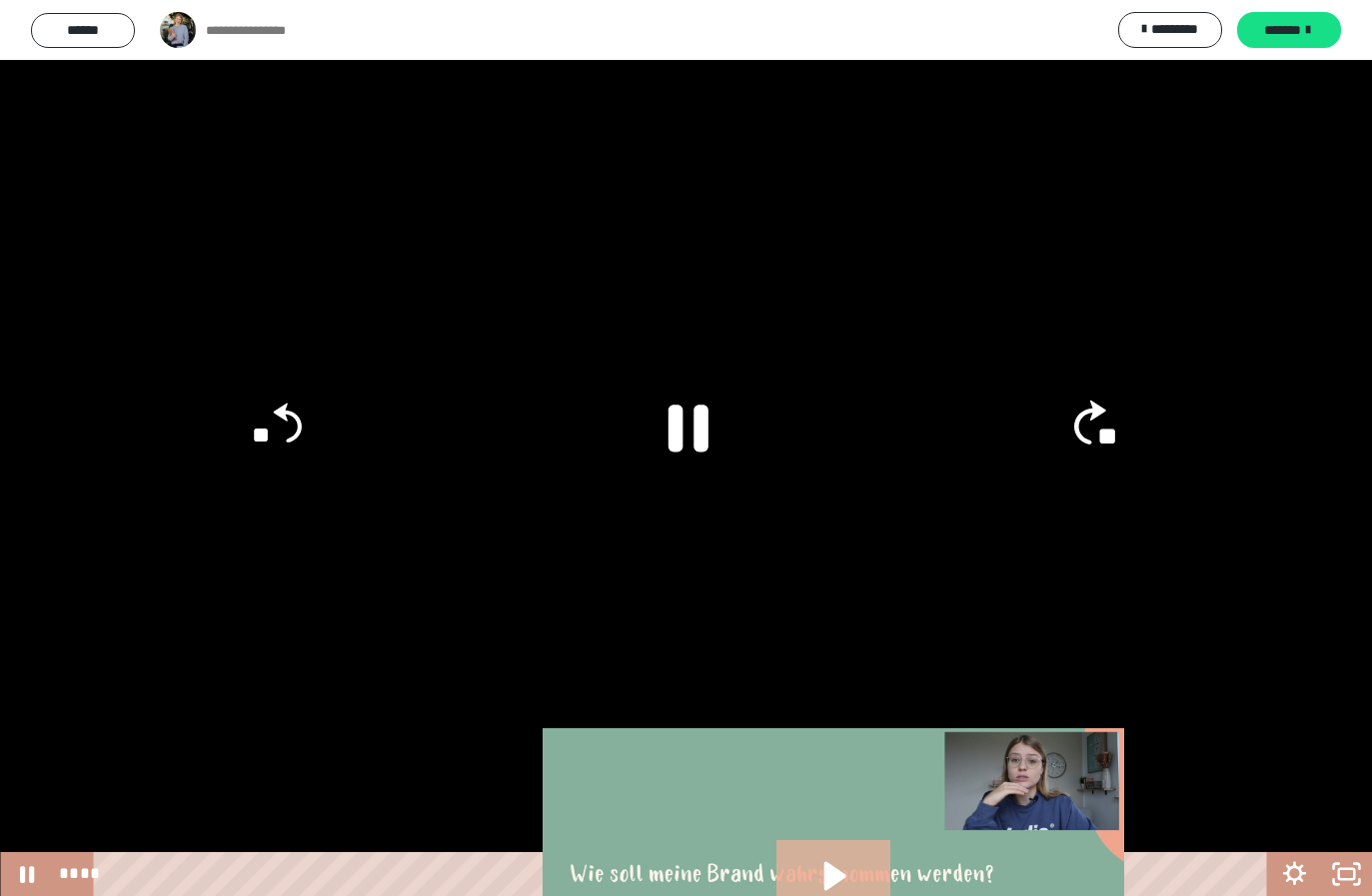 click on "**" 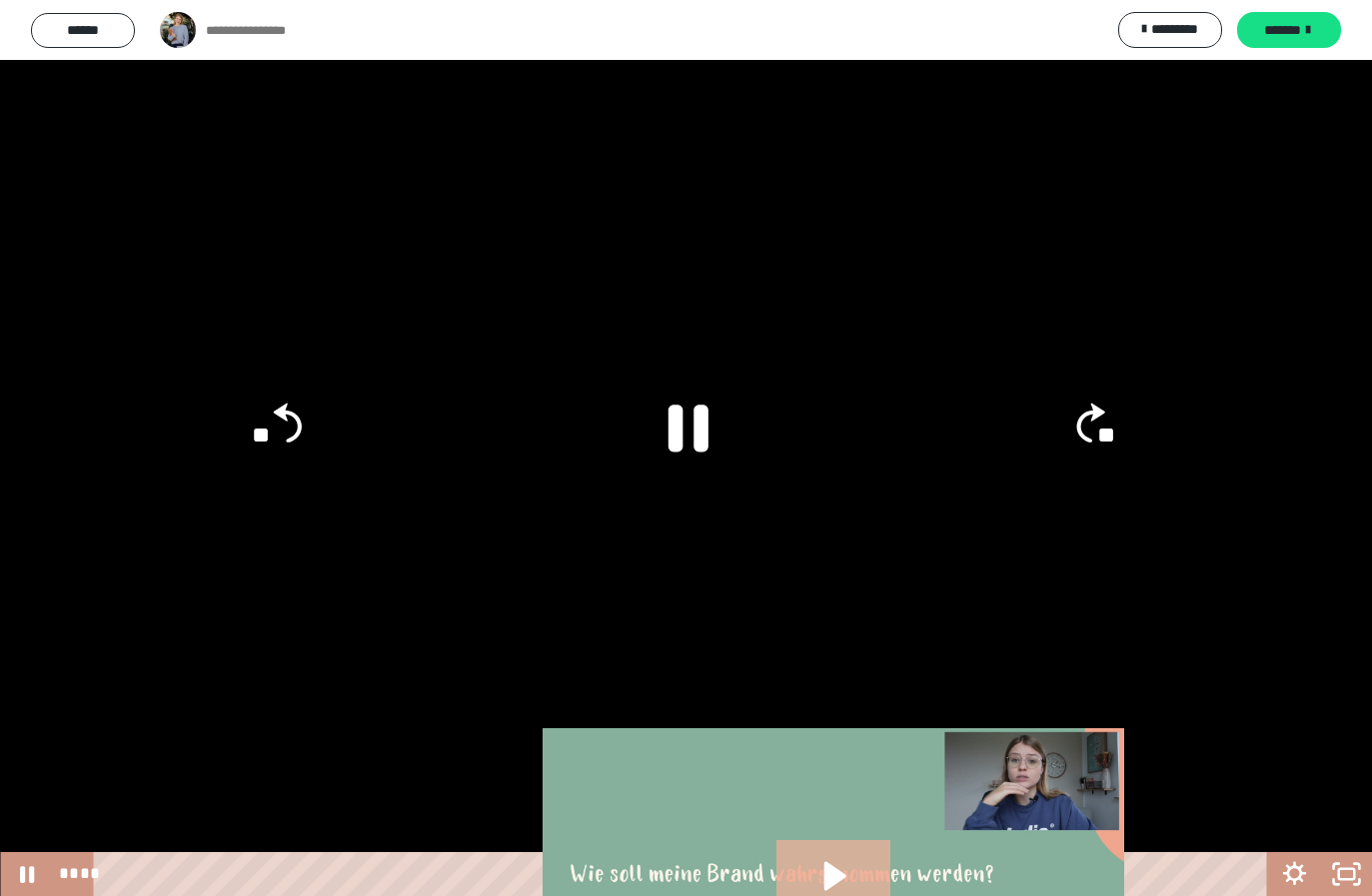 click on "**" 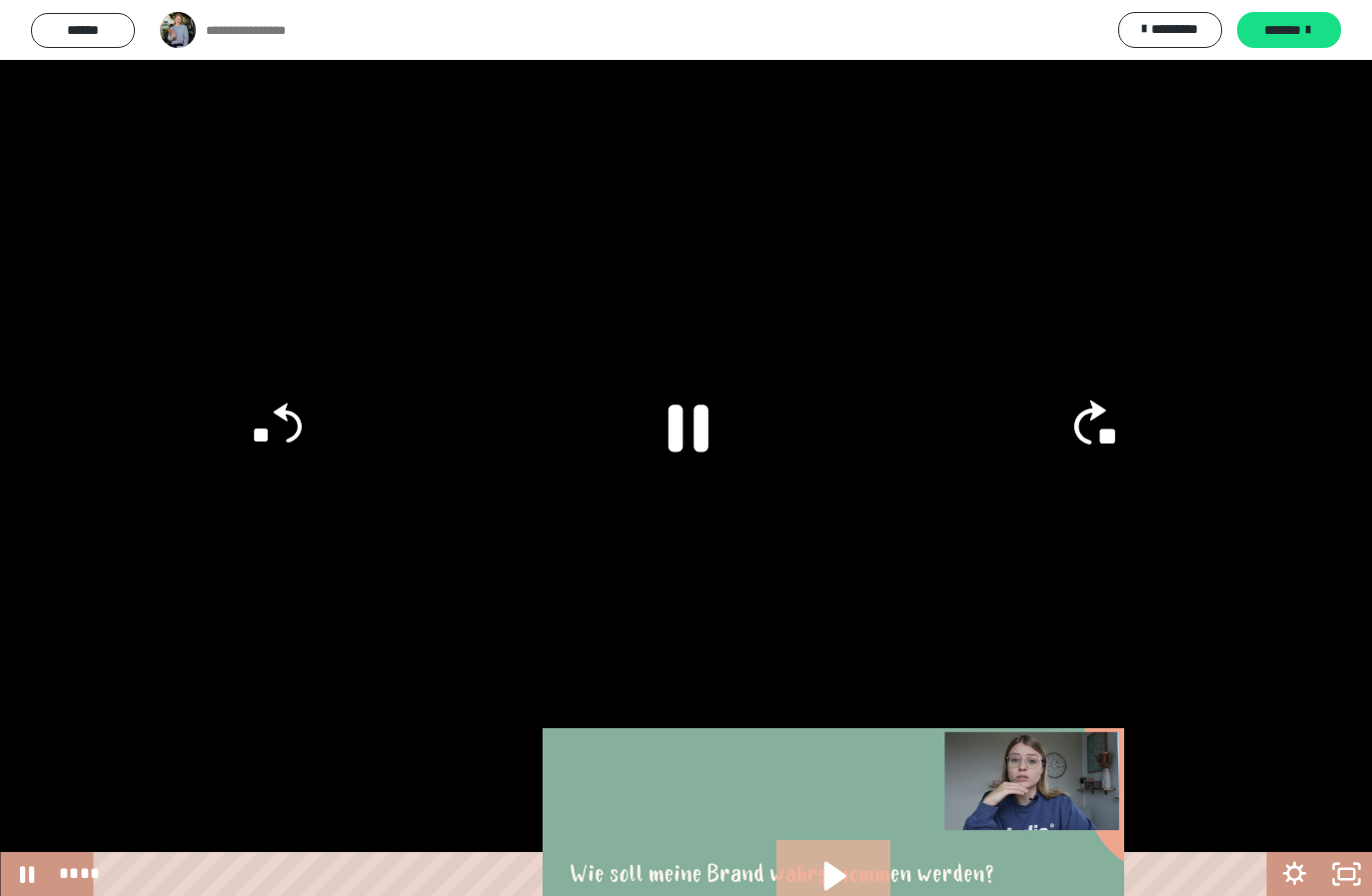 click on "**" 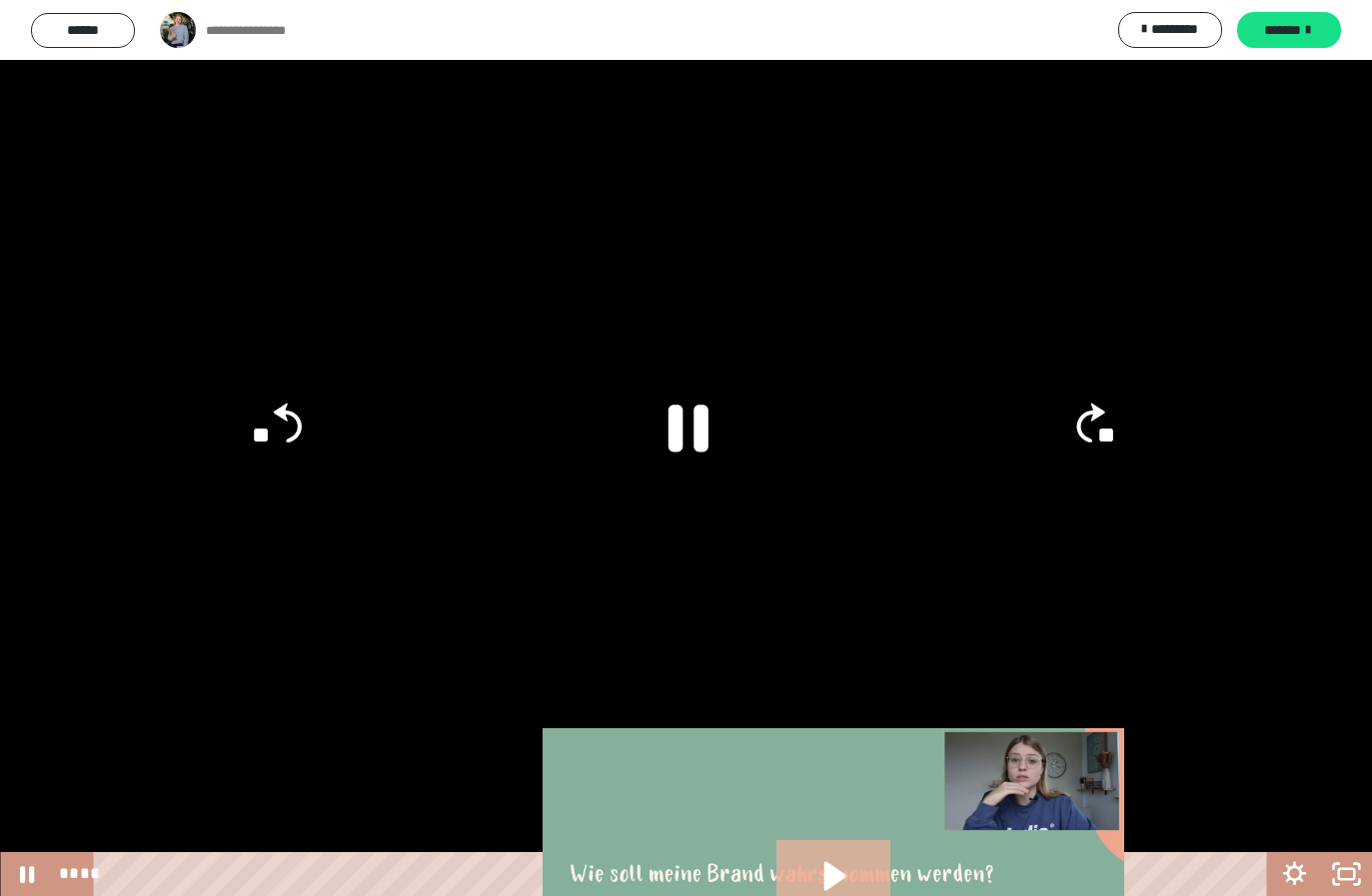 click 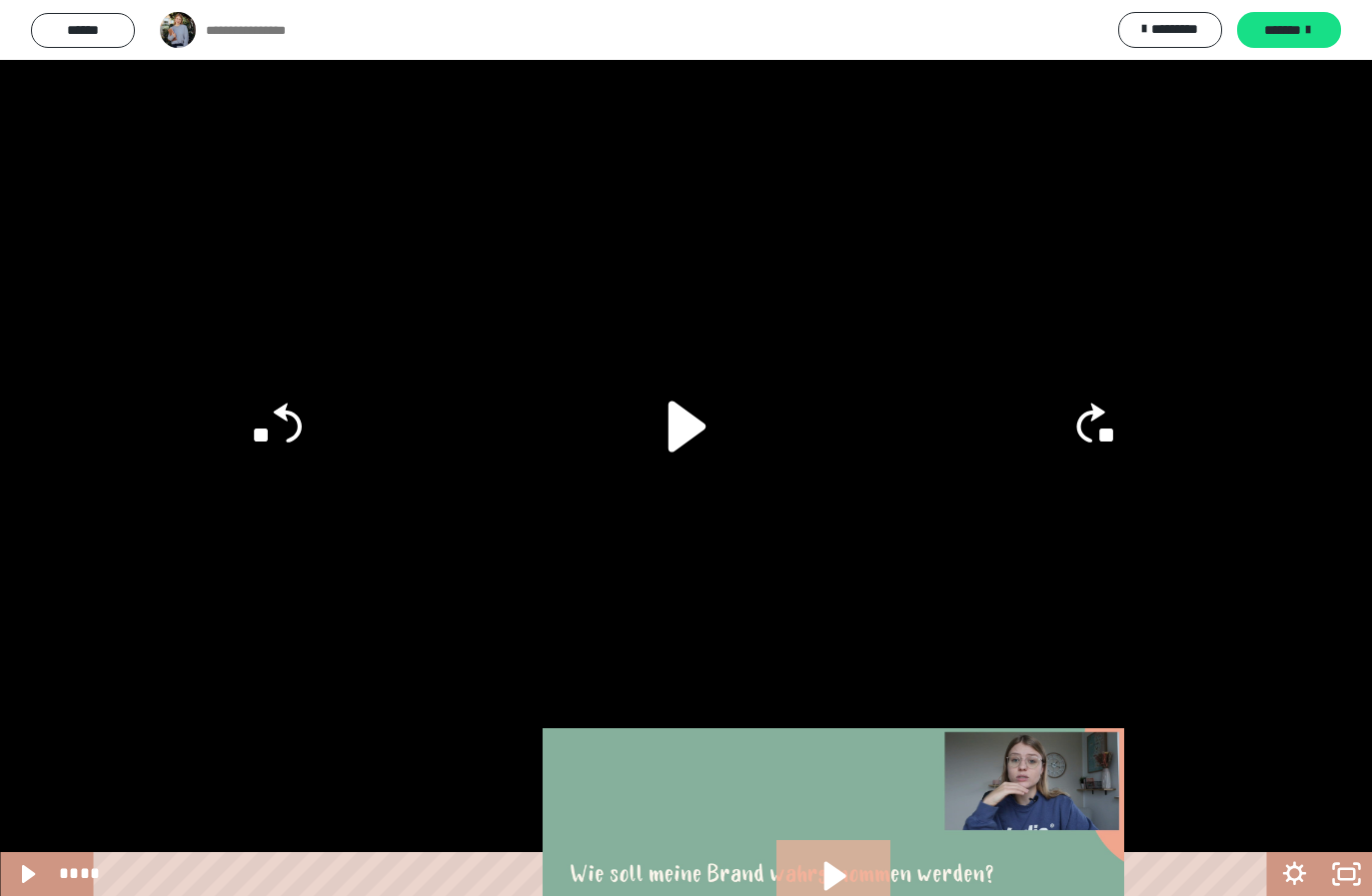 click on "**" 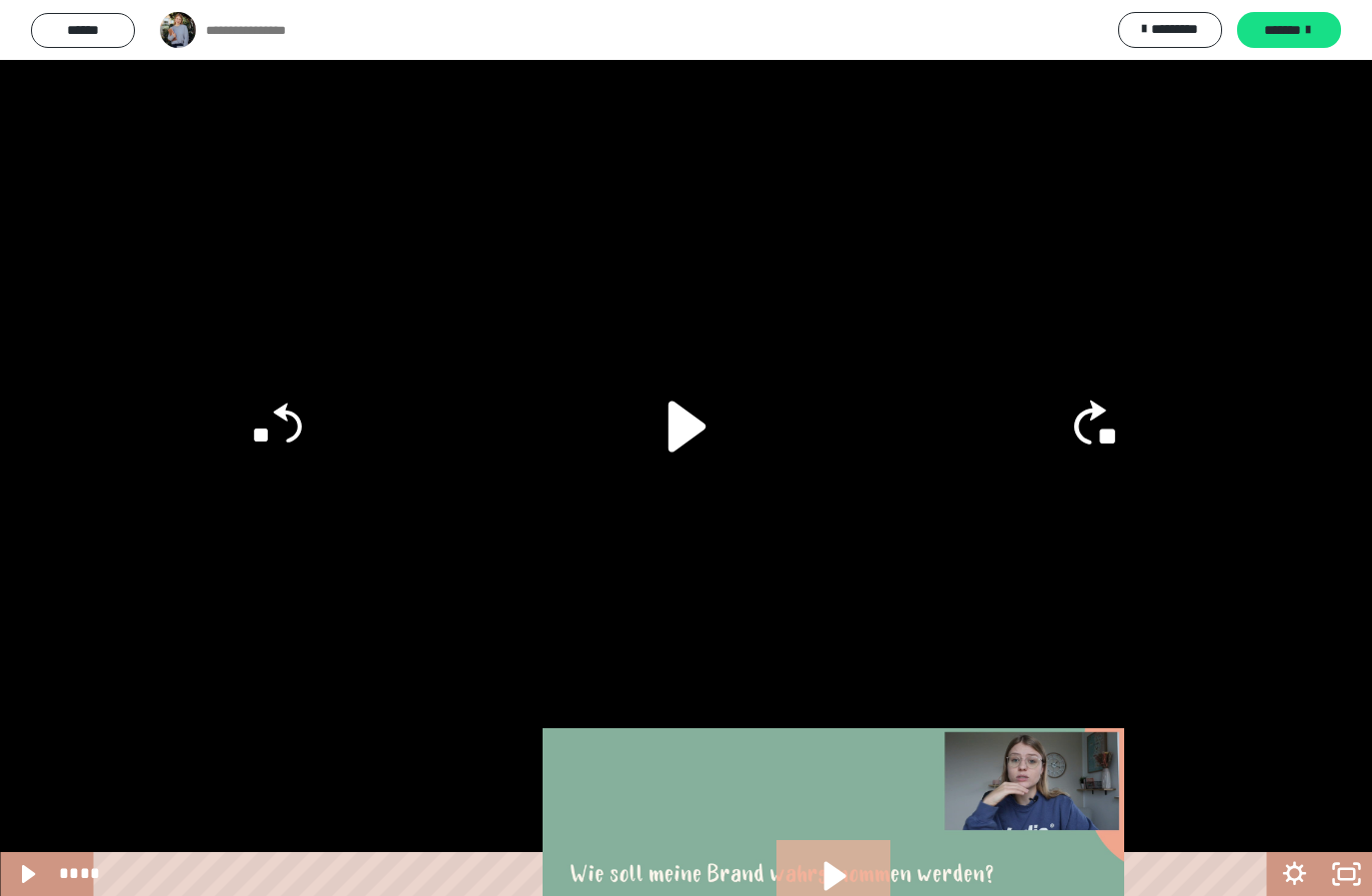 click on "**" 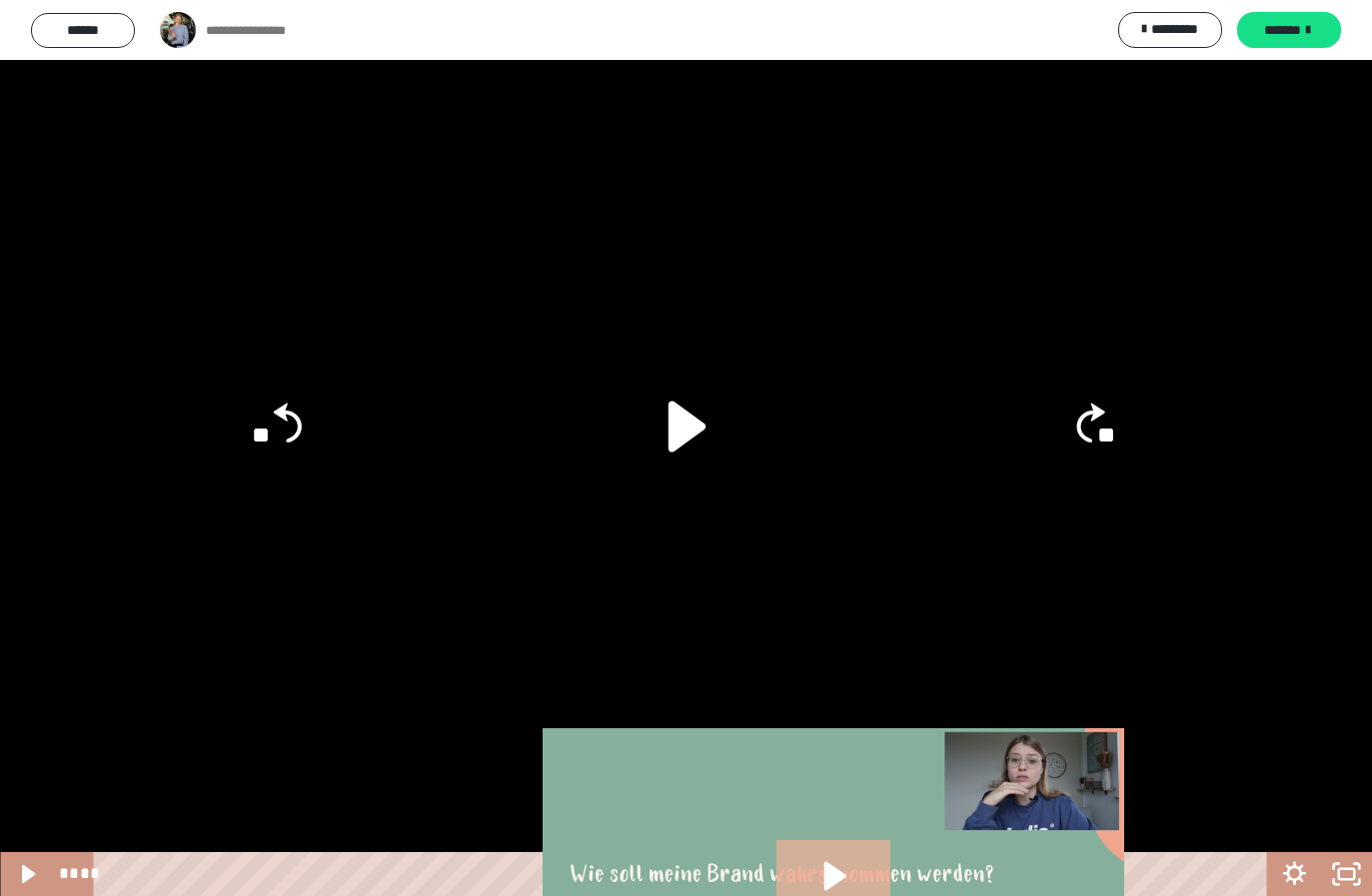 click 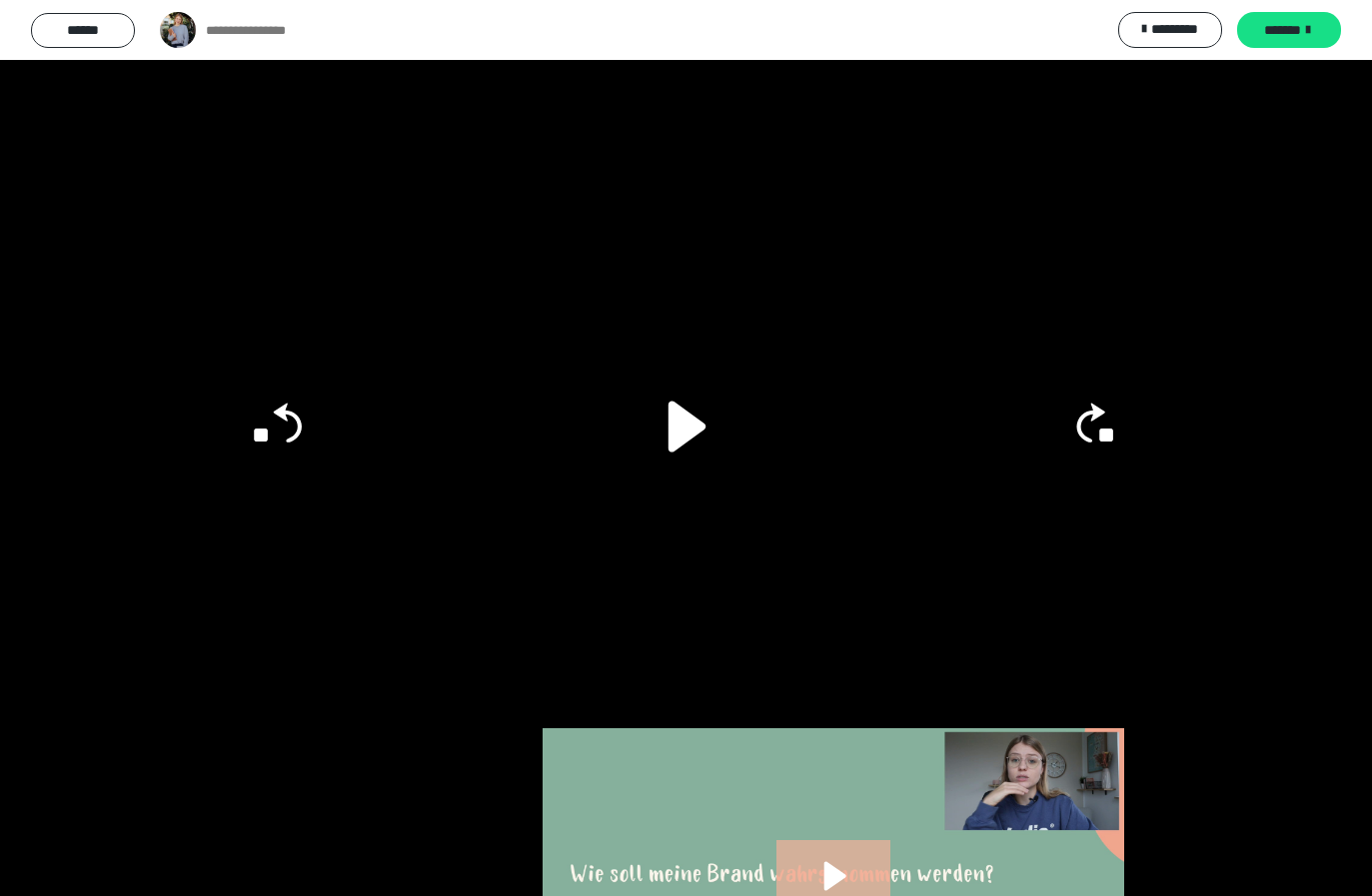 click at bounding box center (686, 448) 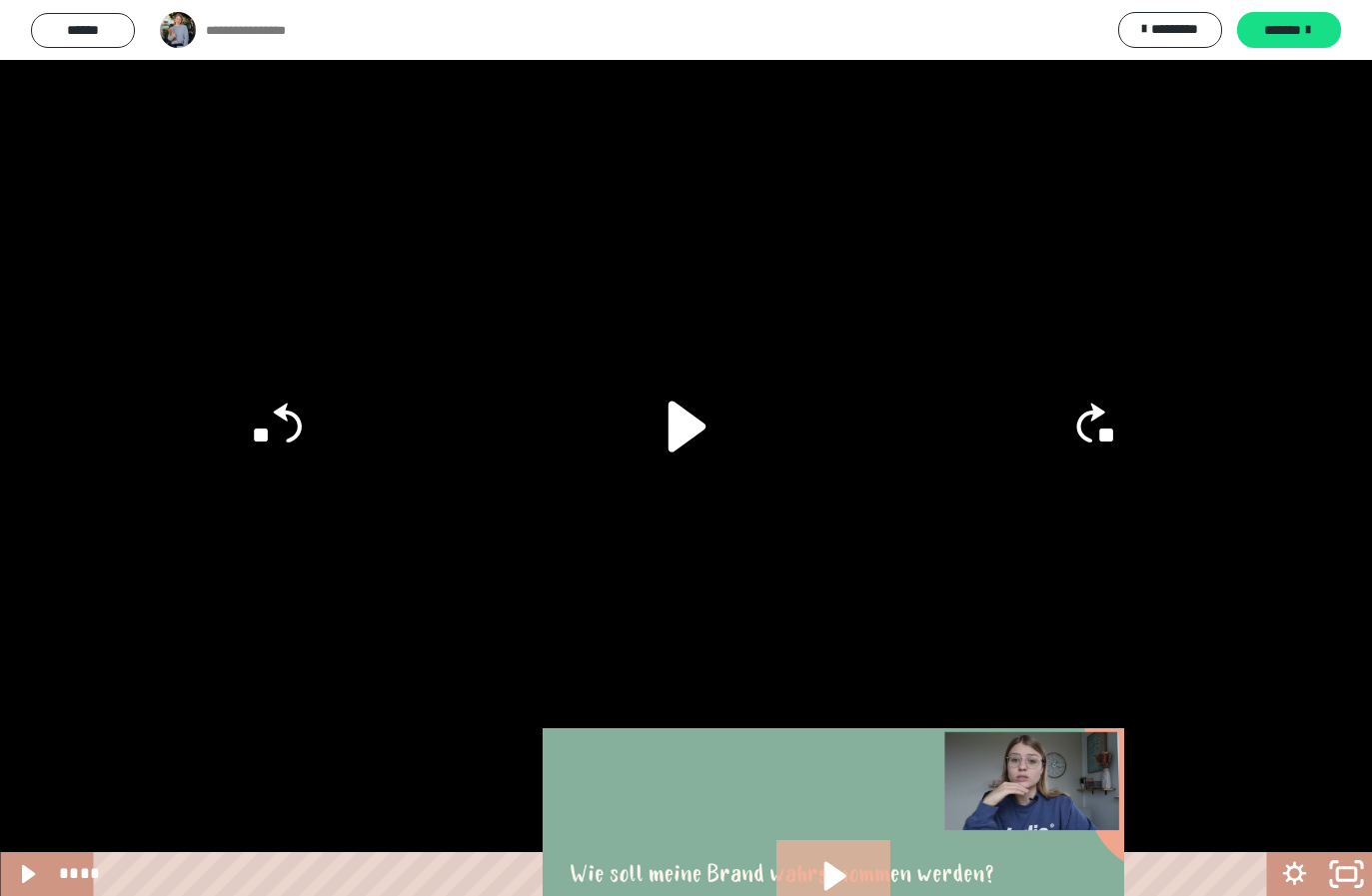 click 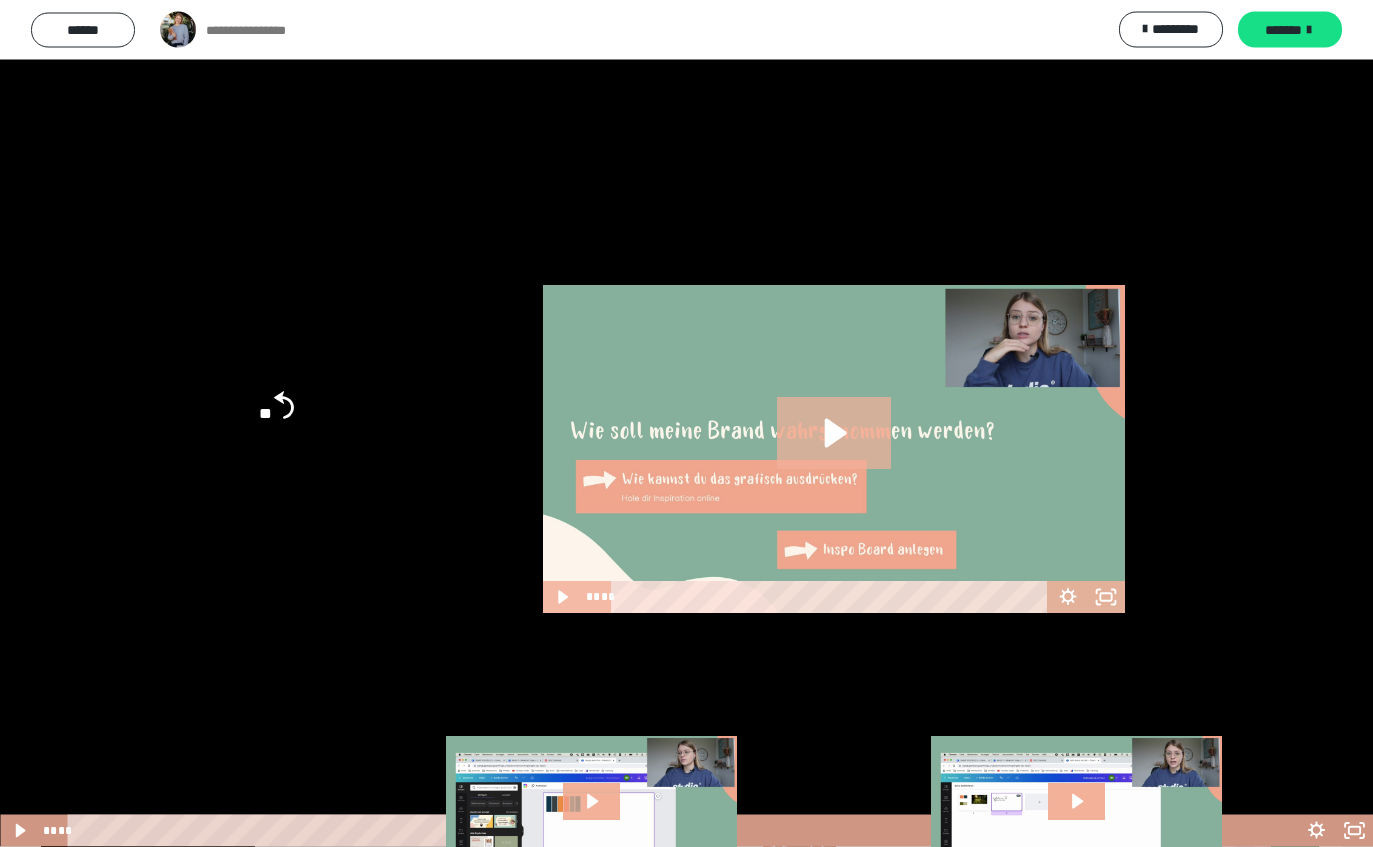 scroll, scrollTop: 468, scrollLeft: 0, axis: vertical 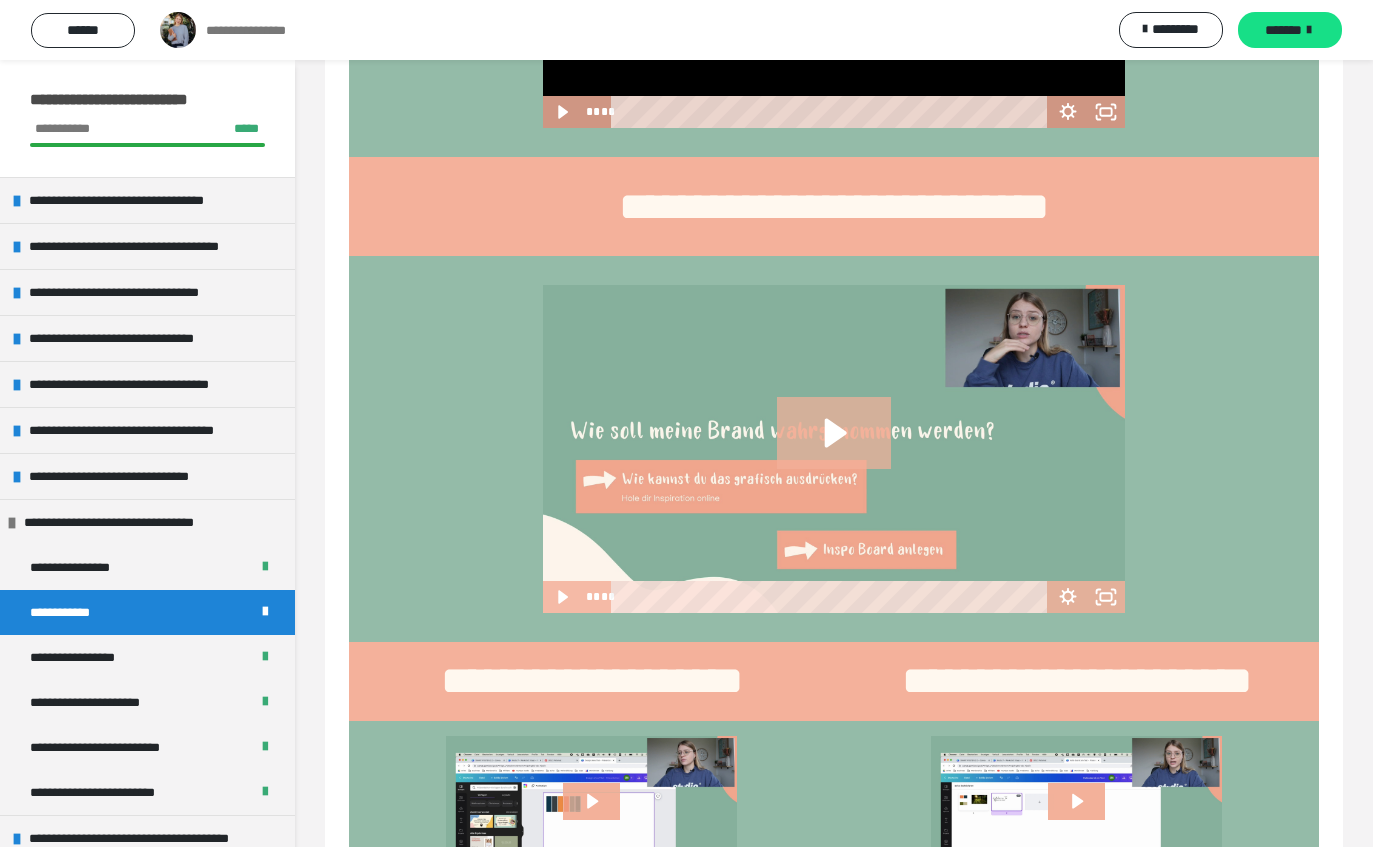 click 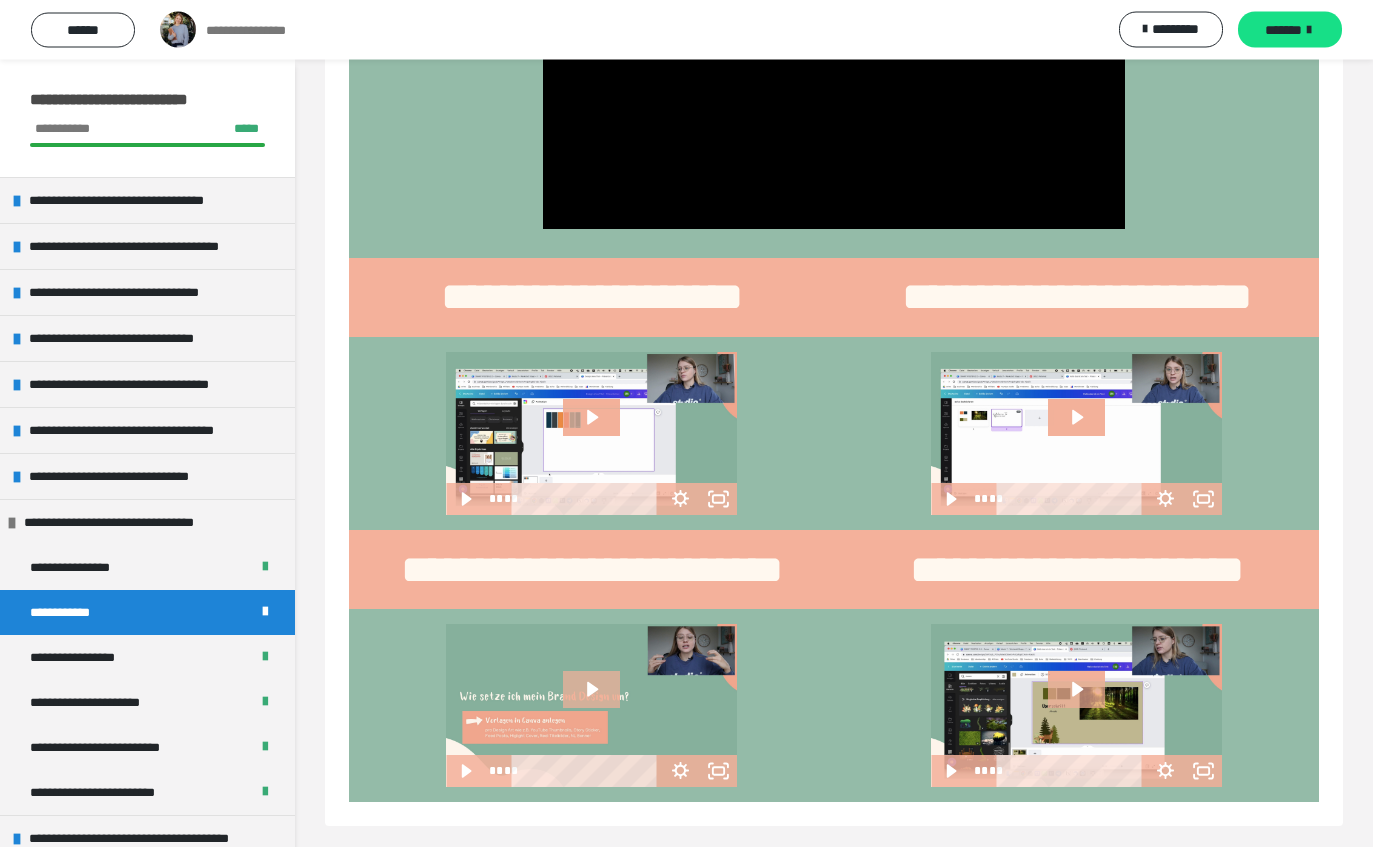 scroll, scrollTop: 882, scrollLeft: 0, axis: vertical 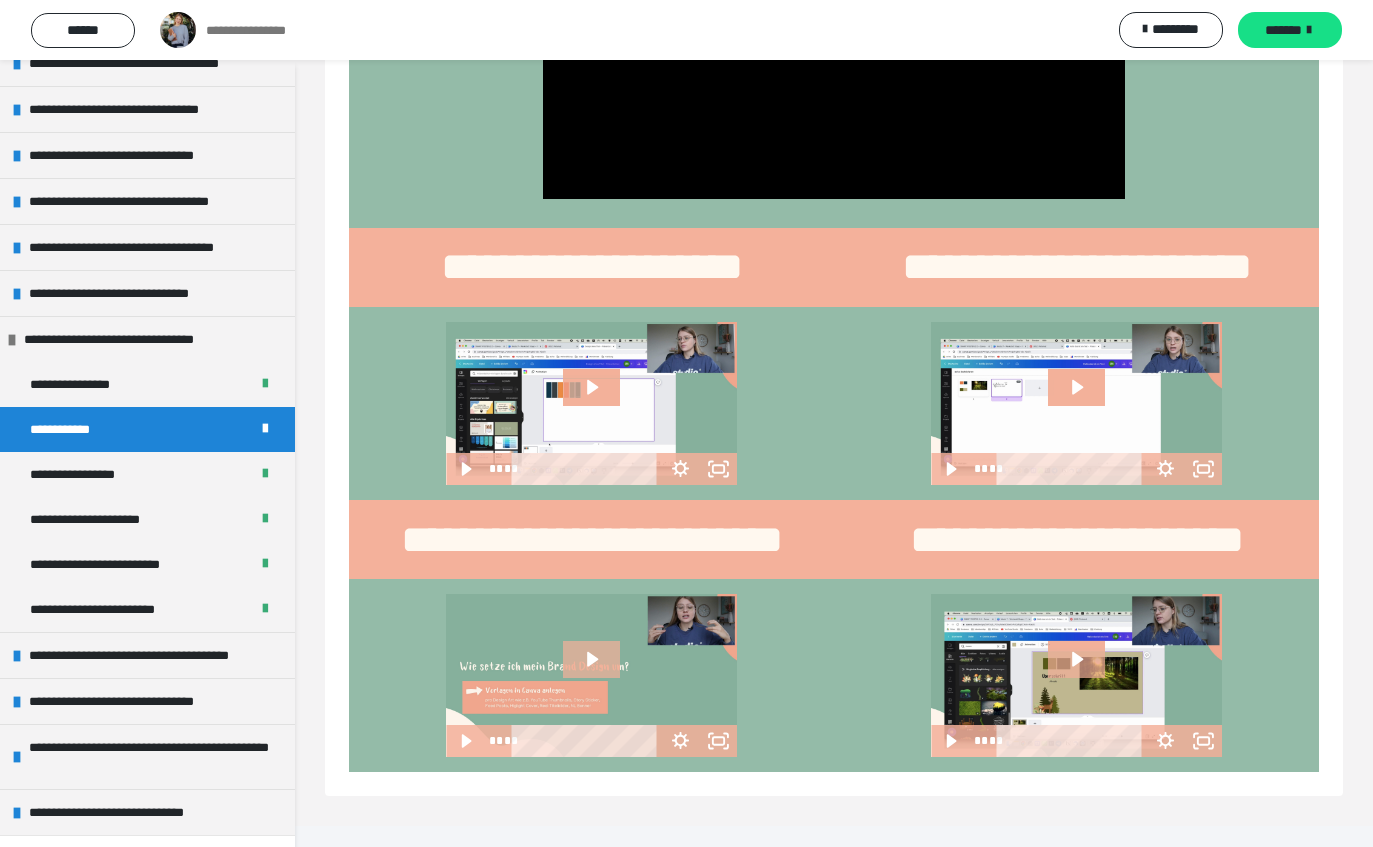 click on "**********" at bounding box center (90, 474) 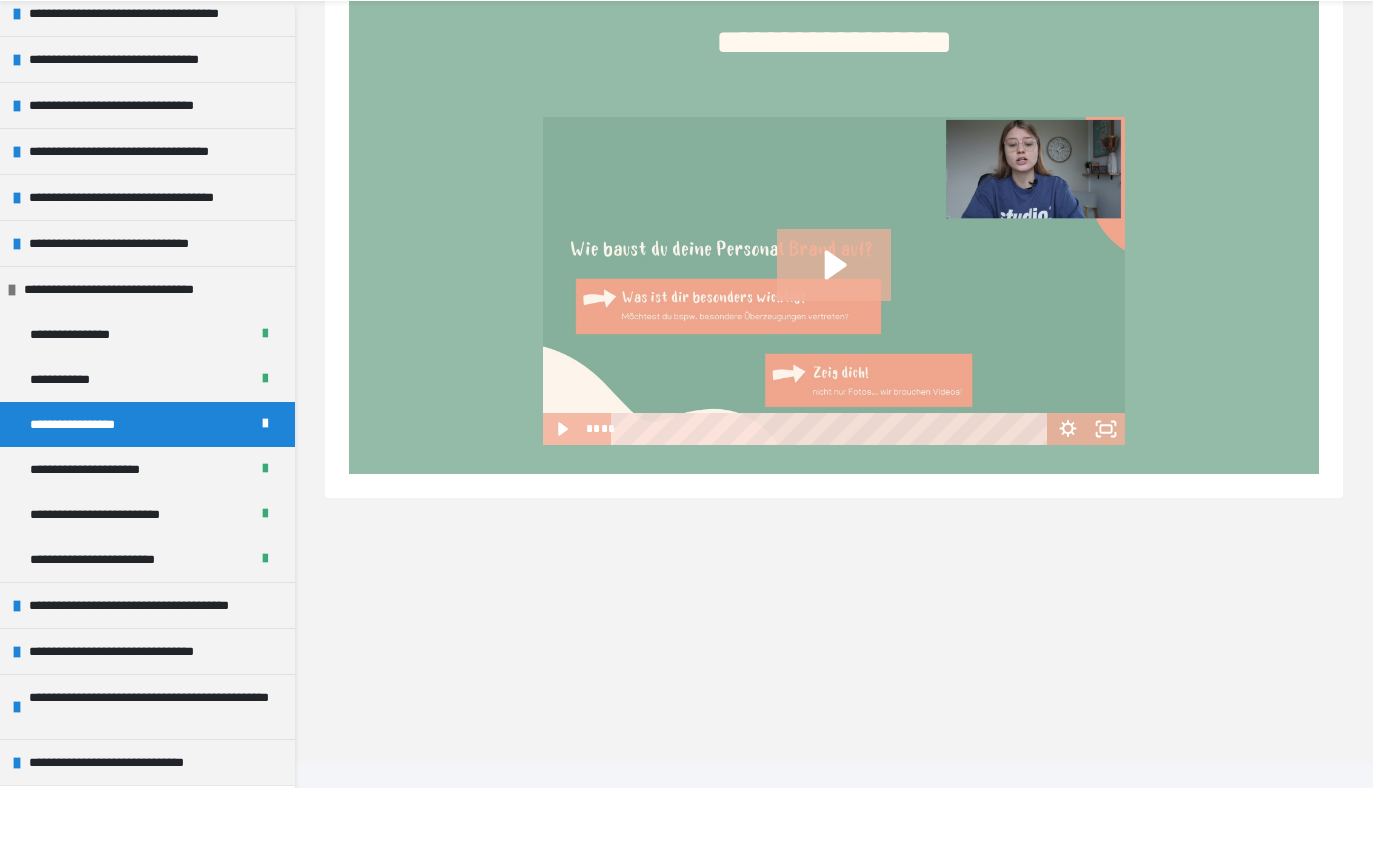 scroll, scrollTop: 6, scrollLeft: 0, axis: vertical 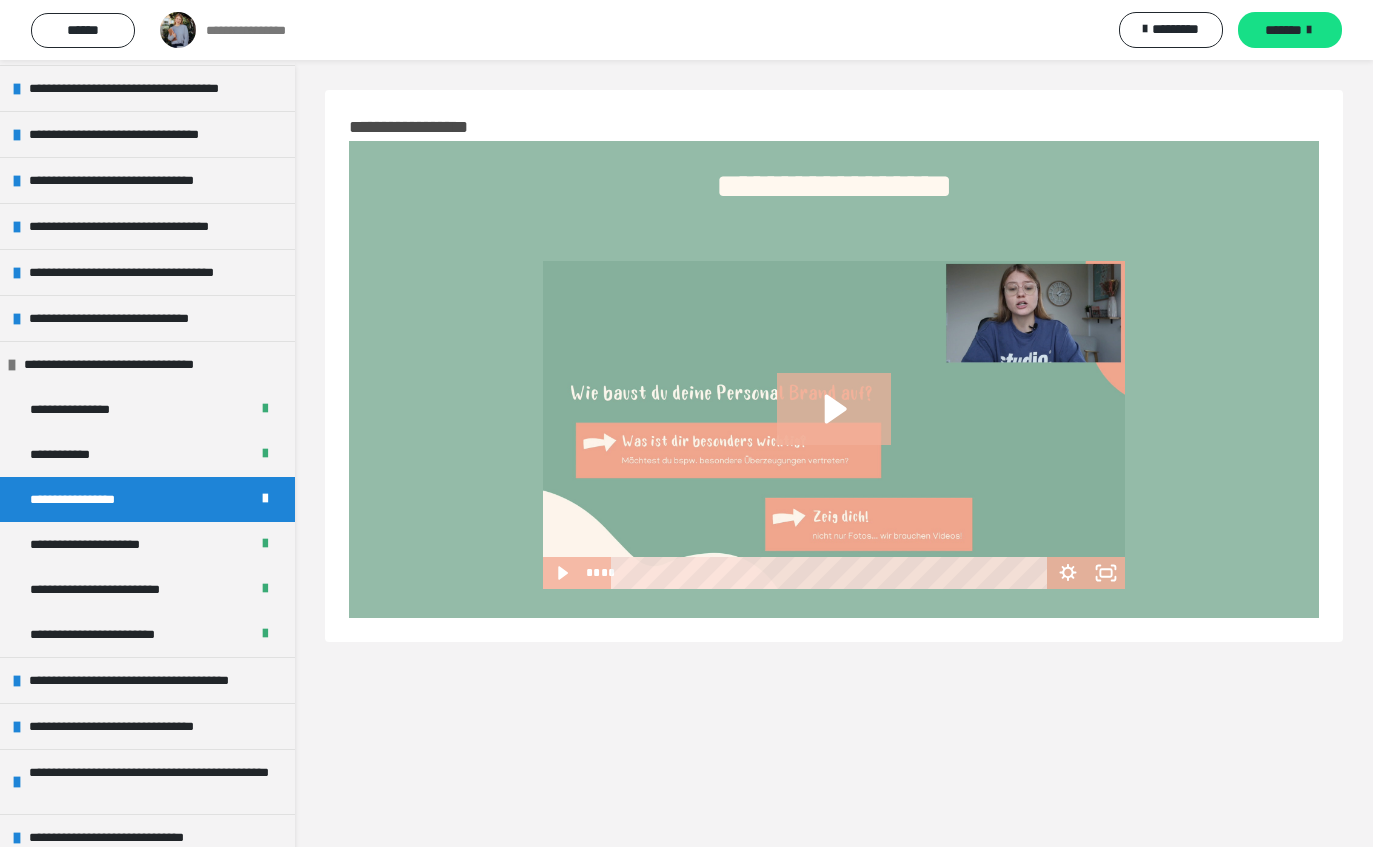 click 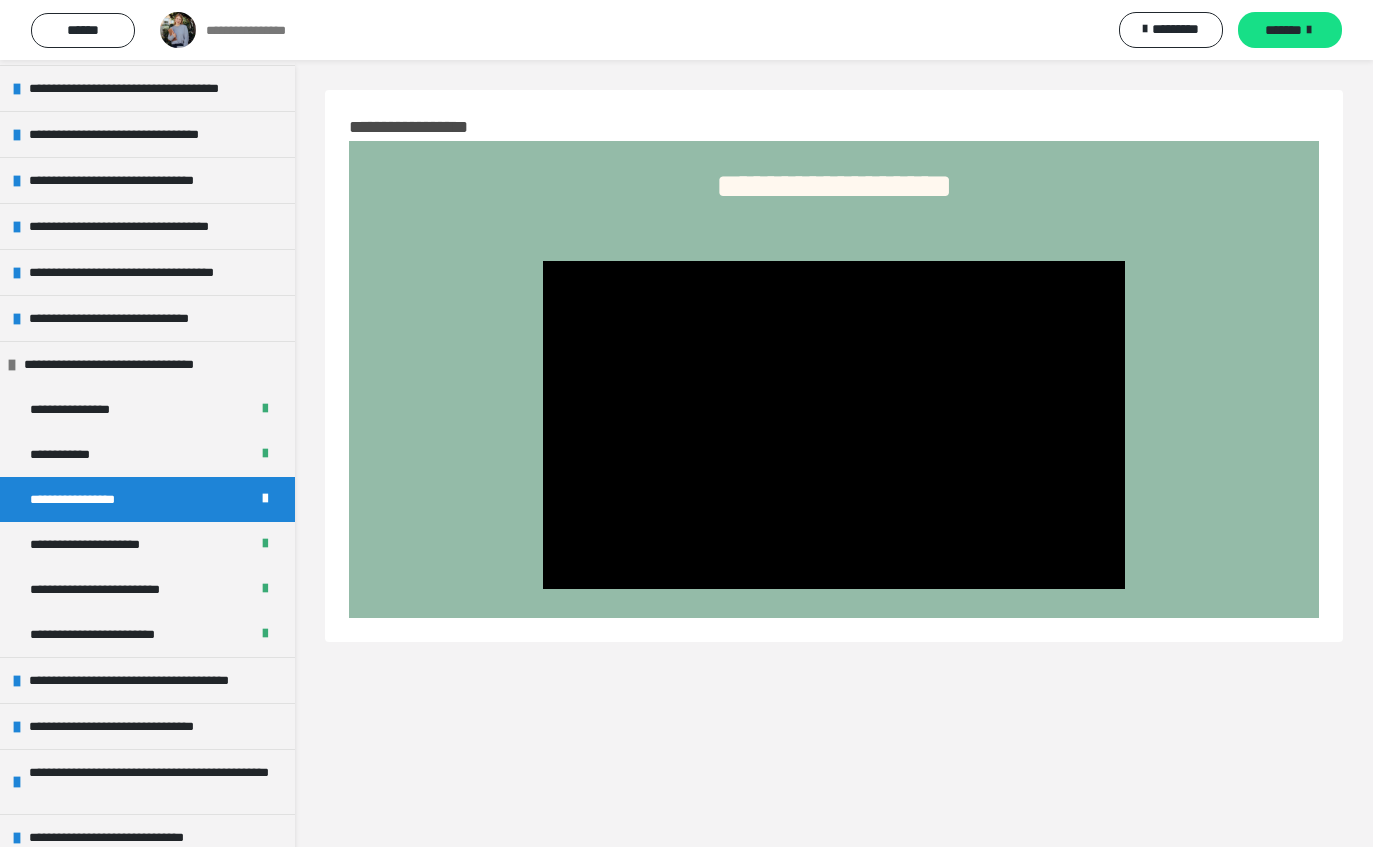 click 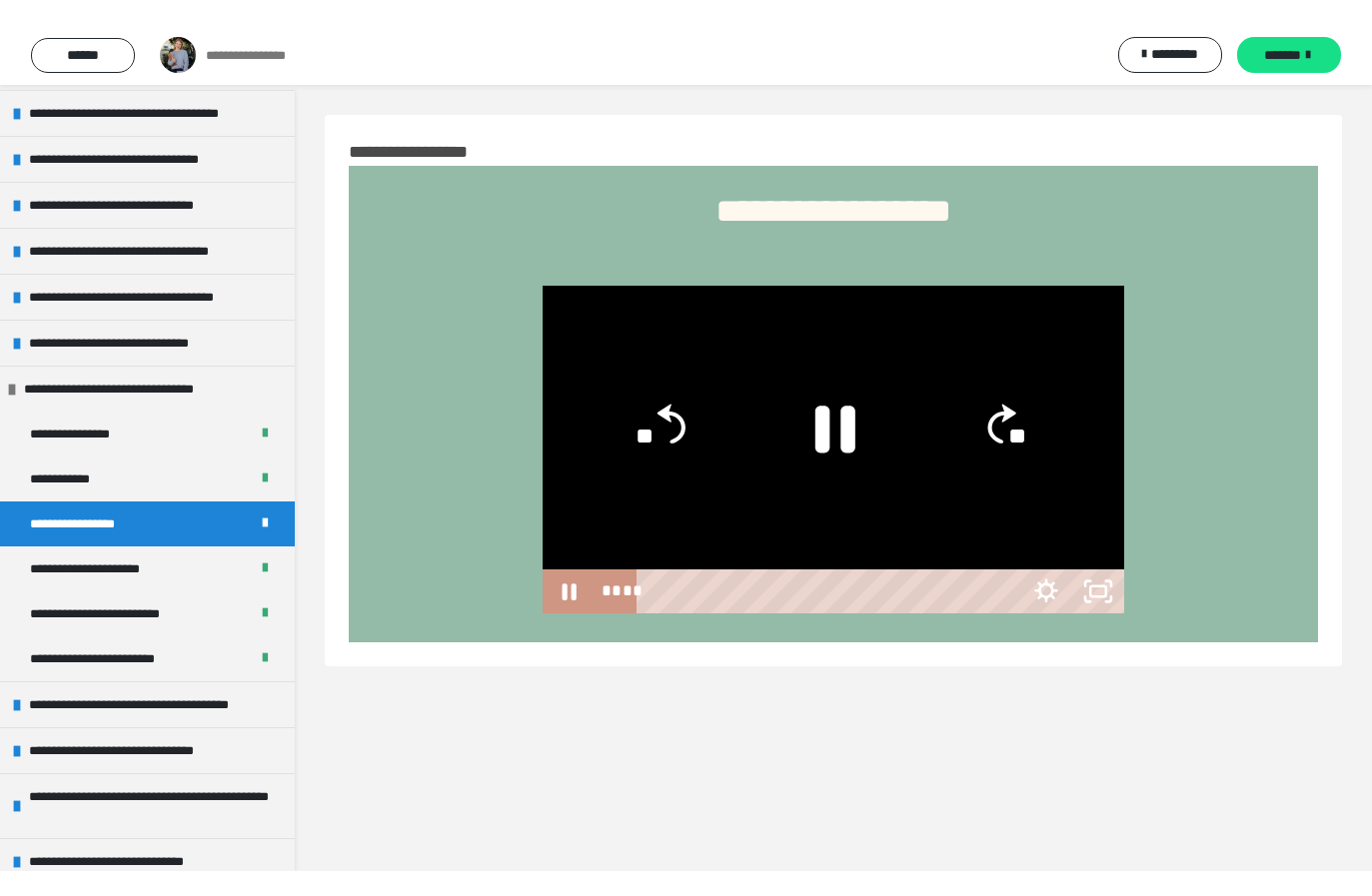 scroll, scrollTop: 24, scrollLeft: 0, axis: vertical 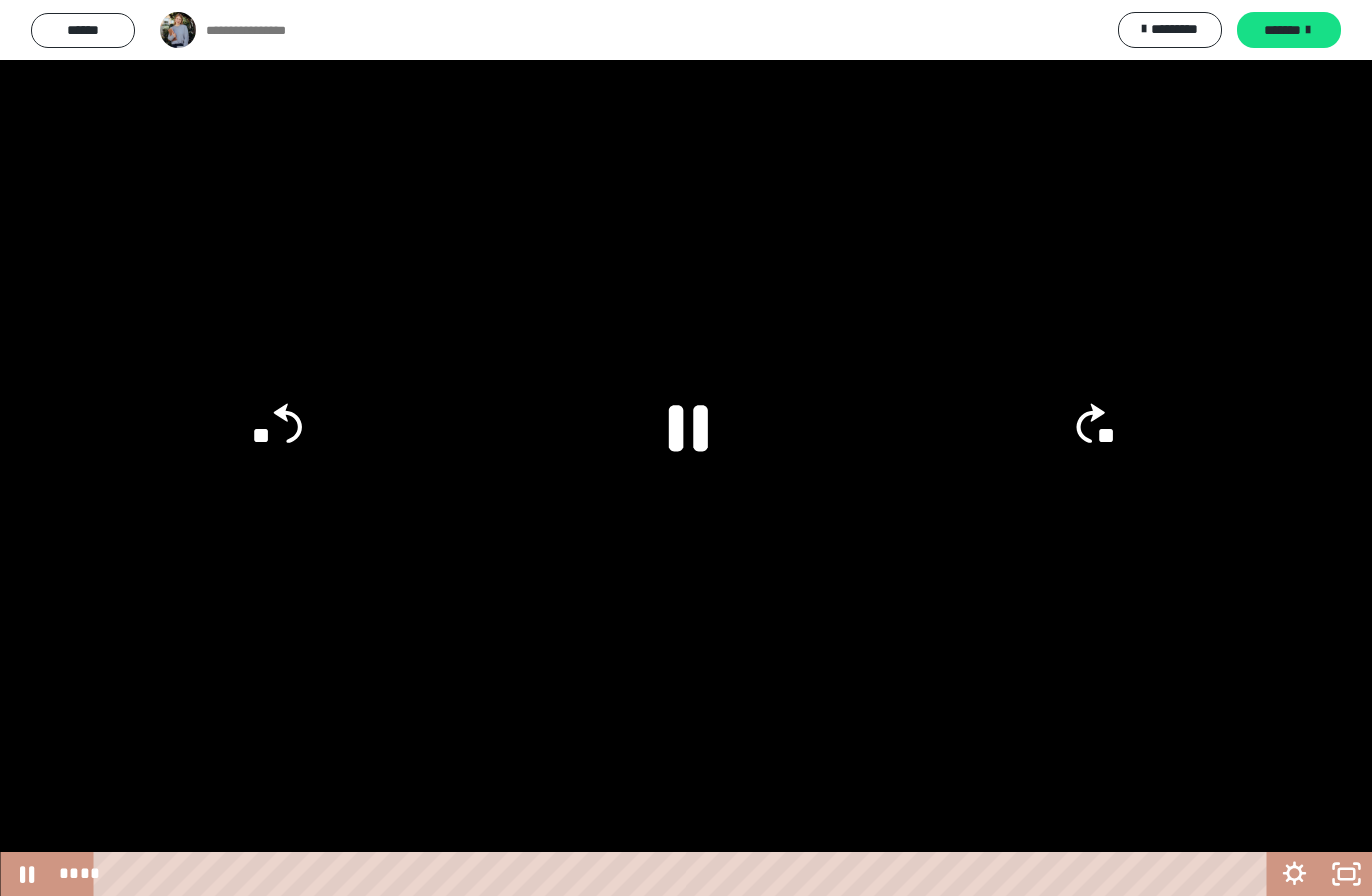 click on "**" 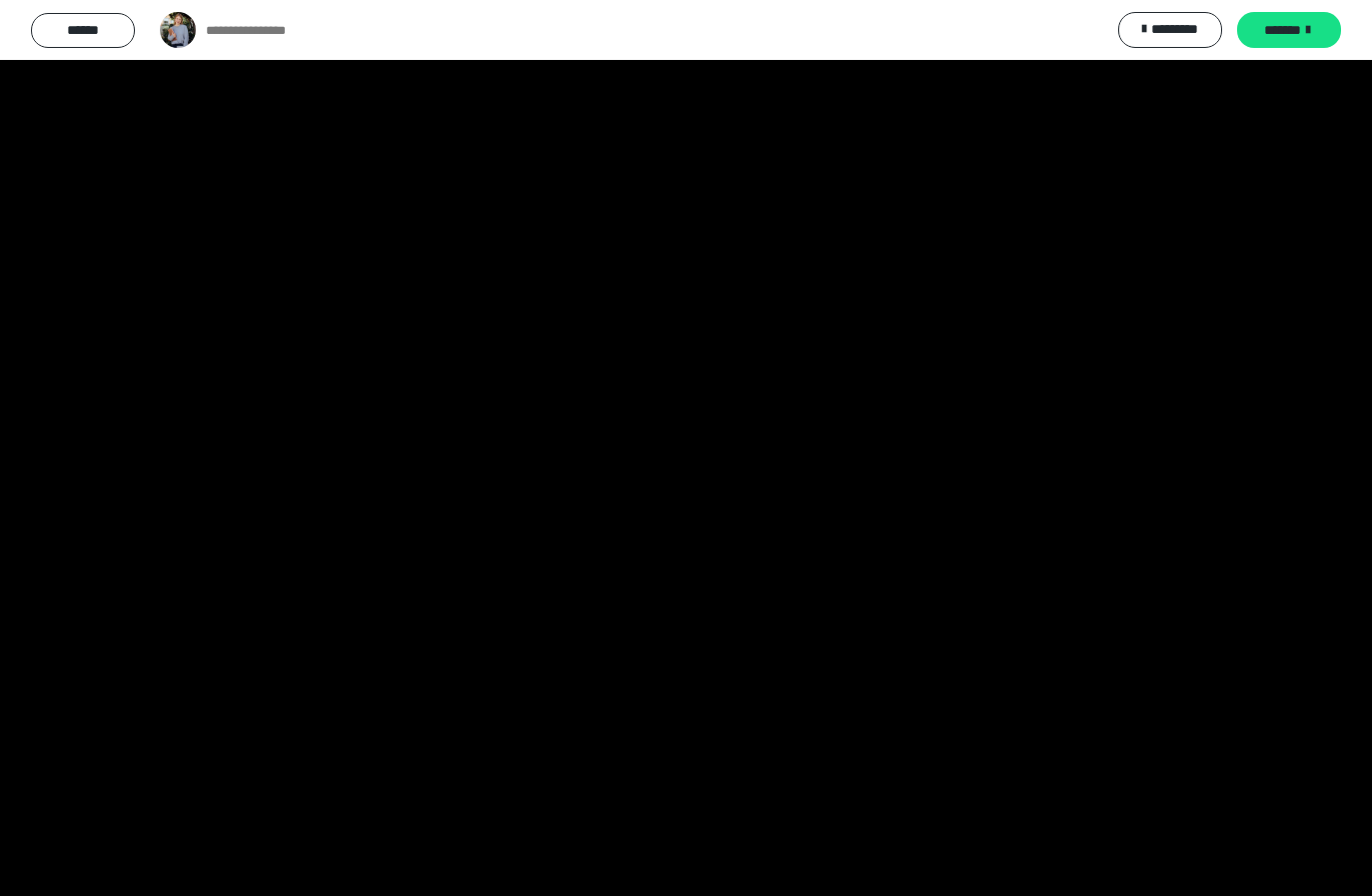 click at bounding box center (686, 448) 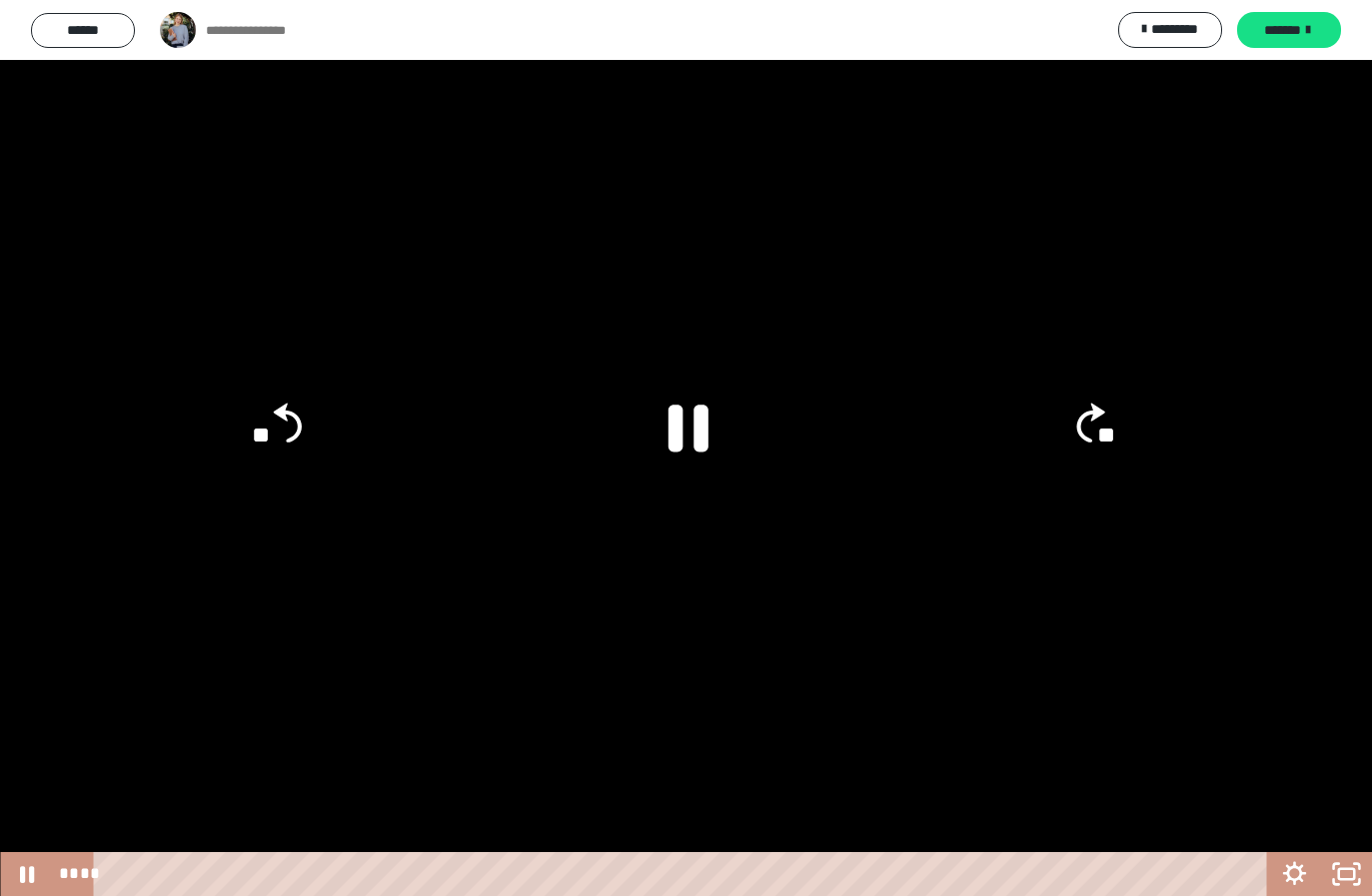 click on "**" 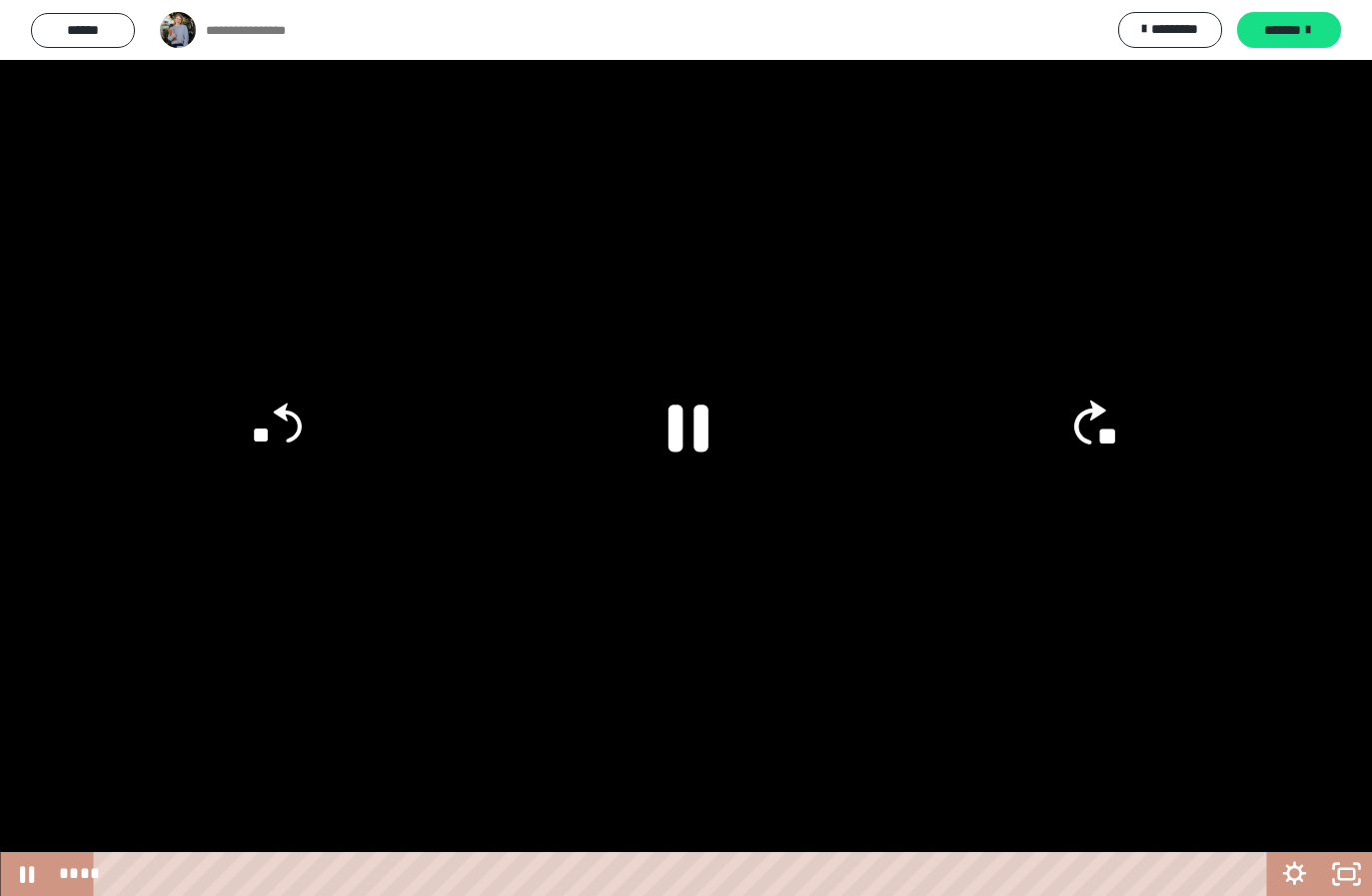click on "**" 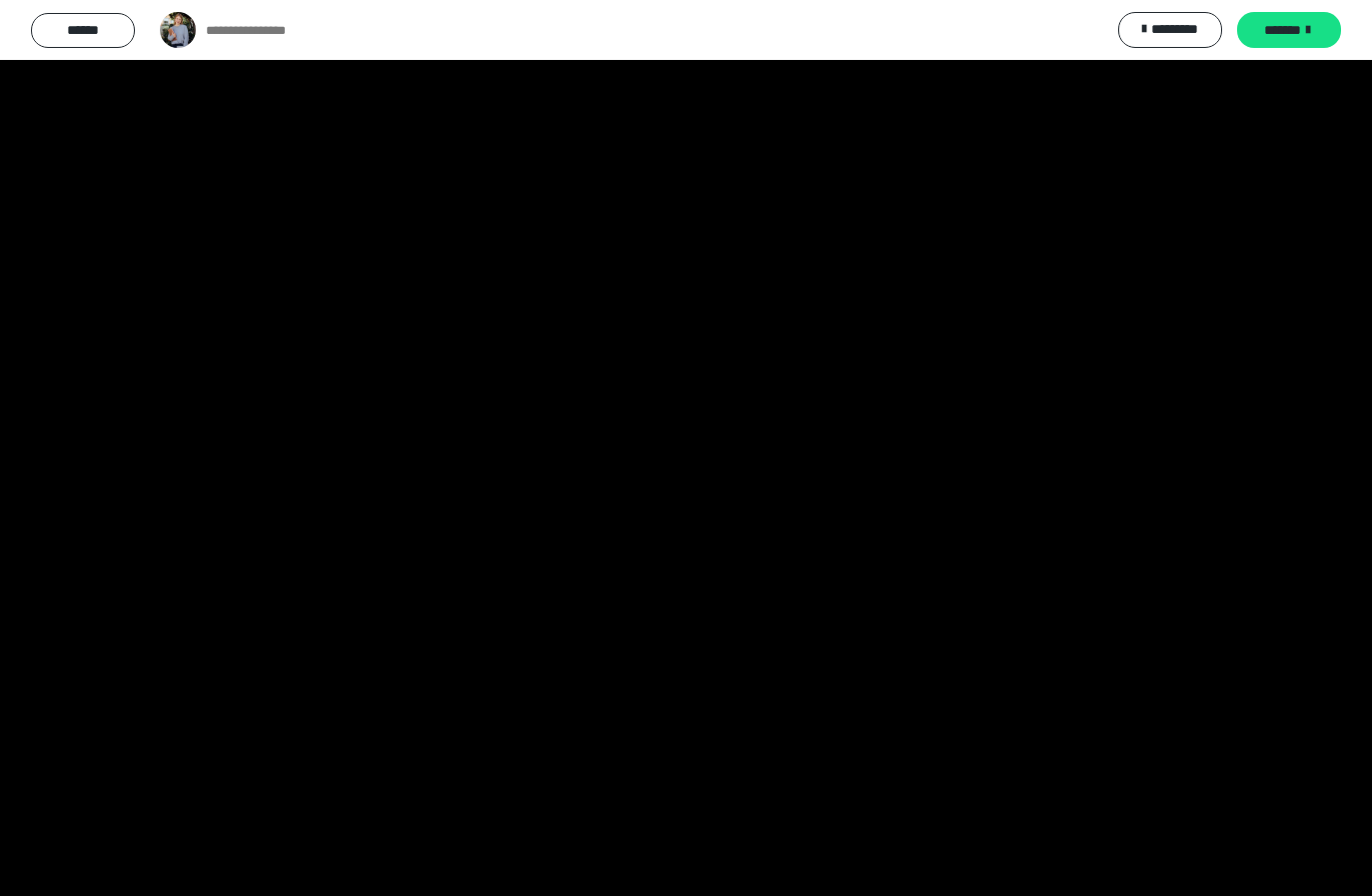 click at bounding box center (686, 448) 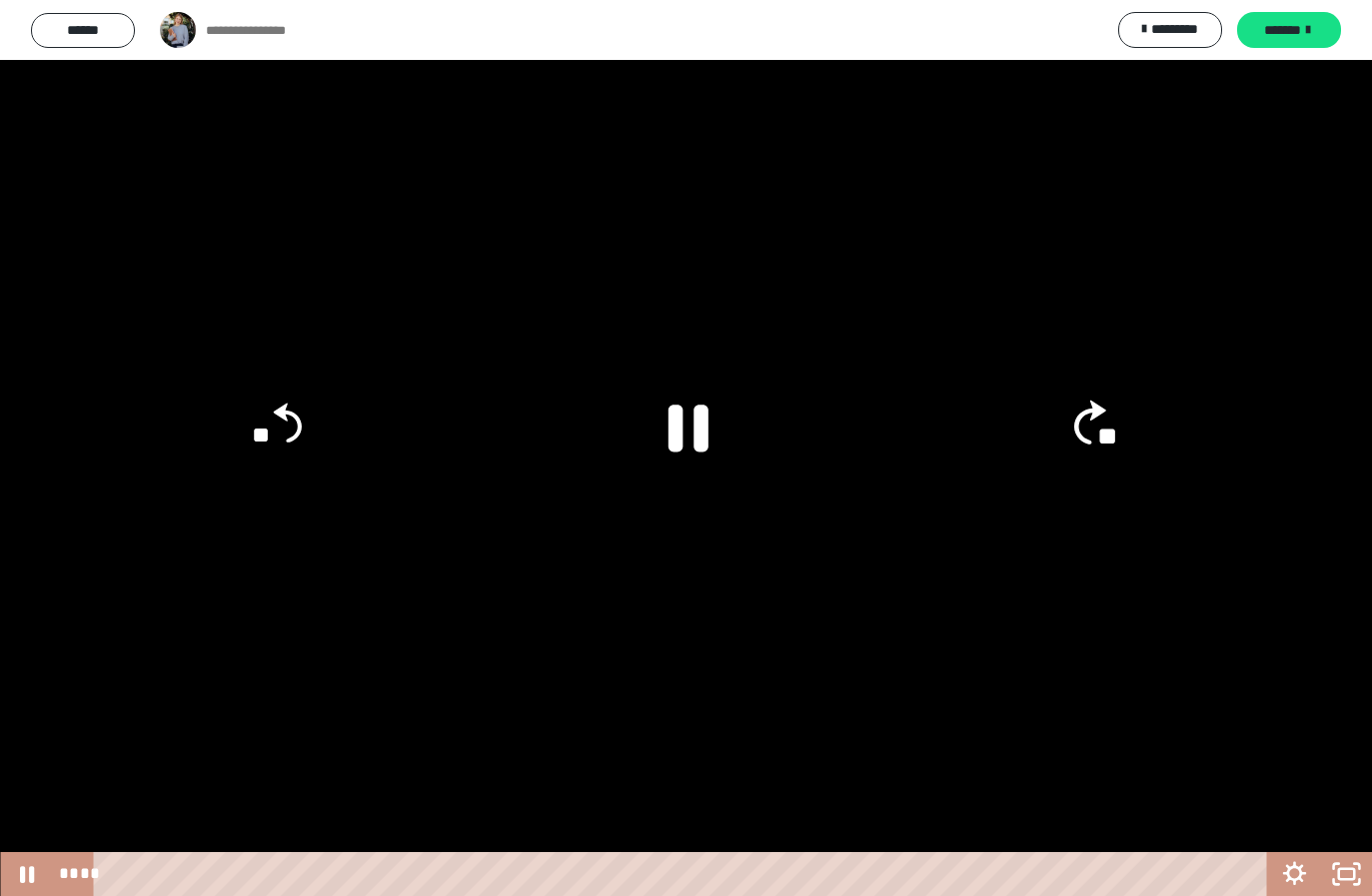 click on "**" 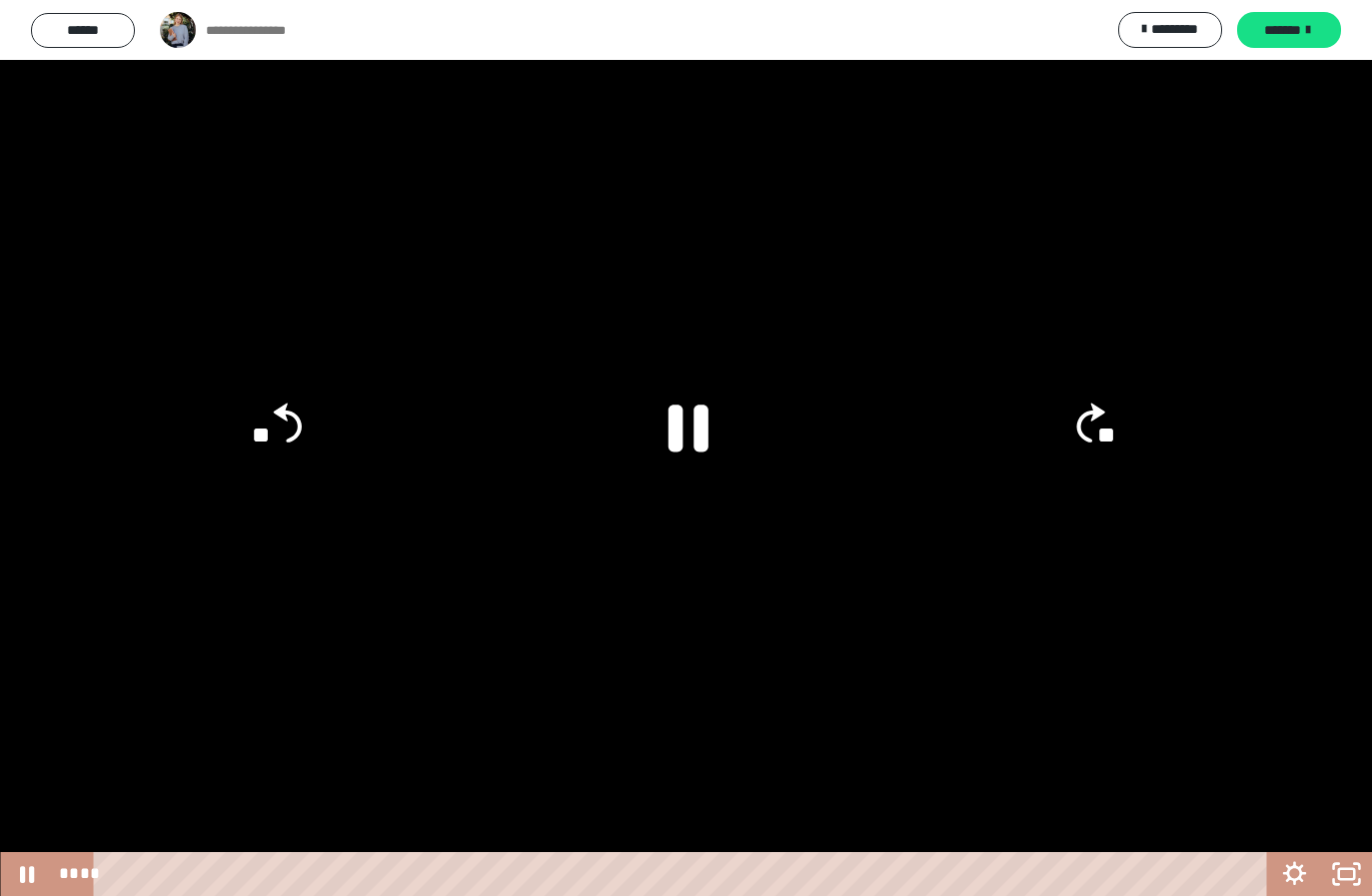 click on "**" 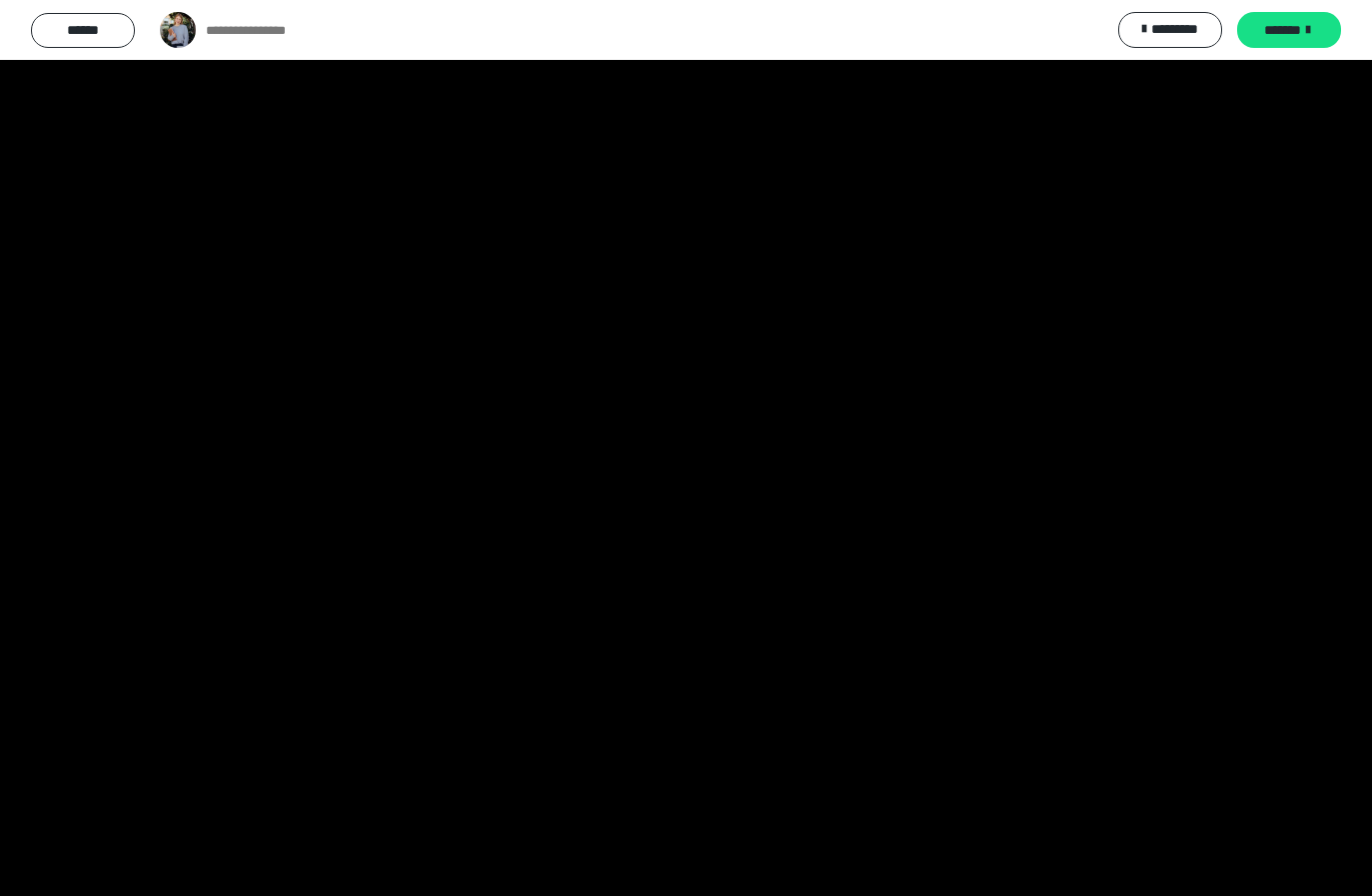 click at bounding box center [686, 448] 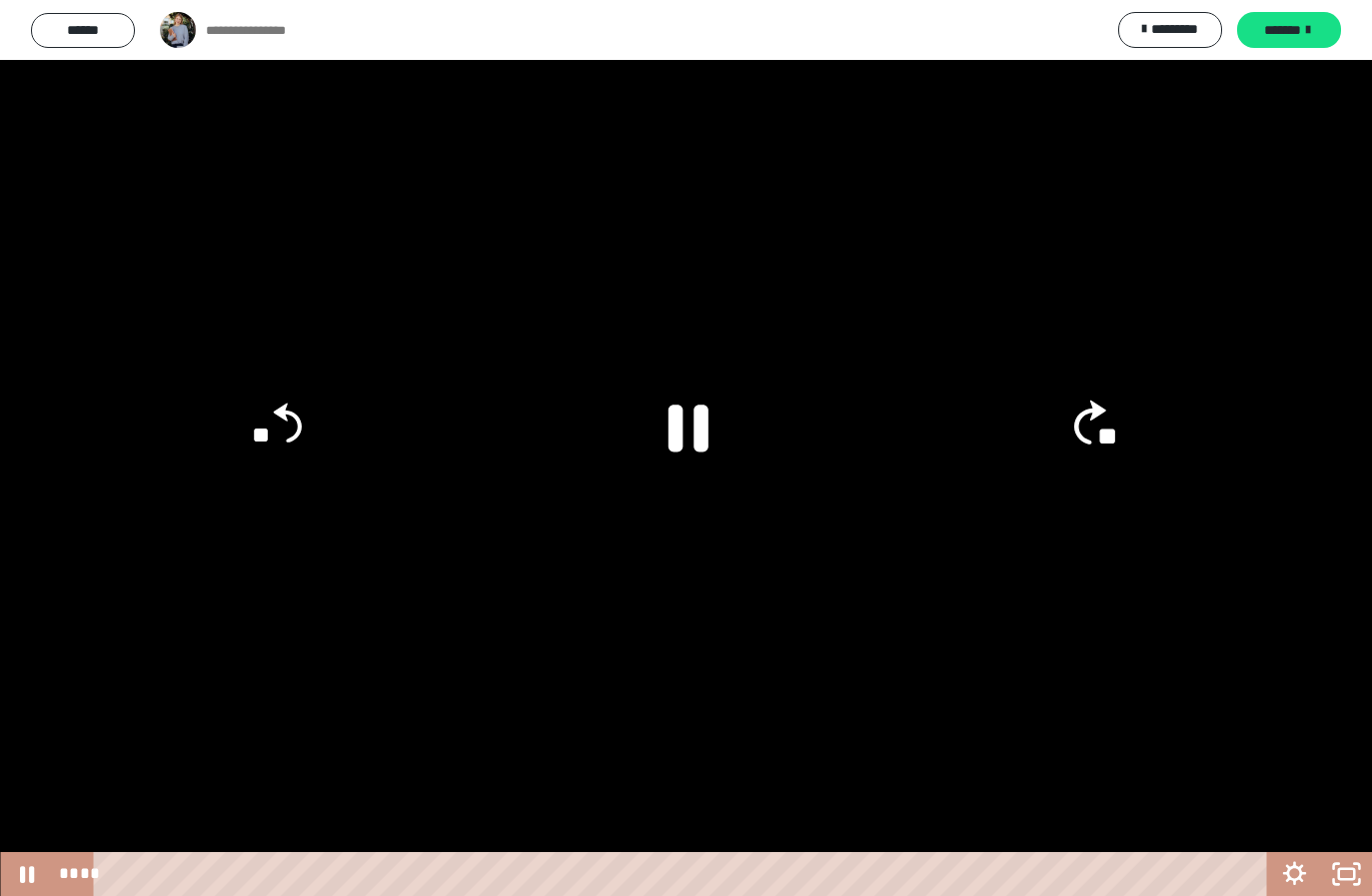 click on "**" 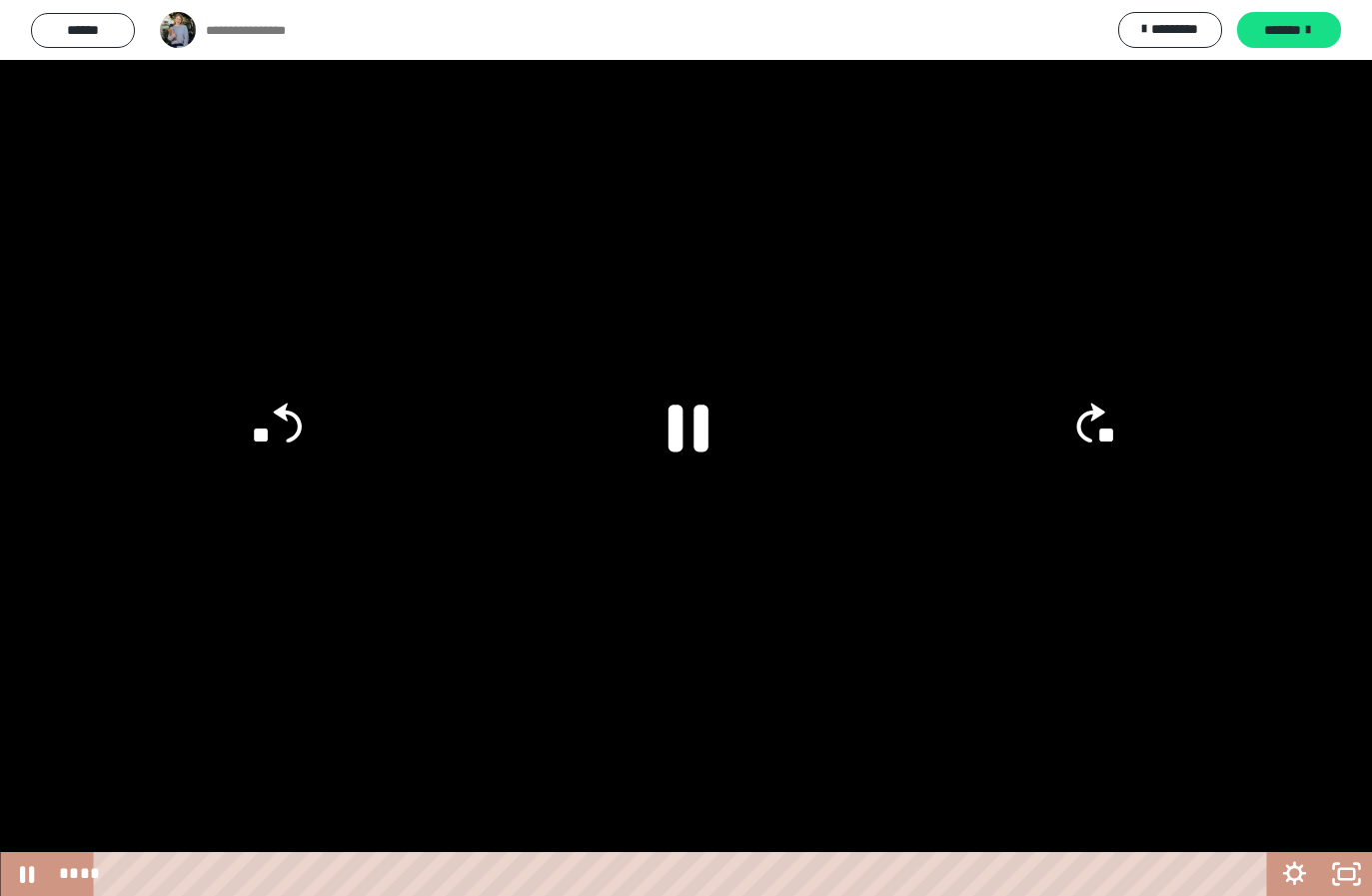 click on "**" 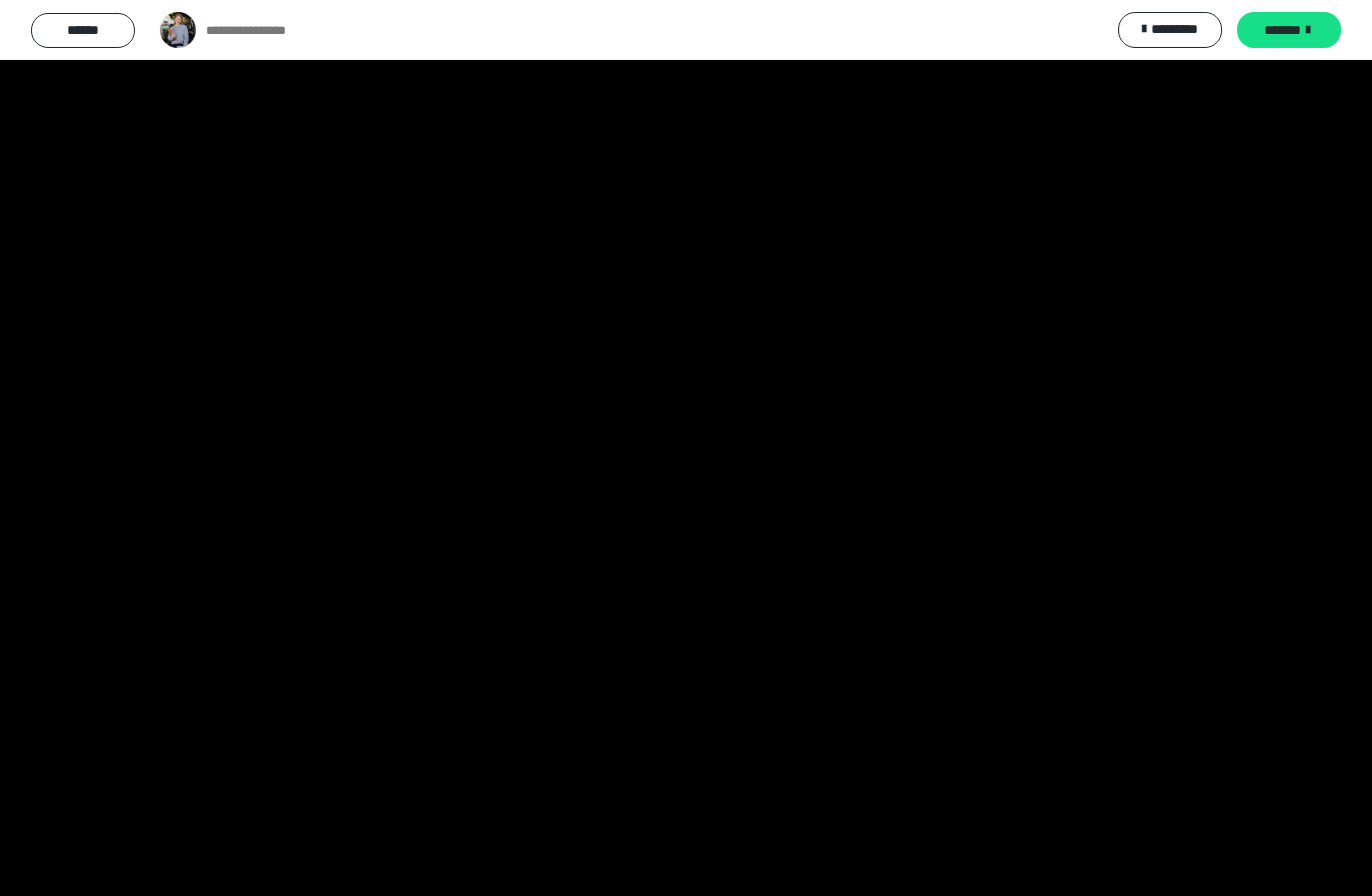 click at bounding box center [686, 448] 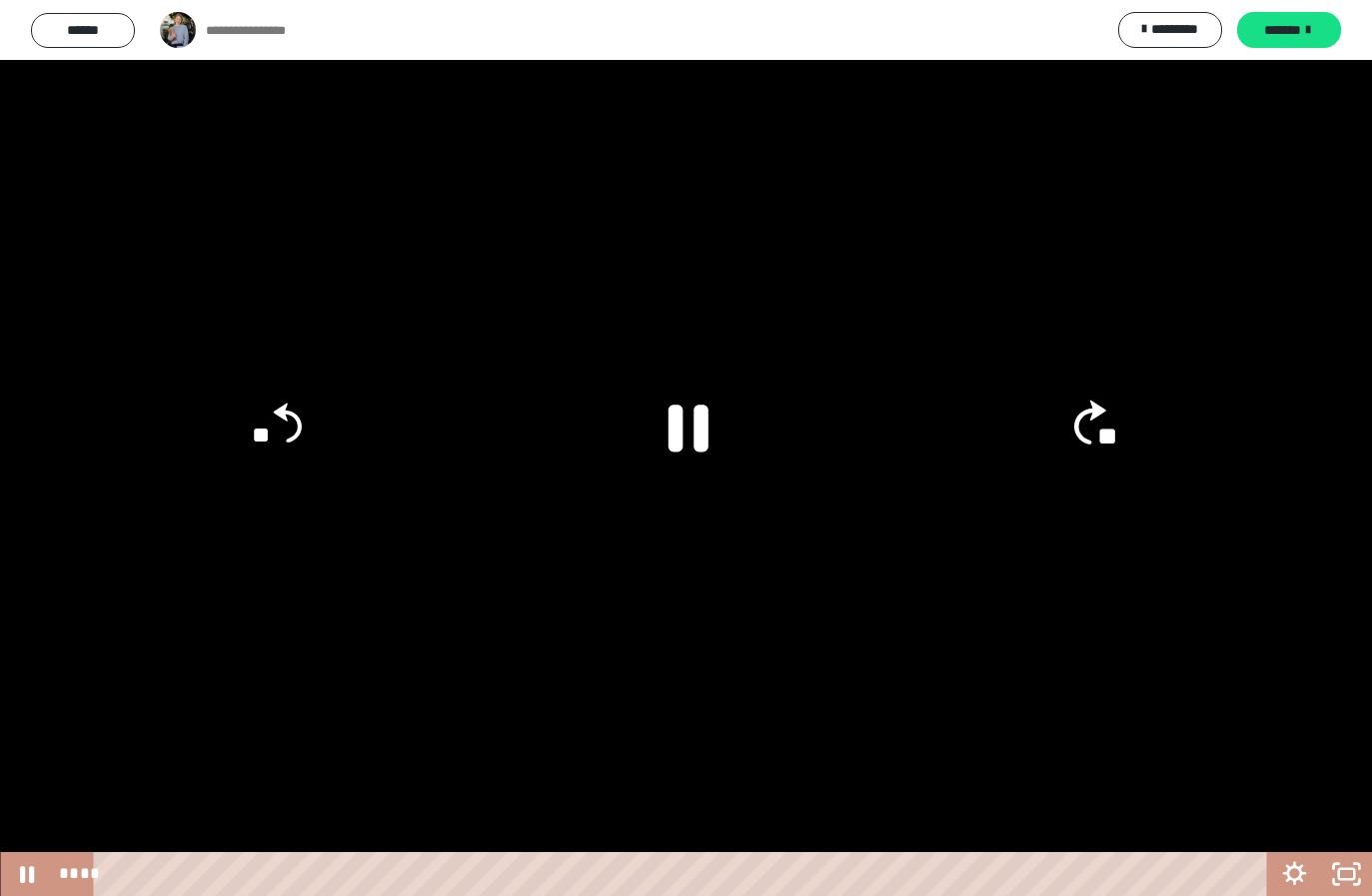 click on "**" 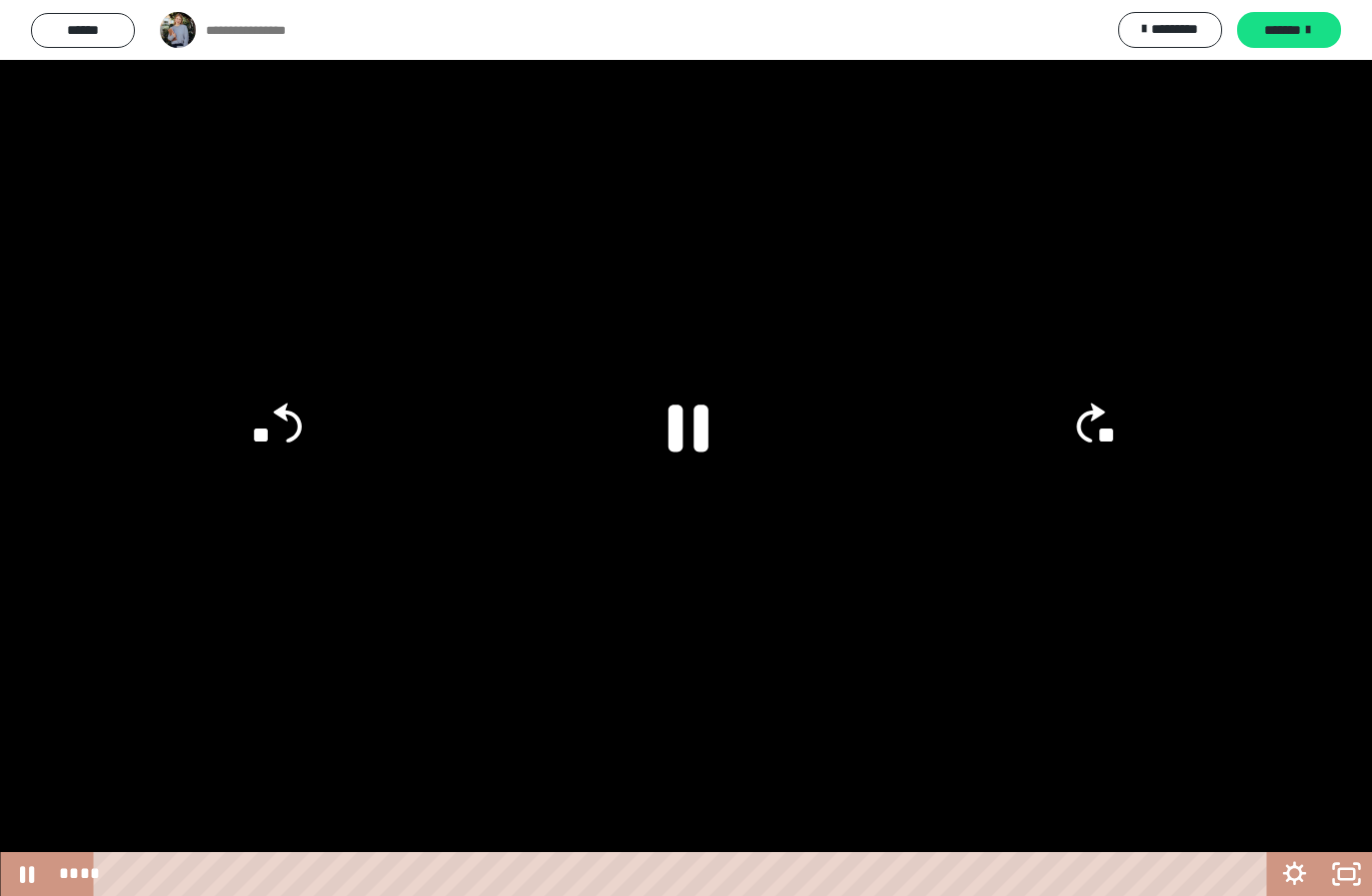click on "**" 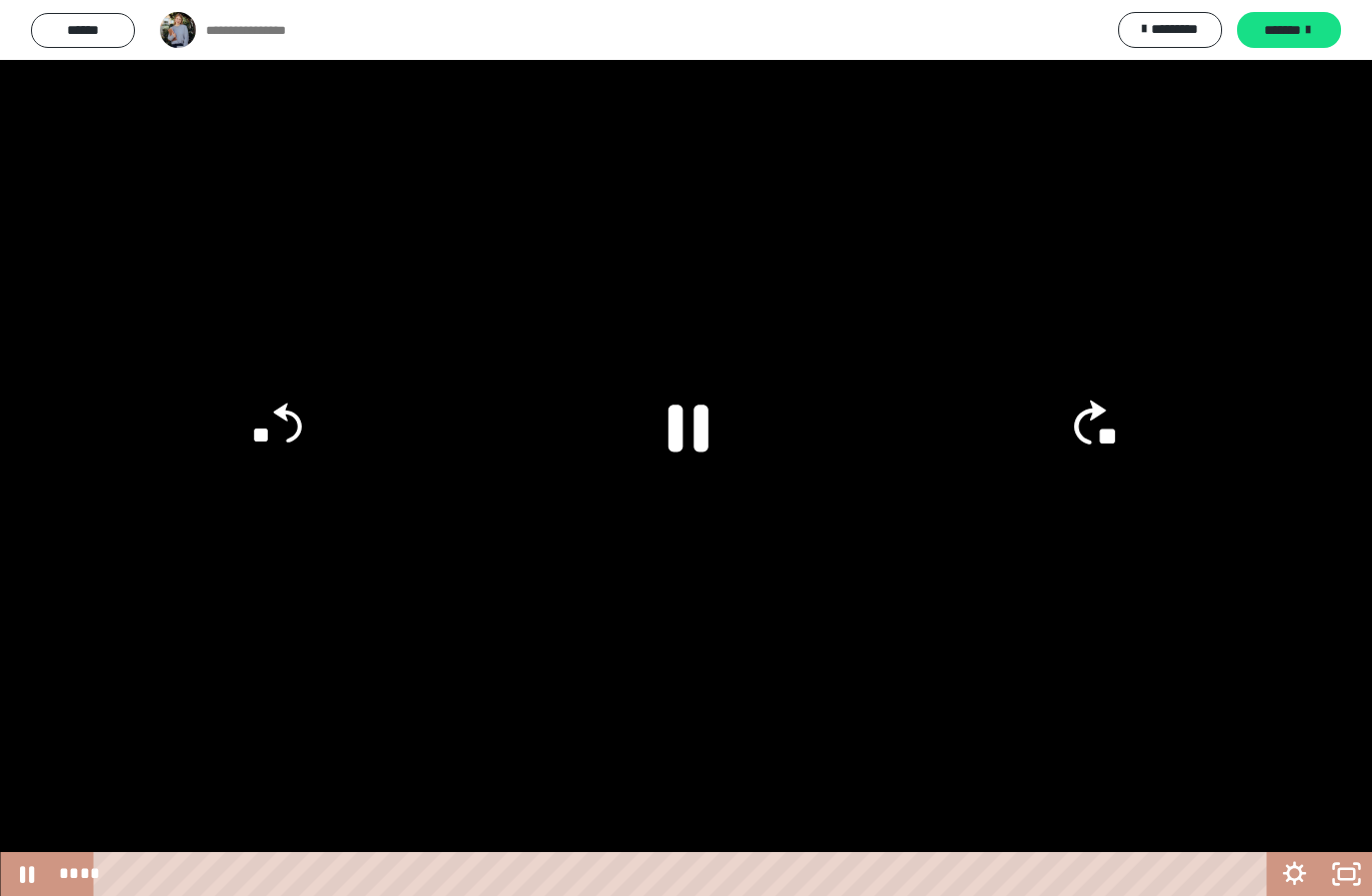 click on "**" 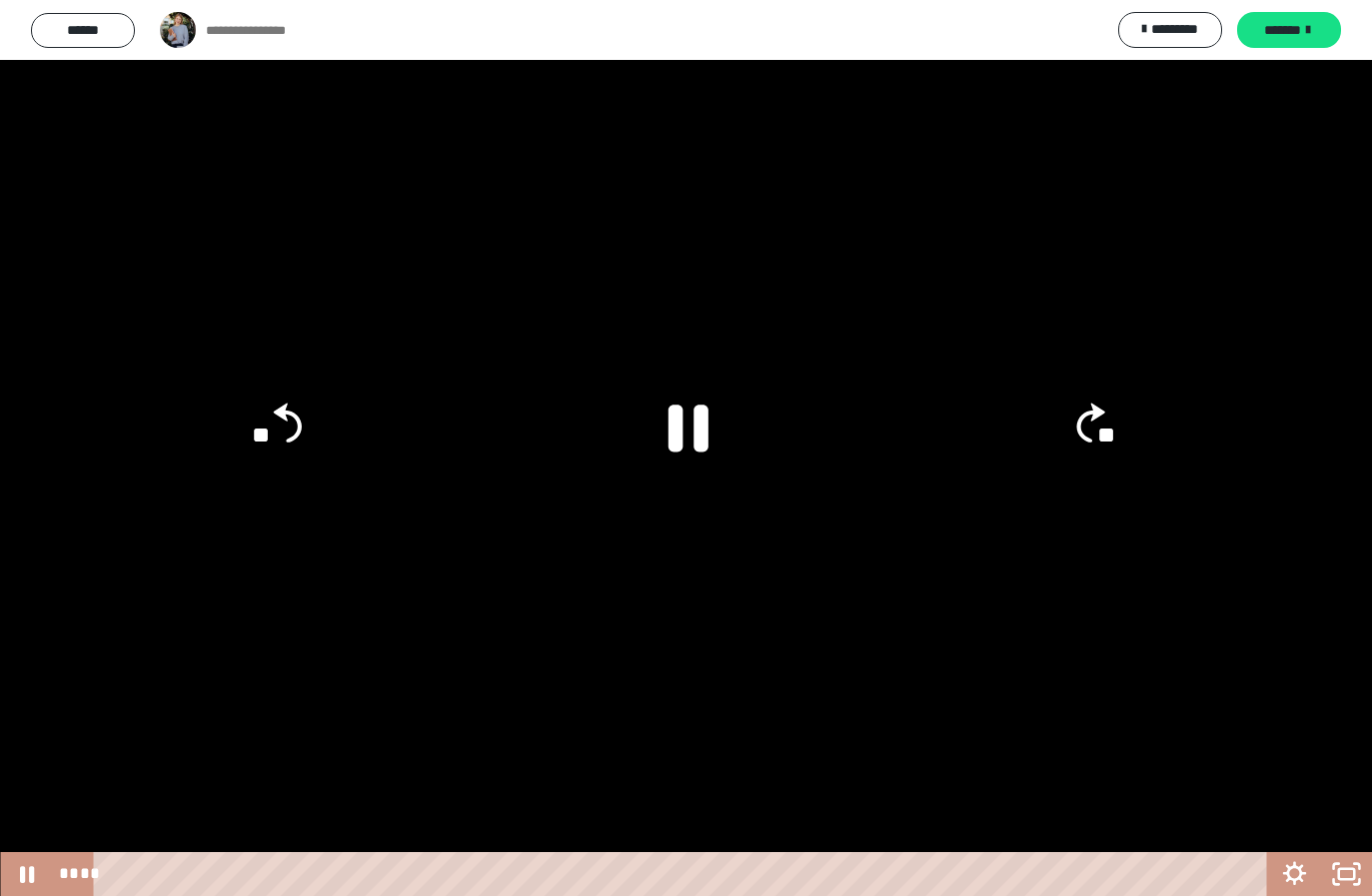 click on "**" 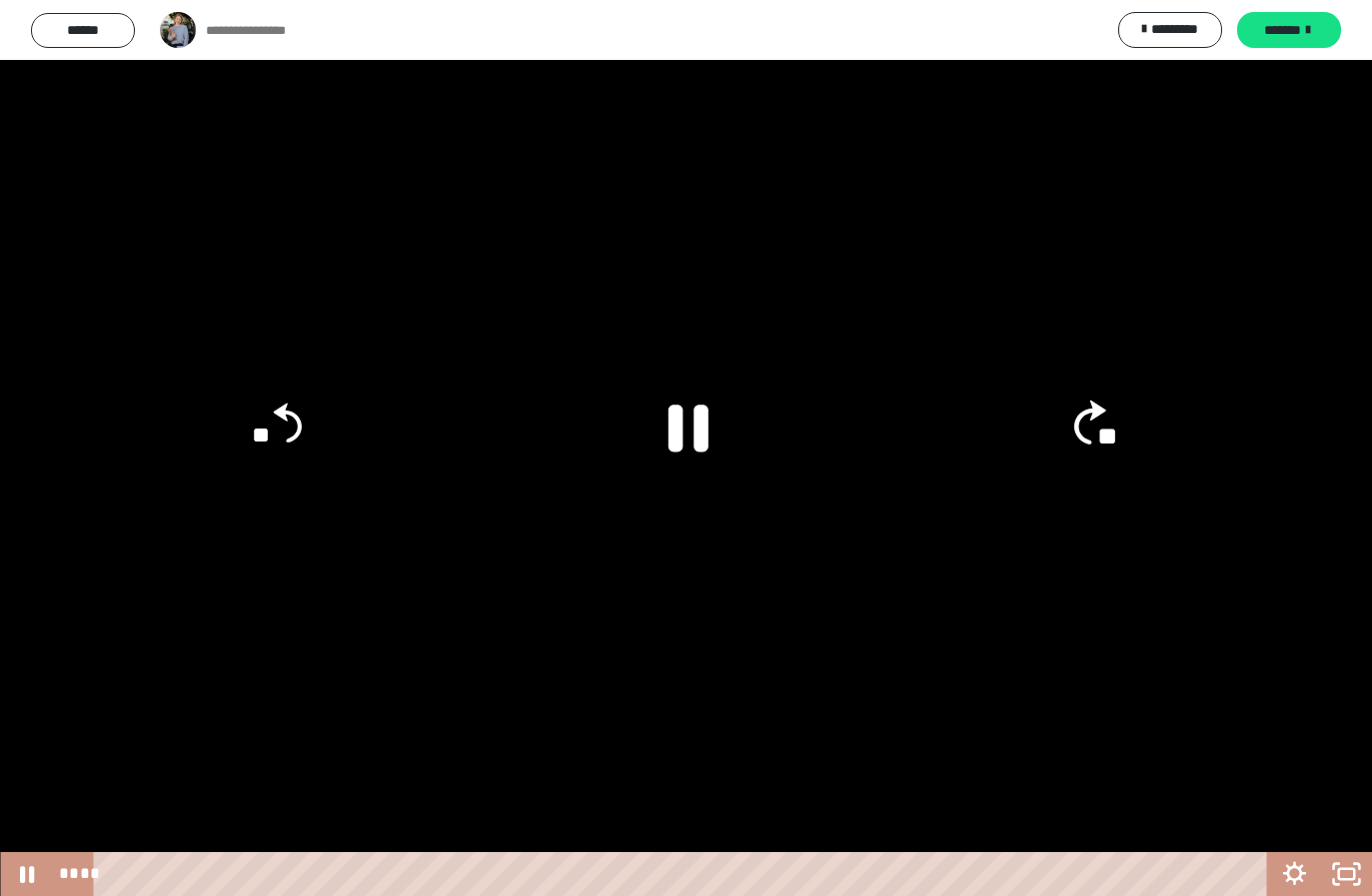 click on "**" 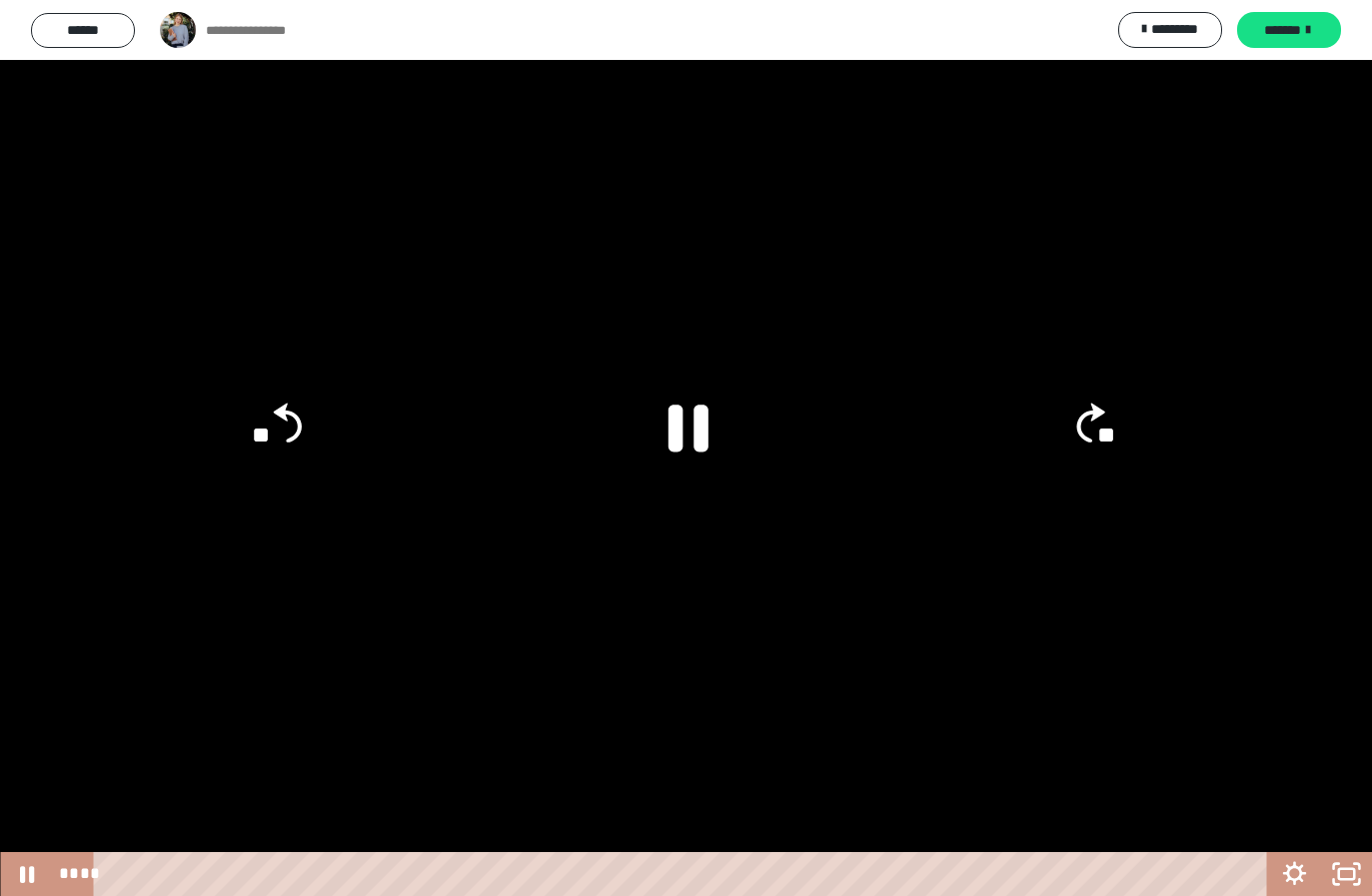 click on "**" 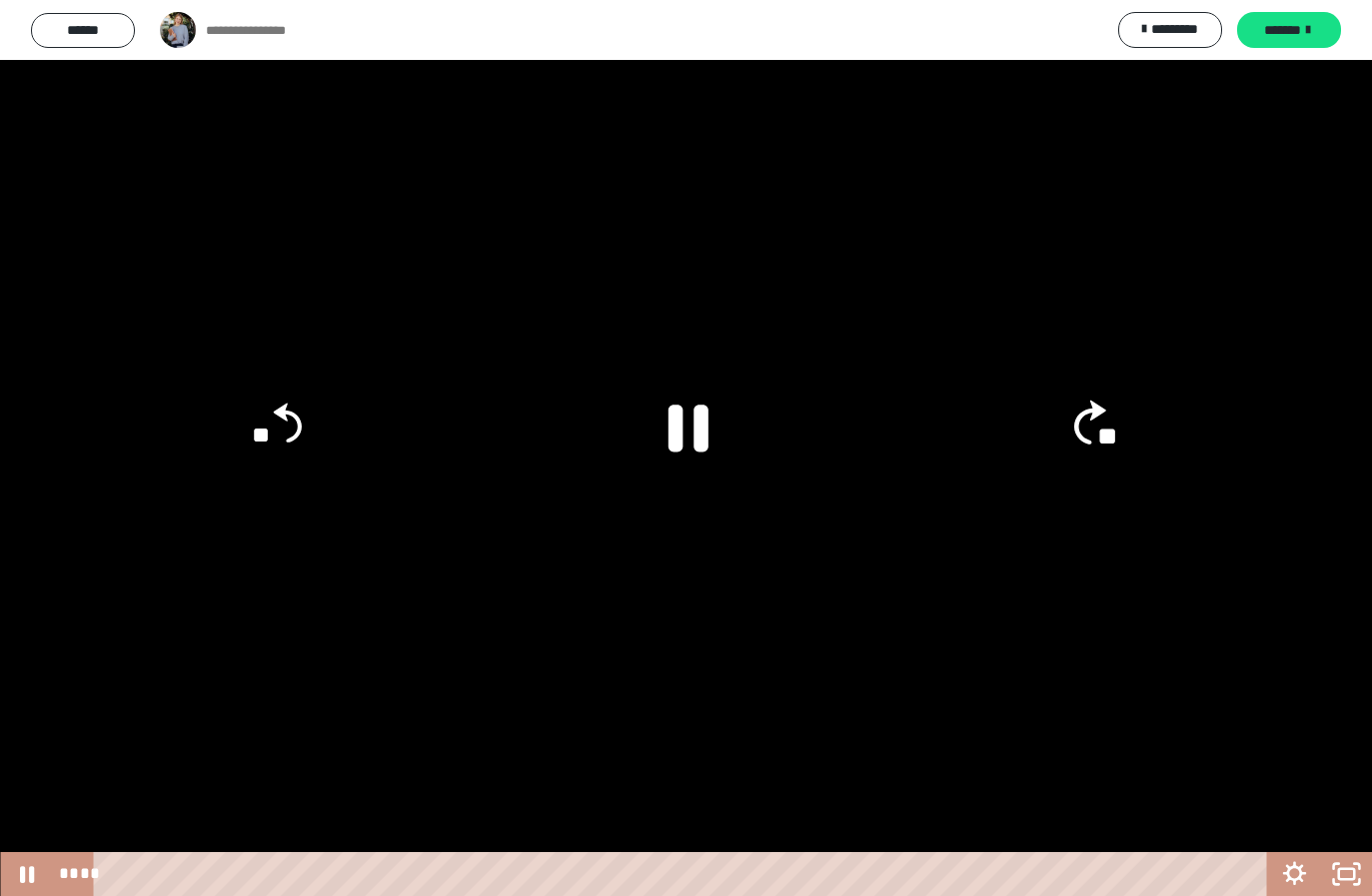 click on "**" 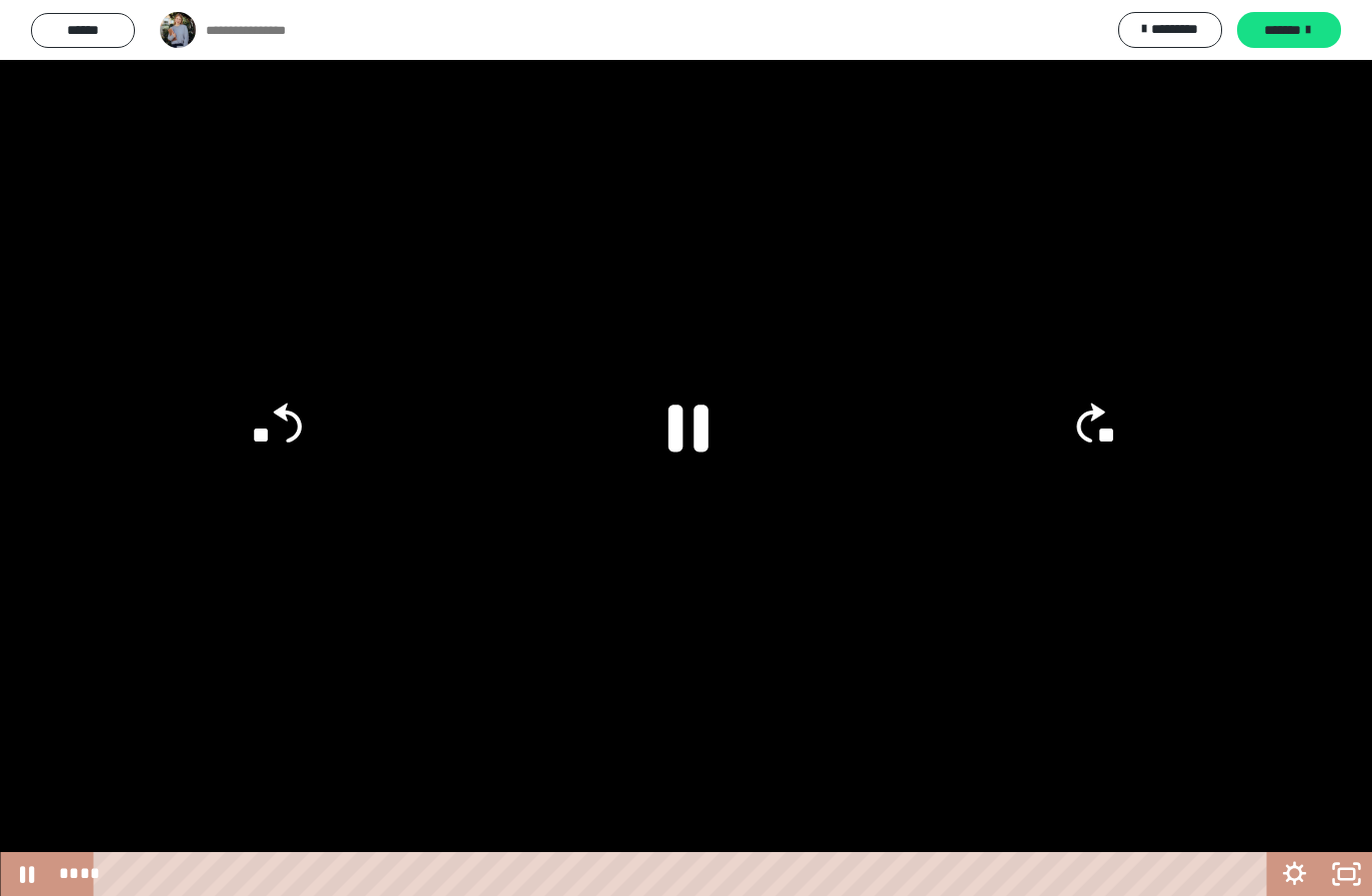 click 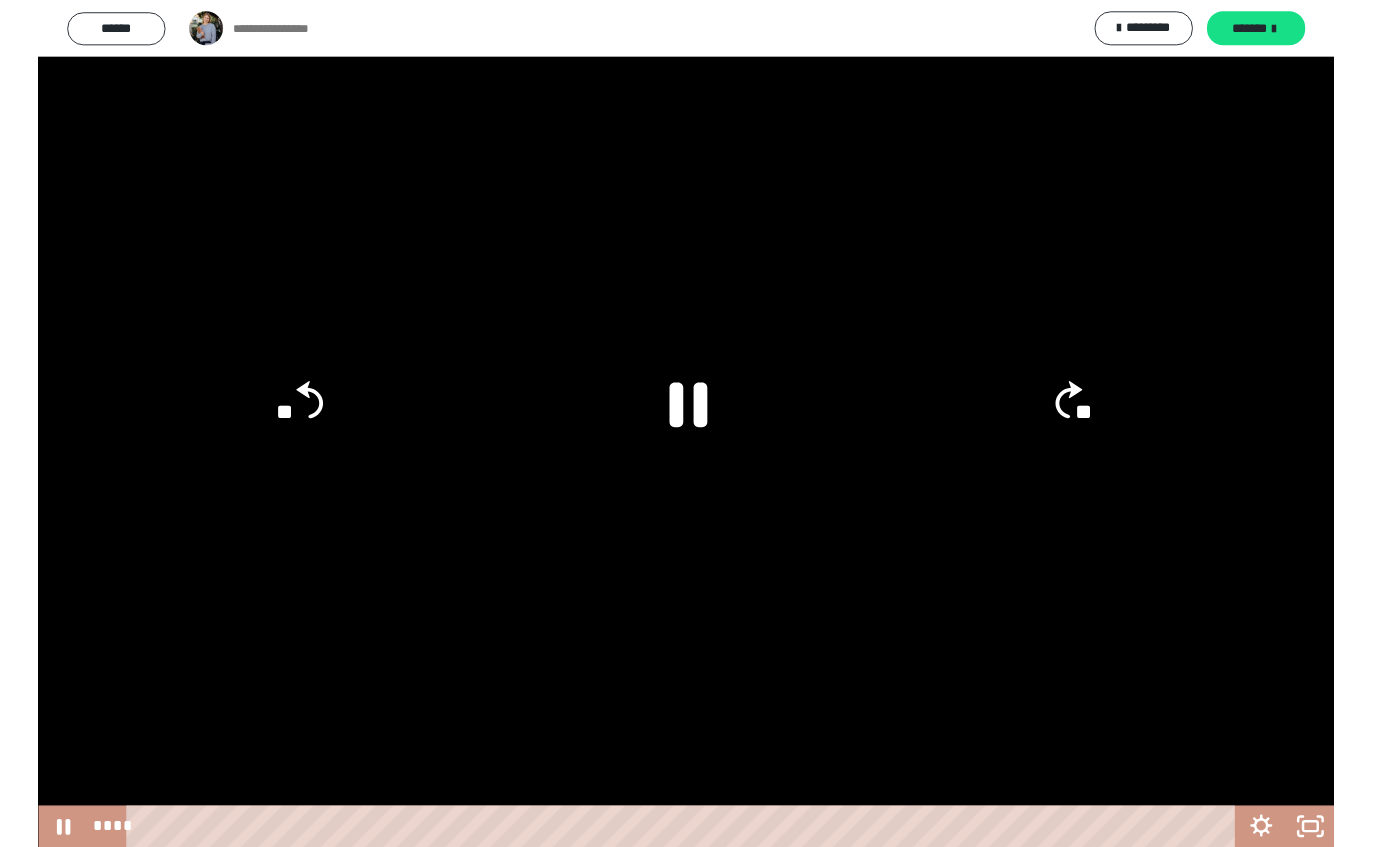 scroll, scrollTop: 0, scrollLeft: 0, axis: both 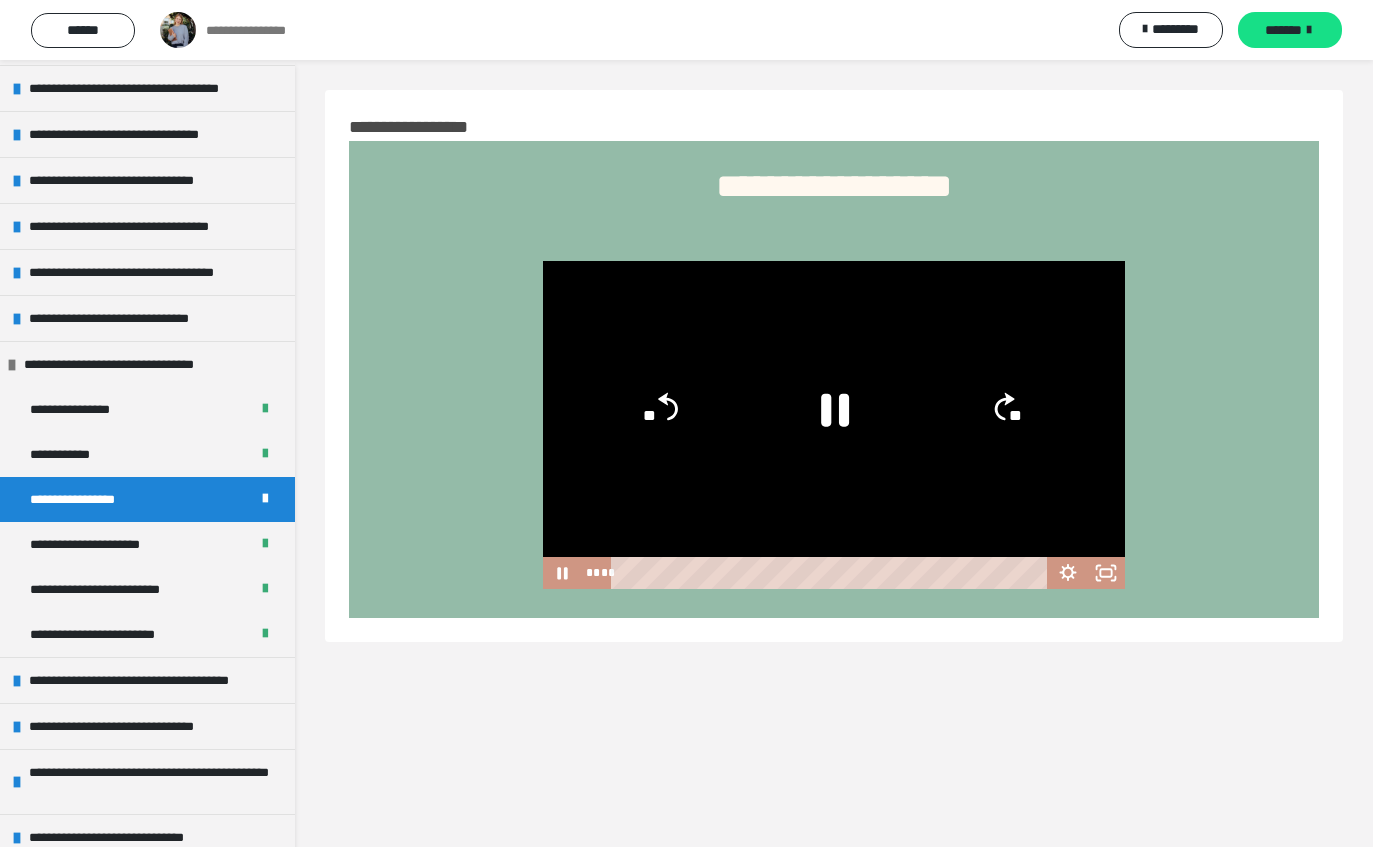 click on "**********" at bounding box center [104, 544] 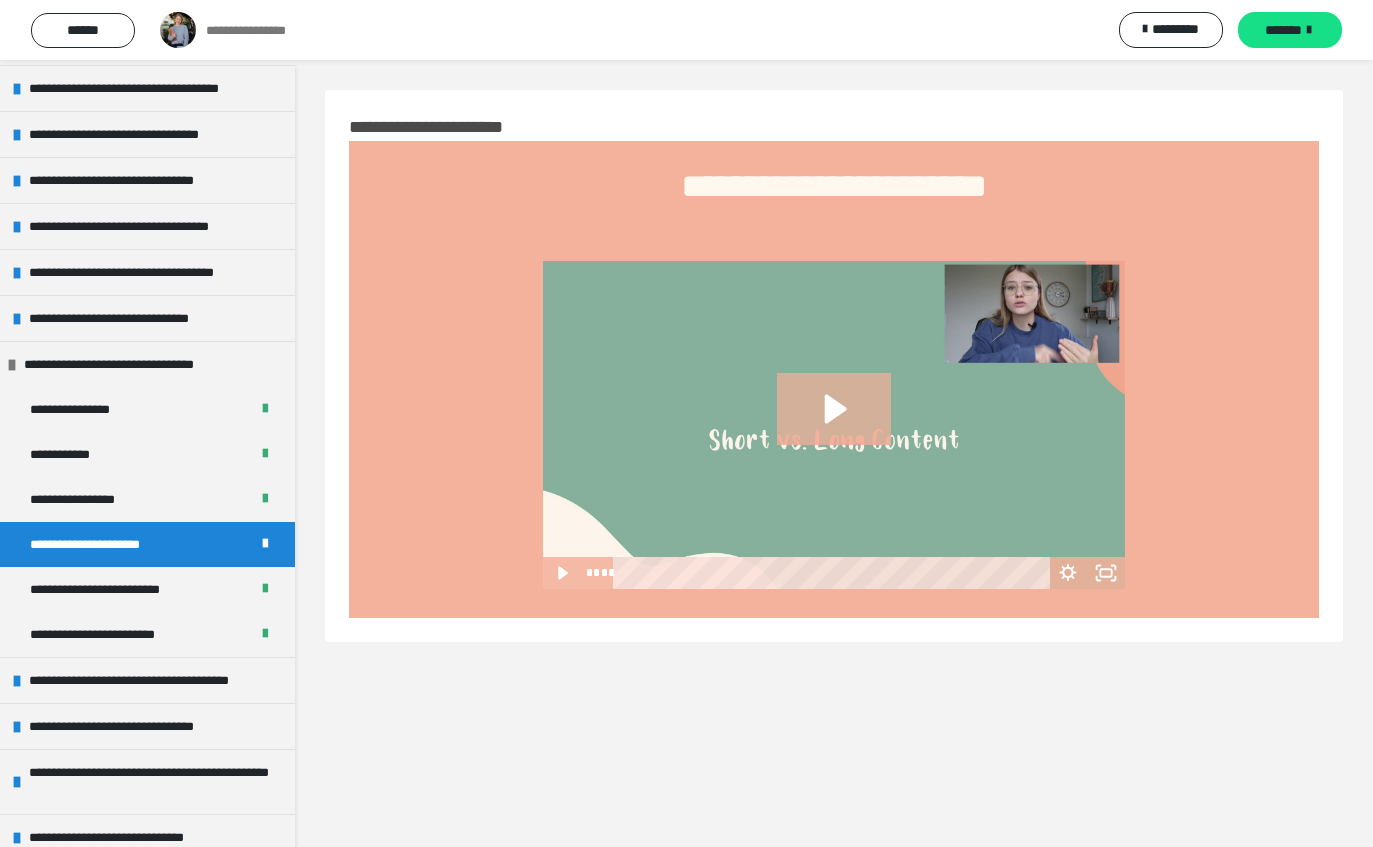 click 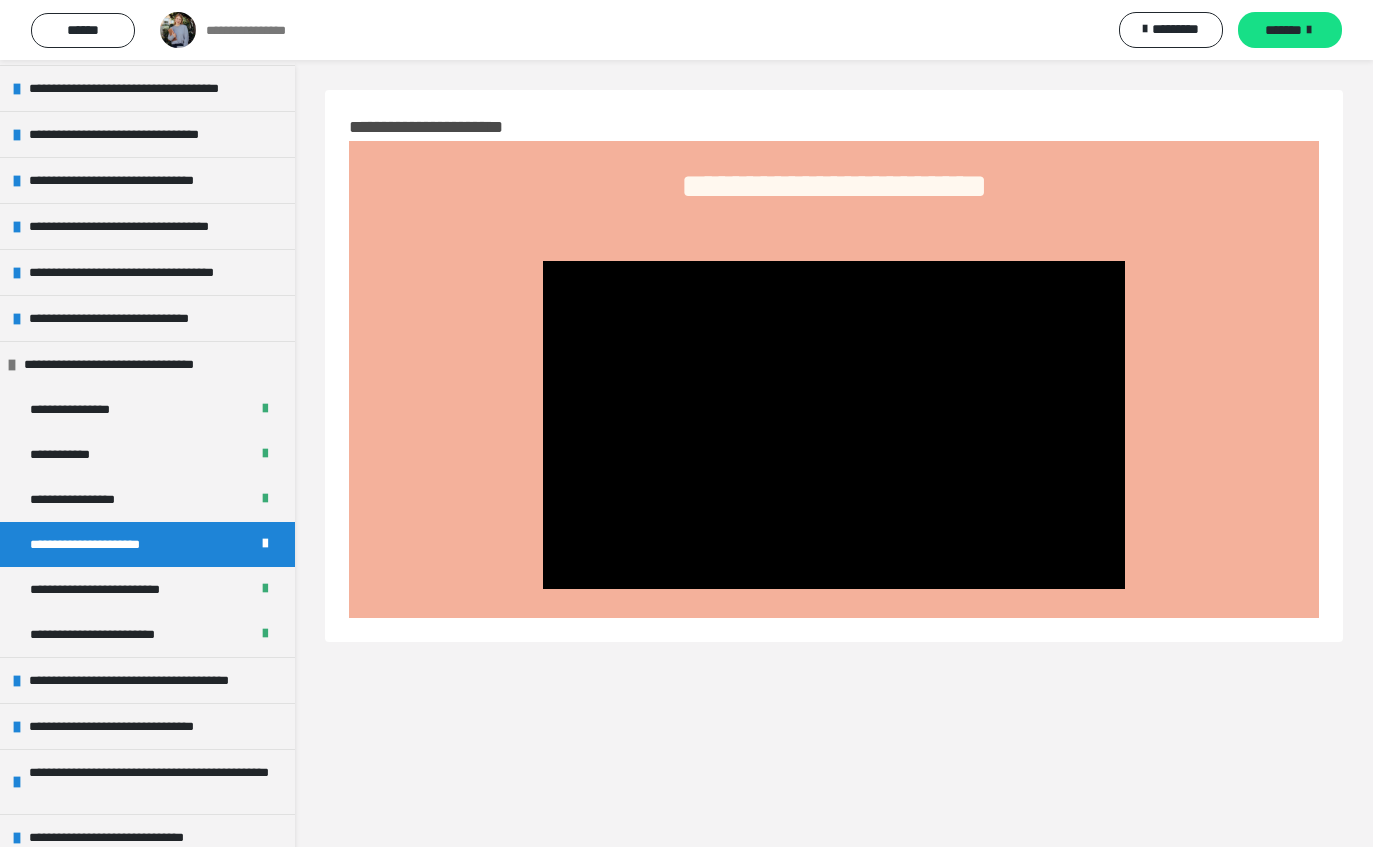 click at bounding box center [834, 424] 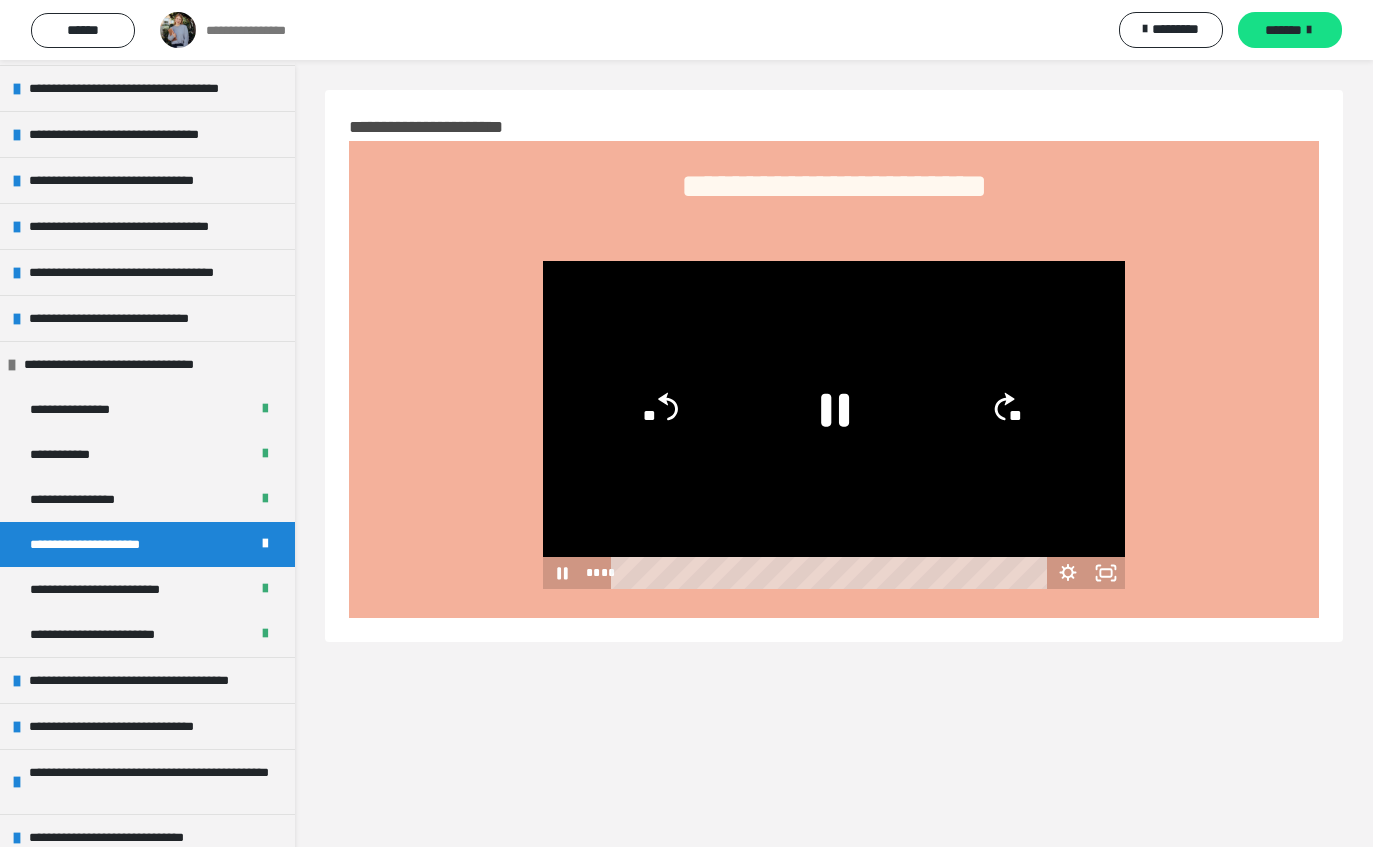 click 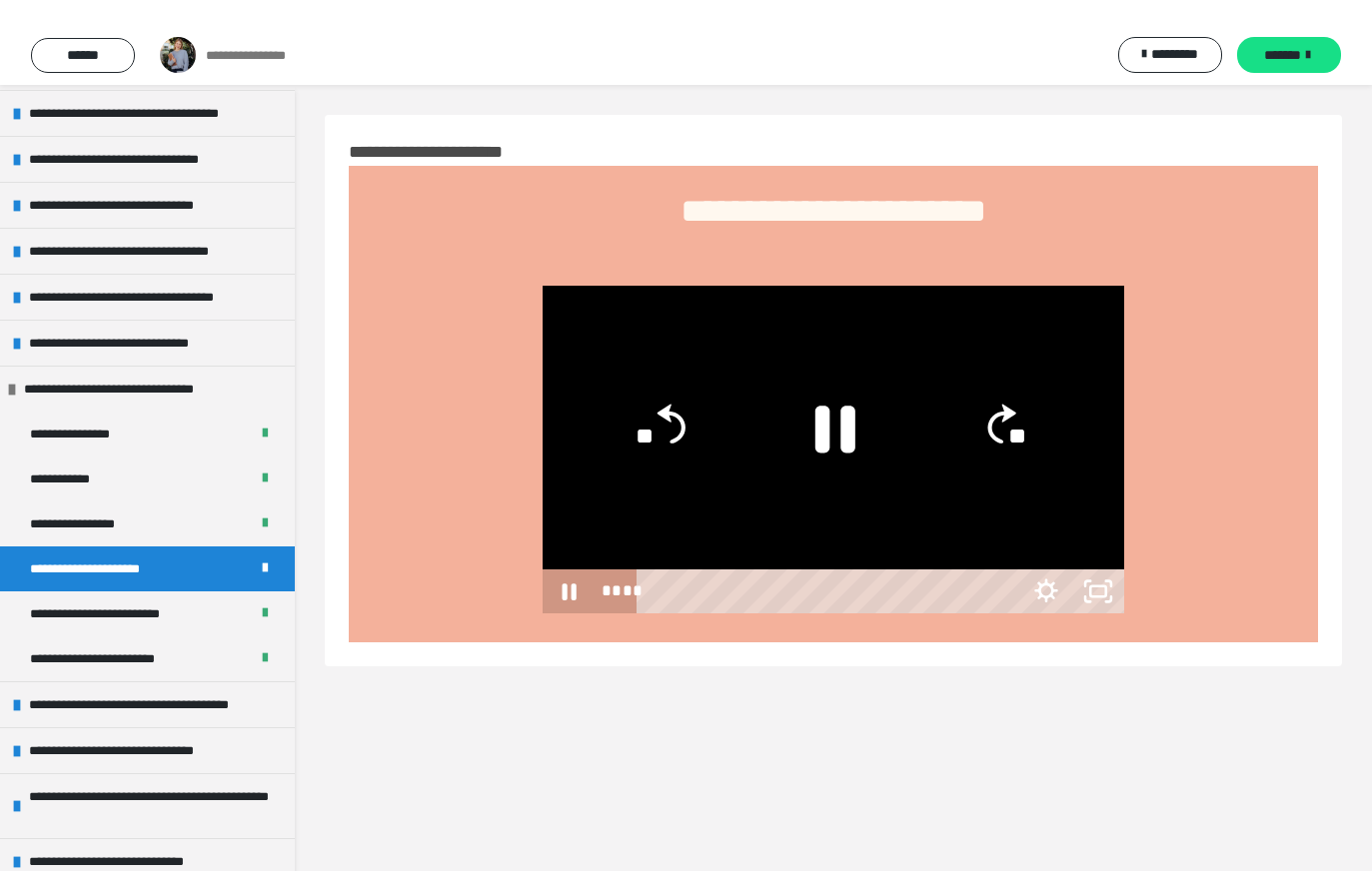 scroll, scrollTop: 24, scrollLeft: 0, axis: vertical 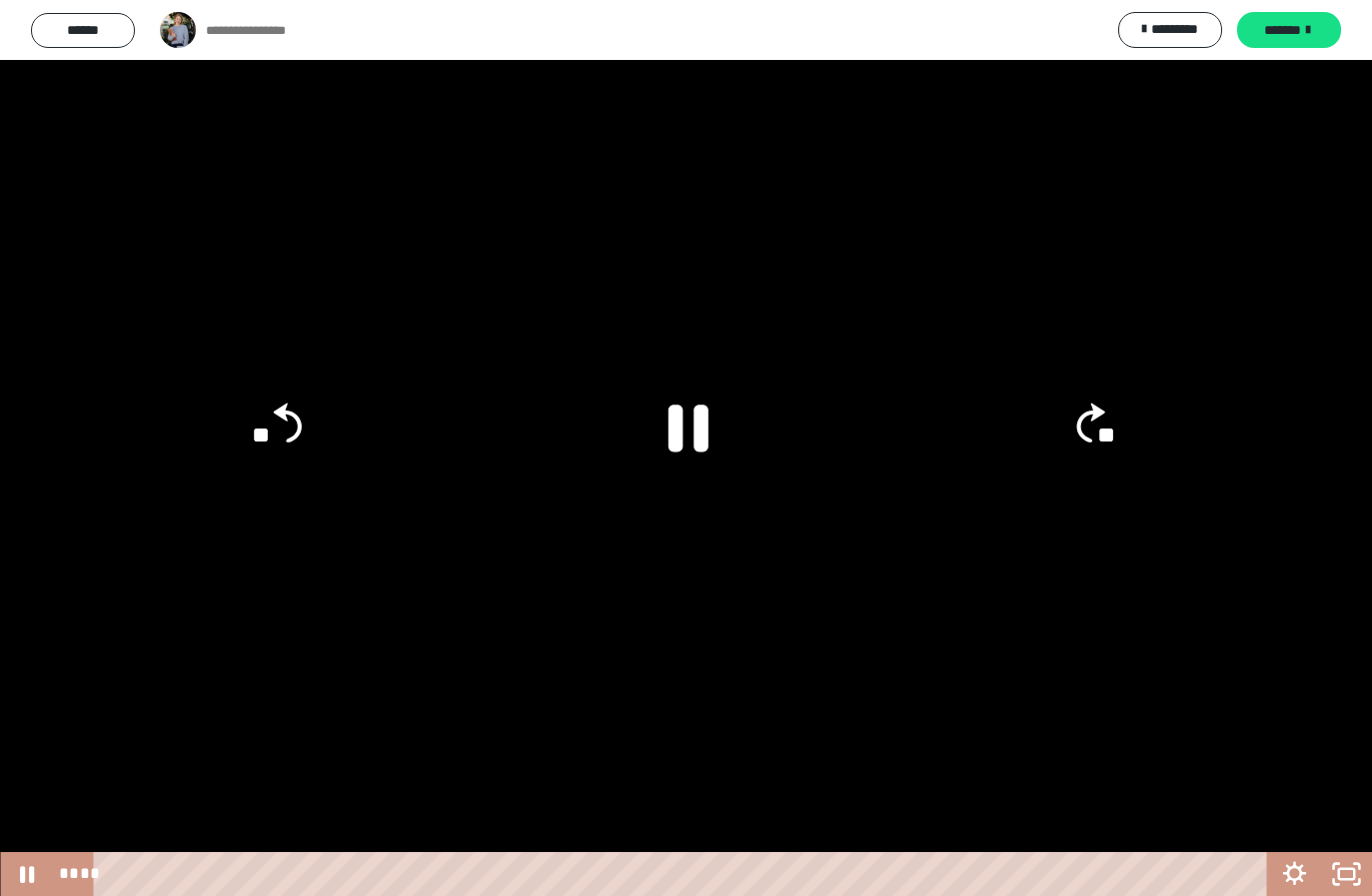 type 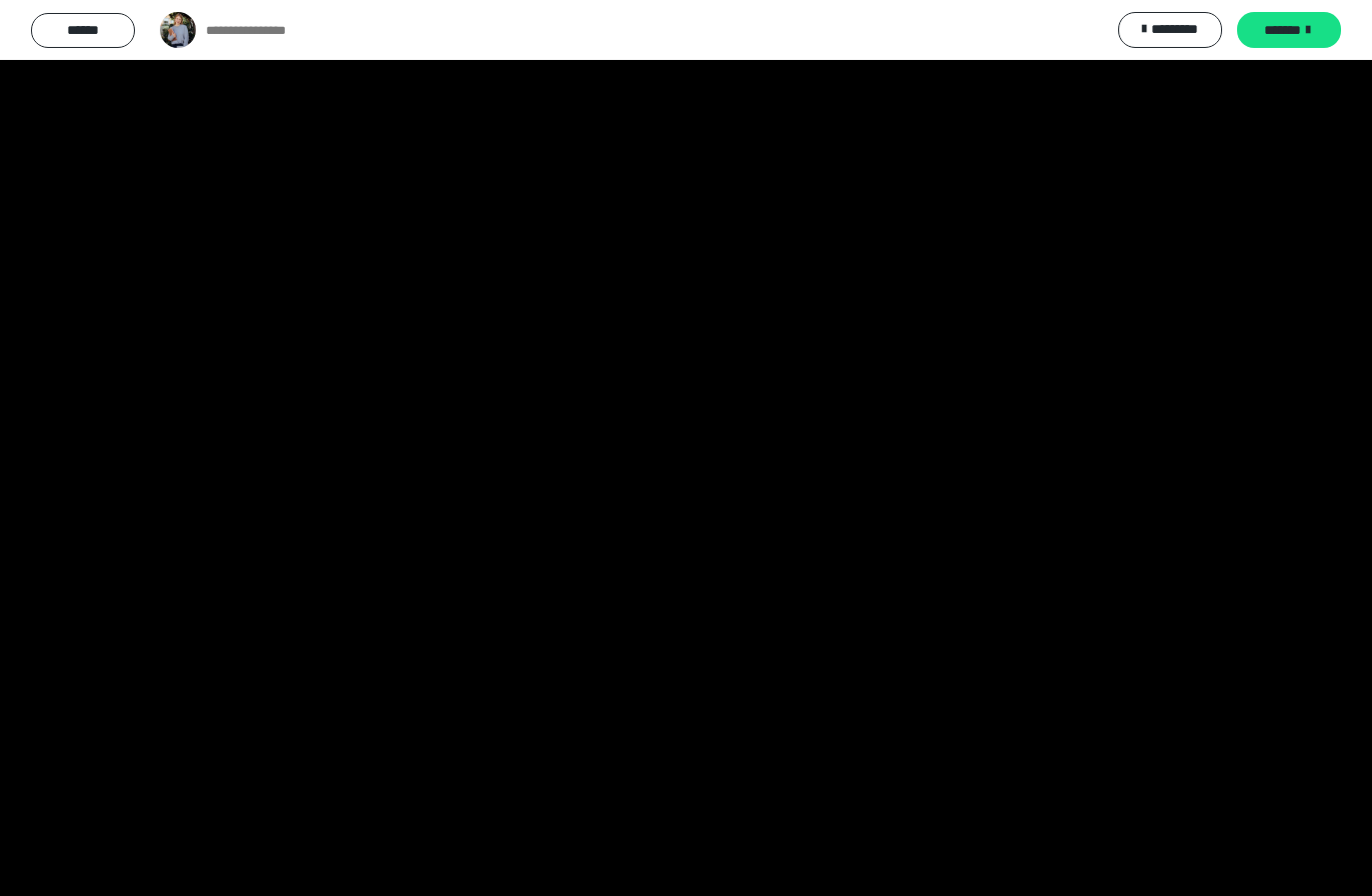 click at bounding box center (686, 448) 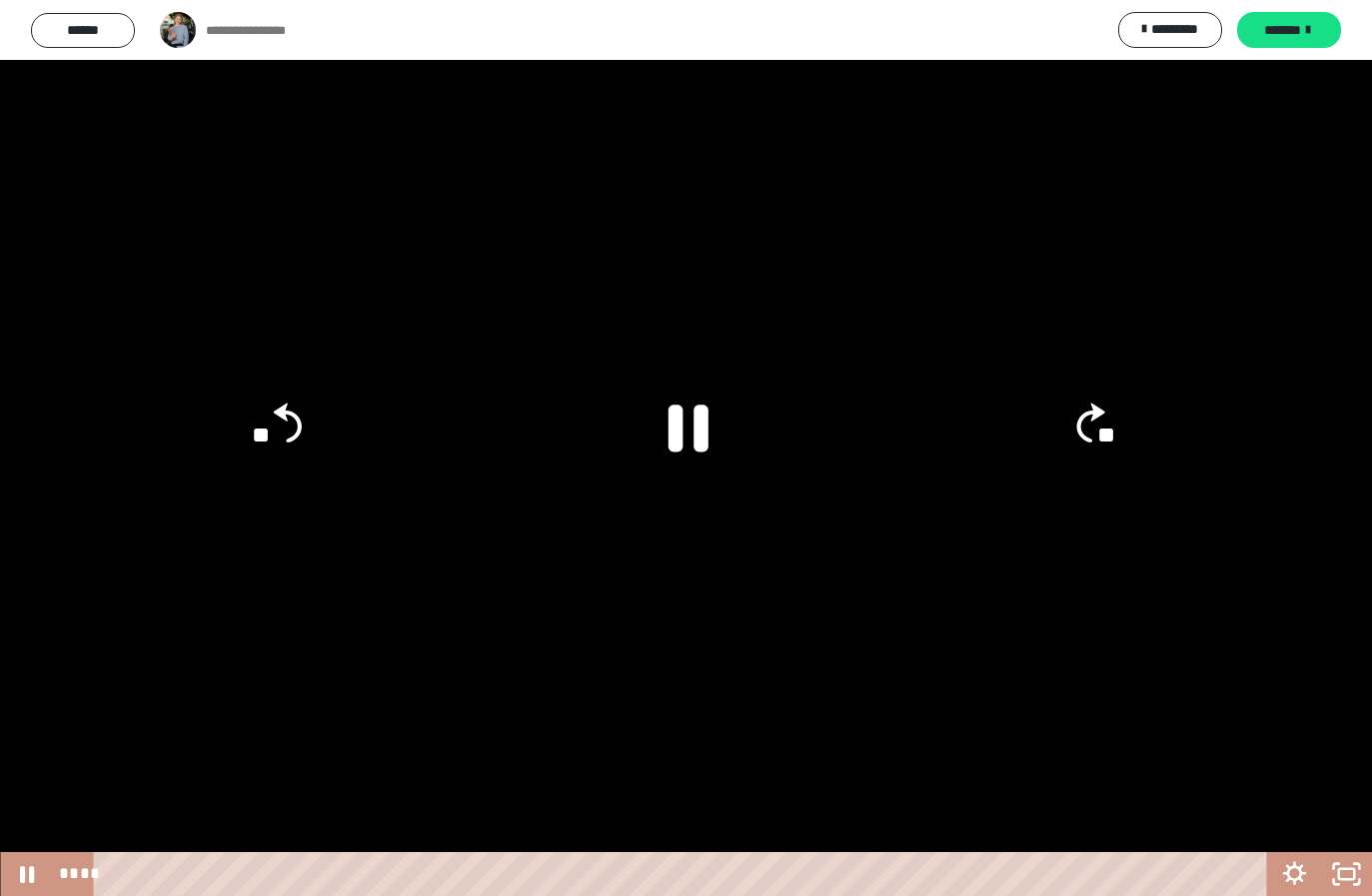 click 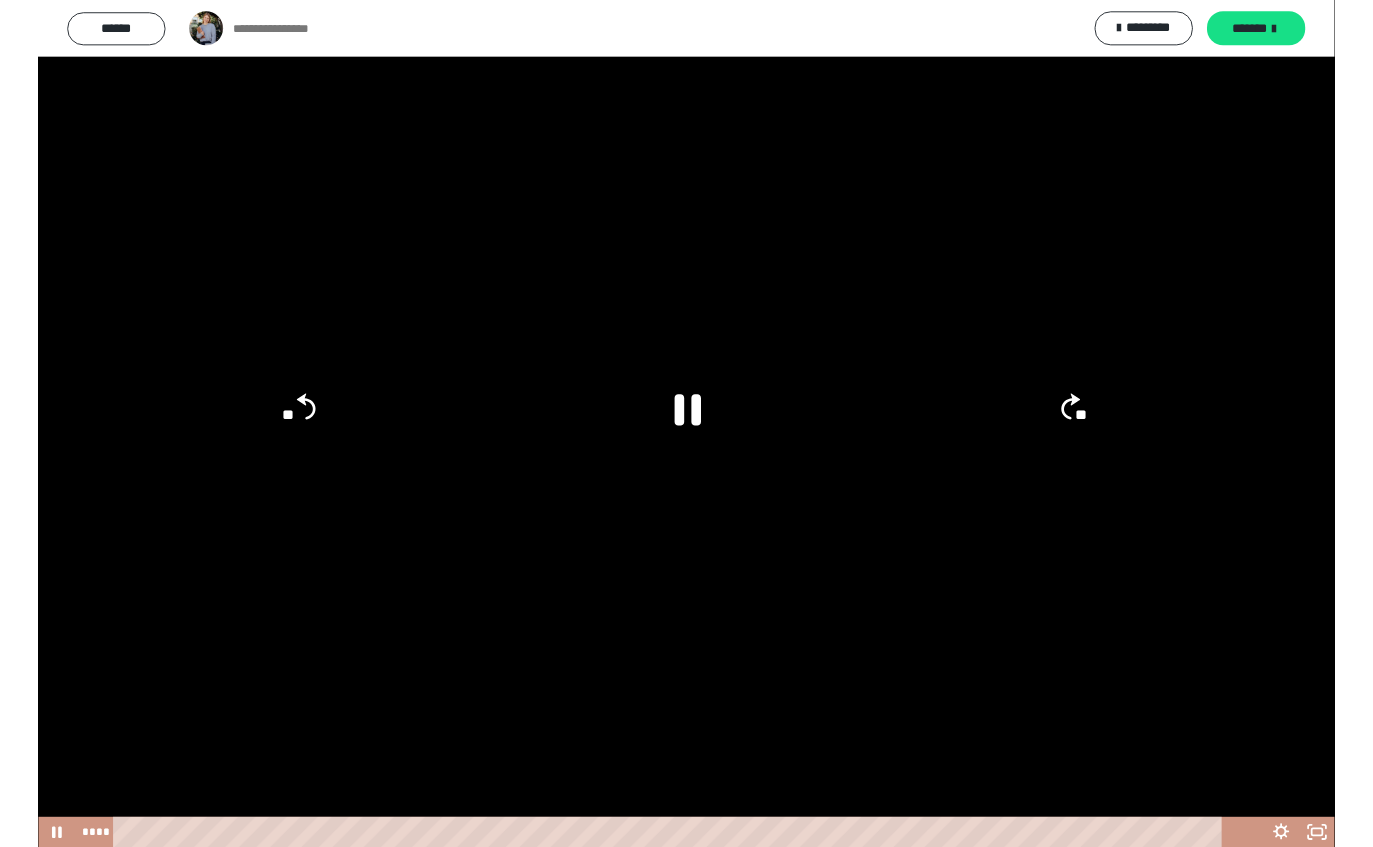 scroll, scrollTop: 0, scrollLeft: 0, axis: both 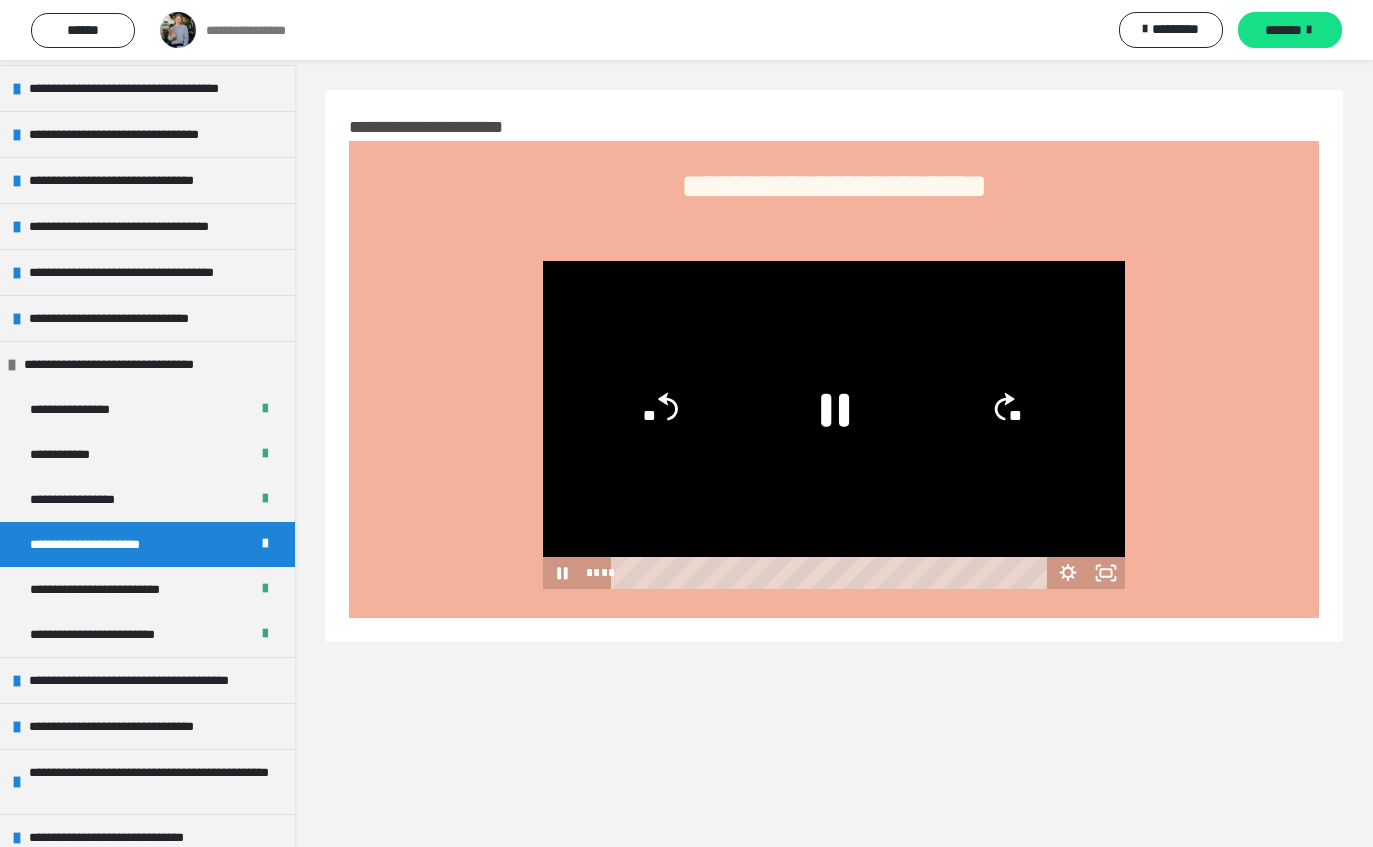 click on "**********" at bounding box center (120, 589) 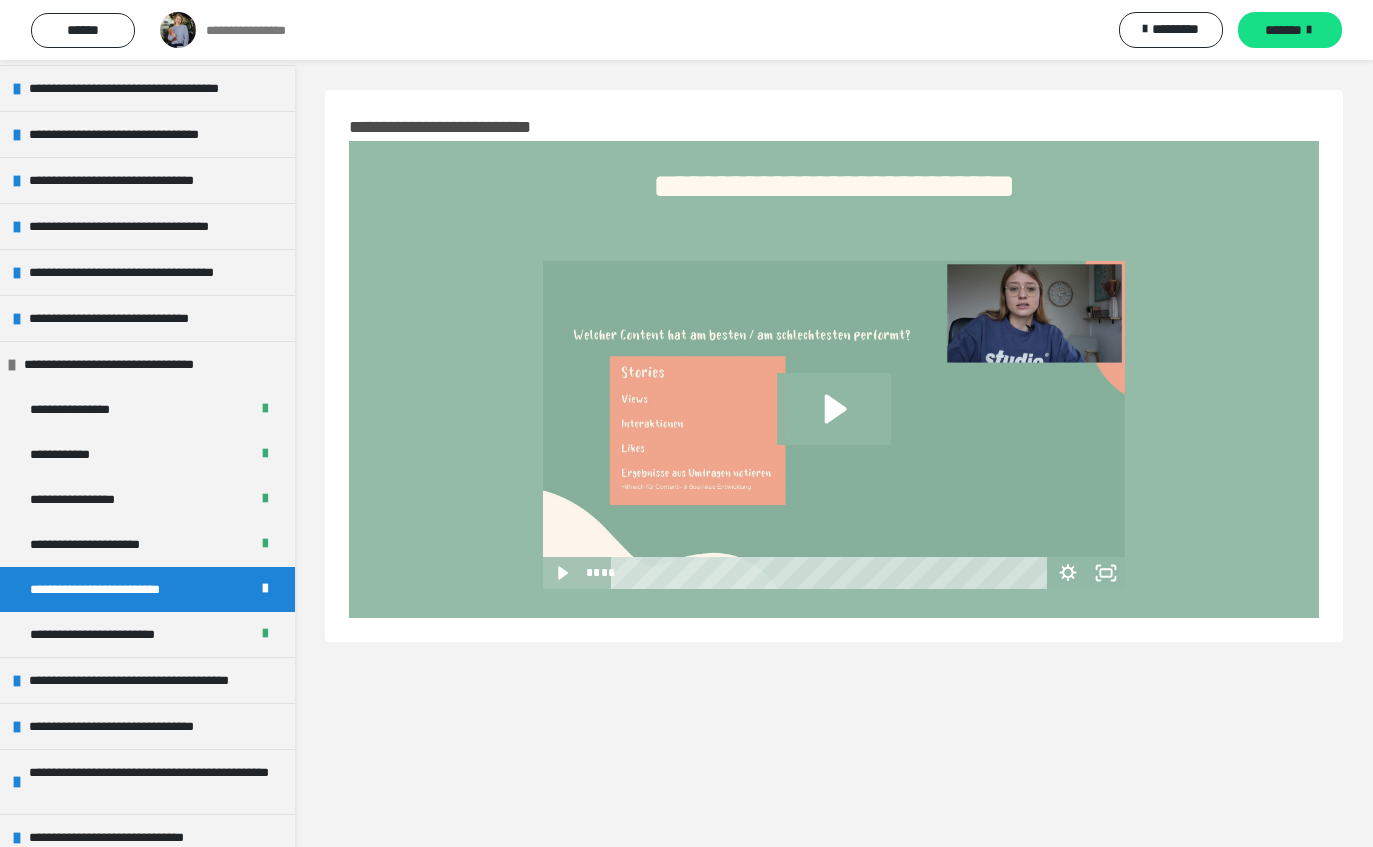 click on "**********" at bounding box center [120, 634] 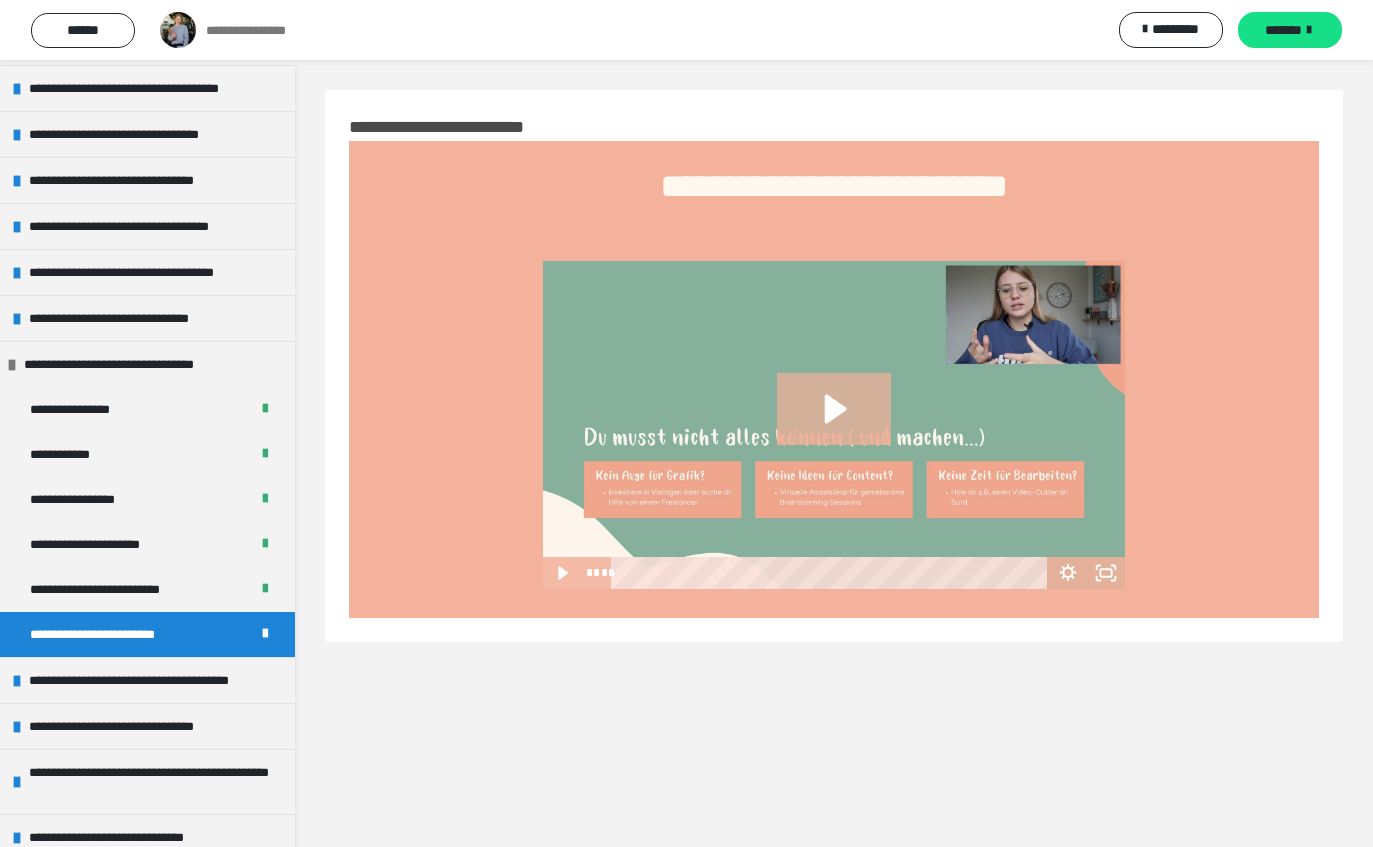 click 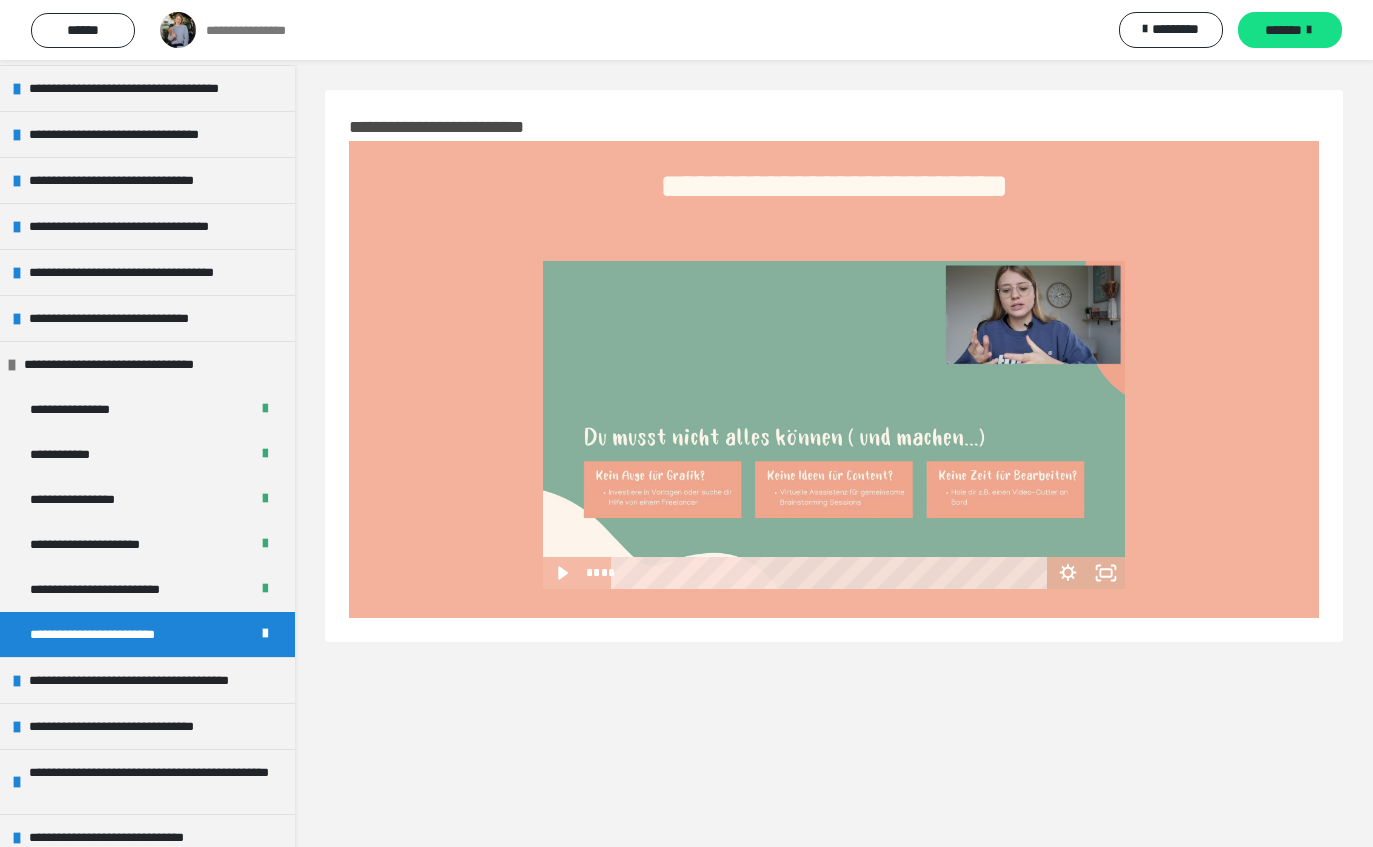 click 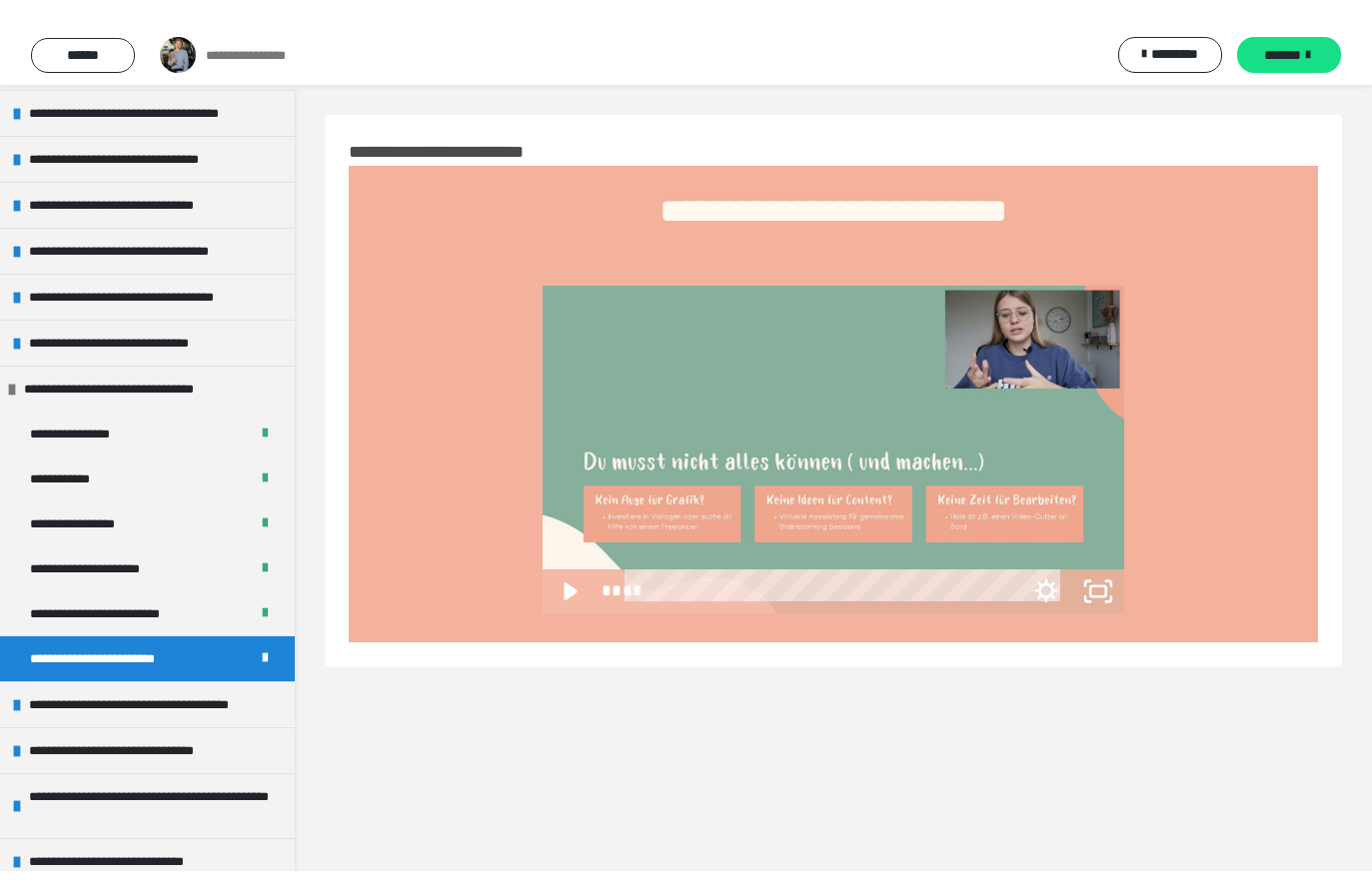 scroll, scrollTop: 24, scrollLeft: 0, axis: vertical 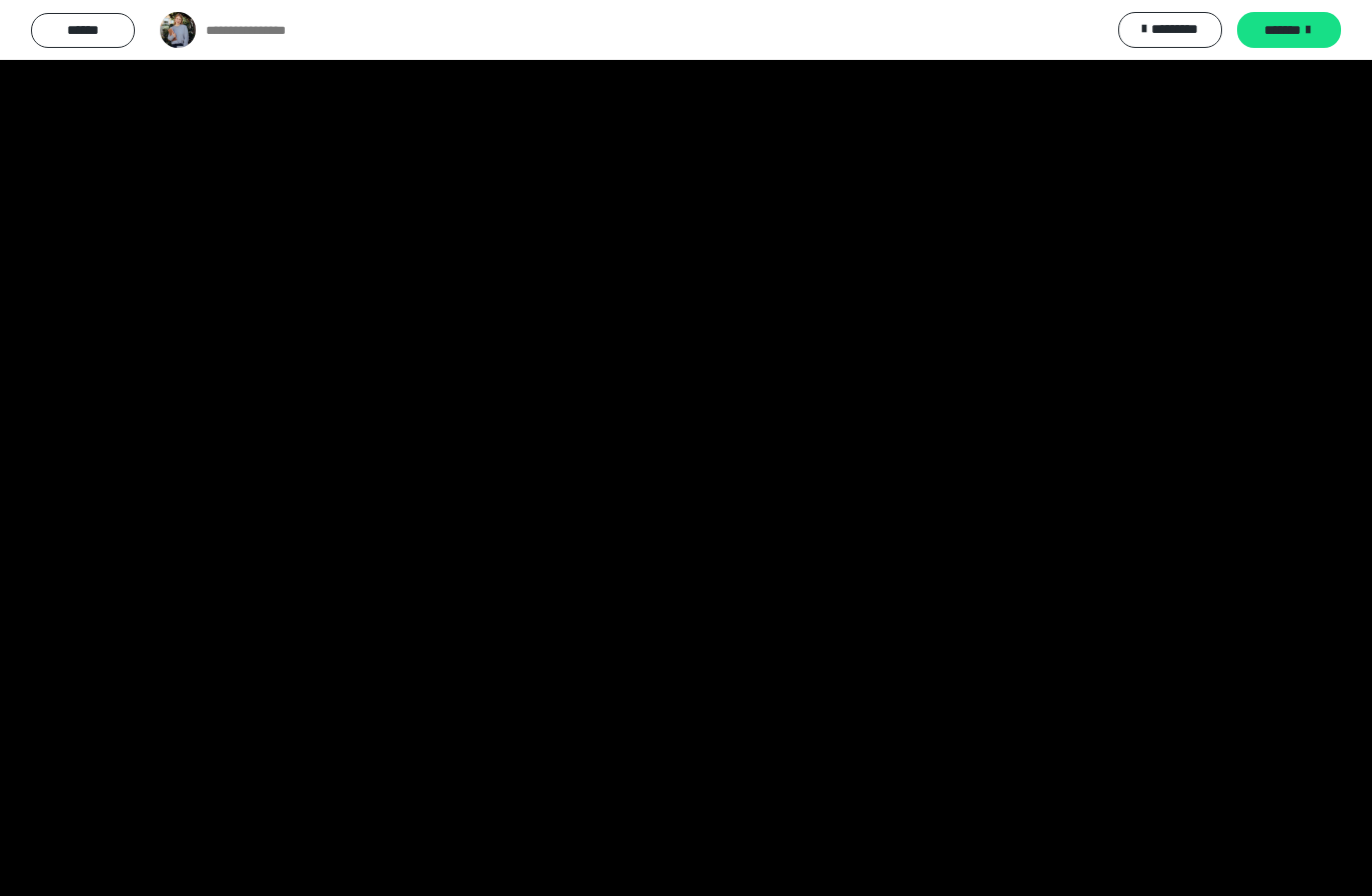 type 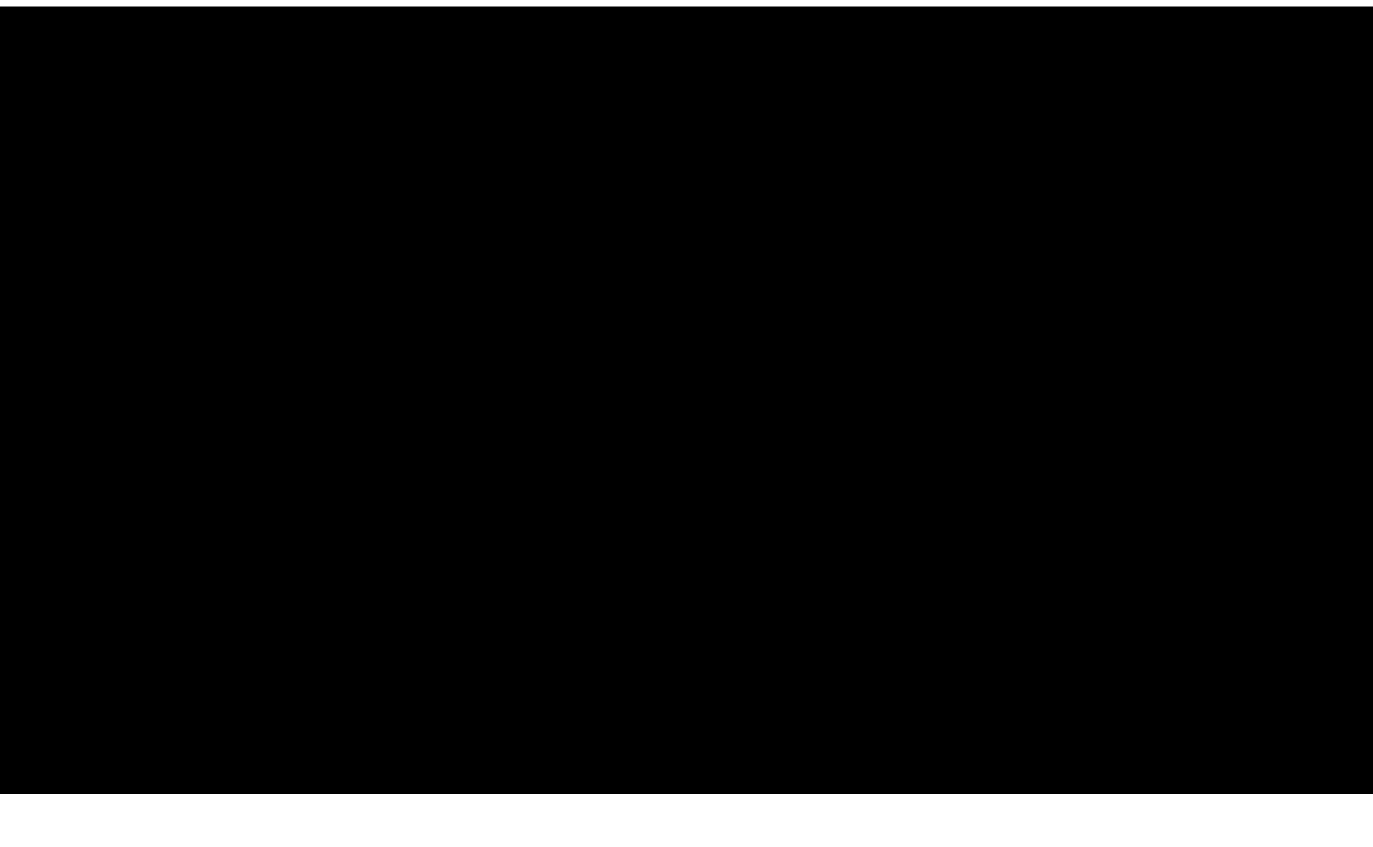scroll, scrollTop: 85, scrollLeft: 0, axis: vertical 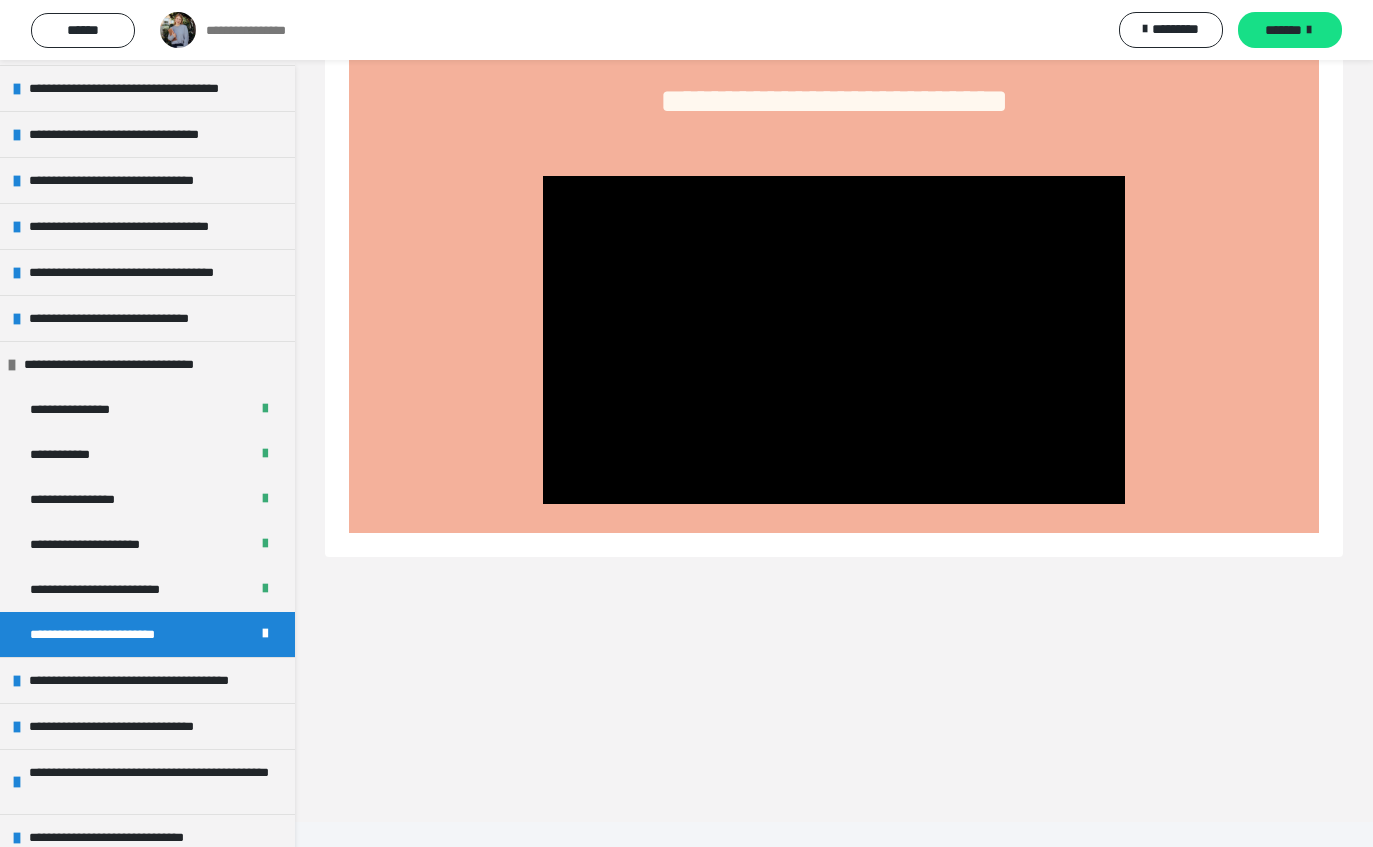 click on "**********" at bounding box center [132, 364] 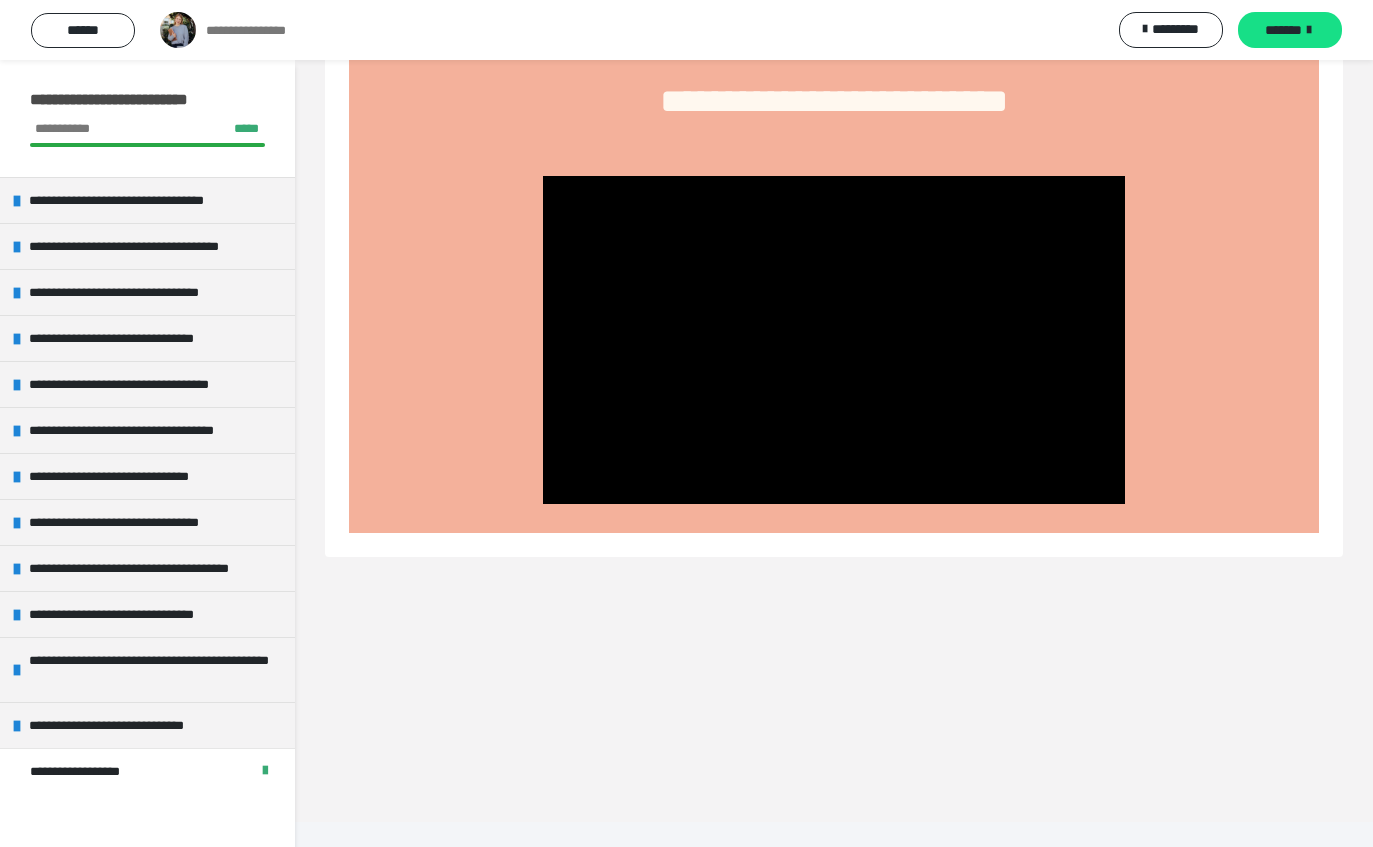click on "**********" at bounding box center (151, 568) 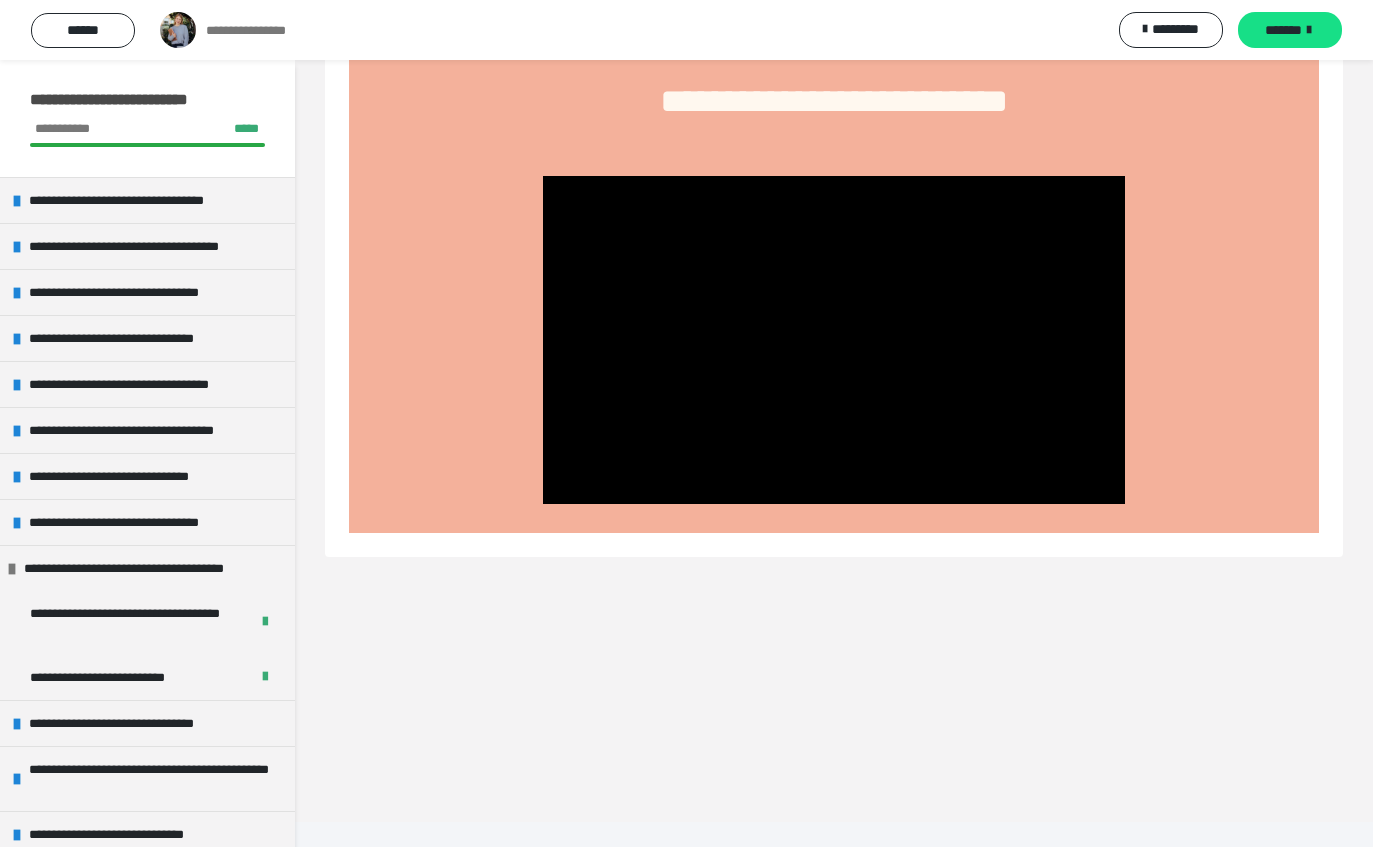 click on "**********" at bounding box center [131, 623] 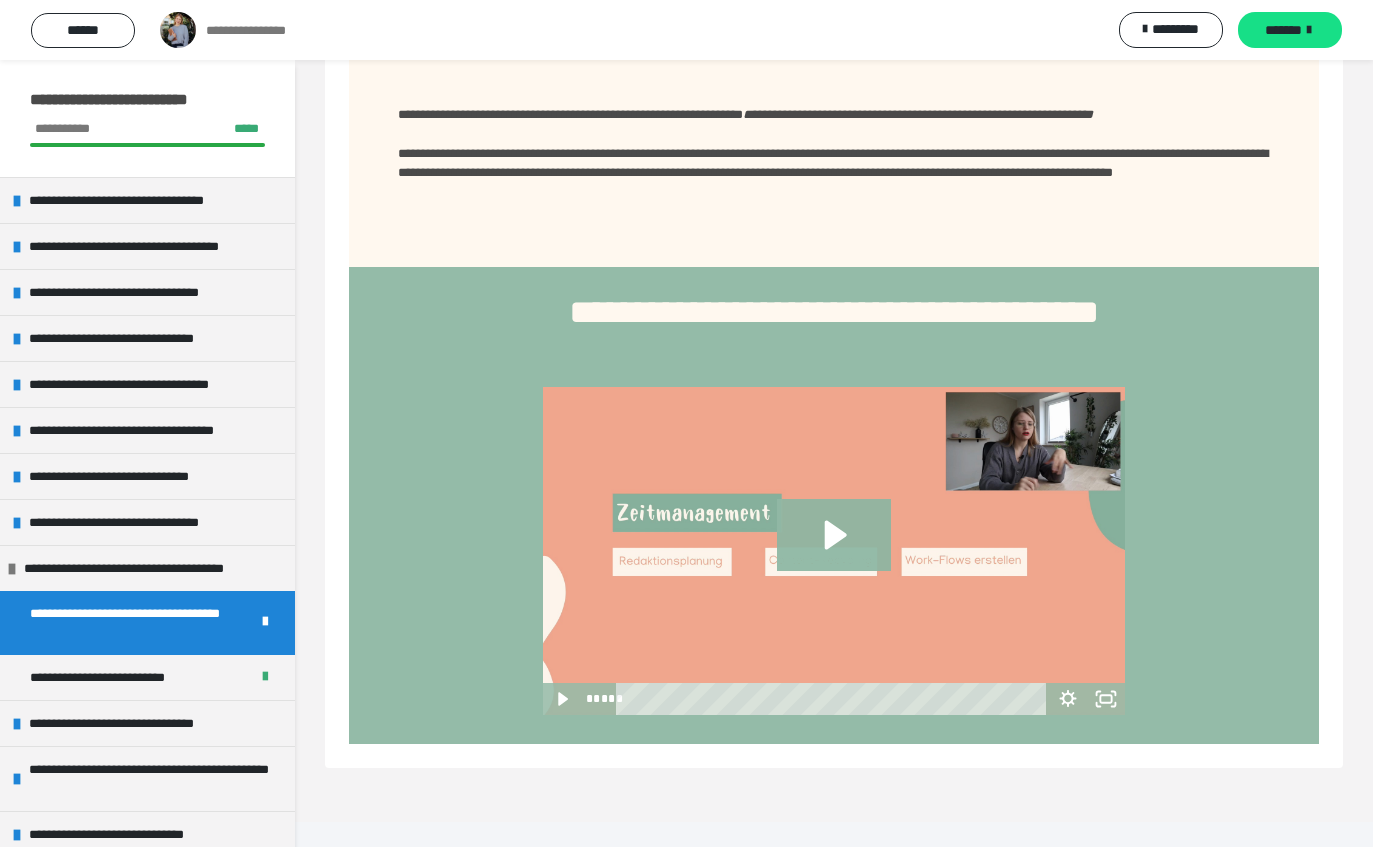 click on "**********" at bounding box center (116, 677) 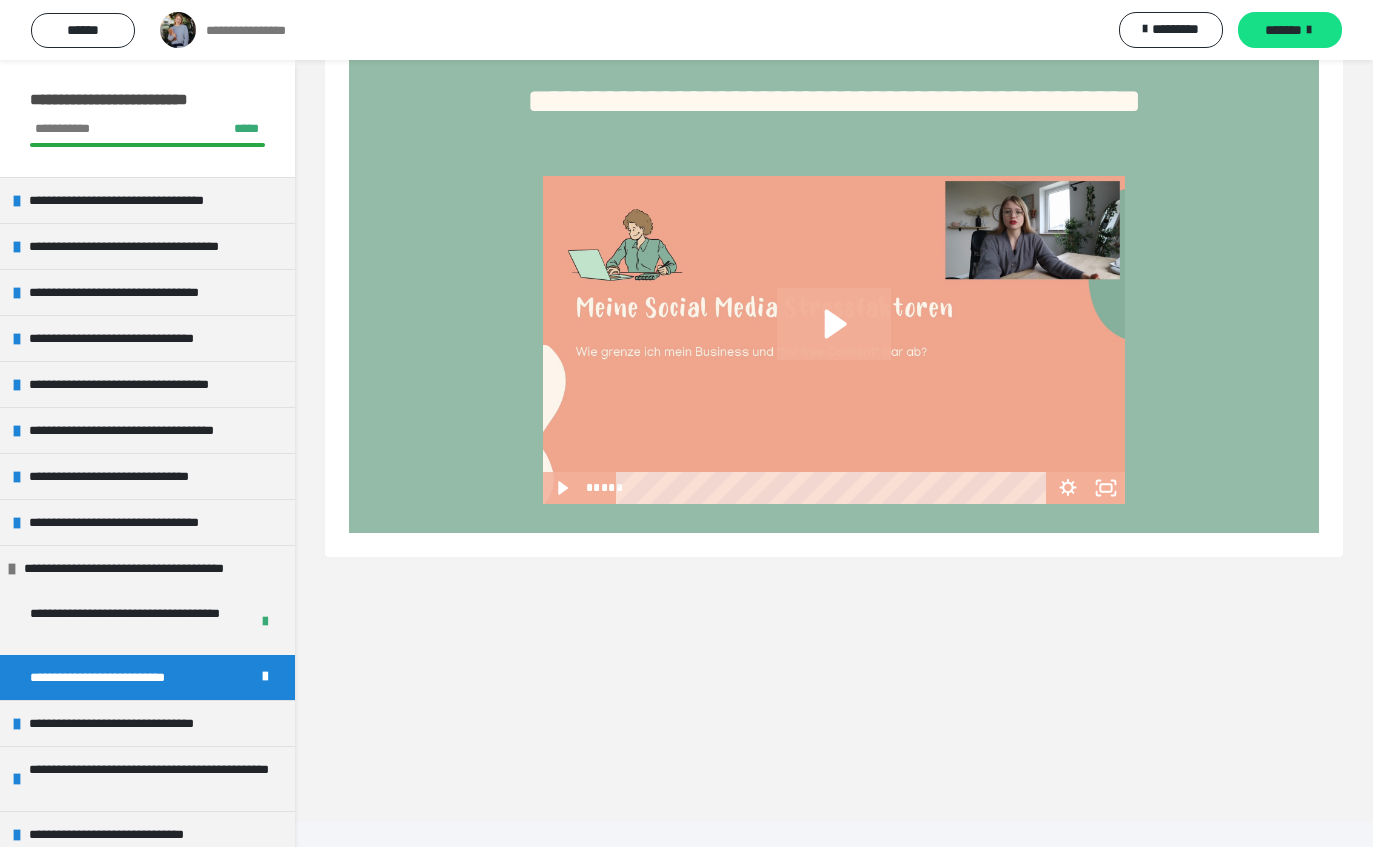 click 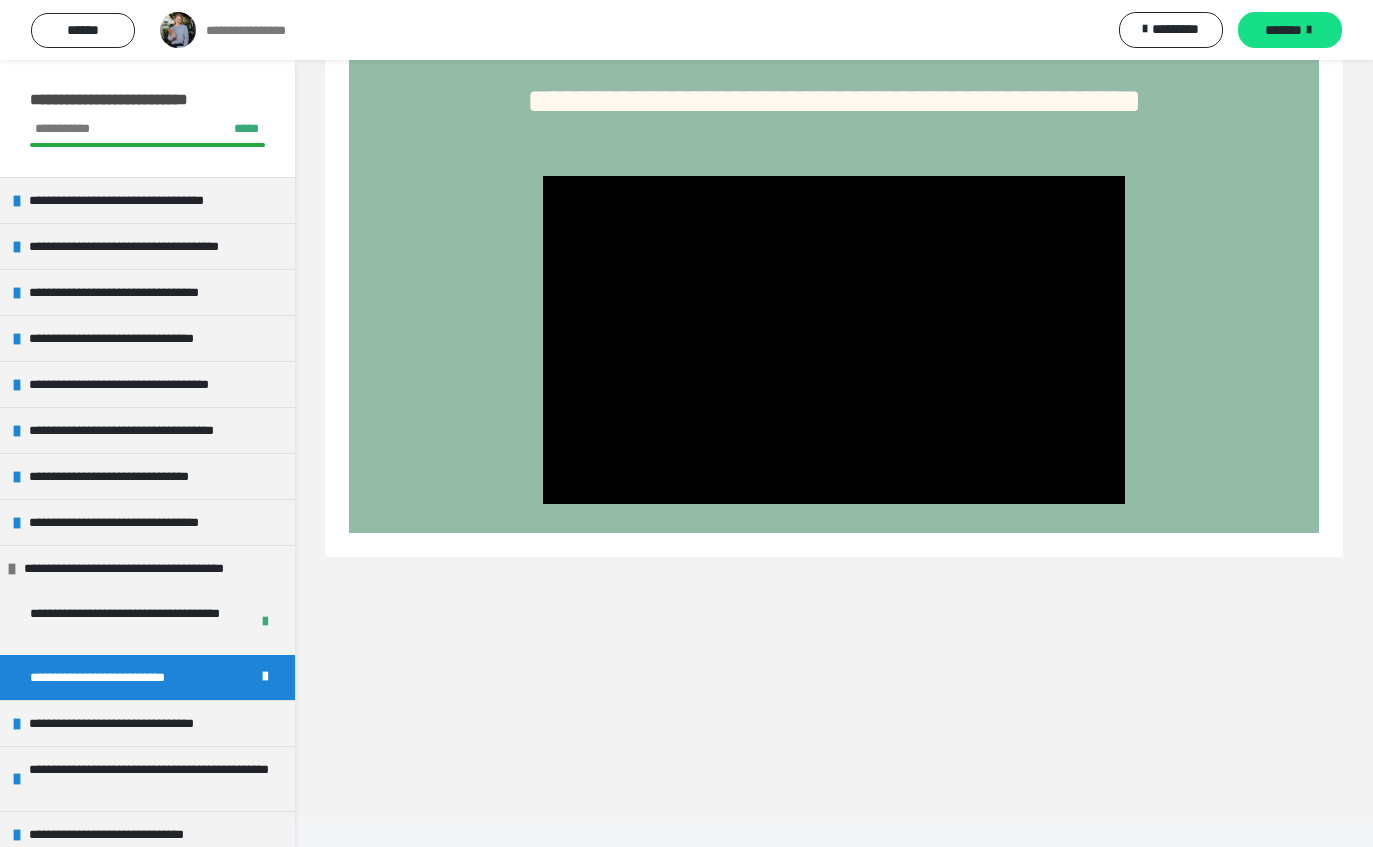 click 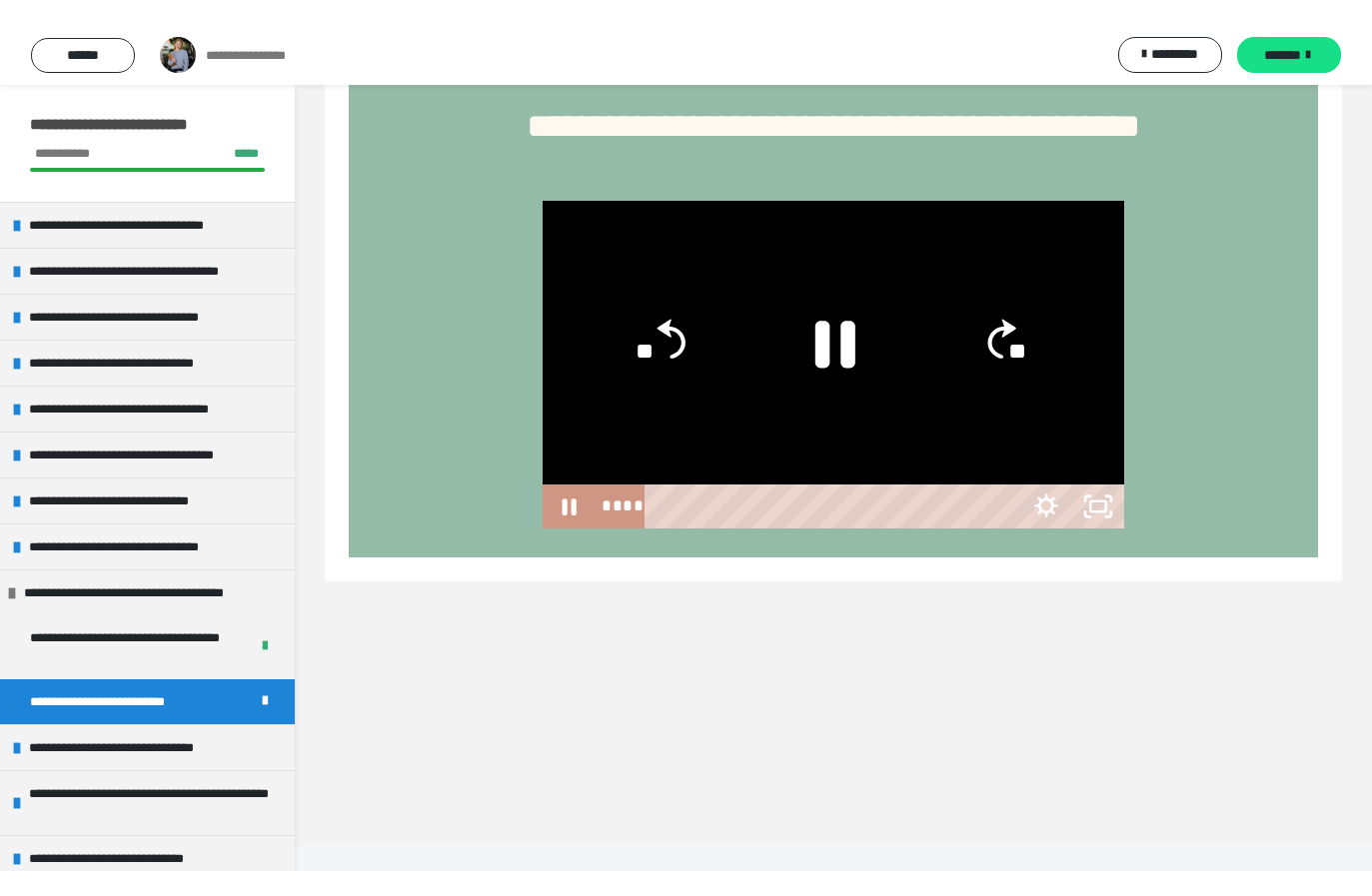 scroll, scrollTop: 24, scrollLeft: 0, axis: vertical 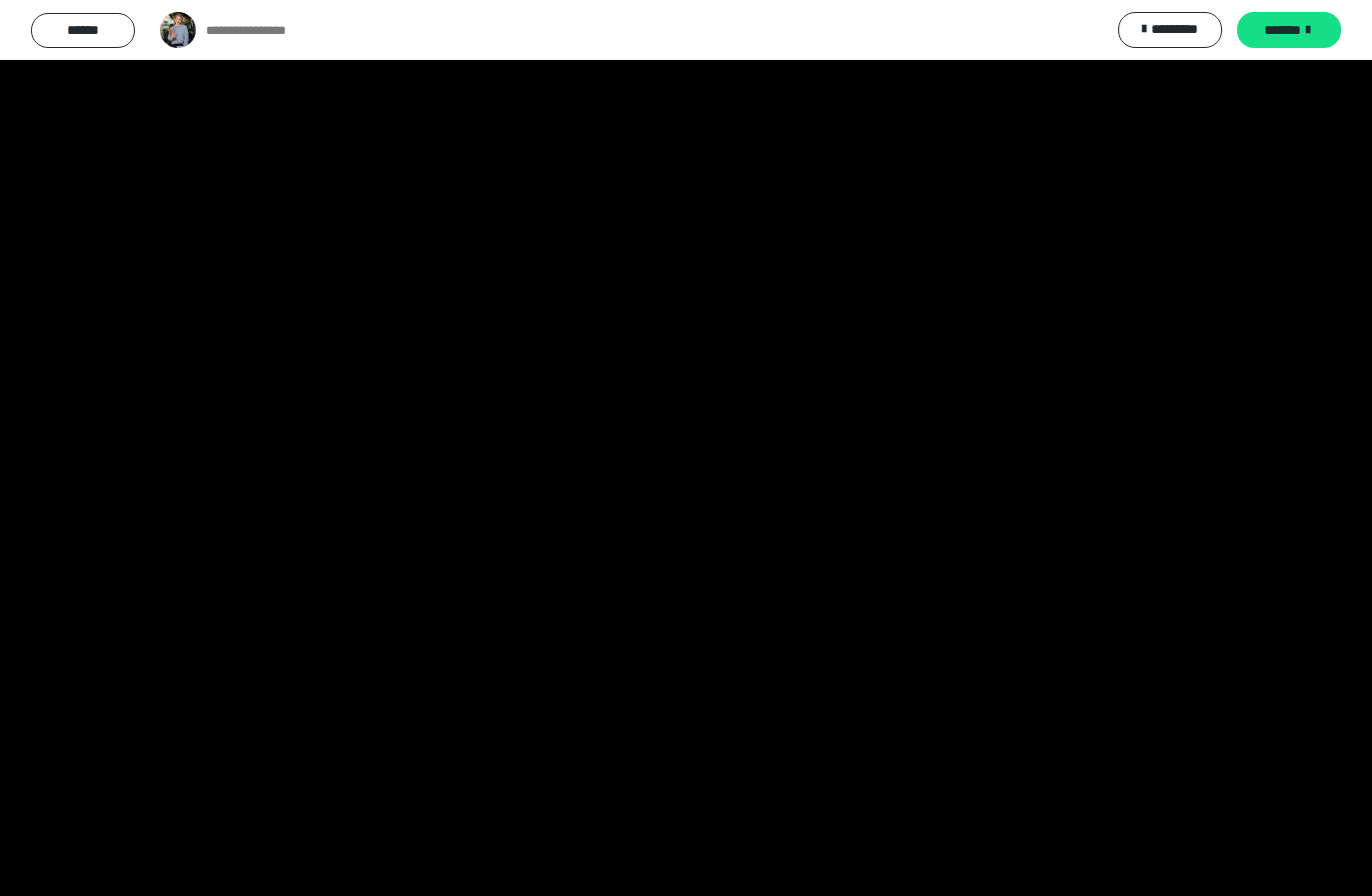 type 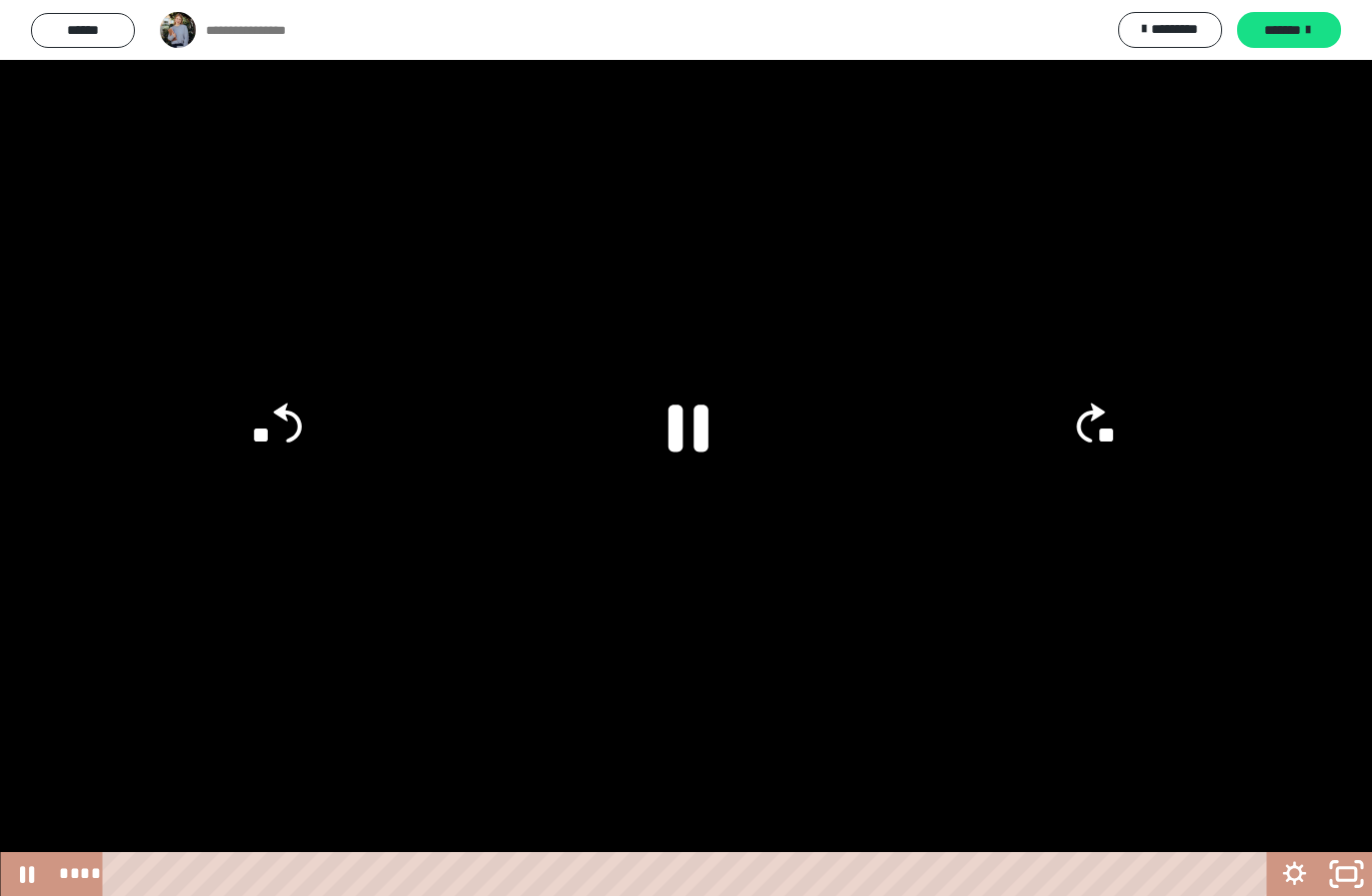 click 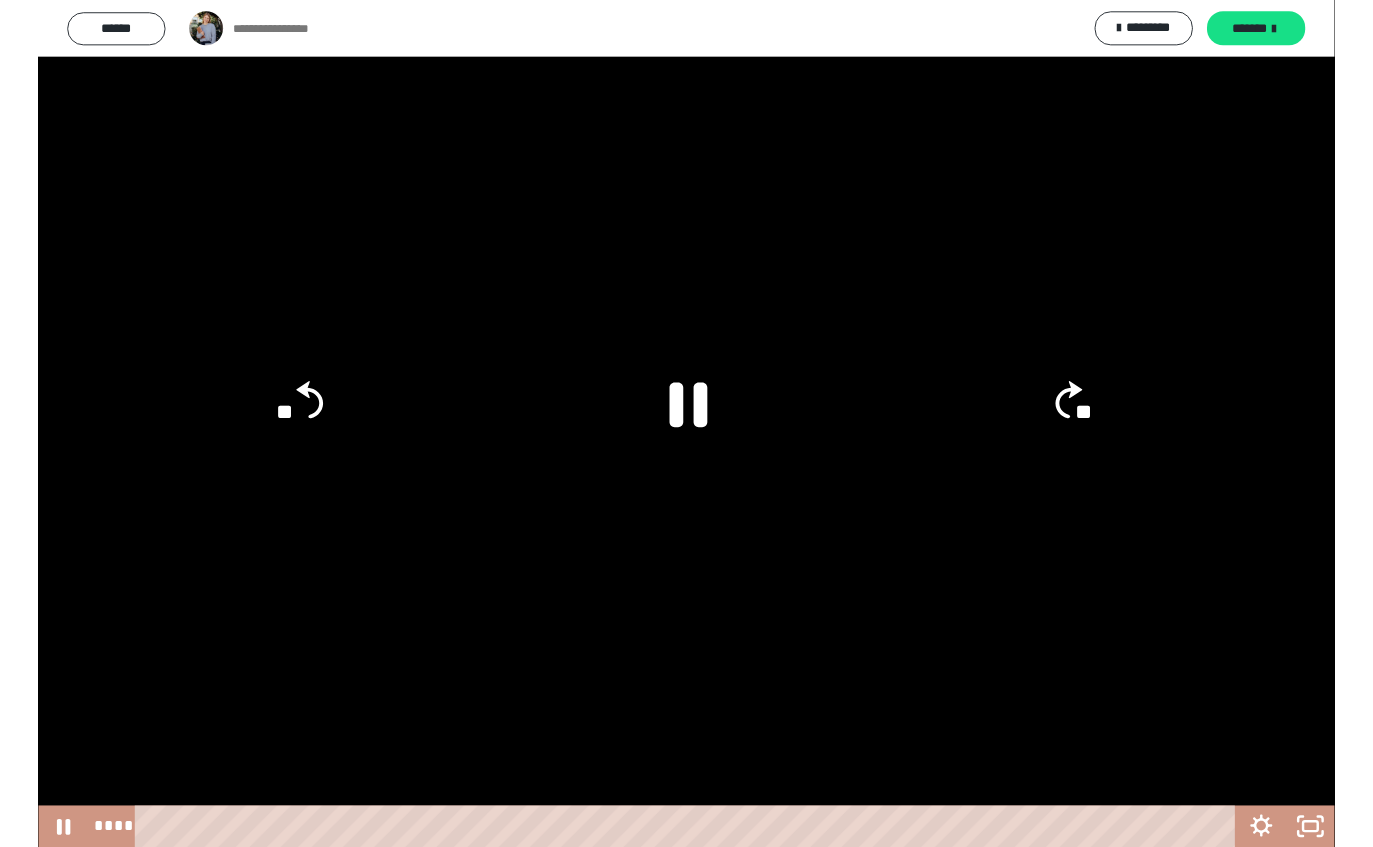 scroll, scrollTop: 85, scrollLeft: 0, axis: vertical 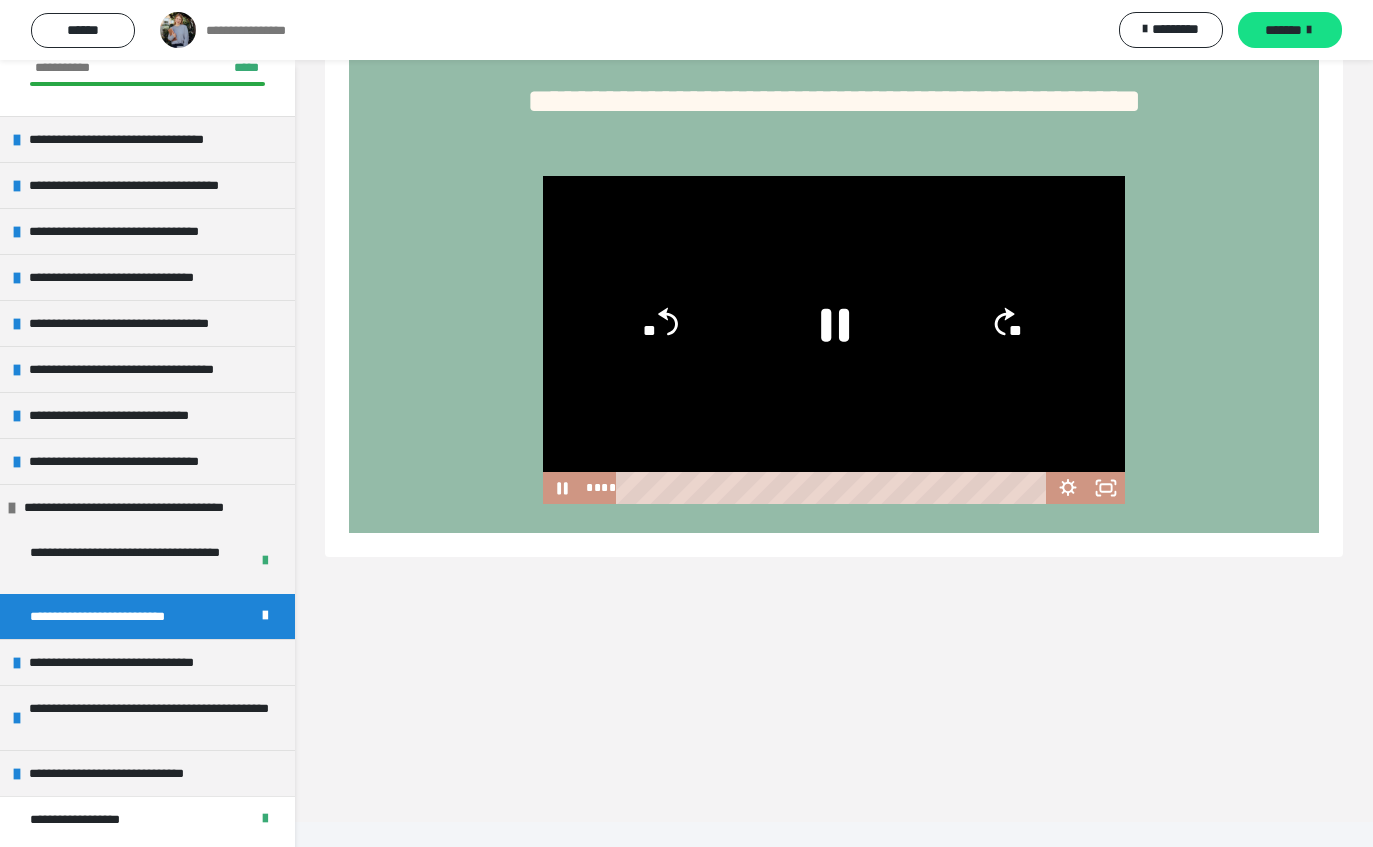click on "**********" at bounding box center [134, 662] 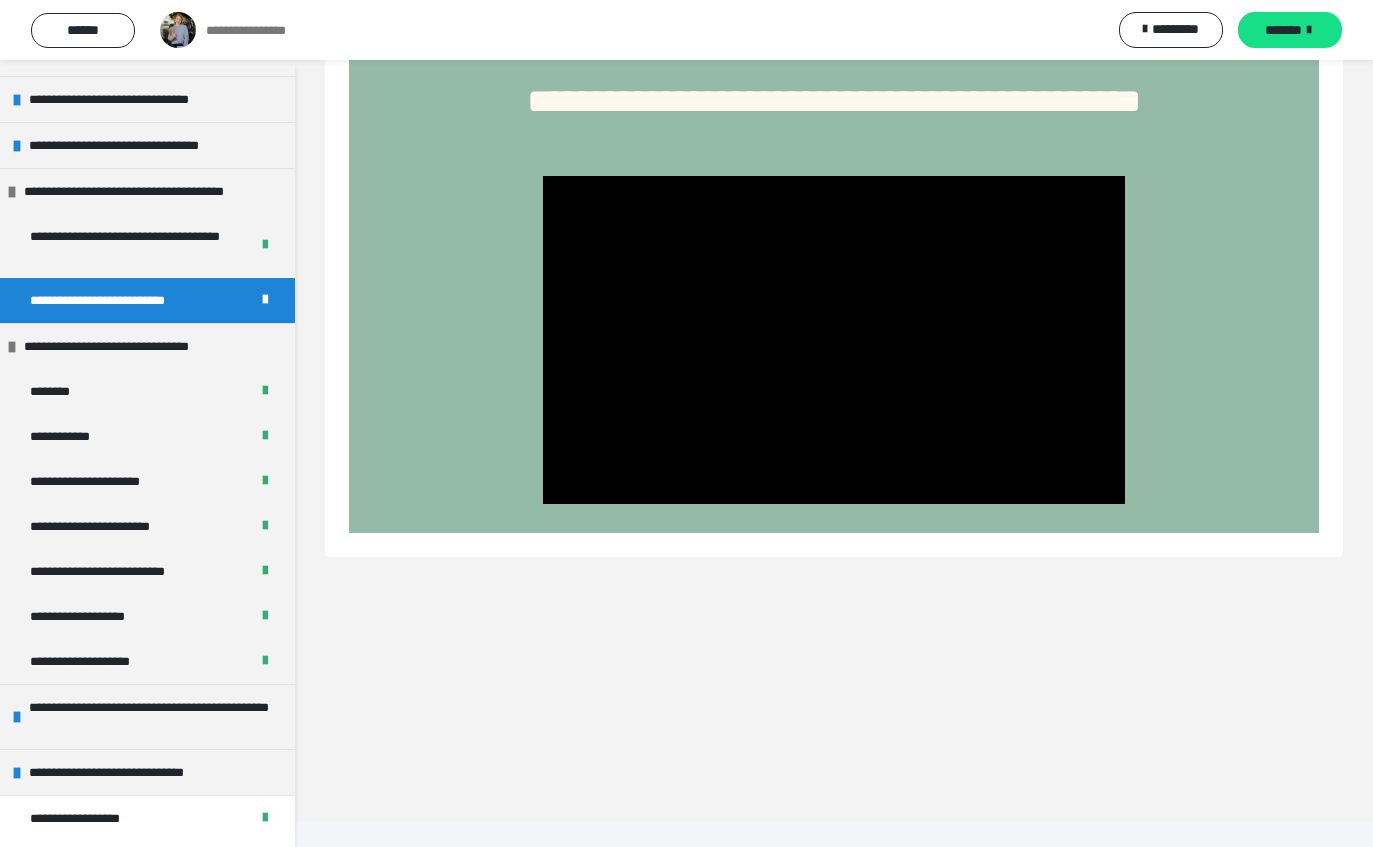 scroll, scrollTop: 376, scrollLeft: 0, axis: vertical 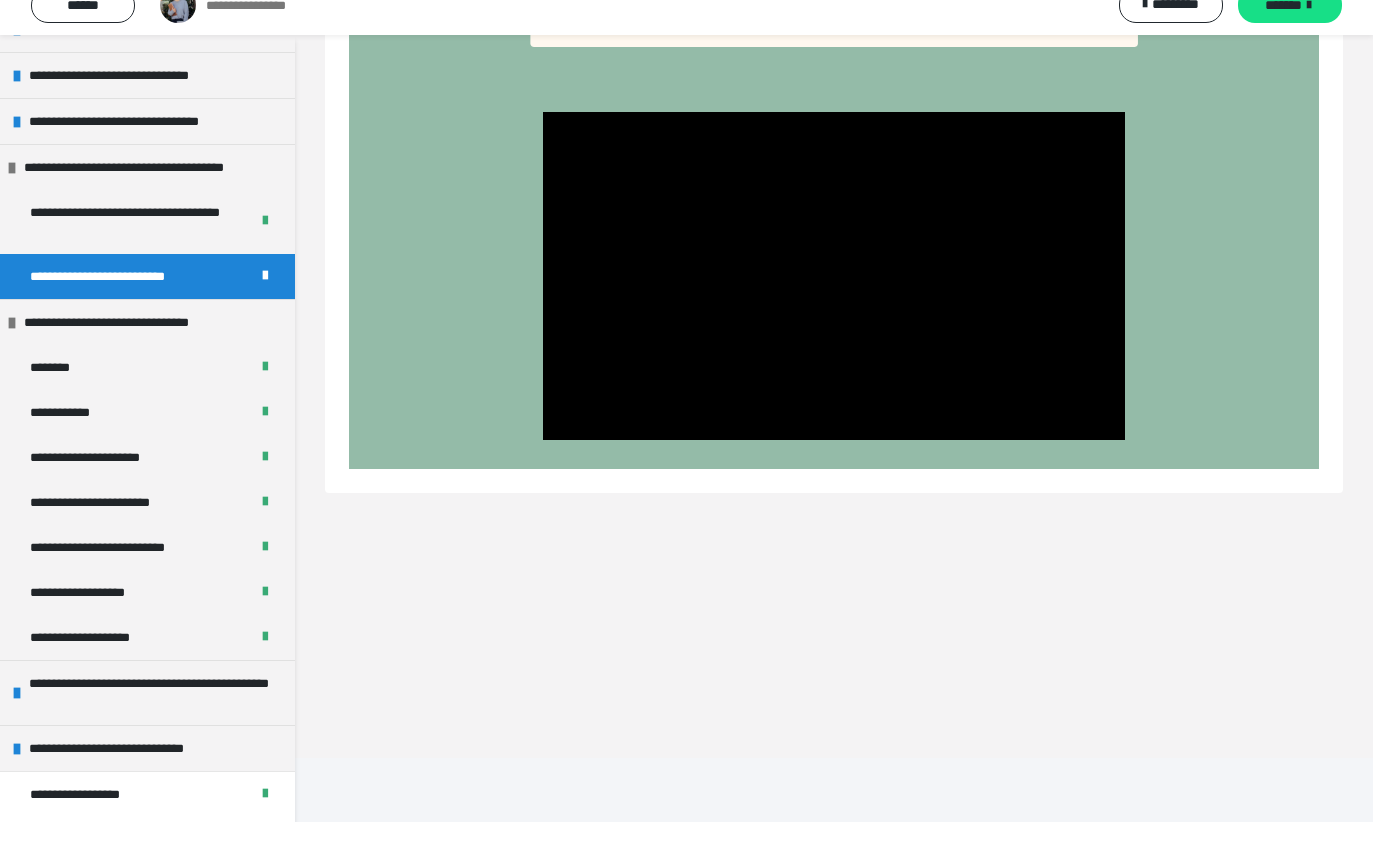 click on "**********" at bounding box center [129, 773] 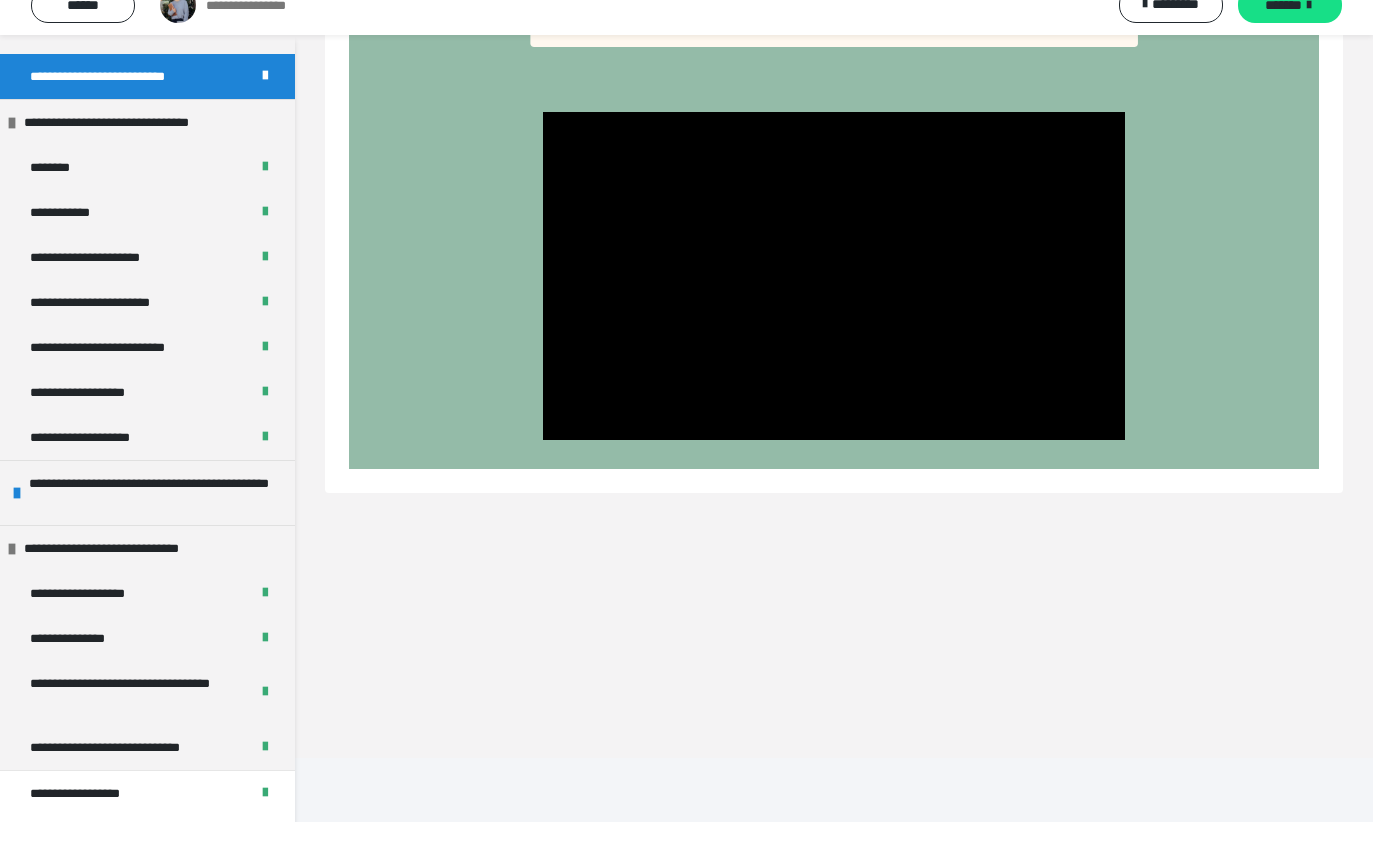 scroll, scrollTop: 575, scrollLeft: 0, axis: vertical 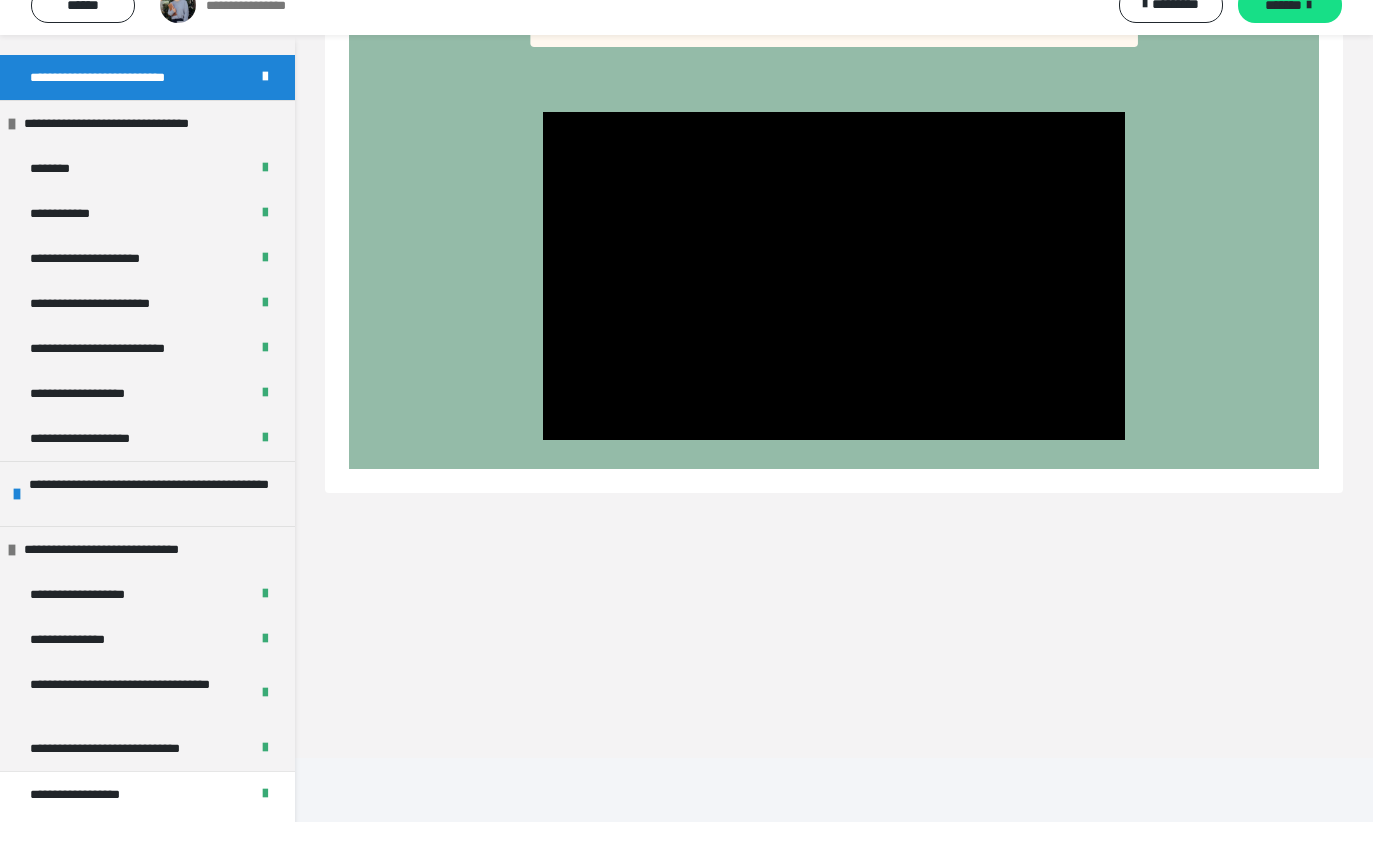 click on "**********" at bounding box center (129, 773) 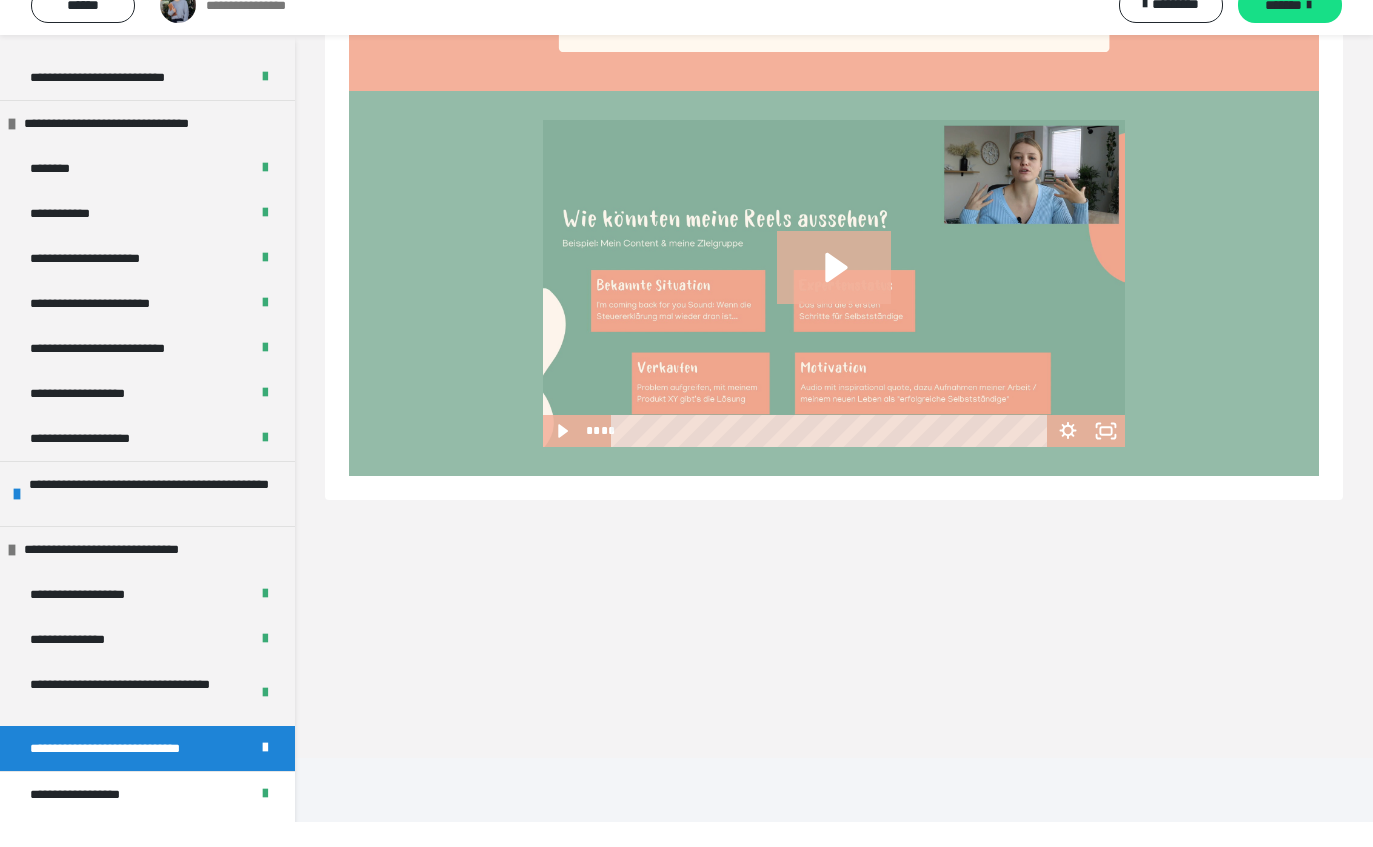 click on "**********" at bounding box center (124, 574) 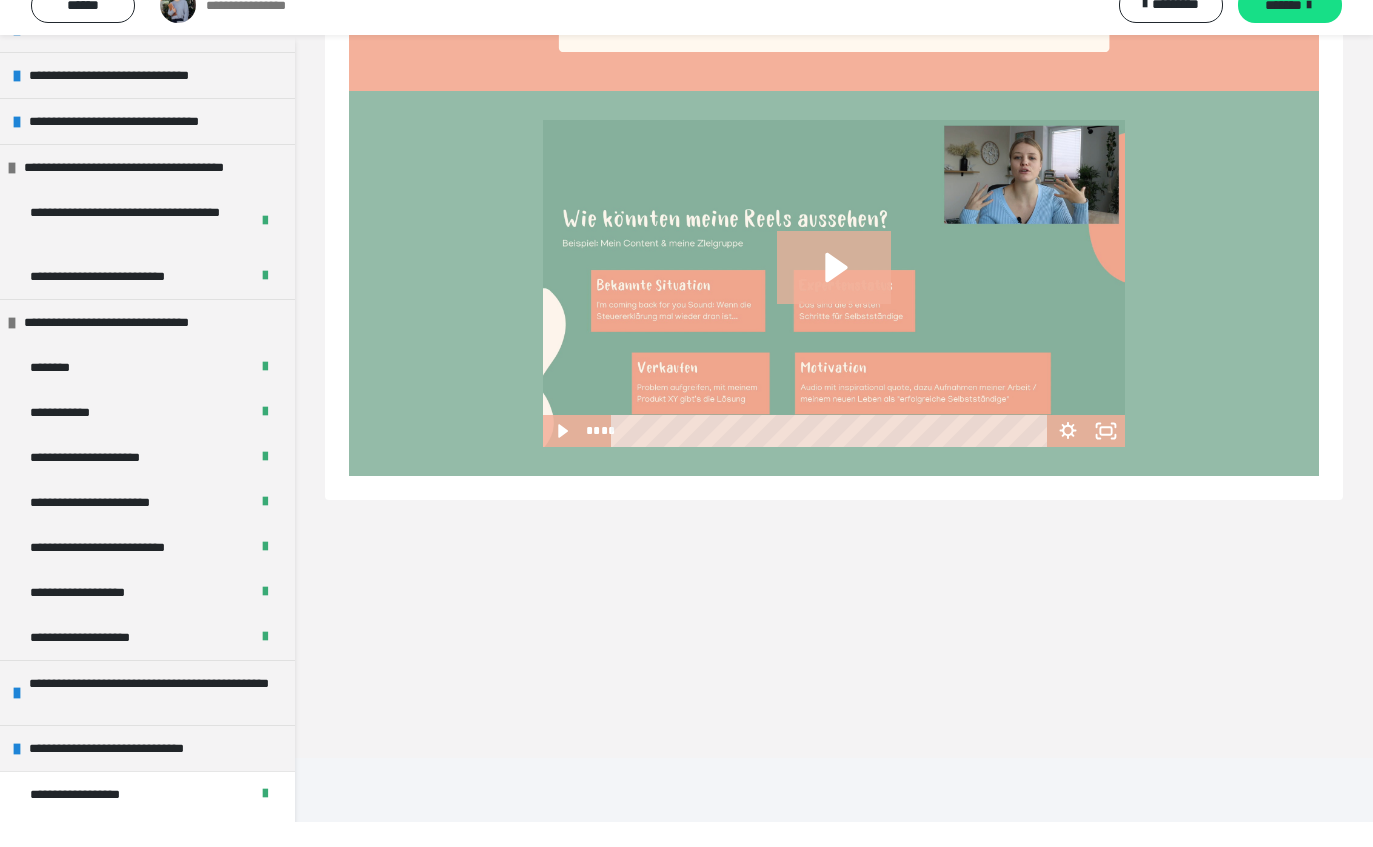 click on "**********" at bounding box center (157, 718) 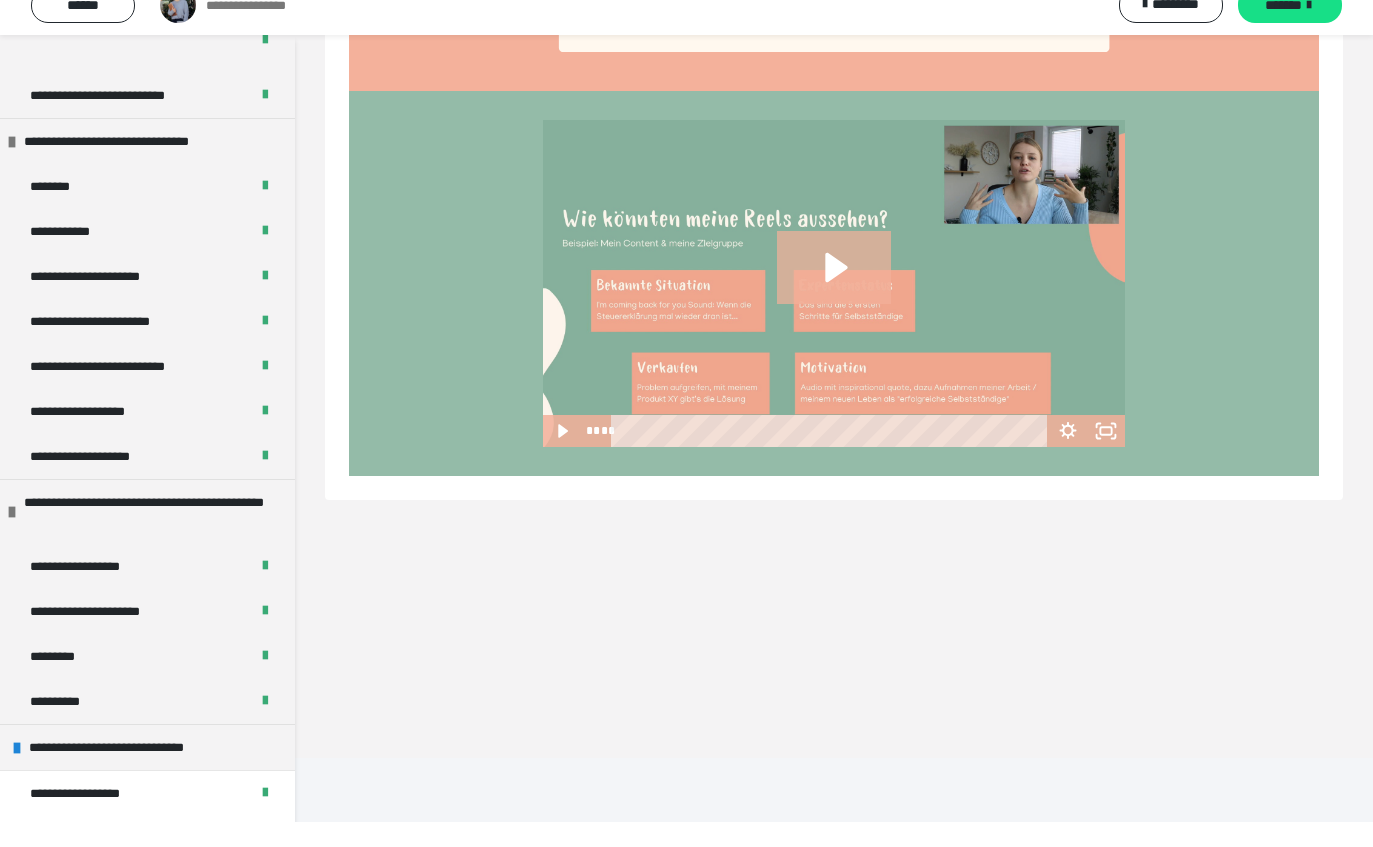 scroll, scrollTop: 556, scrollLeft: 0, axis: vertical 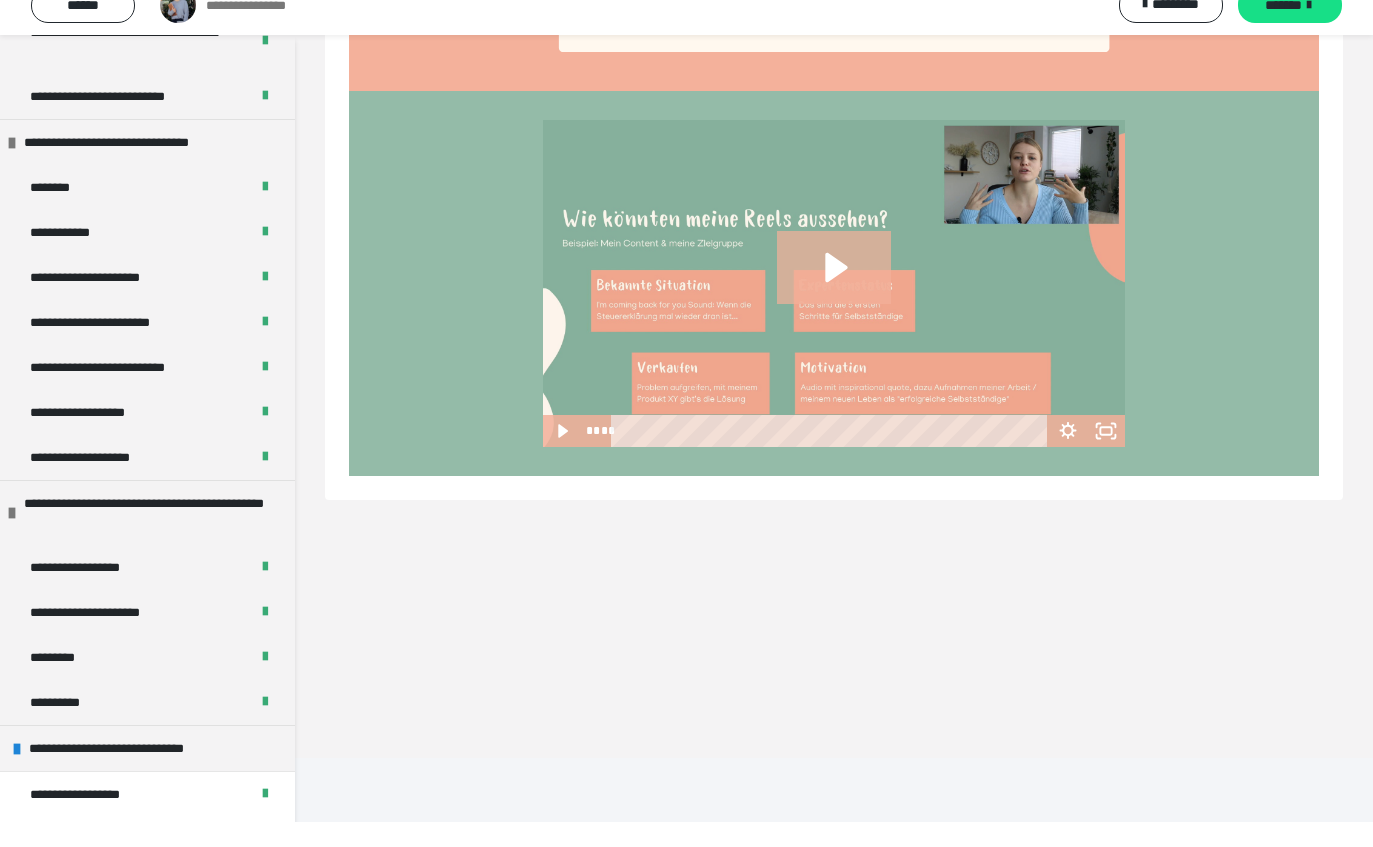 click on "*********" at bounding box center (63, 682) 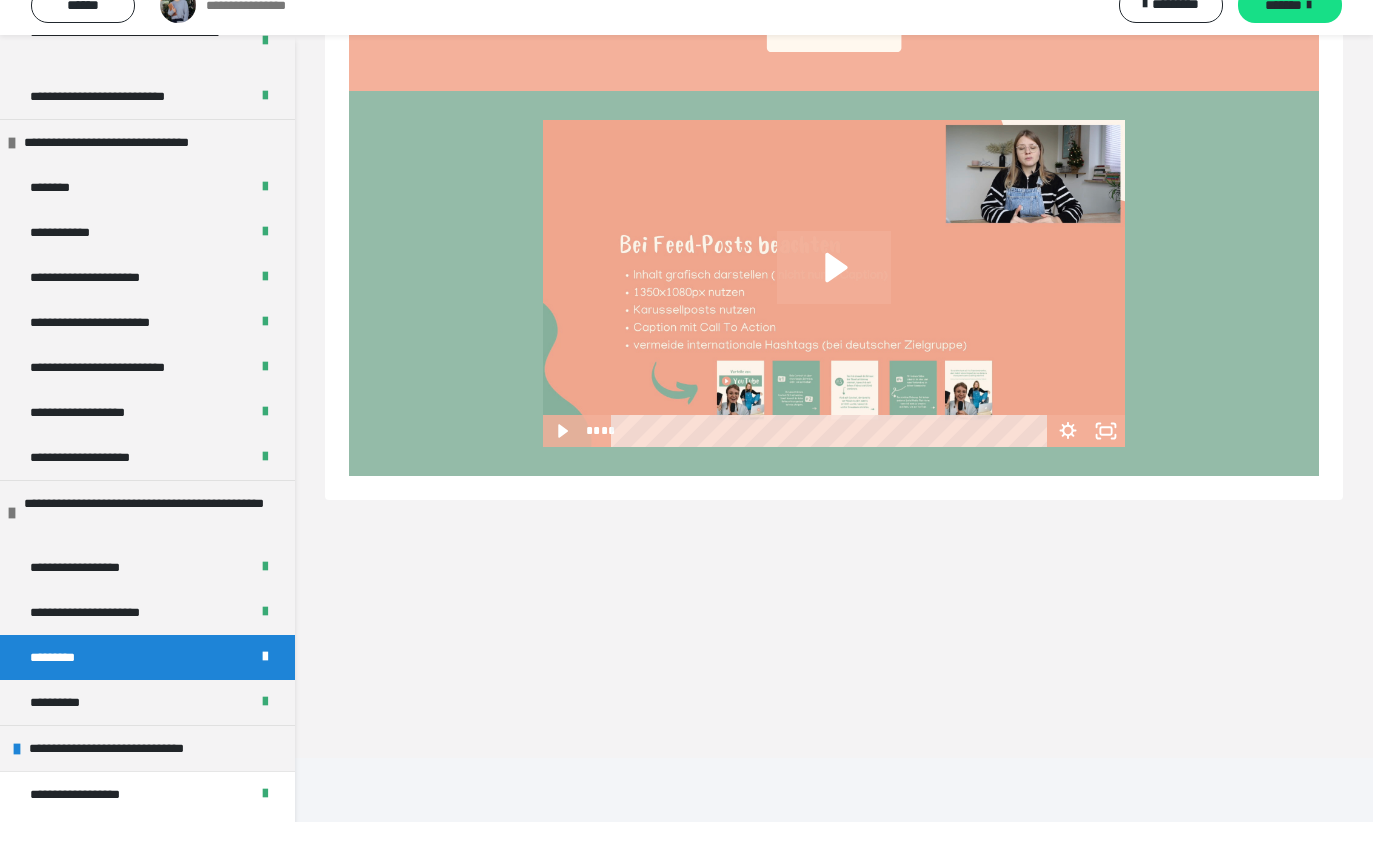 click 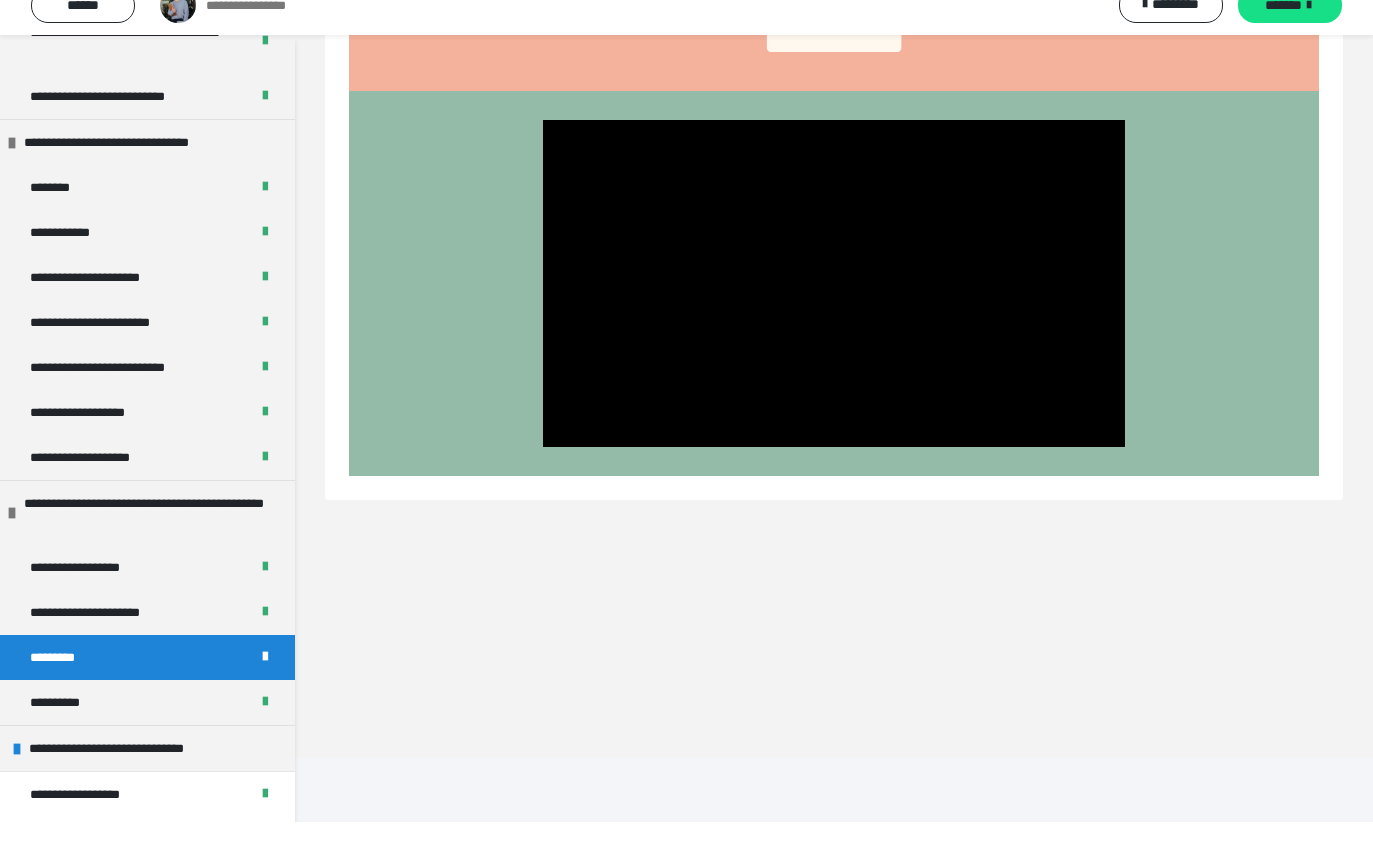 click at bounding box center (834, 308) 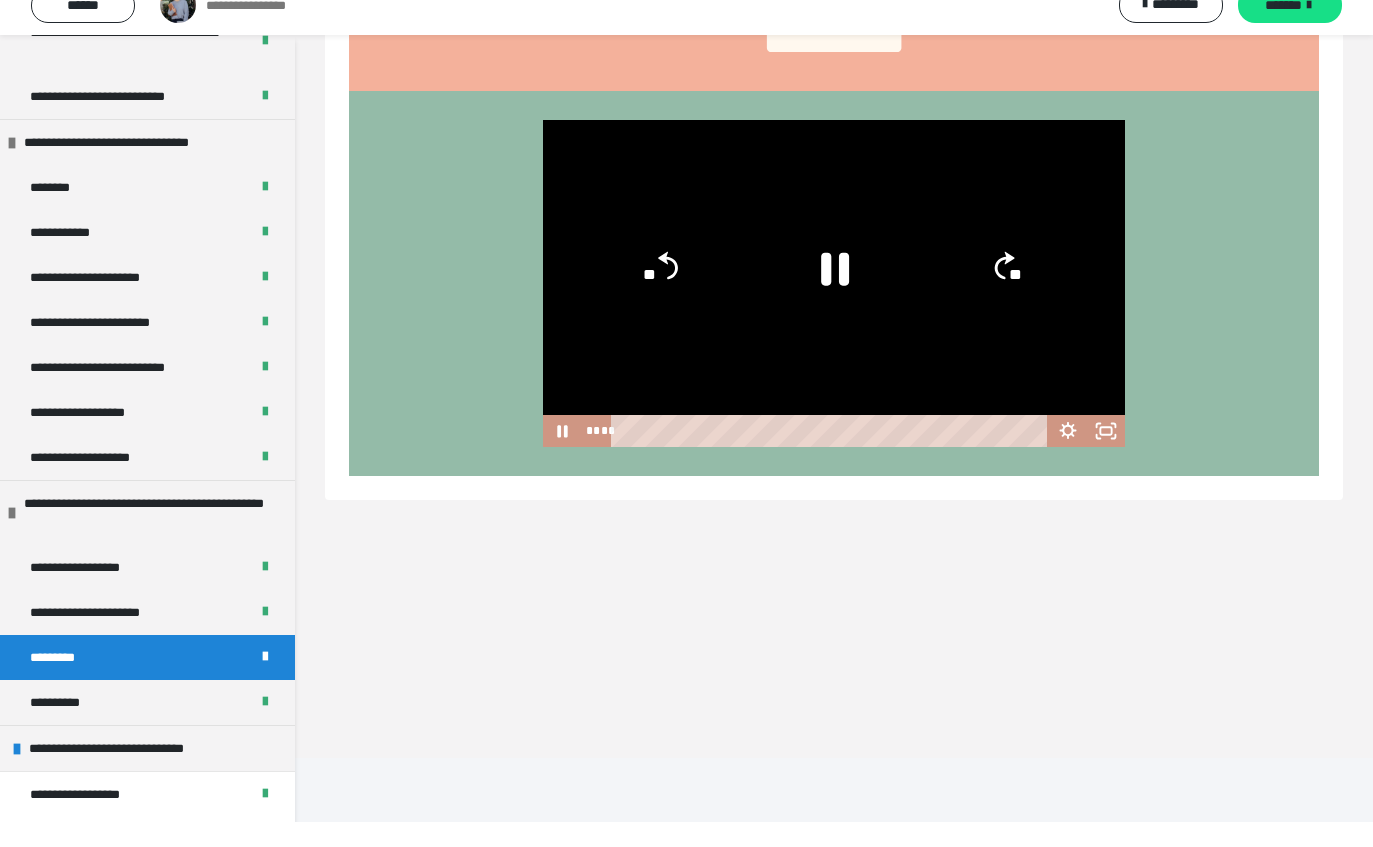 click 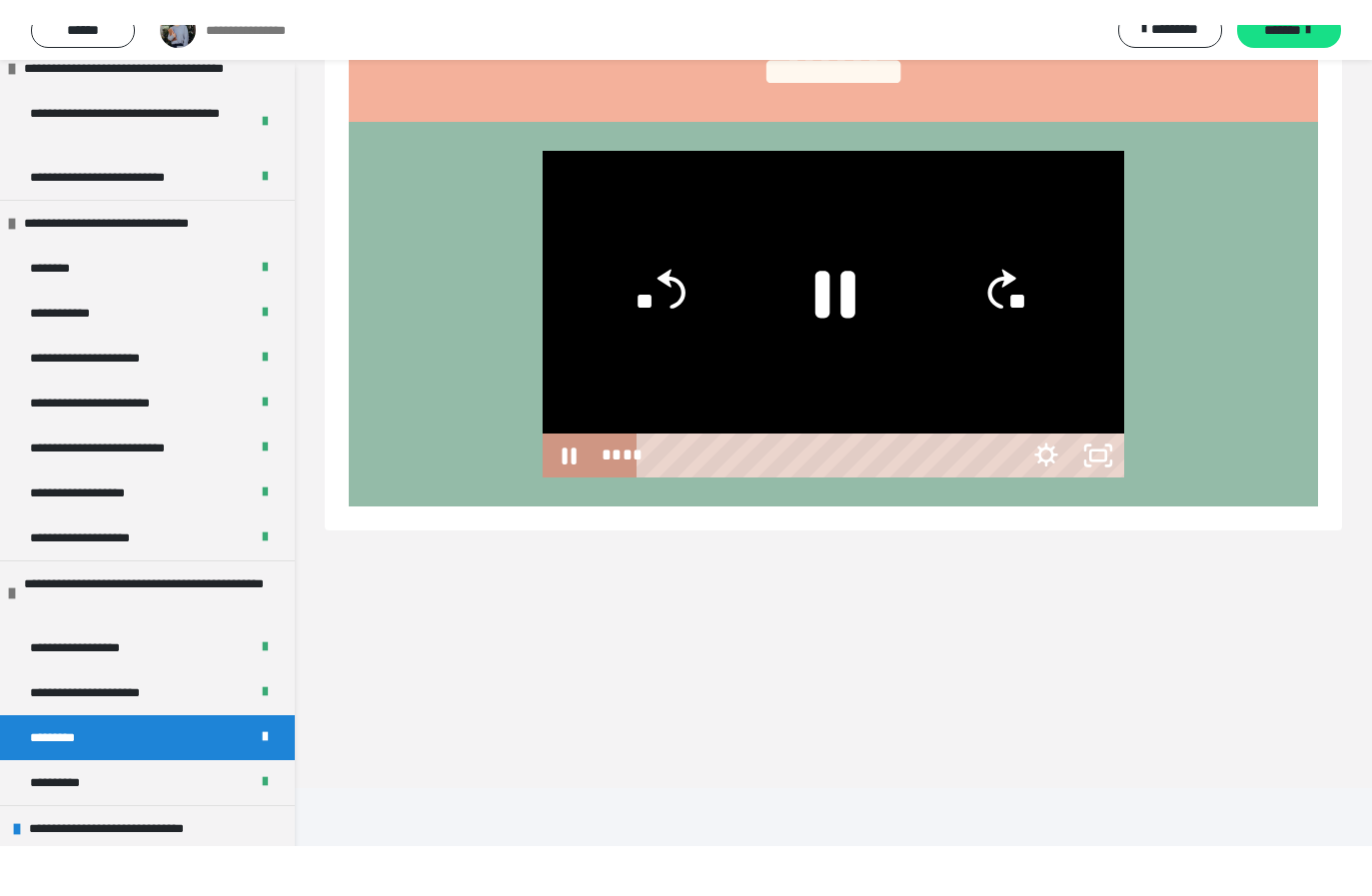 scroll, scrollTop: 24, scrollLeft: 0, axis: vertical 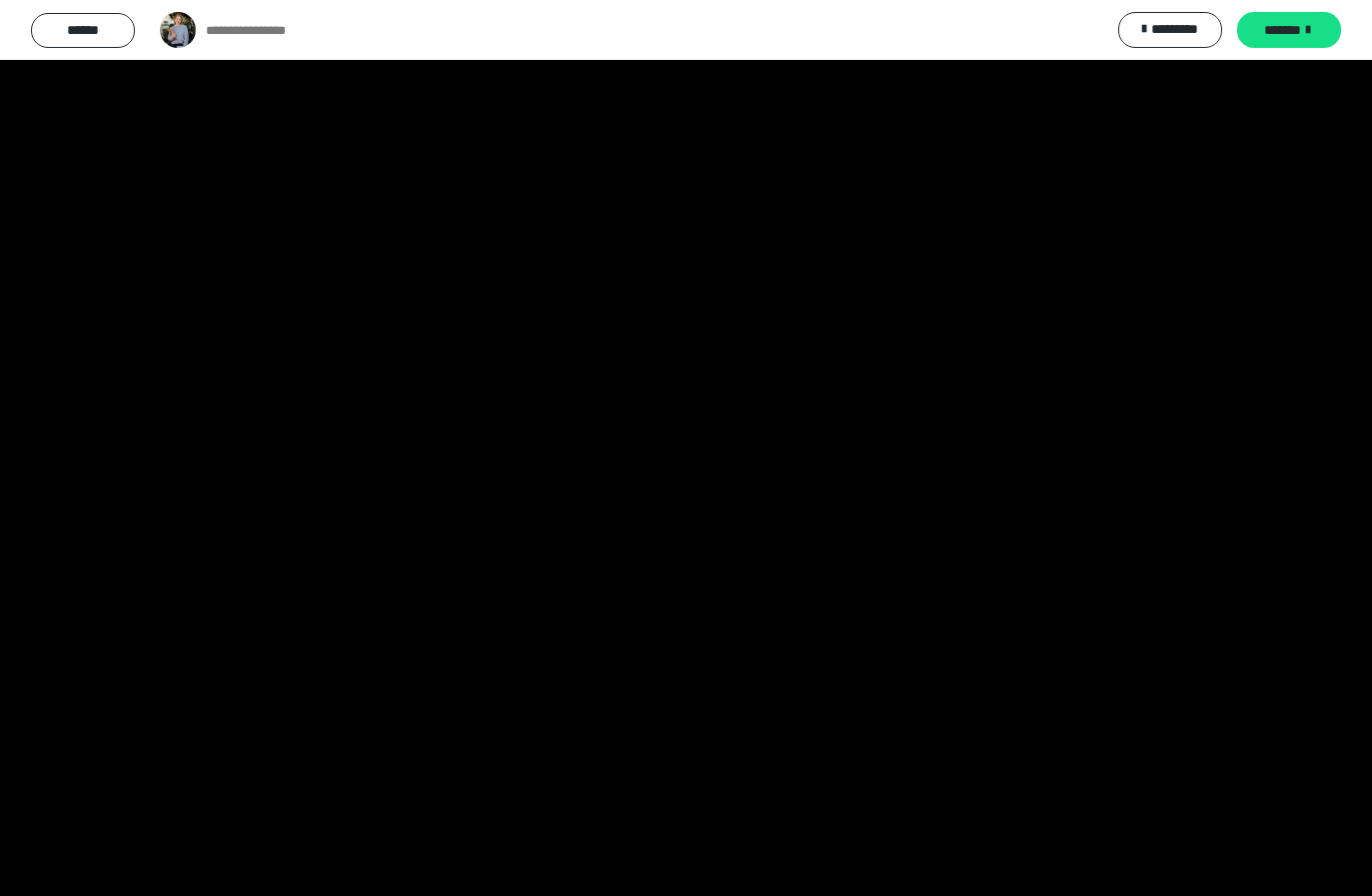 click at bounding box center (686, 448) 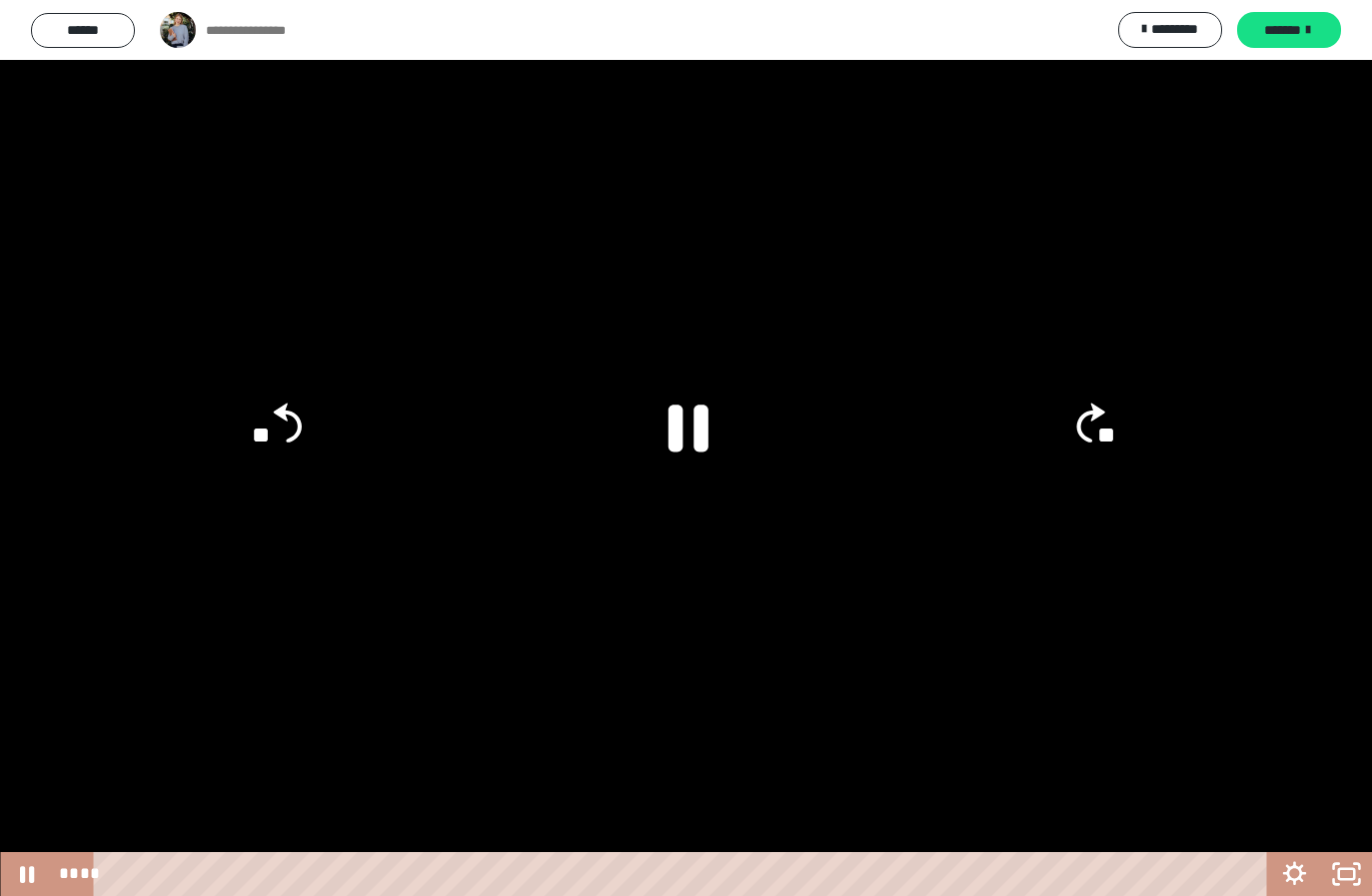 click on "**" 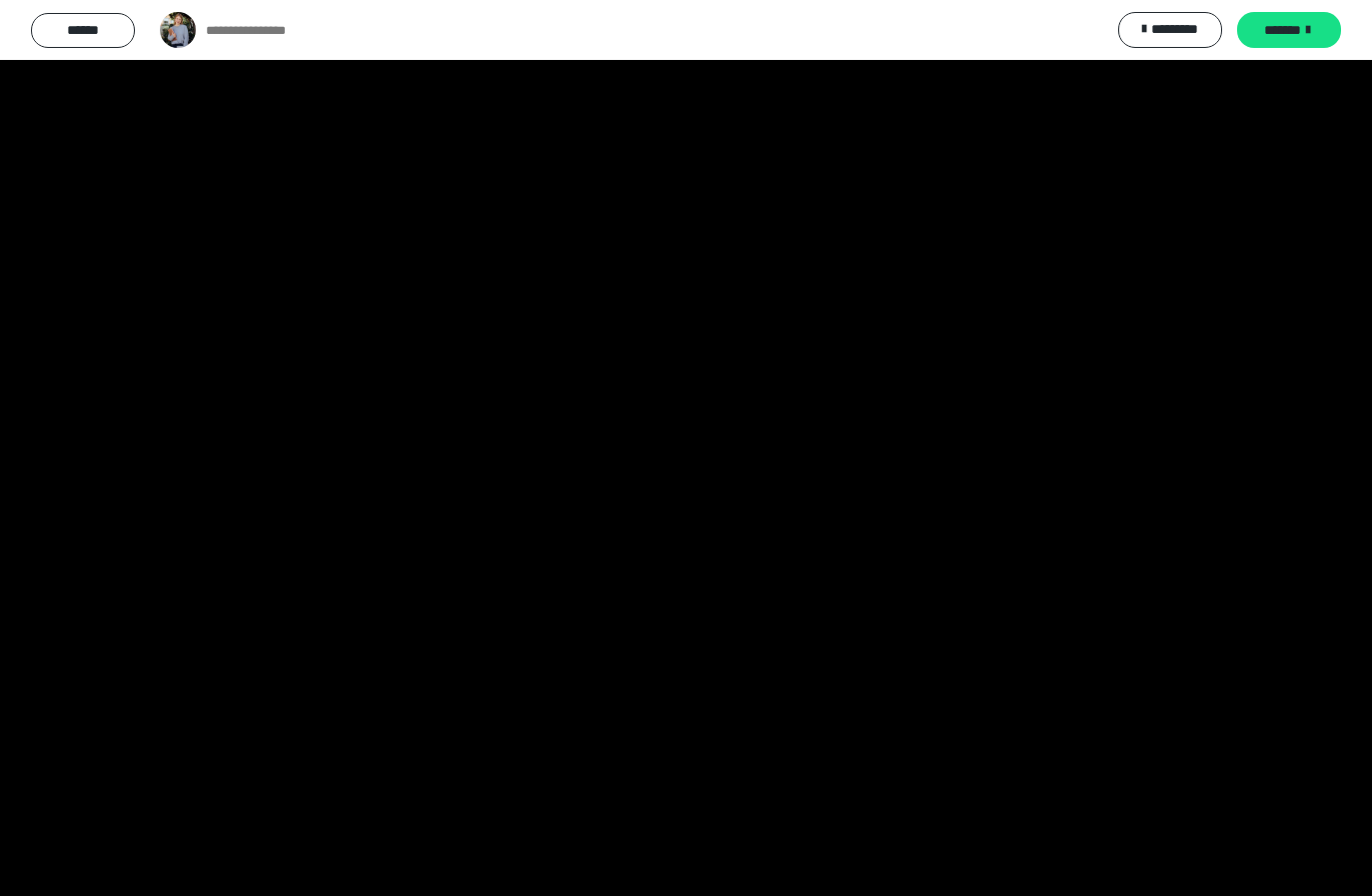 click at bounding box center [686, 448] 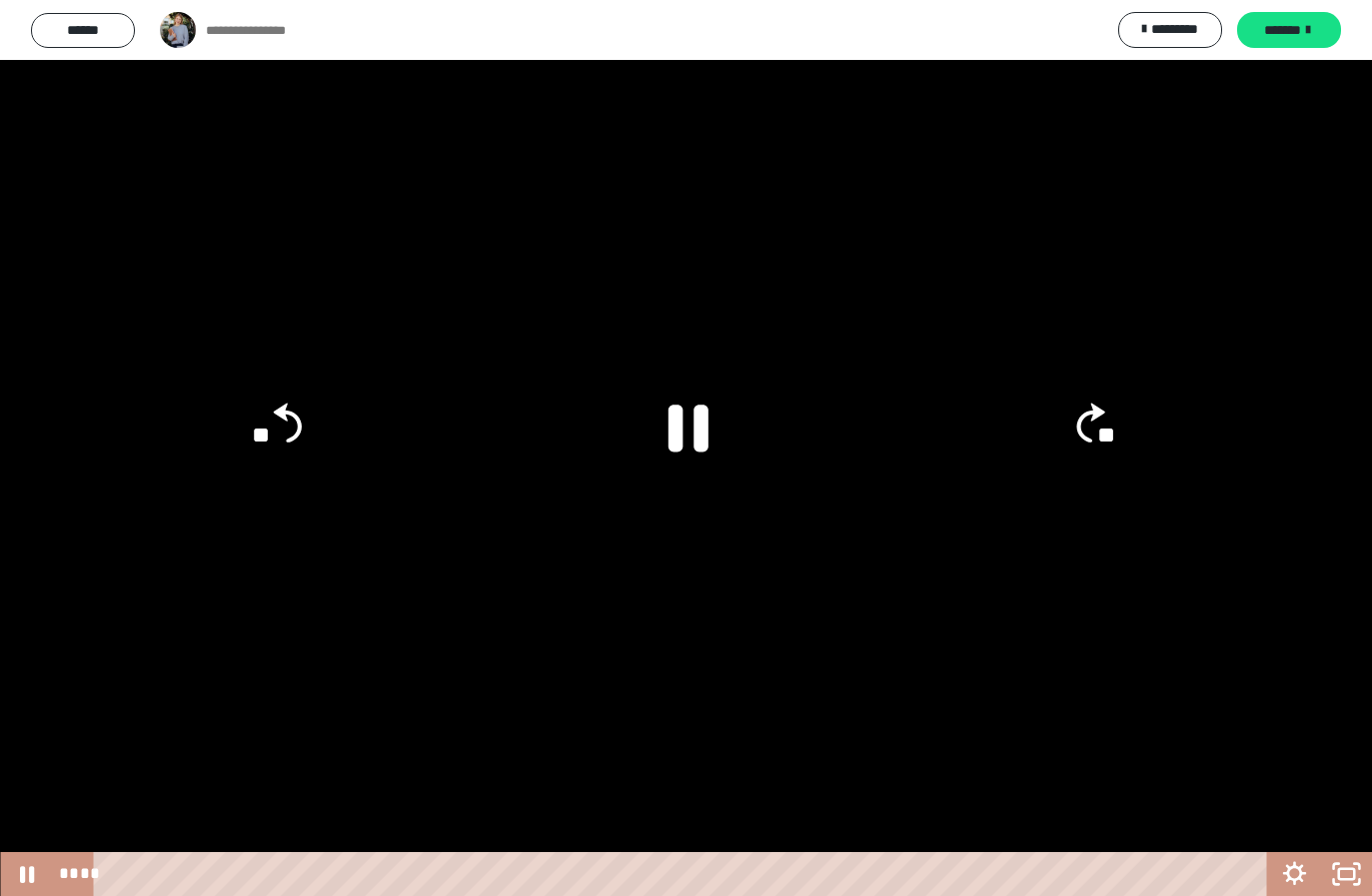 click on "**" 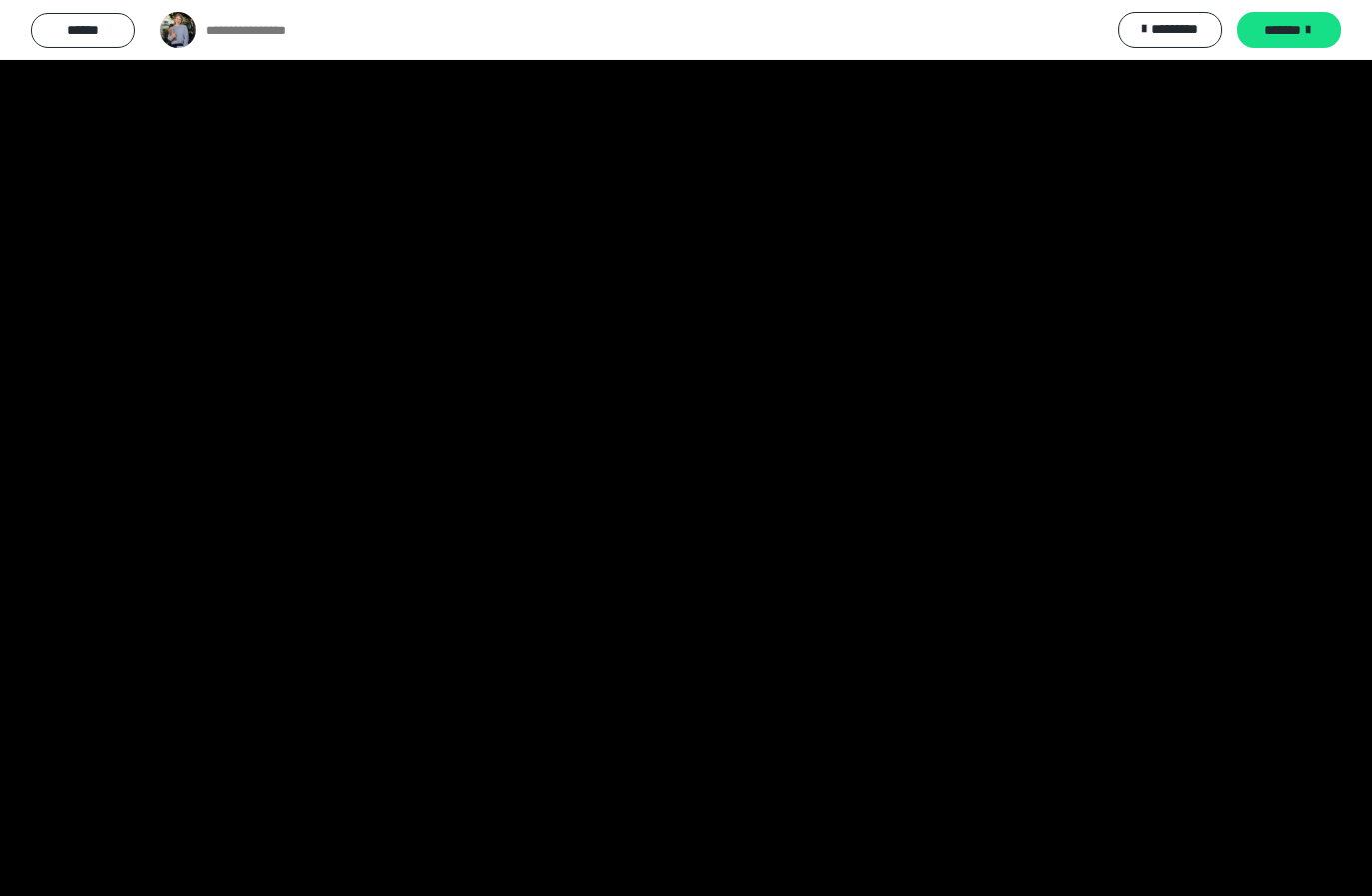 click at bounding box center (686, 448) 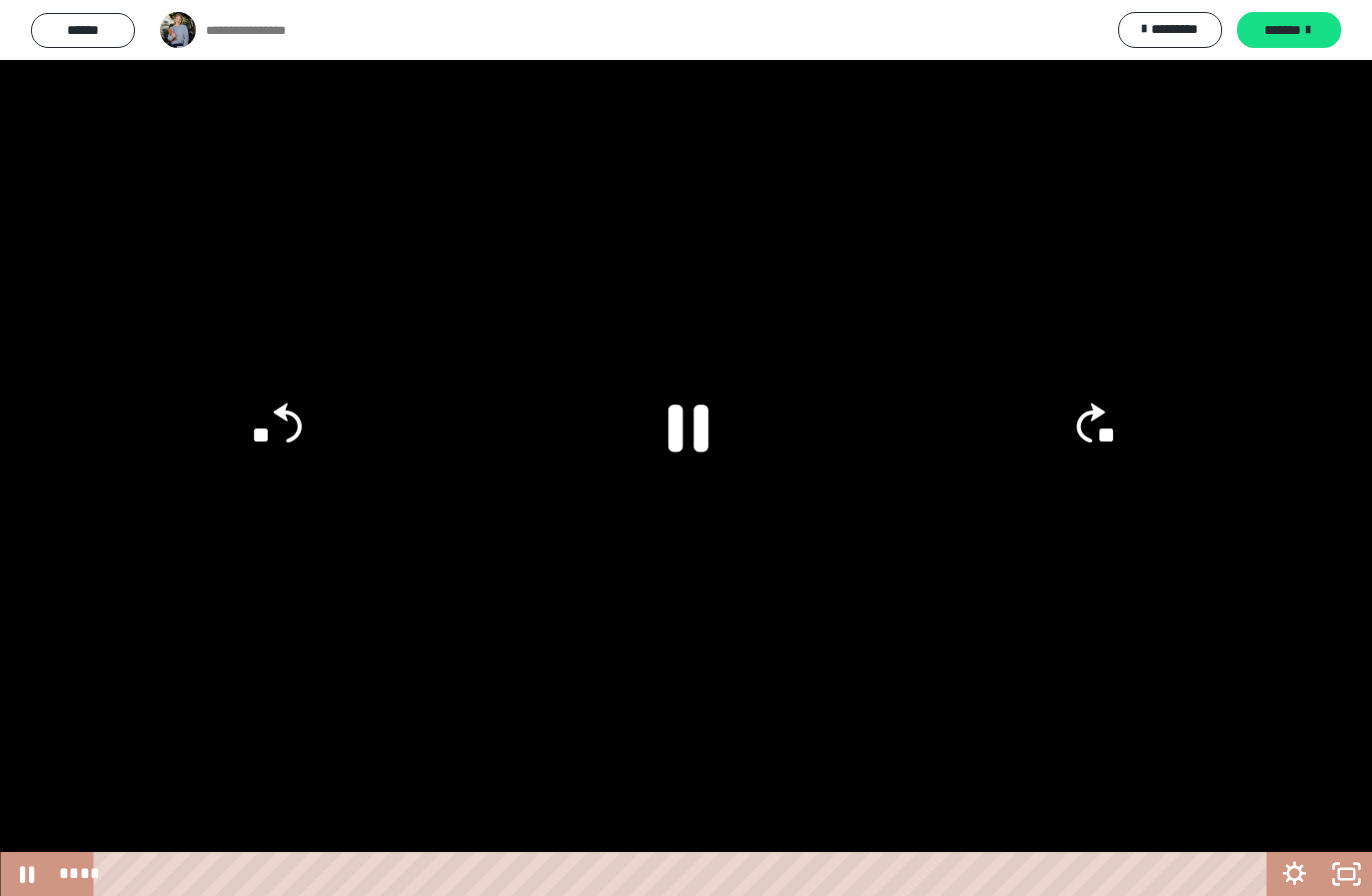 click on "**" 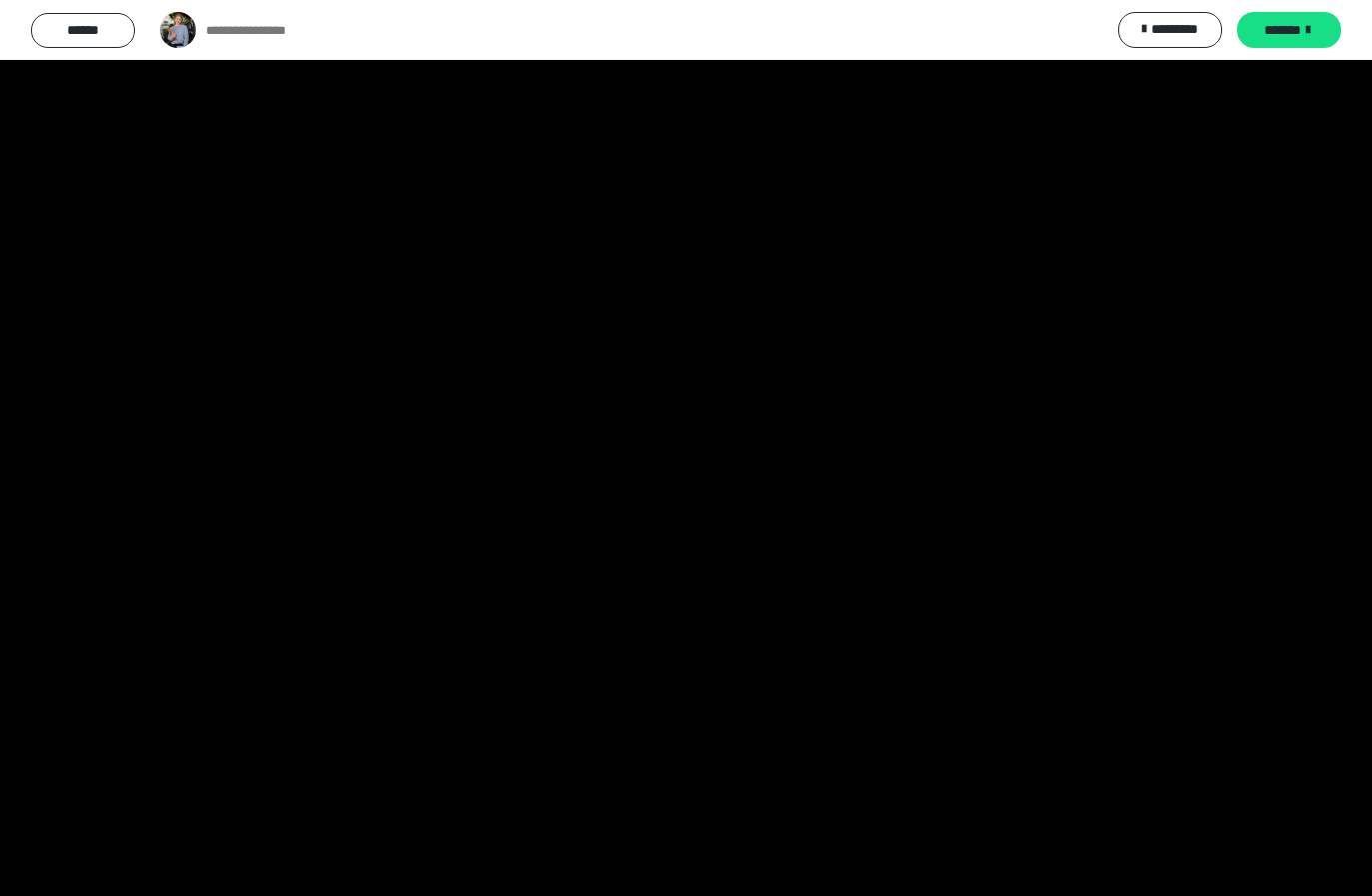 click at bounding box center (686, 448) 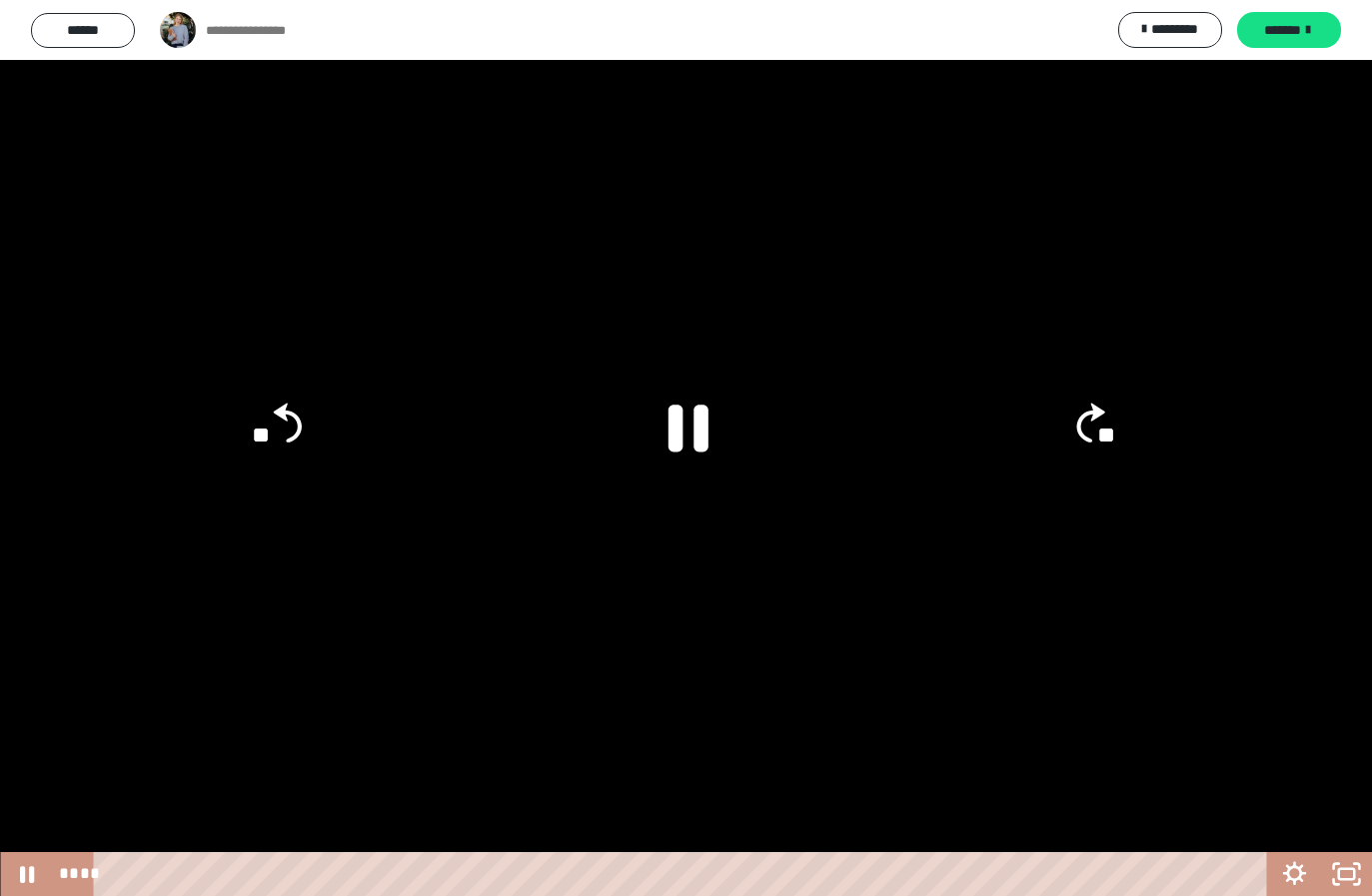 click on "**" 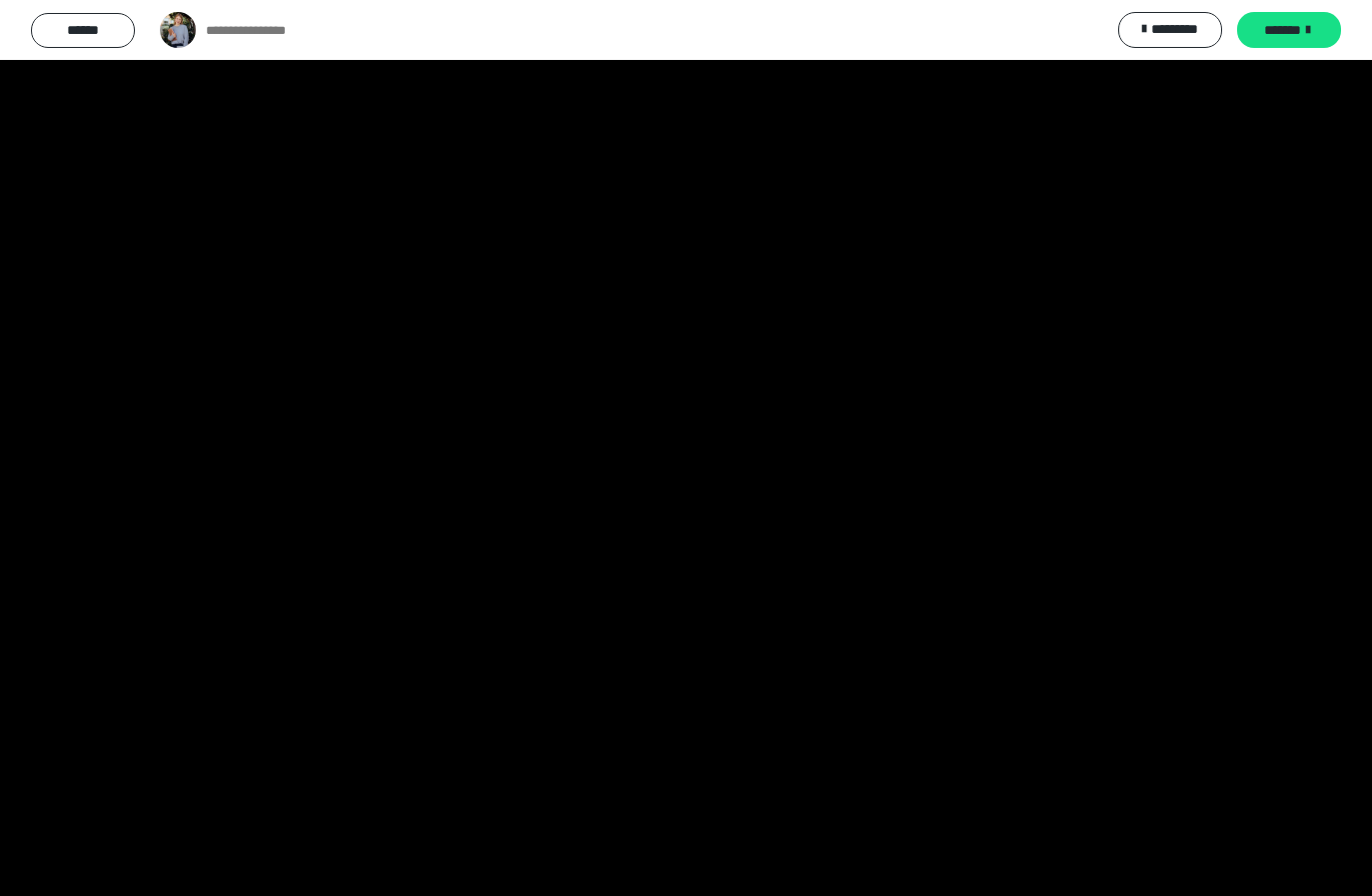 click at bounding box center (686, 448) 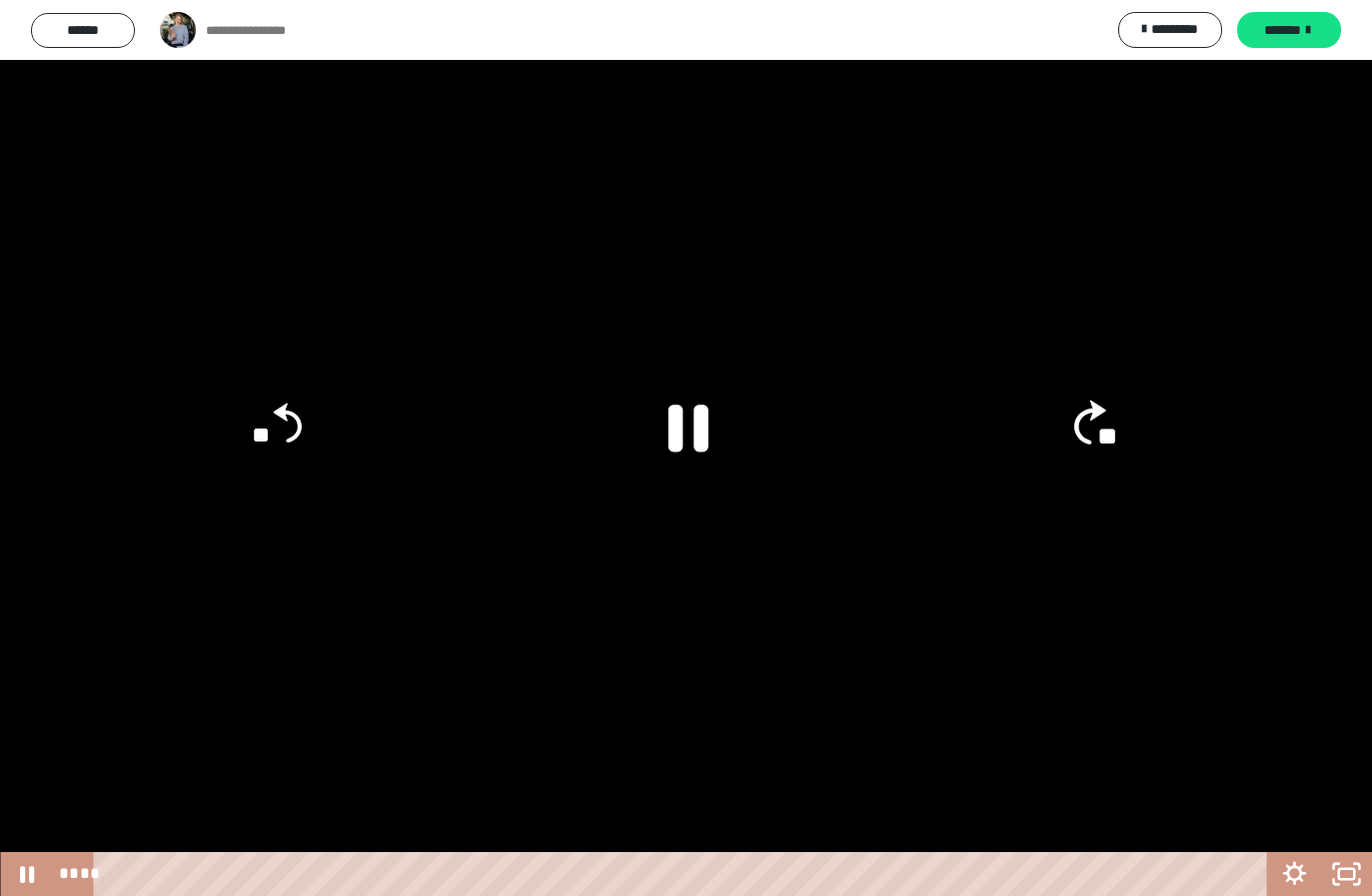 click on "**" 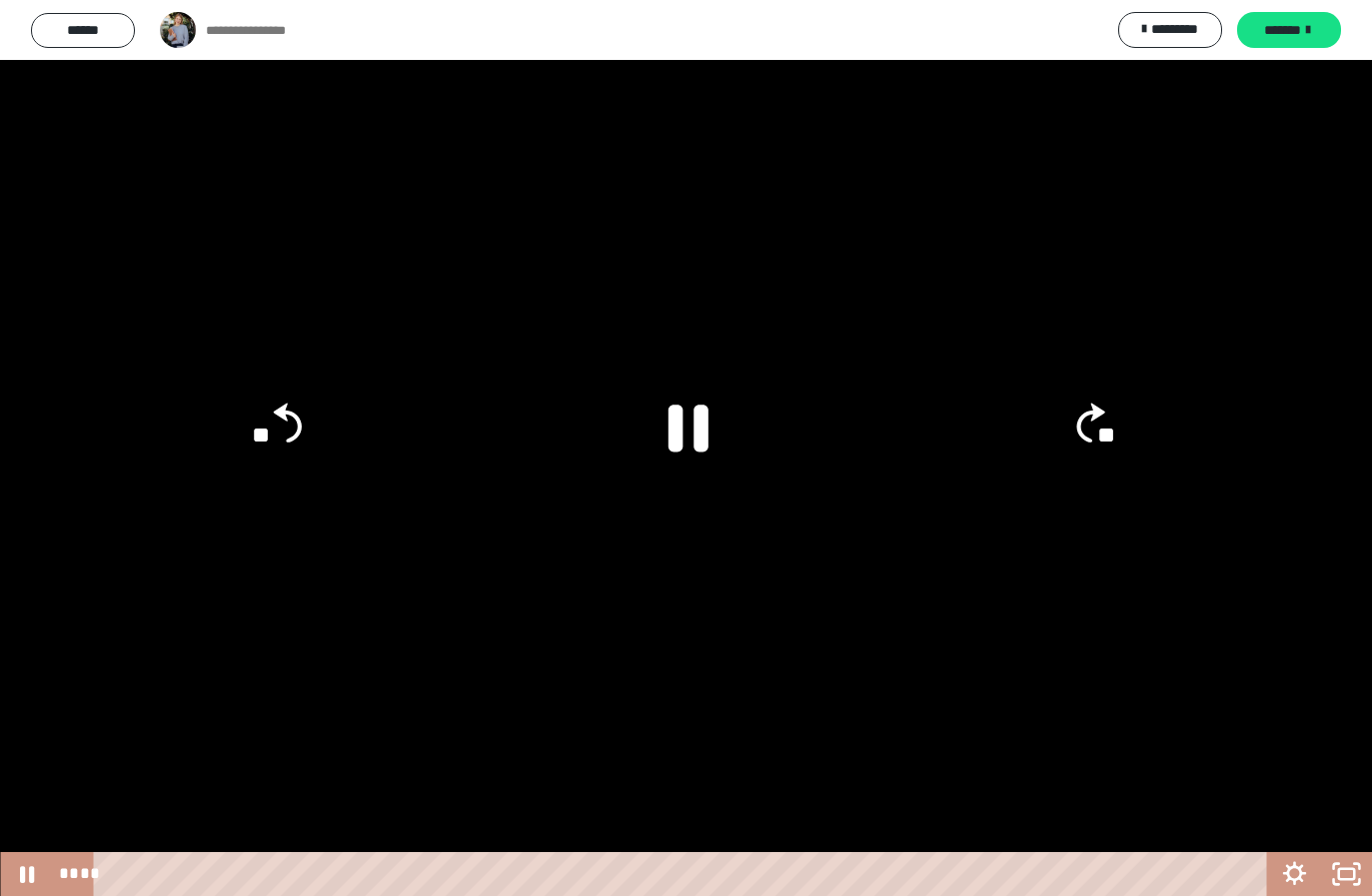 click 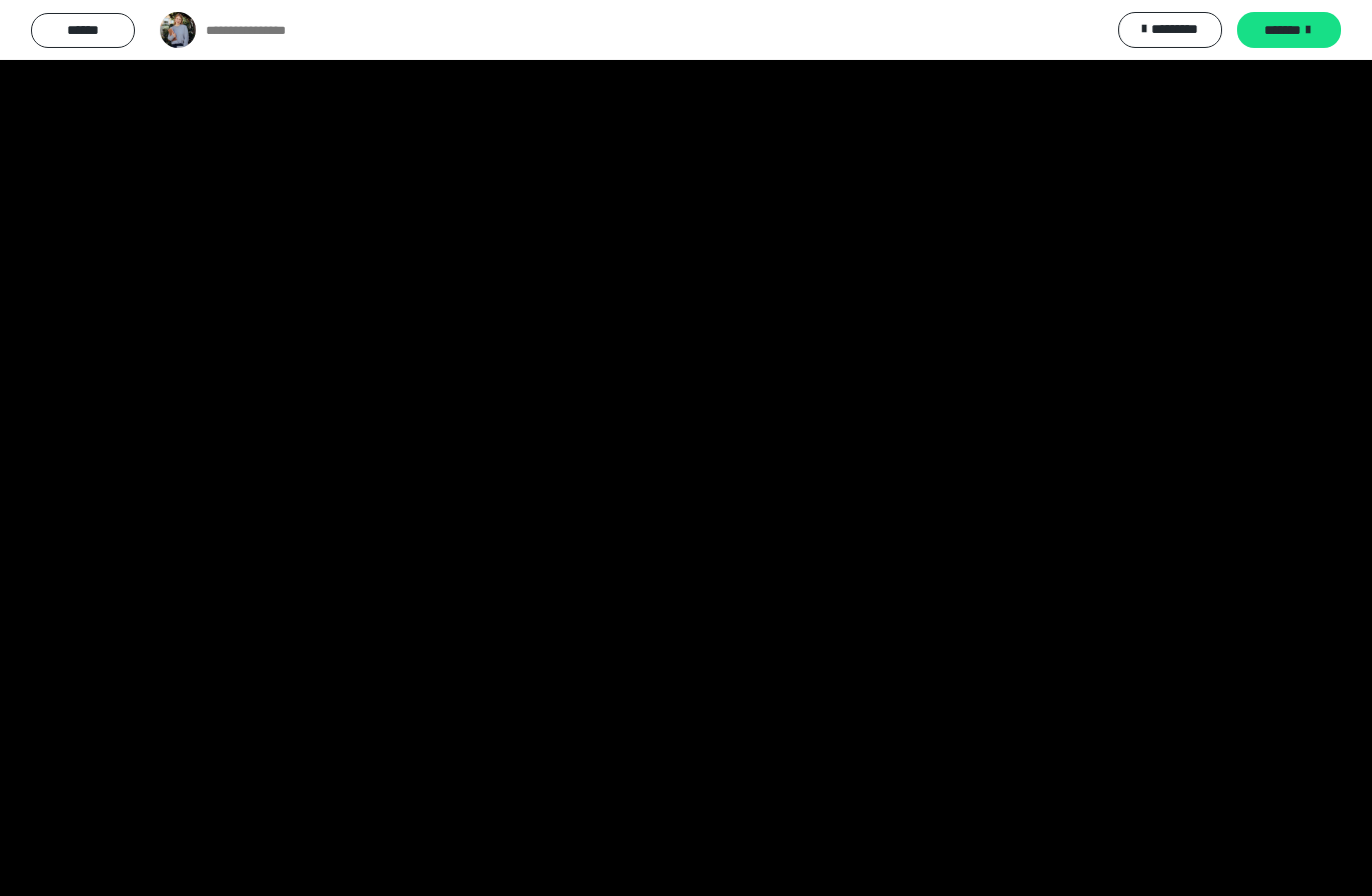 click at bounding box center [686, 448] 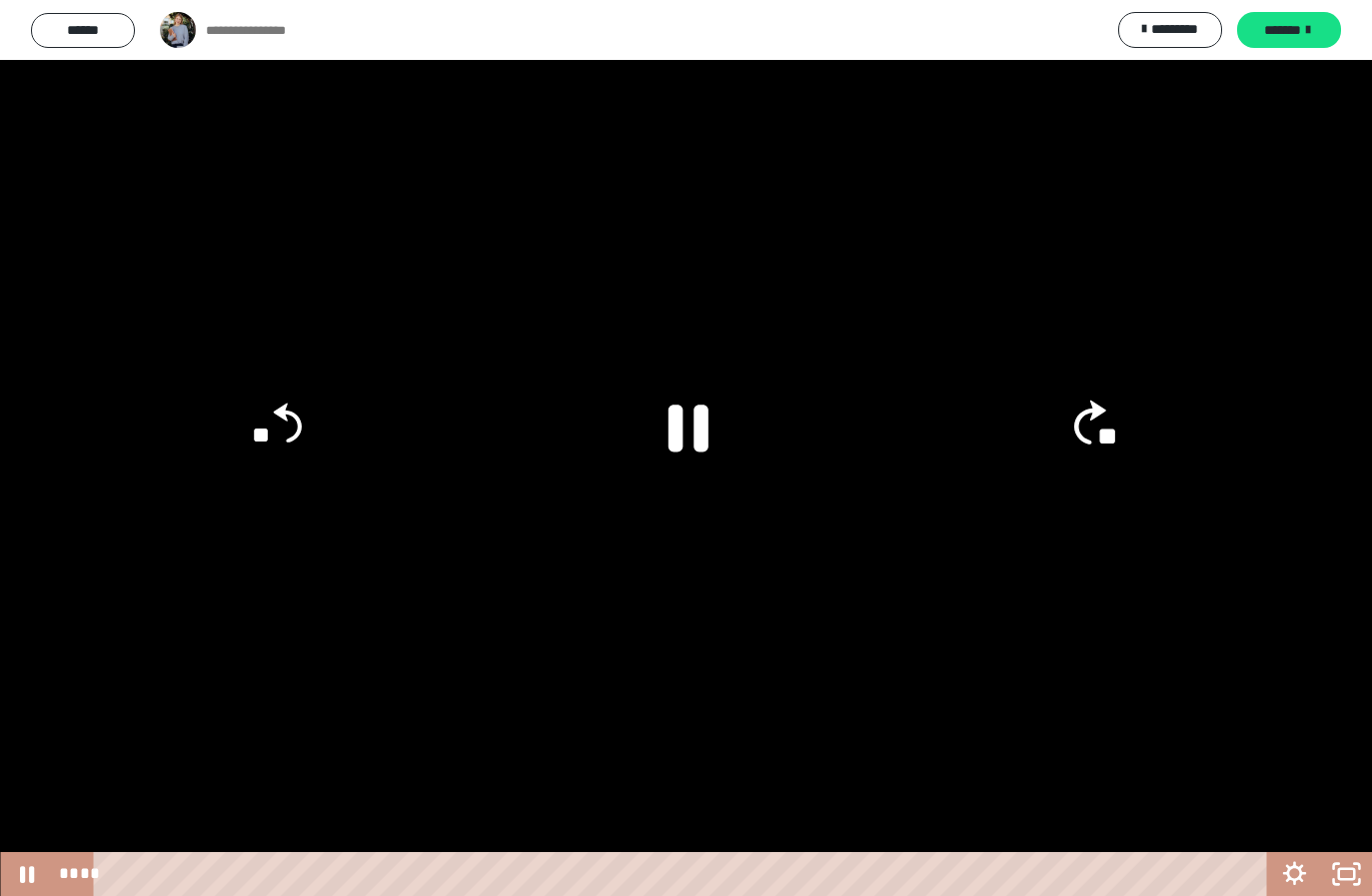 click on "**" 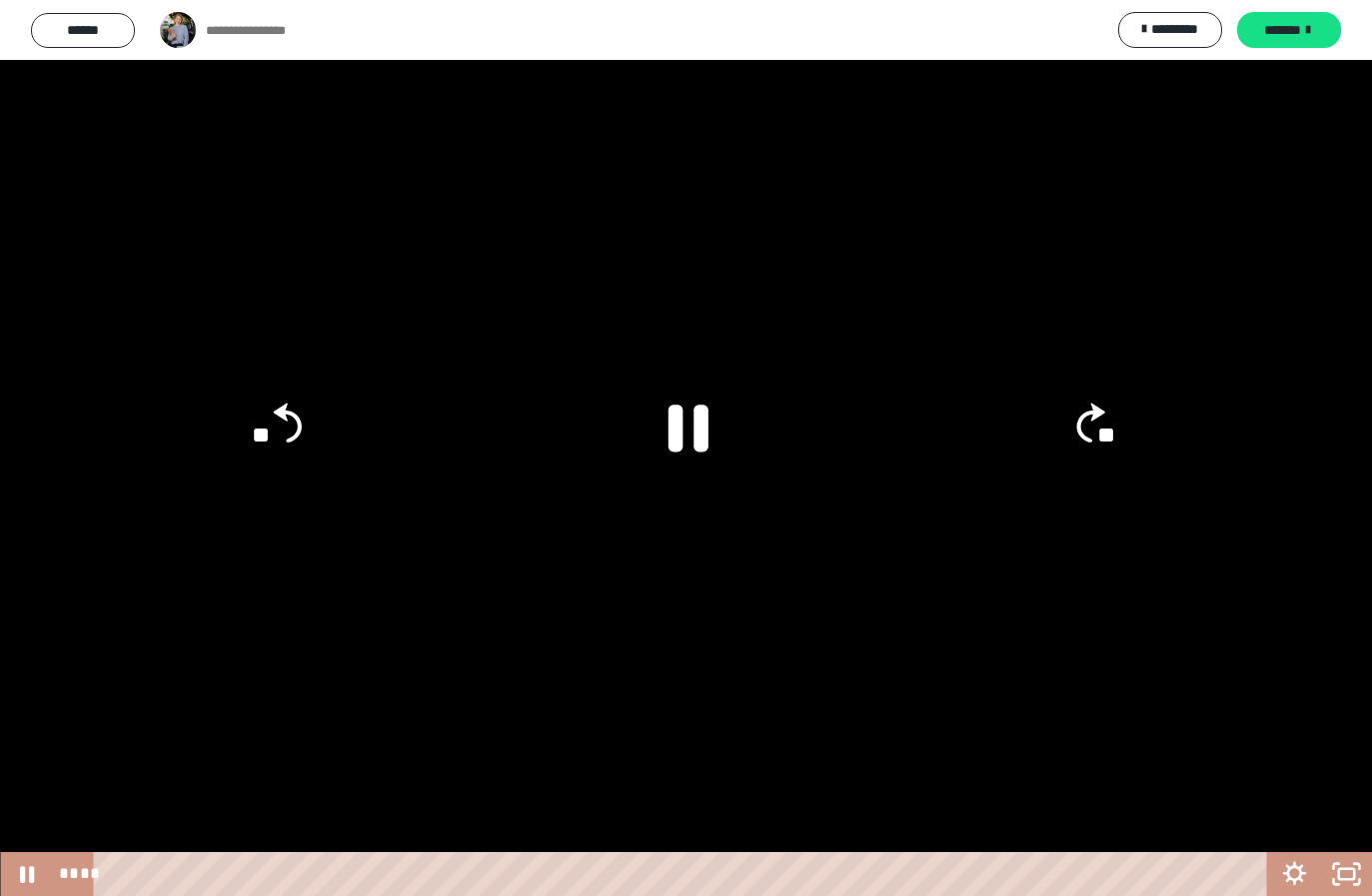 click on "**" 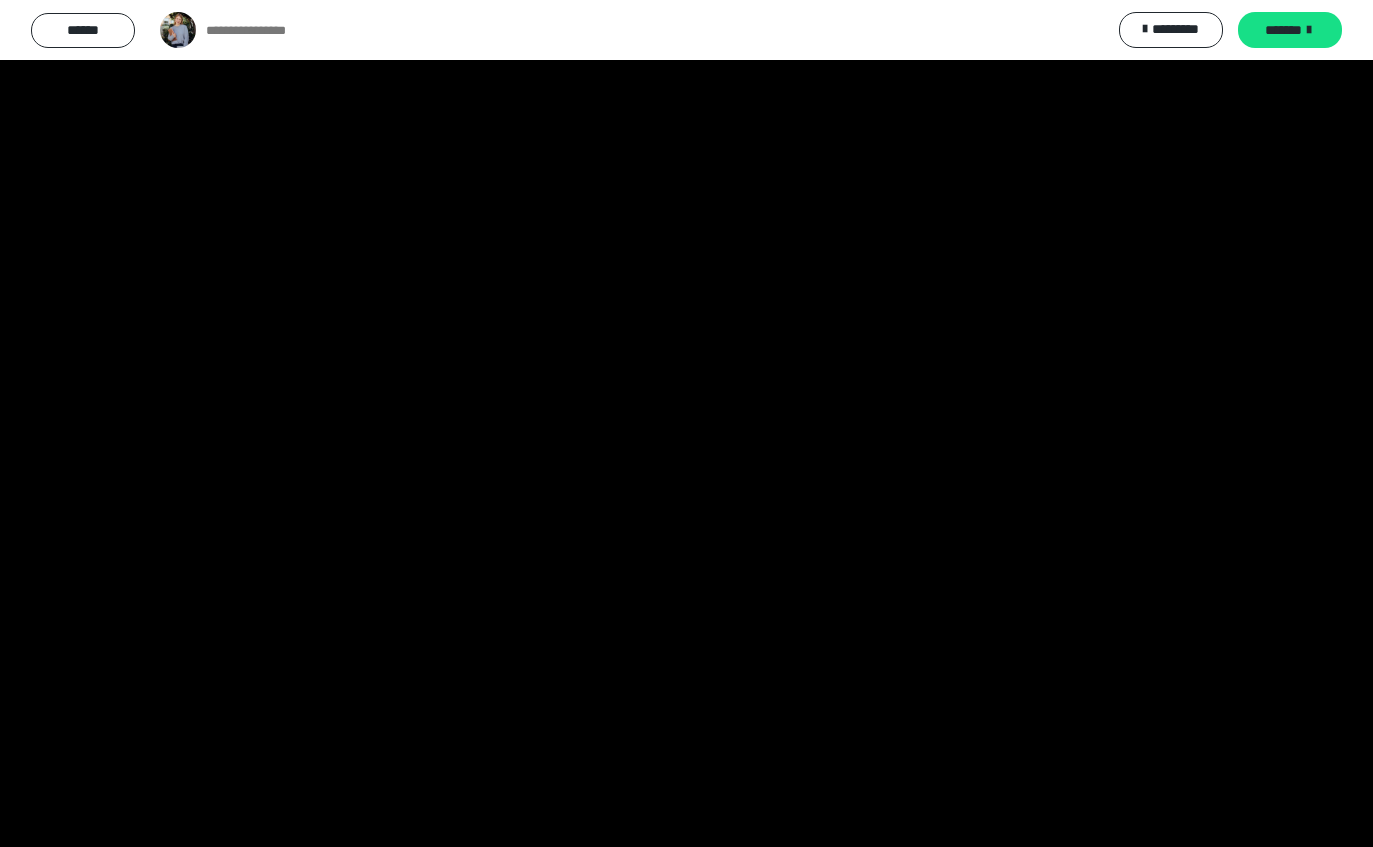 scroll, scrollTop: 0, scrollLeft: 0, axis: both 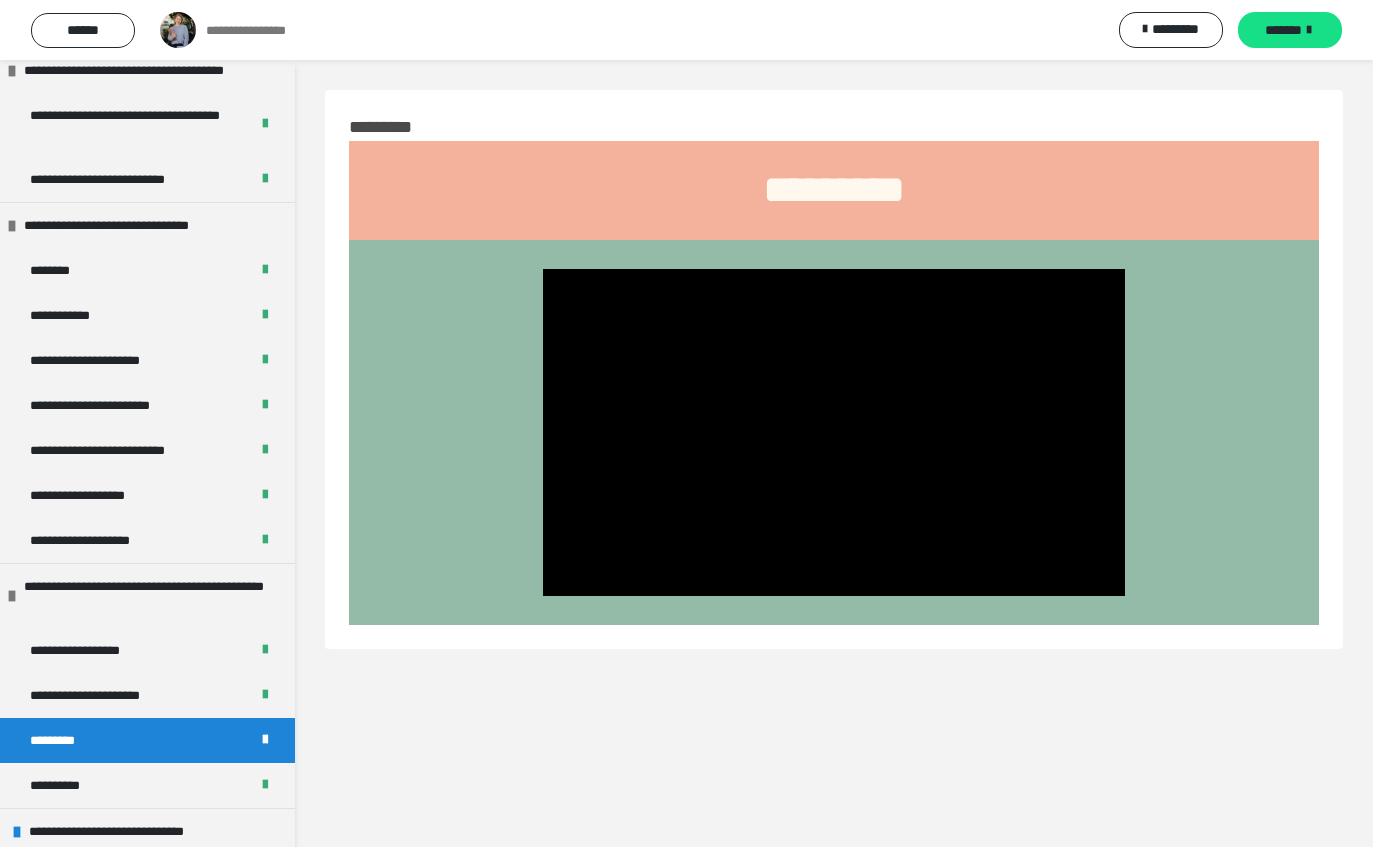 click on "******" at bounding box center [83, 30] 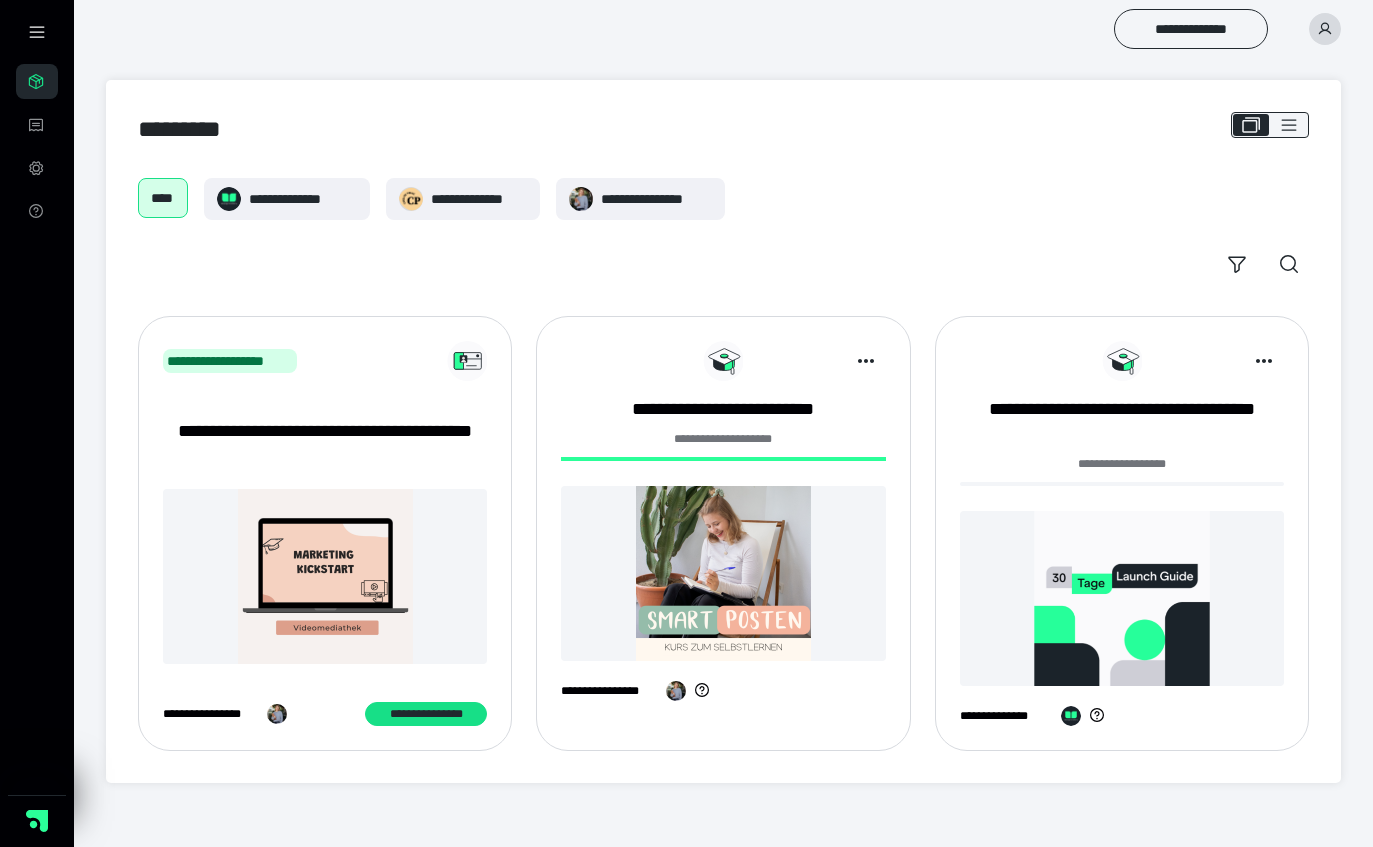 scroll, scrollTop: 0, scrollLeft: 0, axis: both 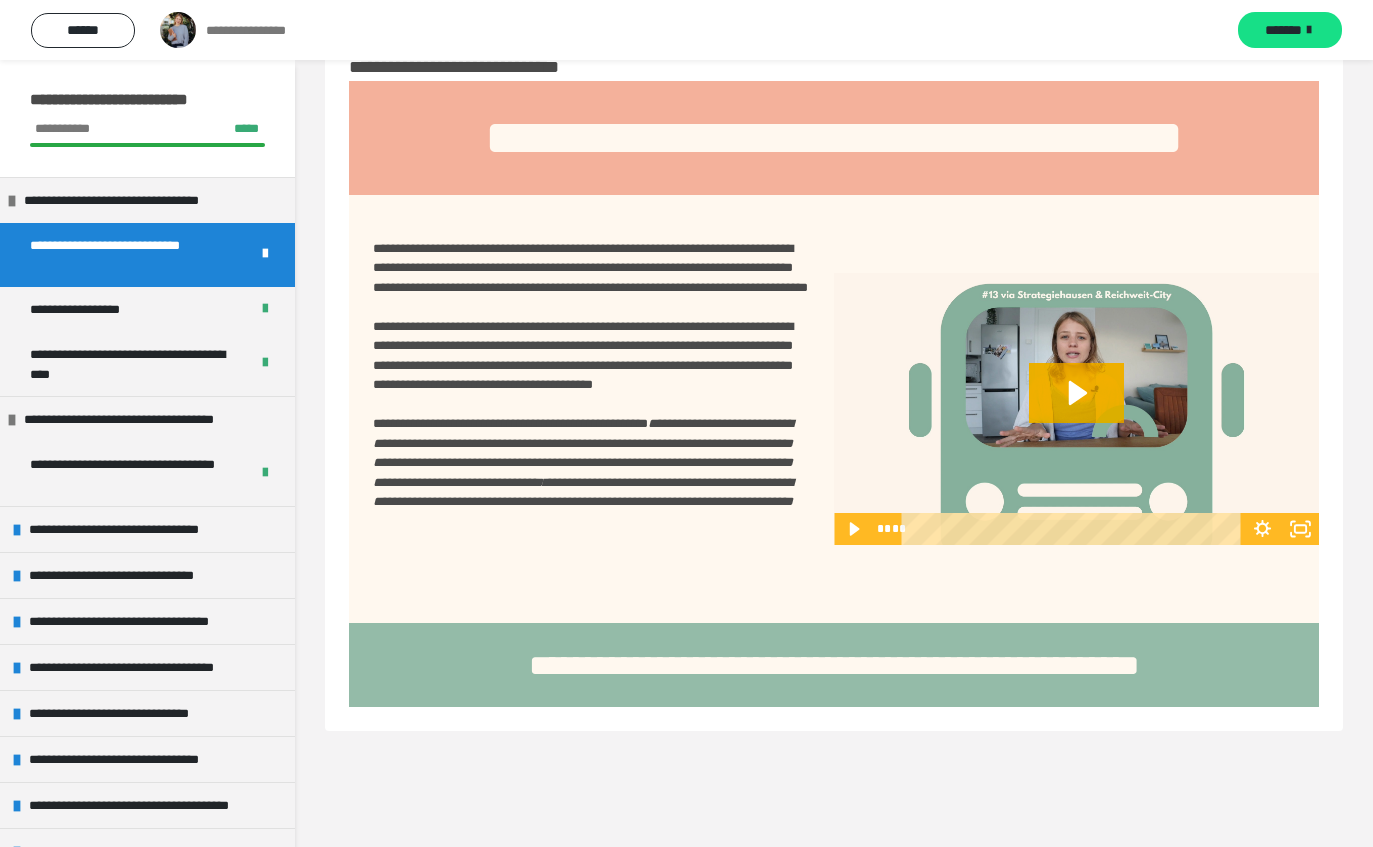 click 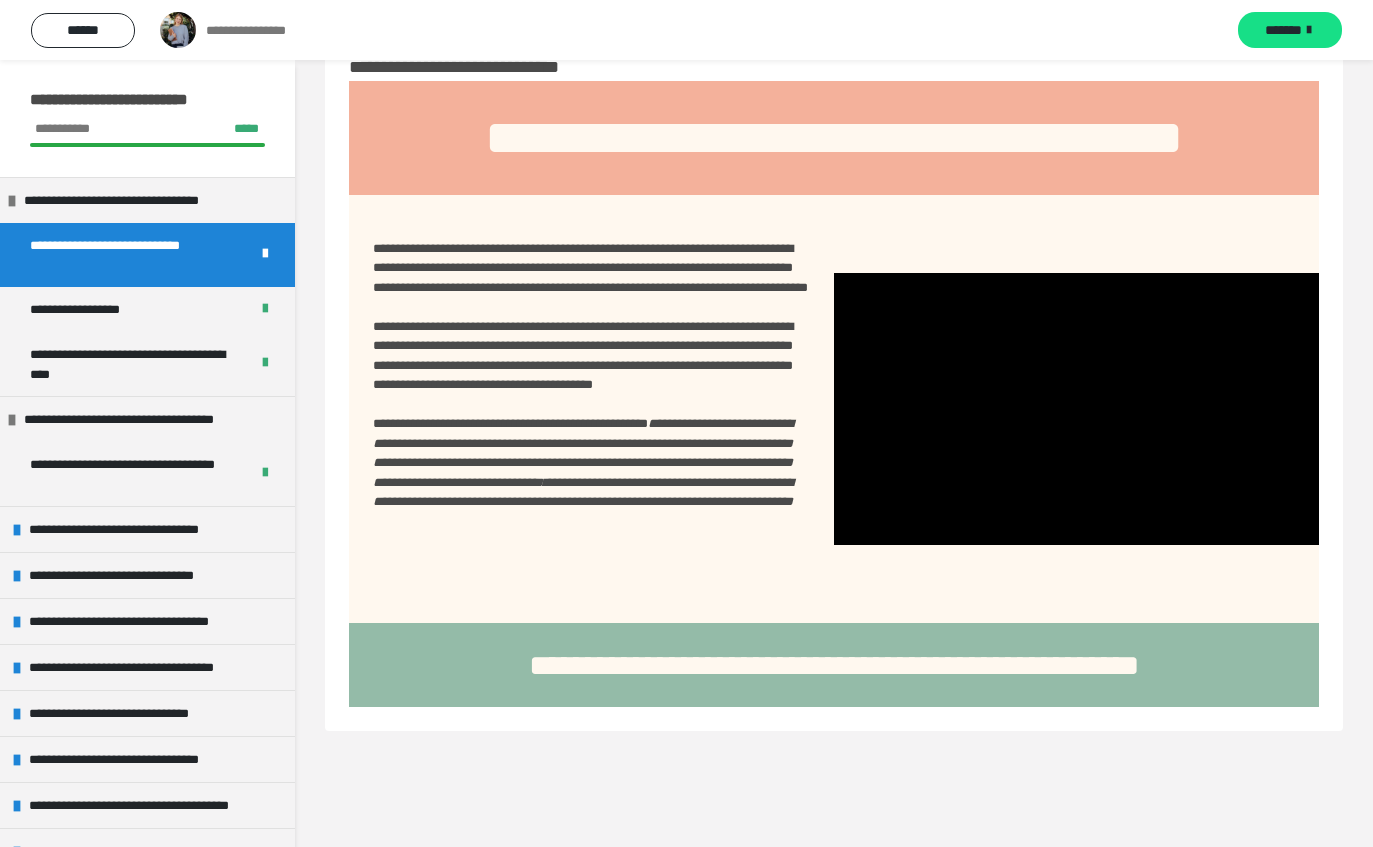 click at bounding box center [1076, 409] 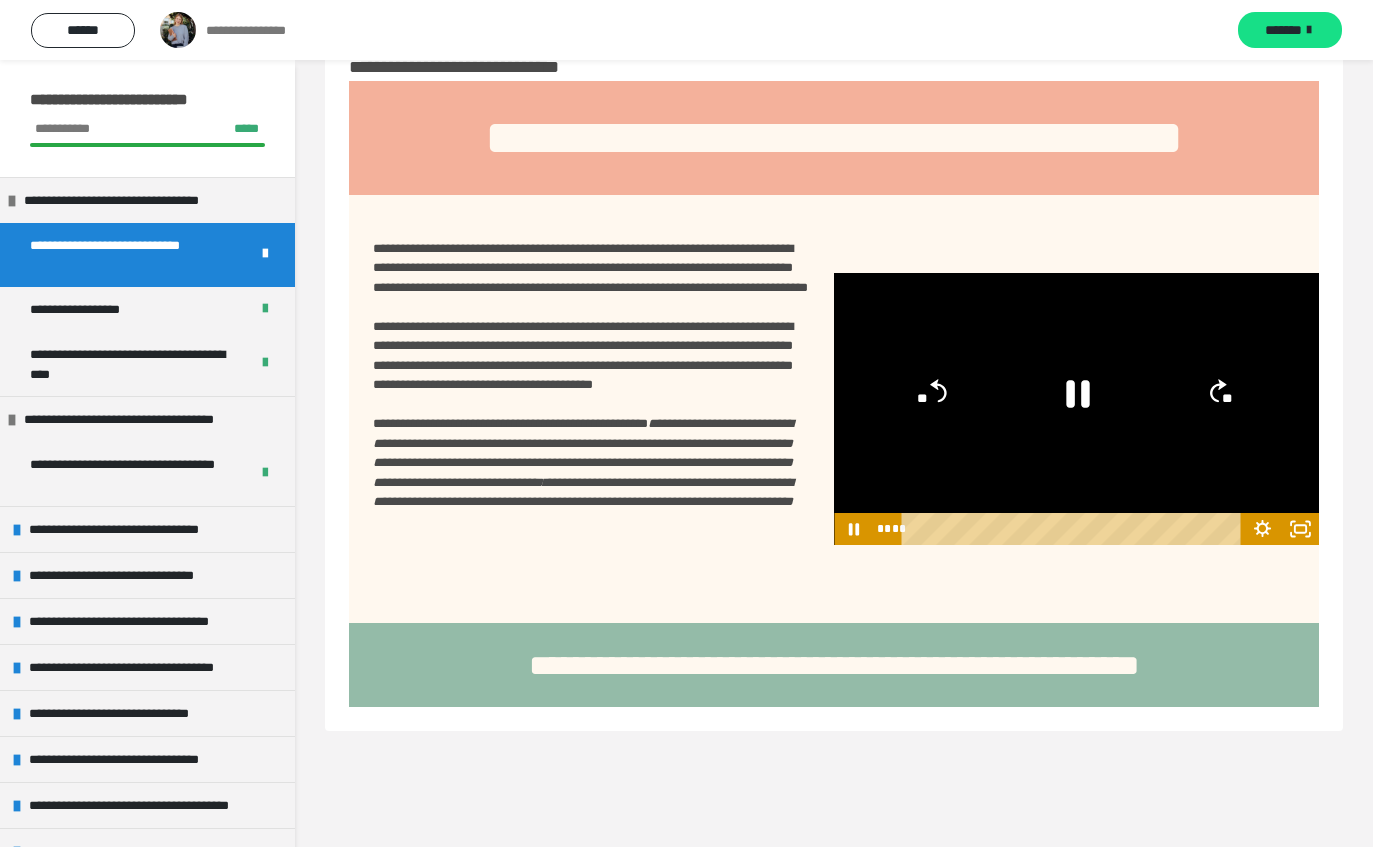 click 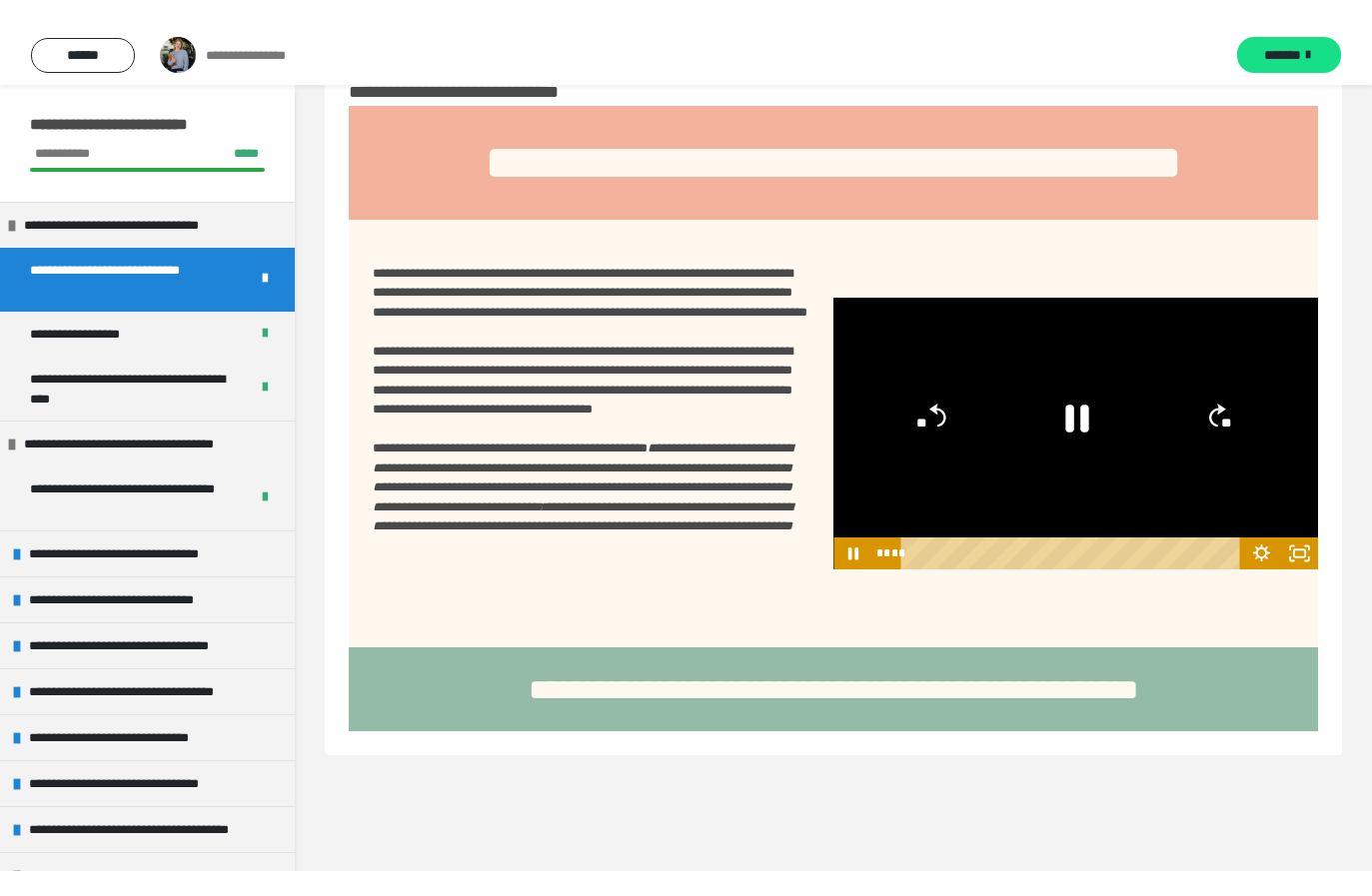 scroll, scrollTop: 24, scrollLeft: 0, axis: vertical 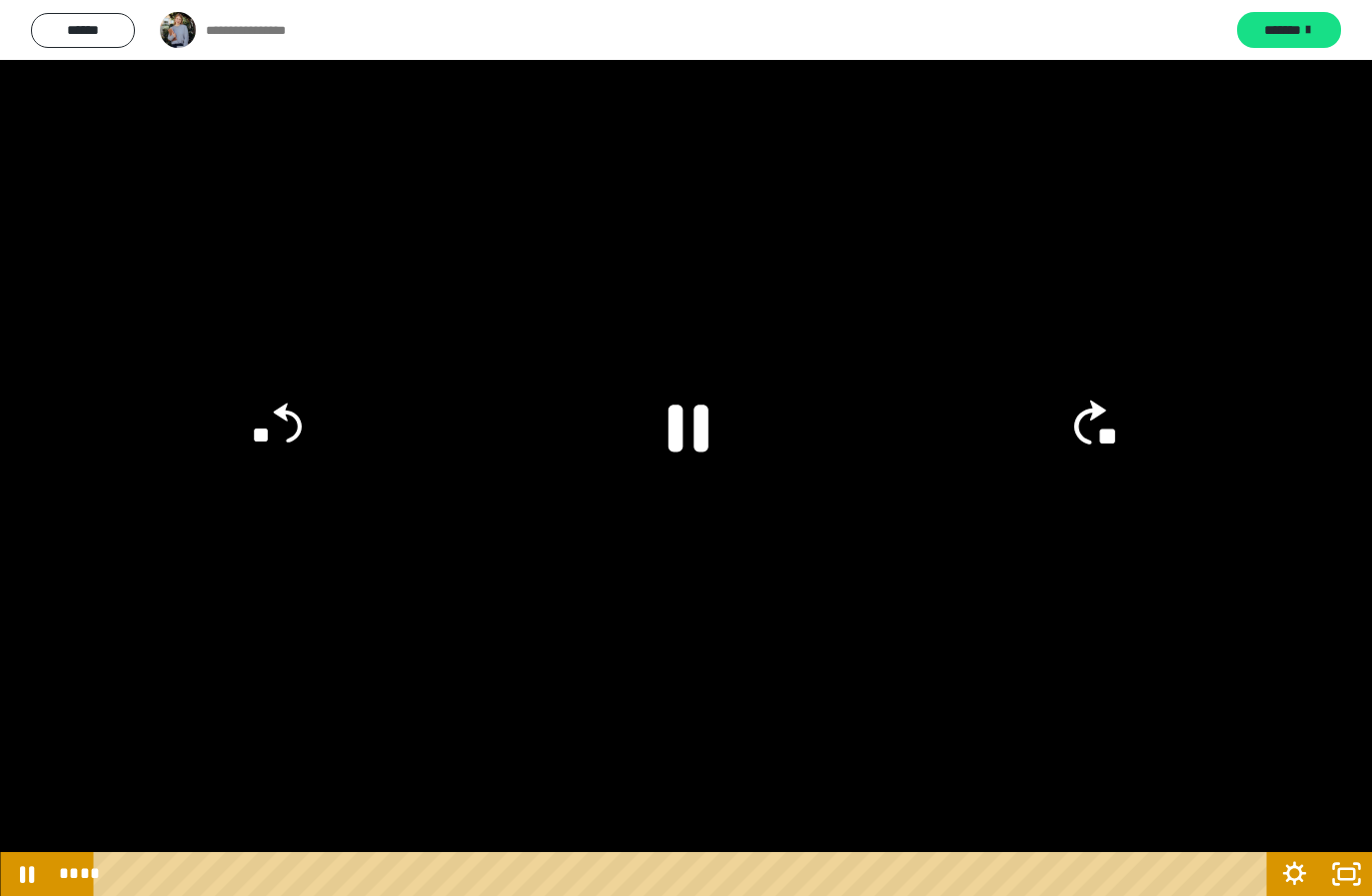 click on "**" 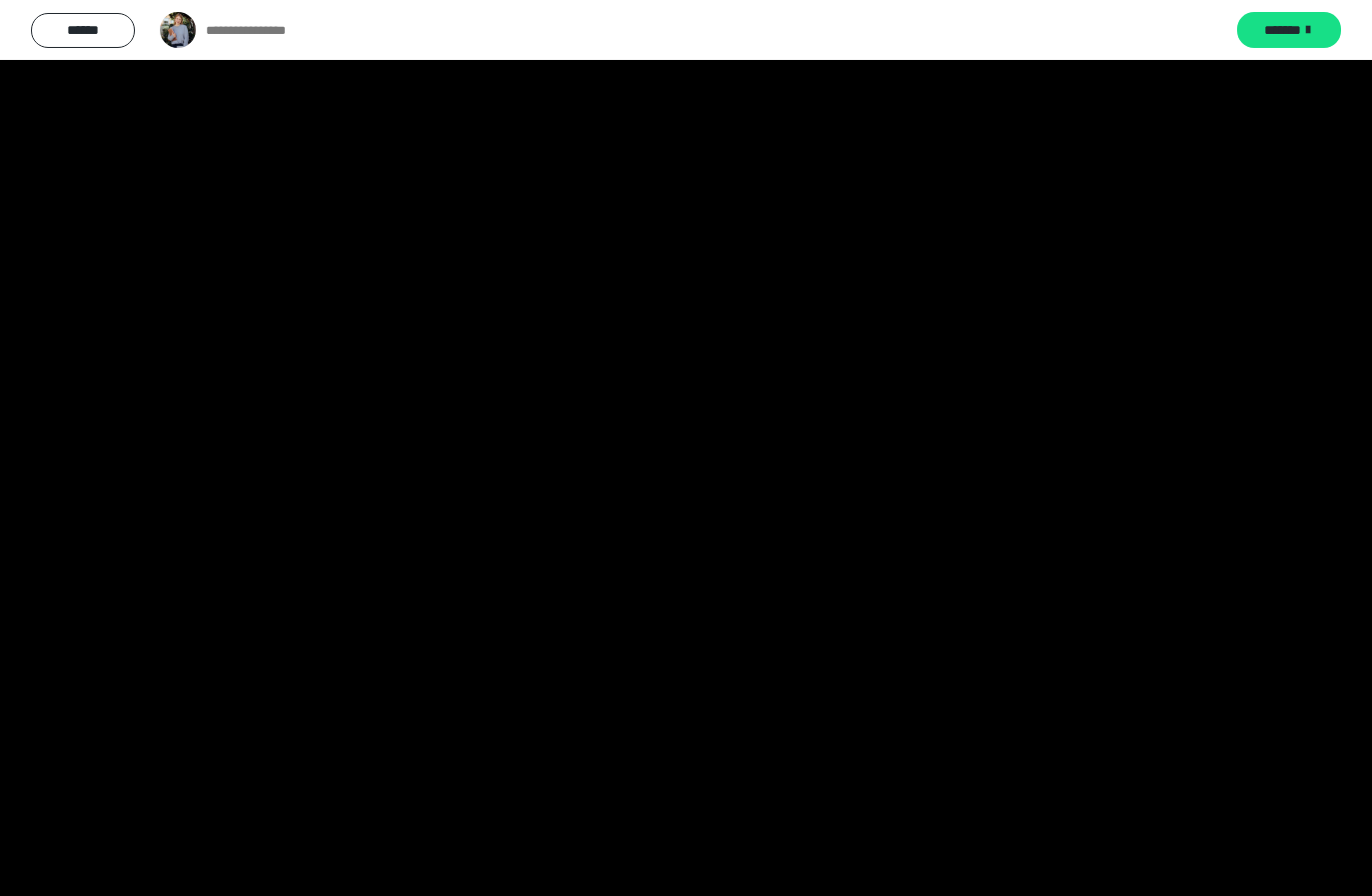 click at bounding box center (686, 448) 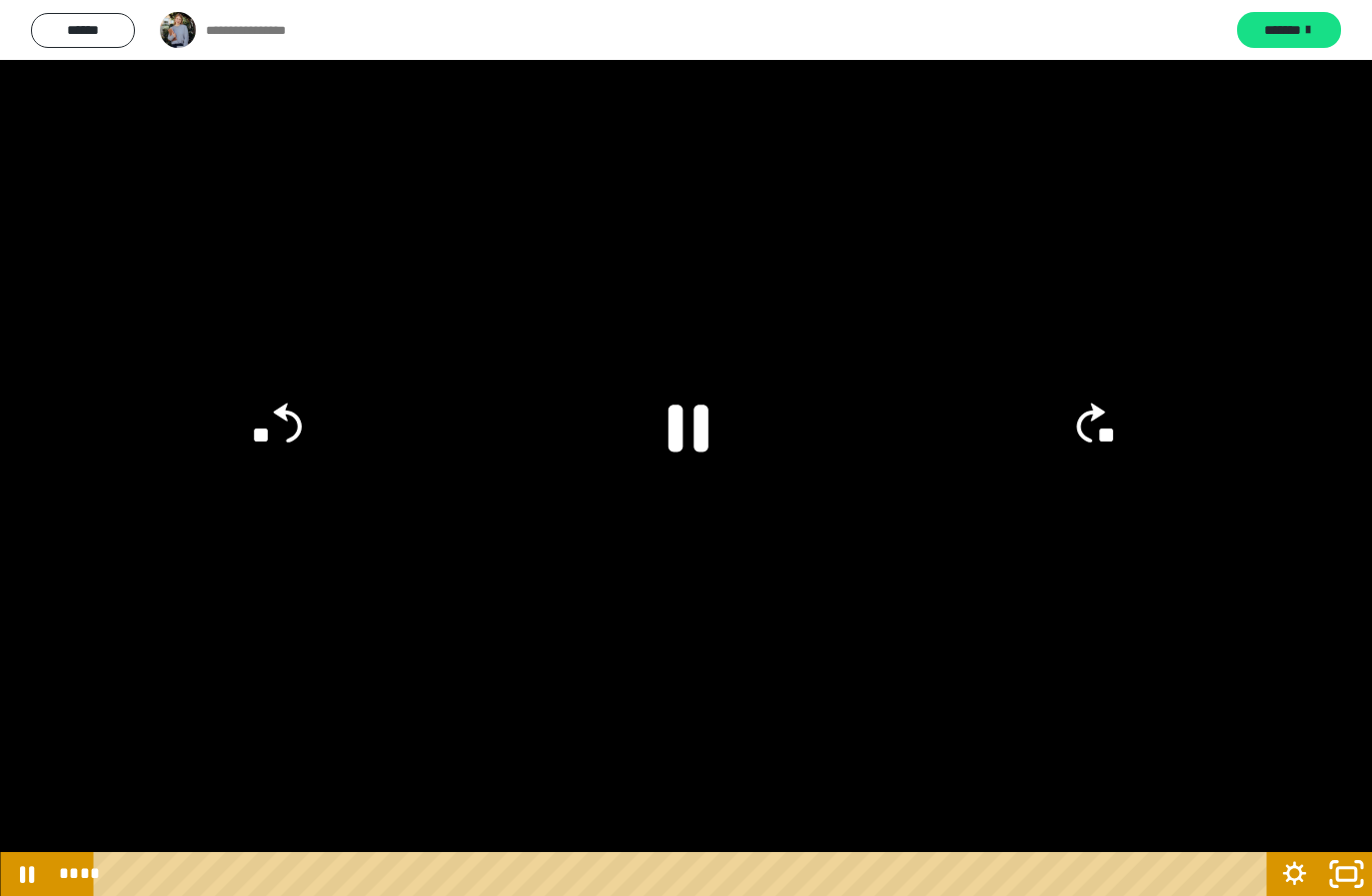 click 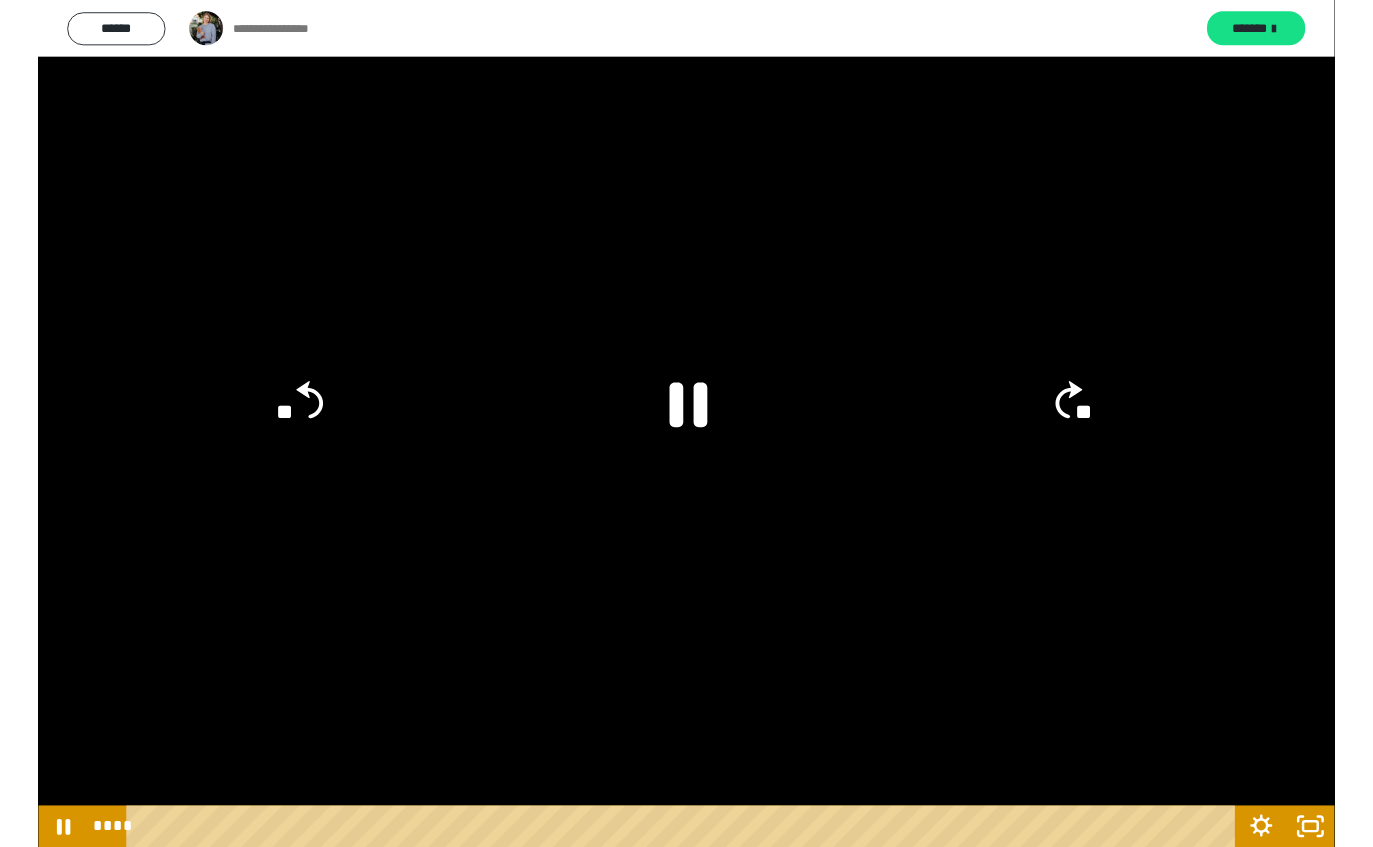 scroll, scrollTop: 85, scrollLeft: 0, axis: vertical 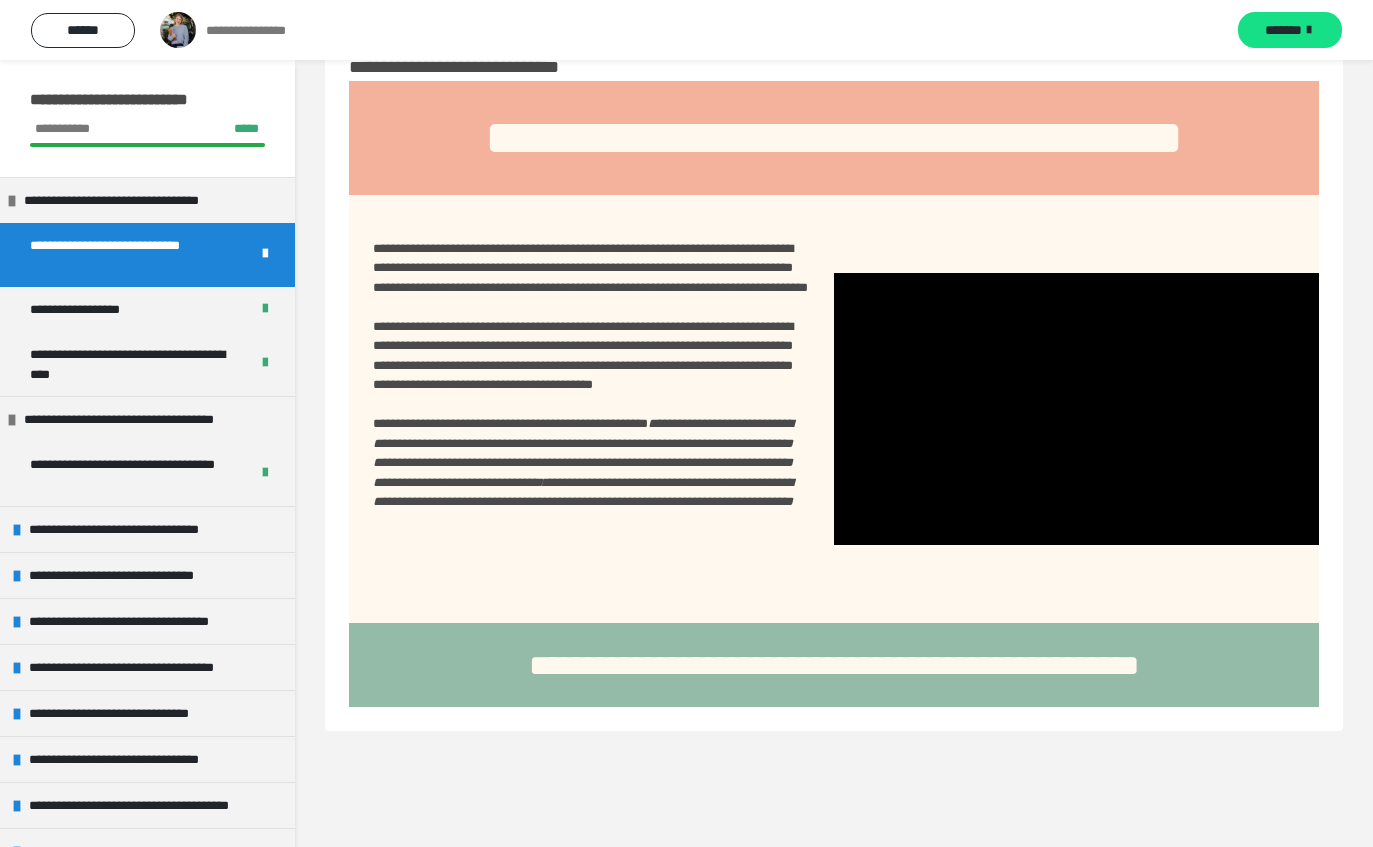 click on "**********" at bounding box center (100, 309) 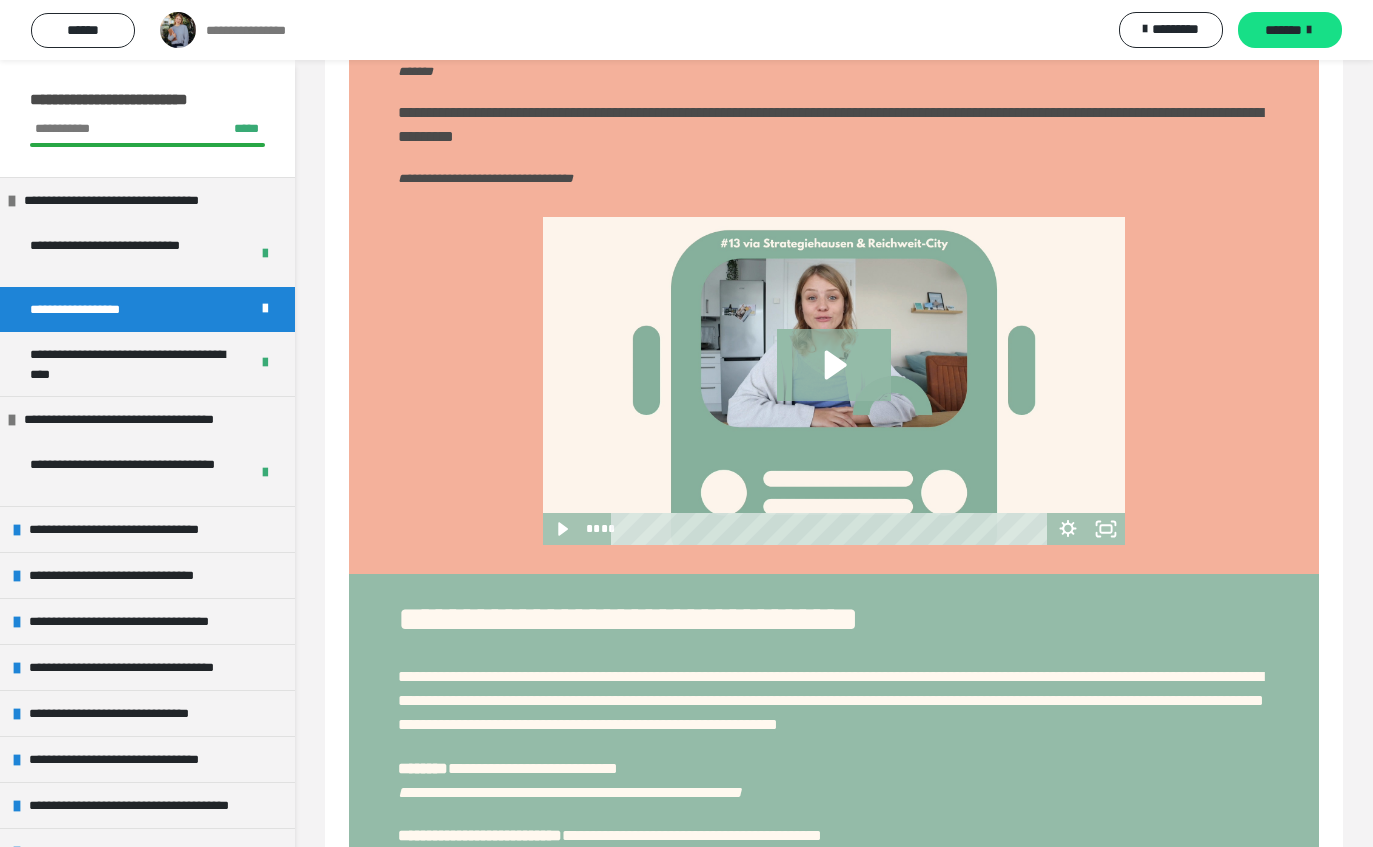 scroll, scrollTop: 615, scrollLeft: 0, axis: vertical 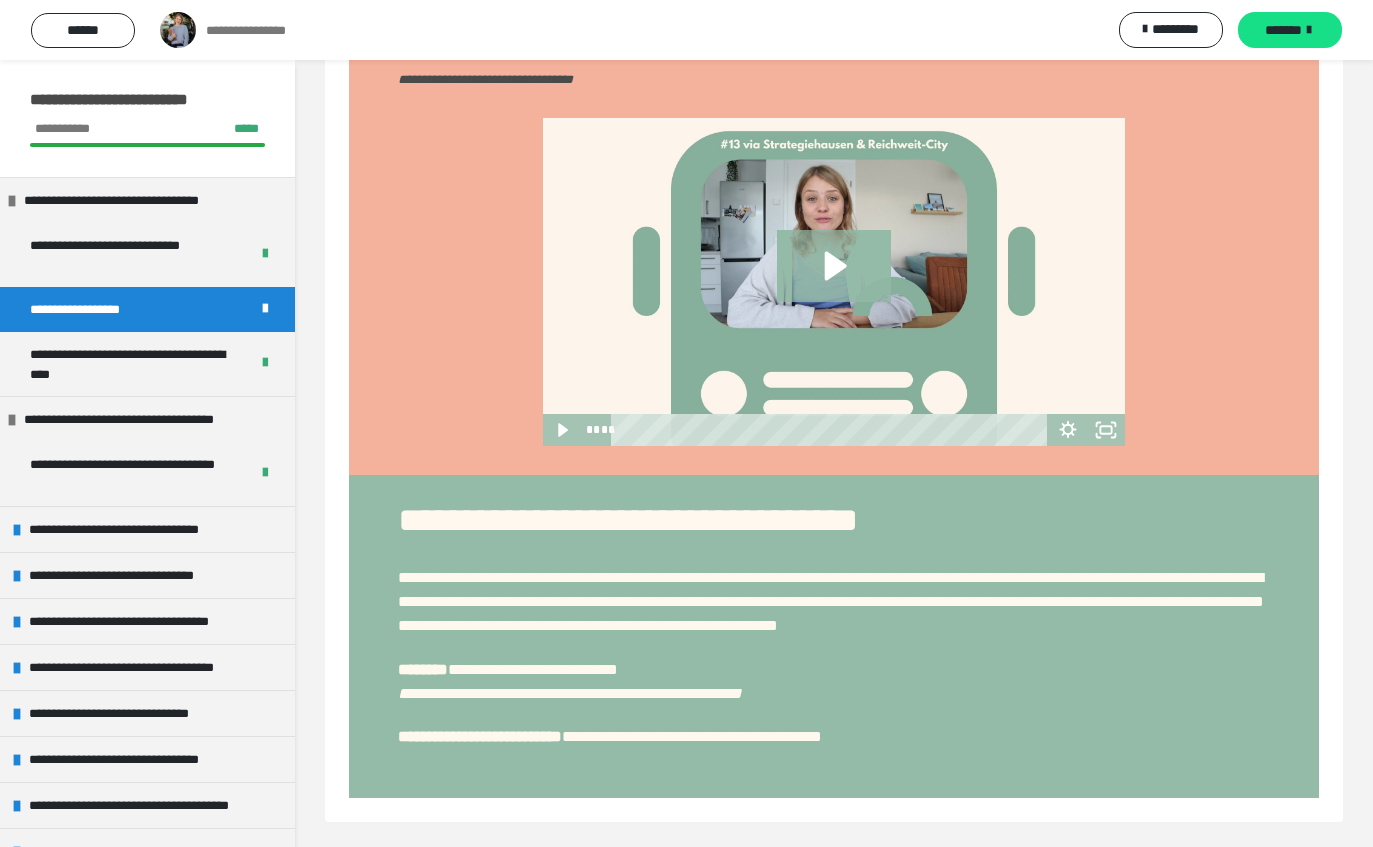 click on "**********" at bounding box center (131, 364) 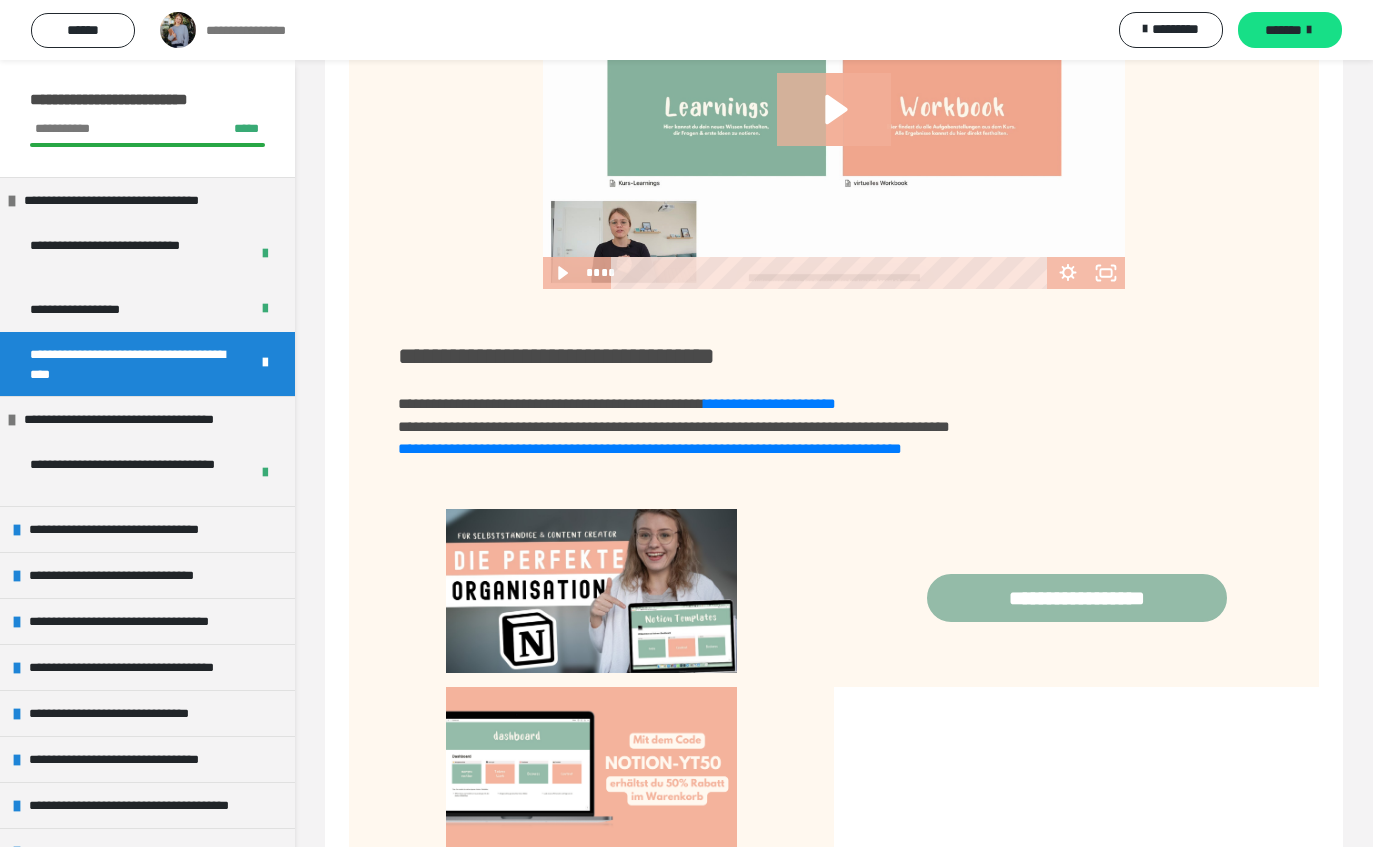 scroll, scrollTop: 1316, scrollLeft: 0, axis: vertical 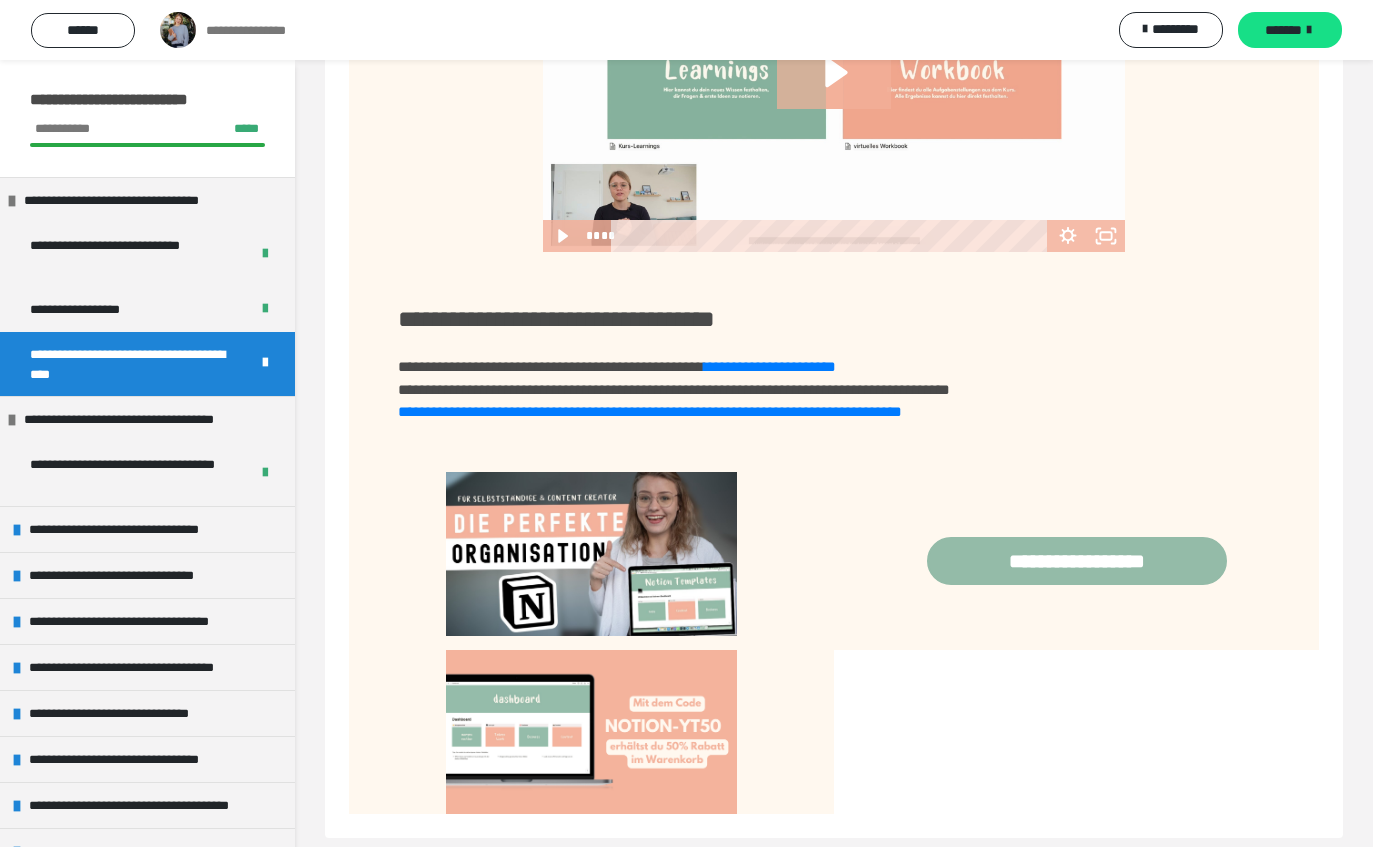 click on "**********" at bounding box center (150, 200) 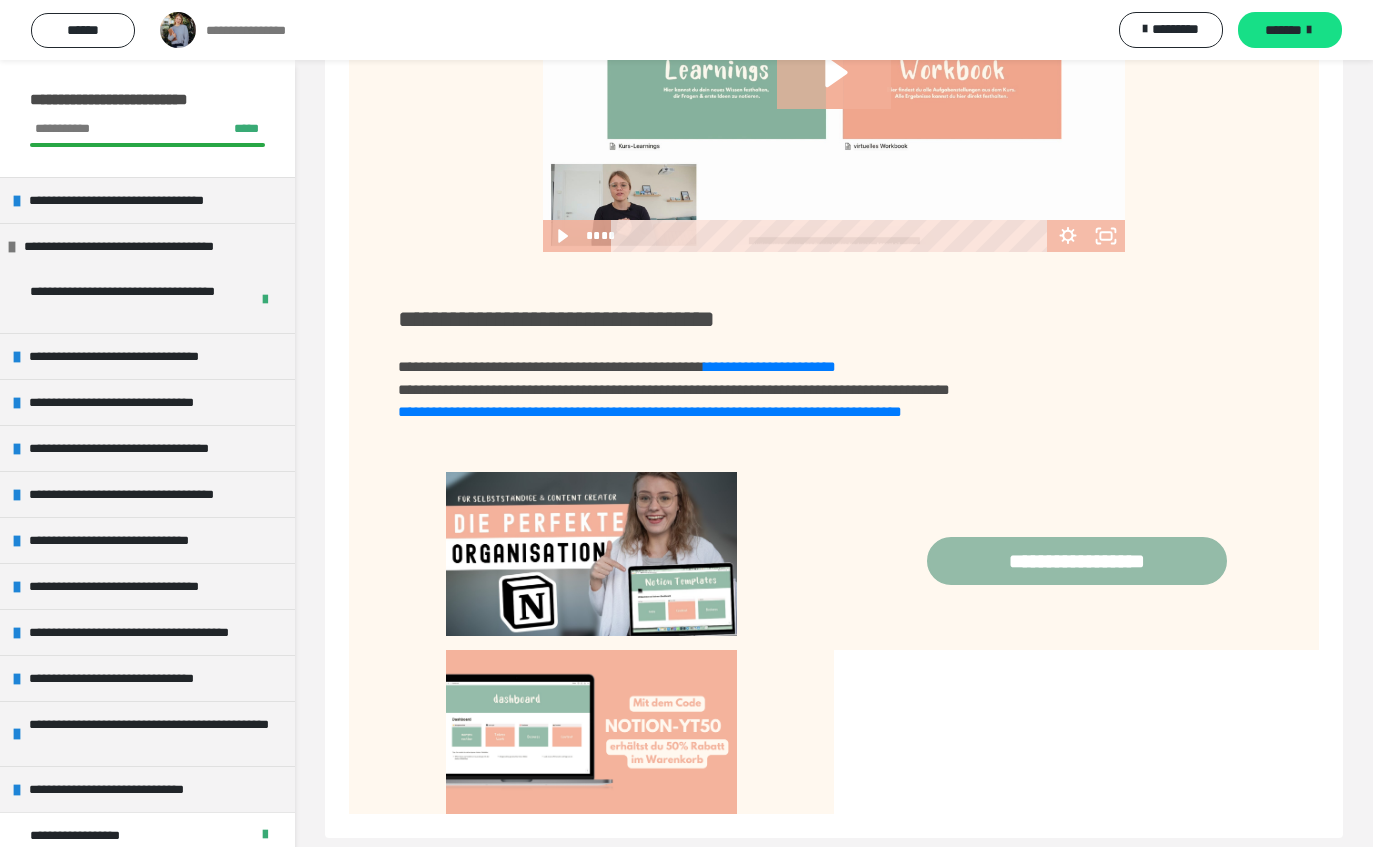 click on "**********" at bounding box center [131, 301] 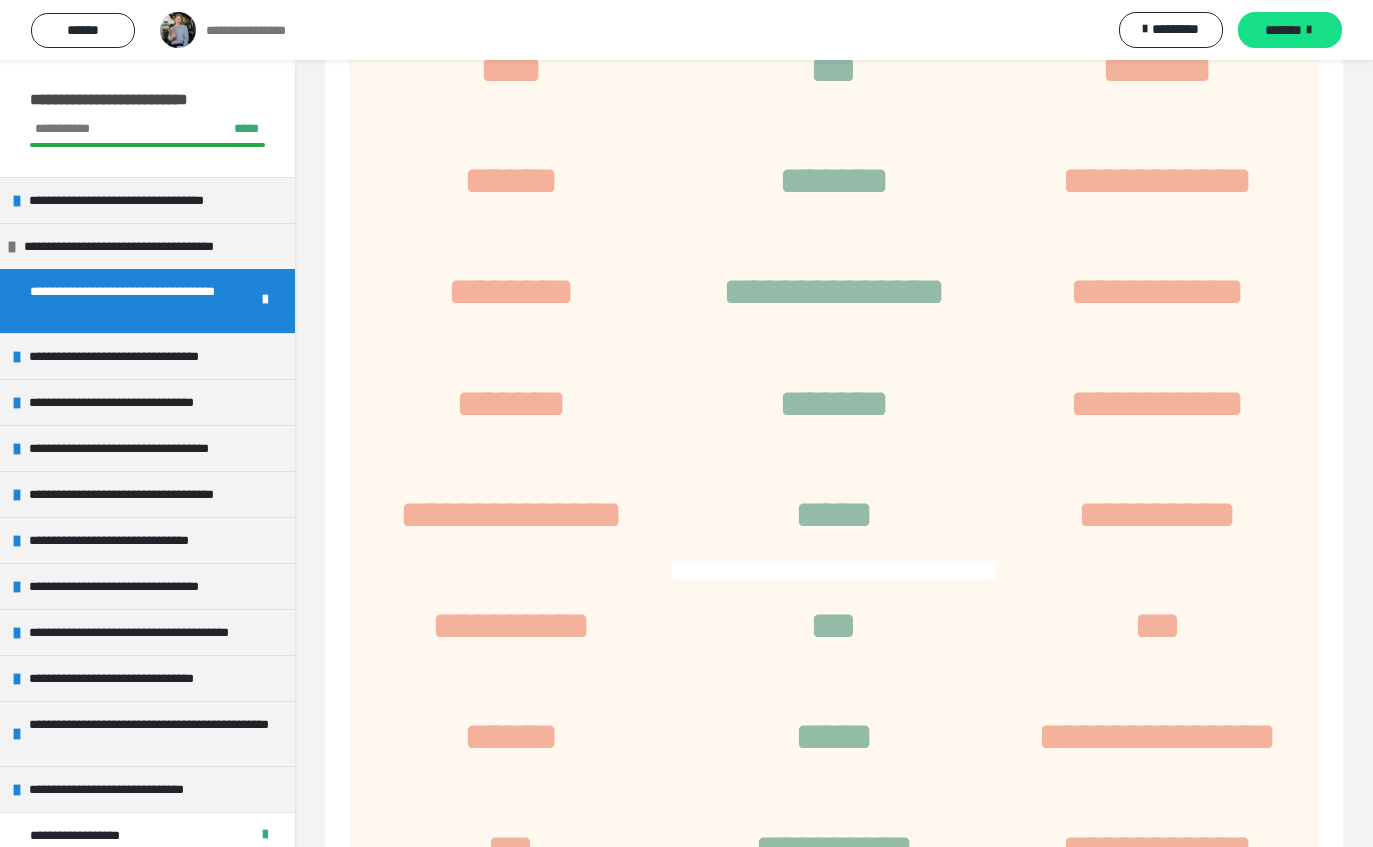 scroll, scrollTop: 1298, scrollLeft: 0, axis: vertical 